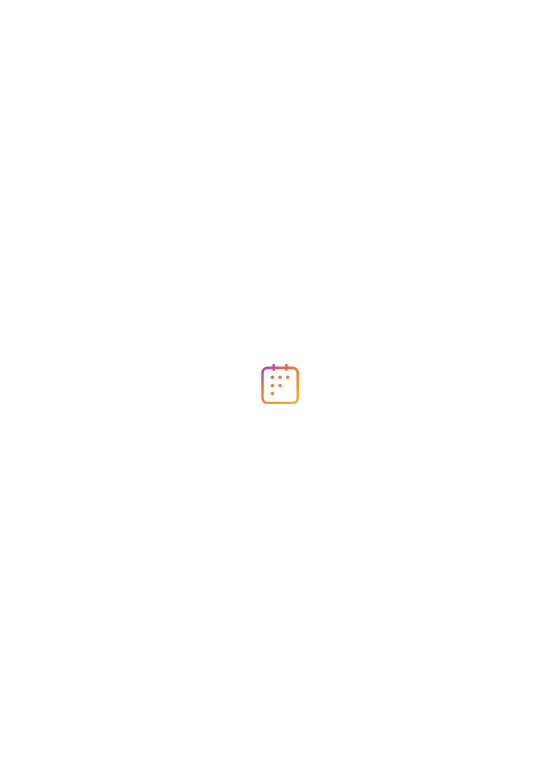 scroll, scrollTop: 0, scrollLeft: 0, axis: both 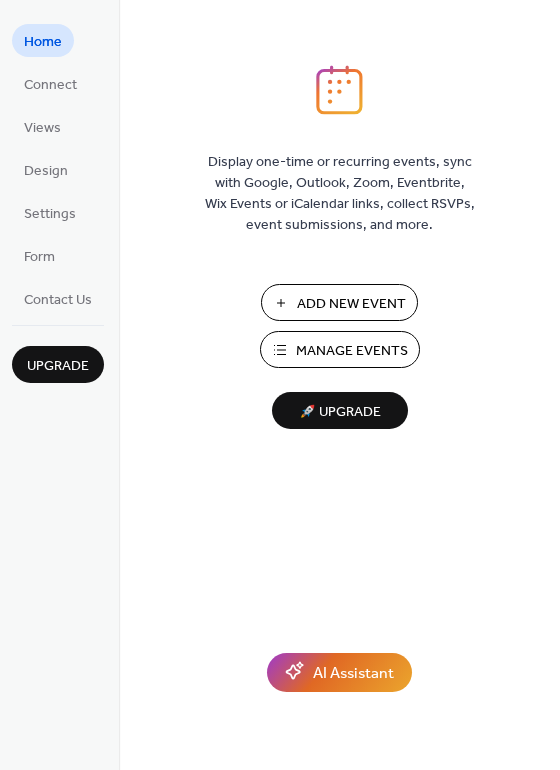 click on "Add New Event" at bounding box center (351, 304) 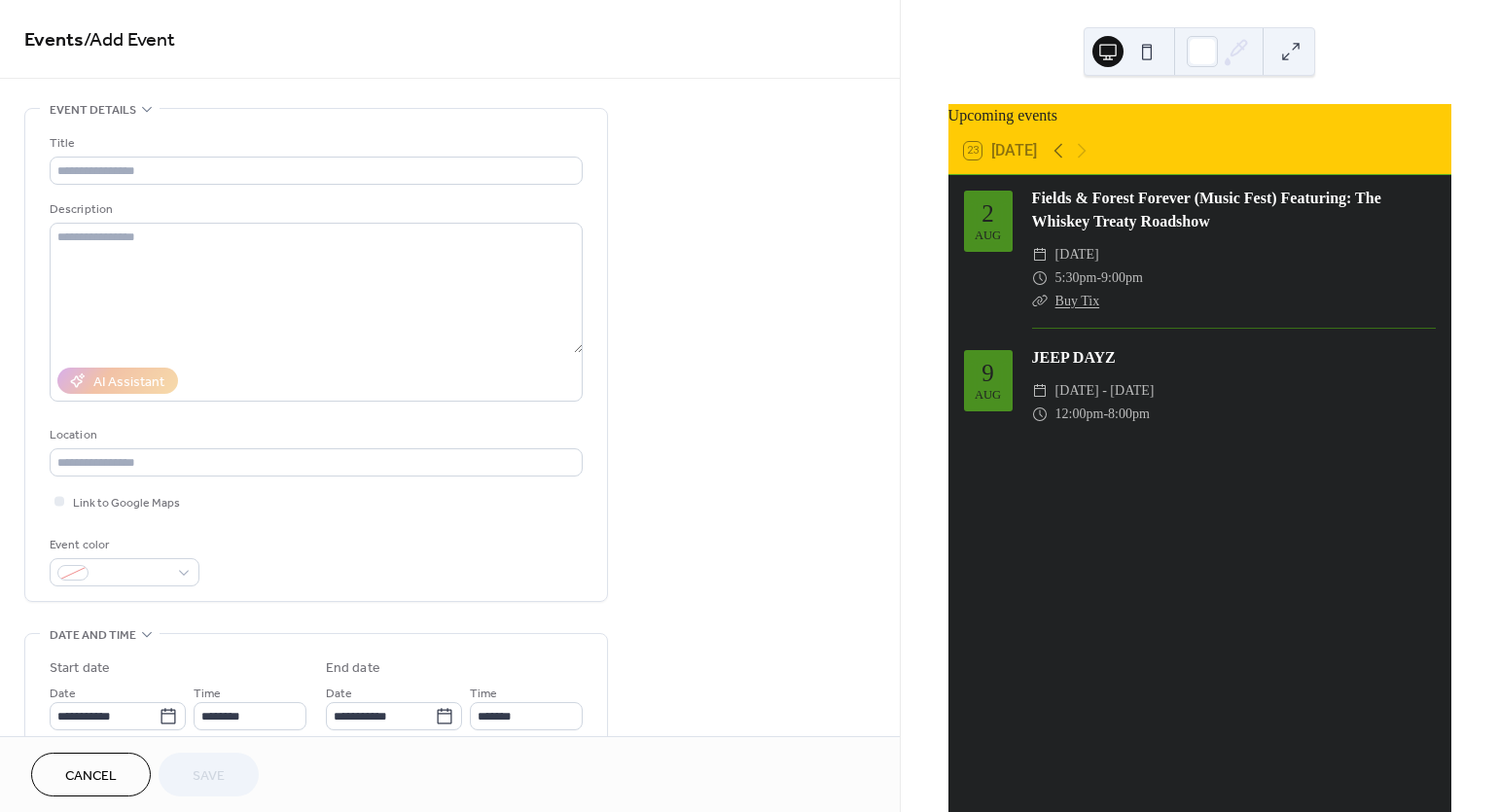scroll, scrollTop: 0, scrollLeft: 0, axis: both 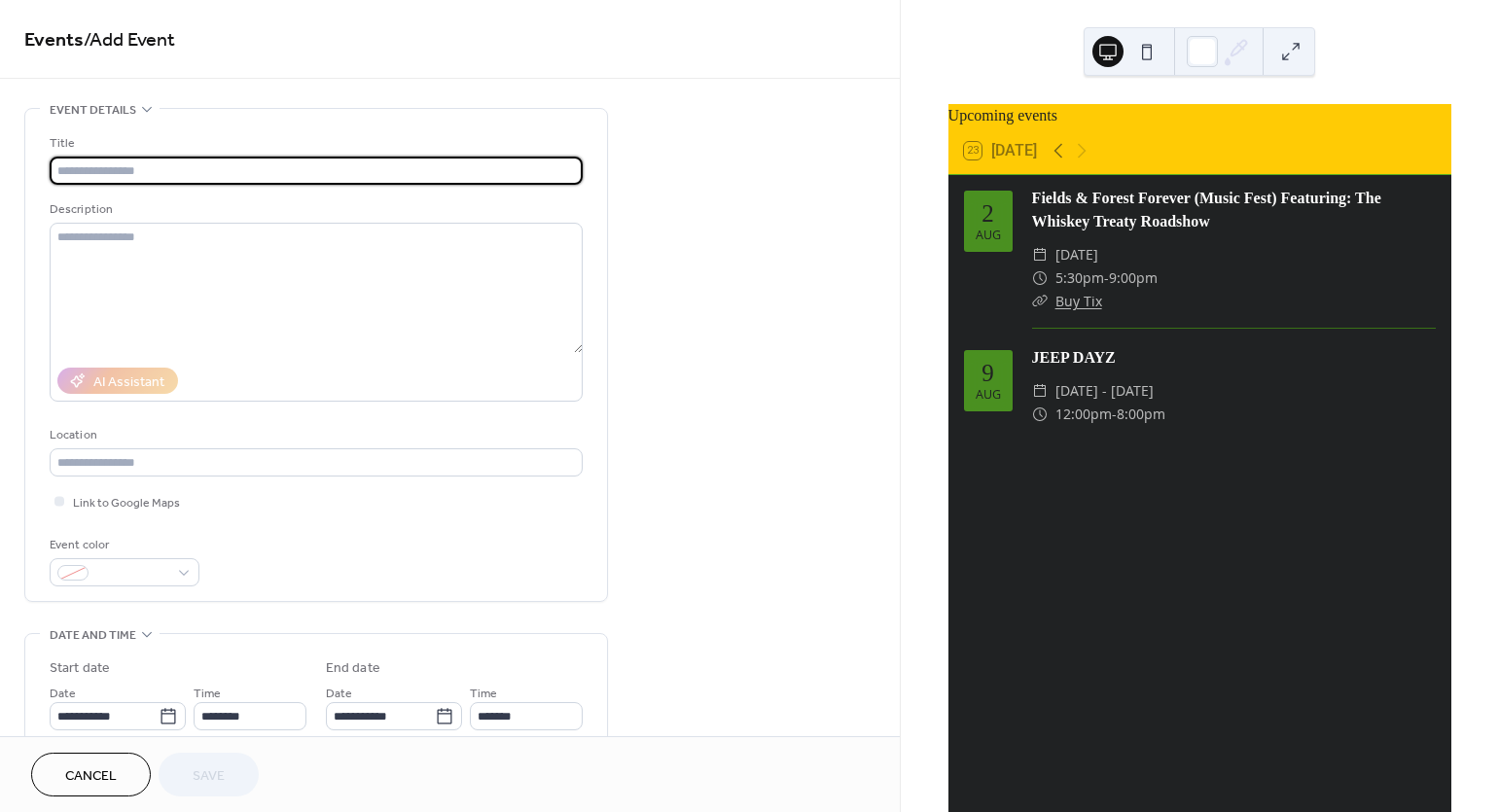click at bounding box center (316, 170) 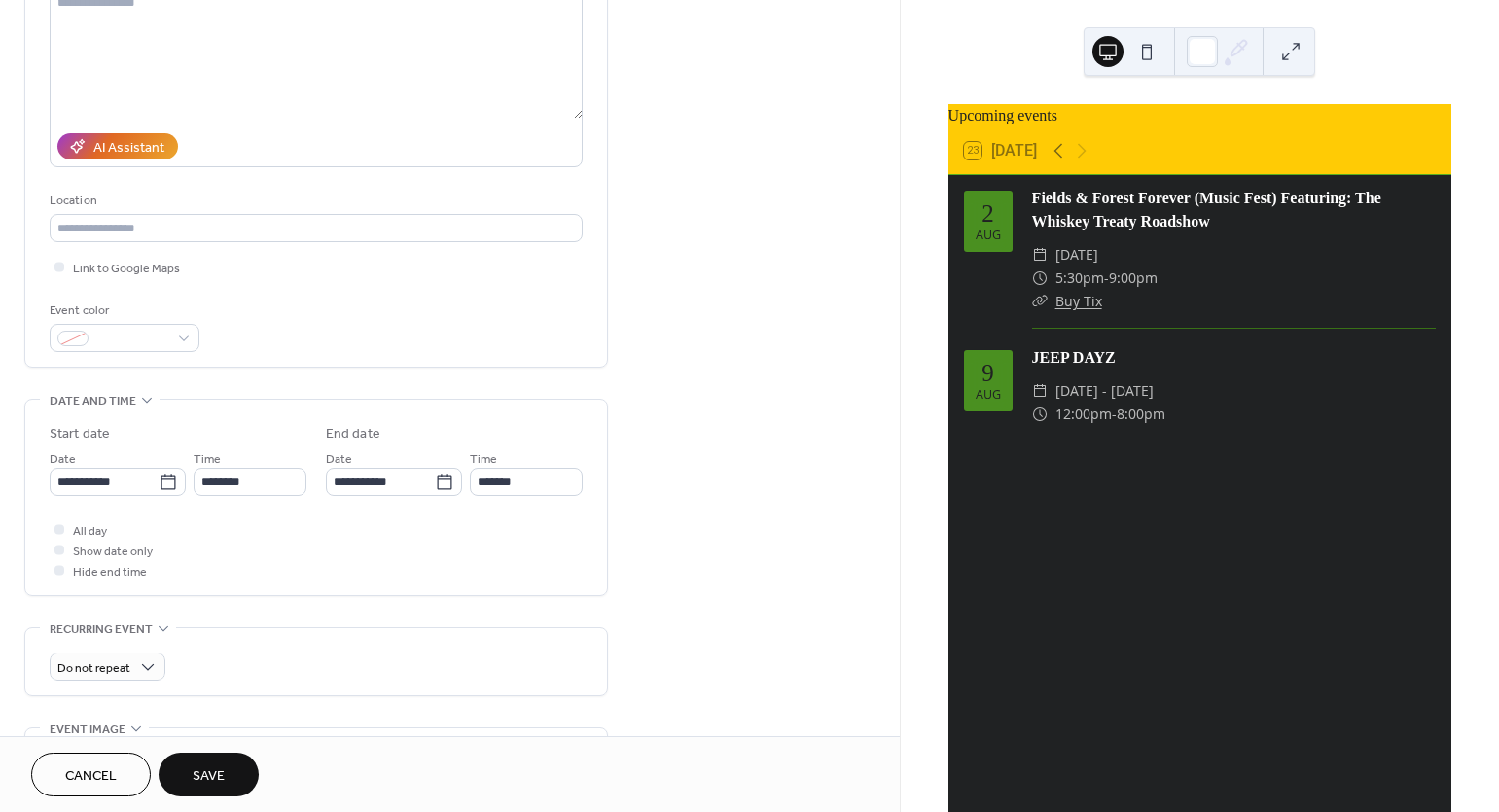 scroll, scrollTop: 233, scrollLeft: 0, axis: vertical 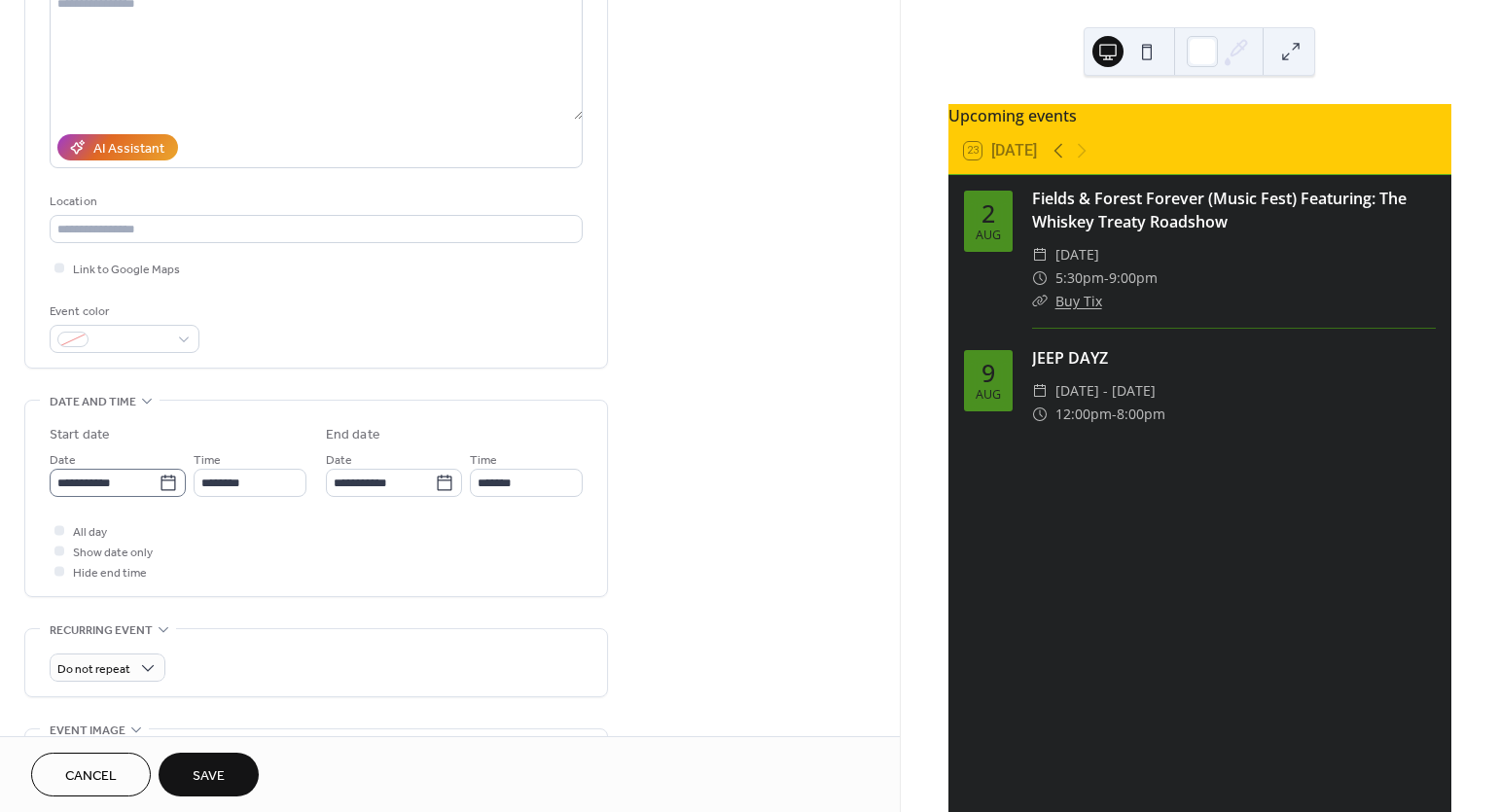 type on "**********" 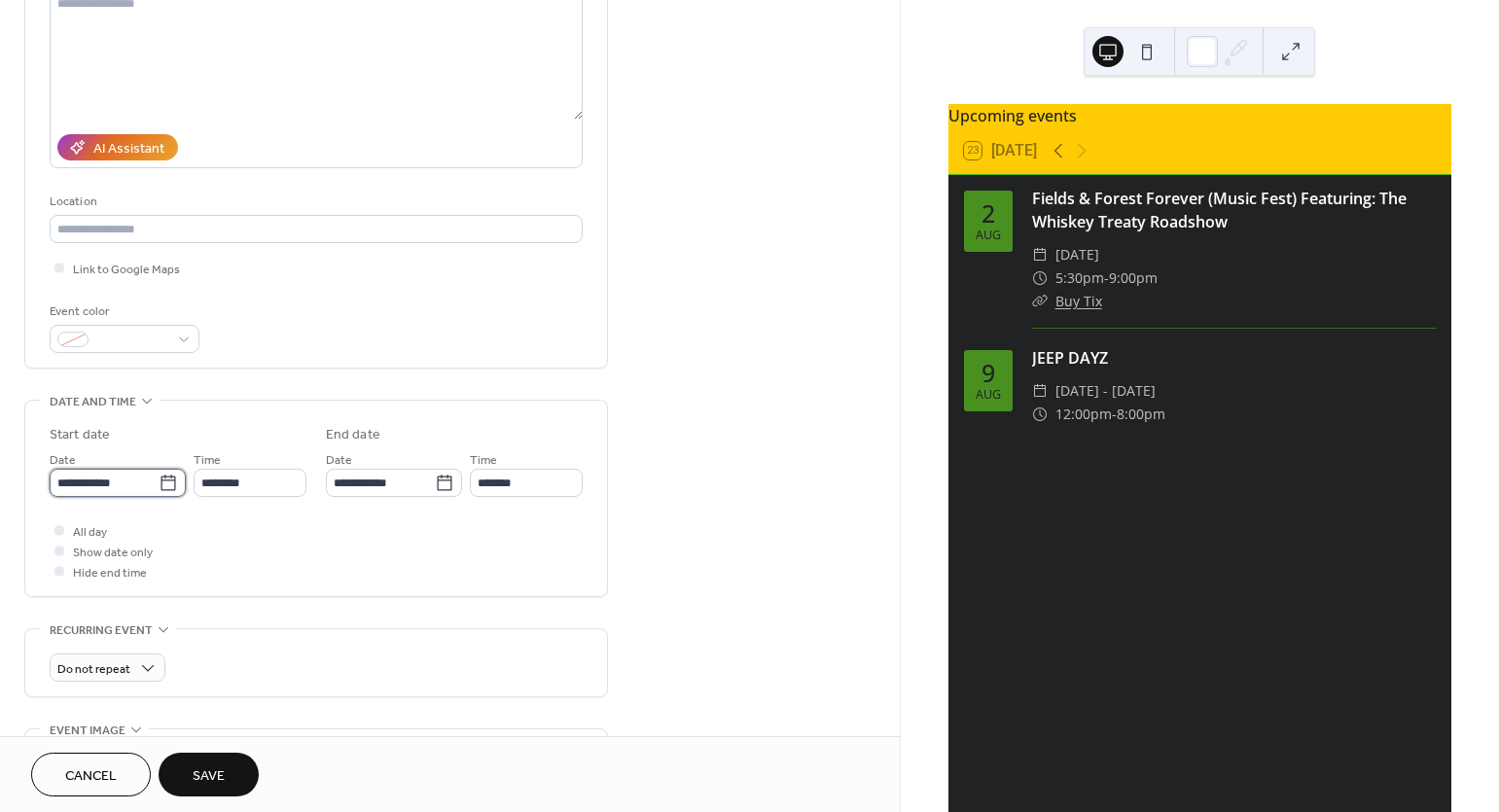 click on "**********" at bounding box center (104, 482) 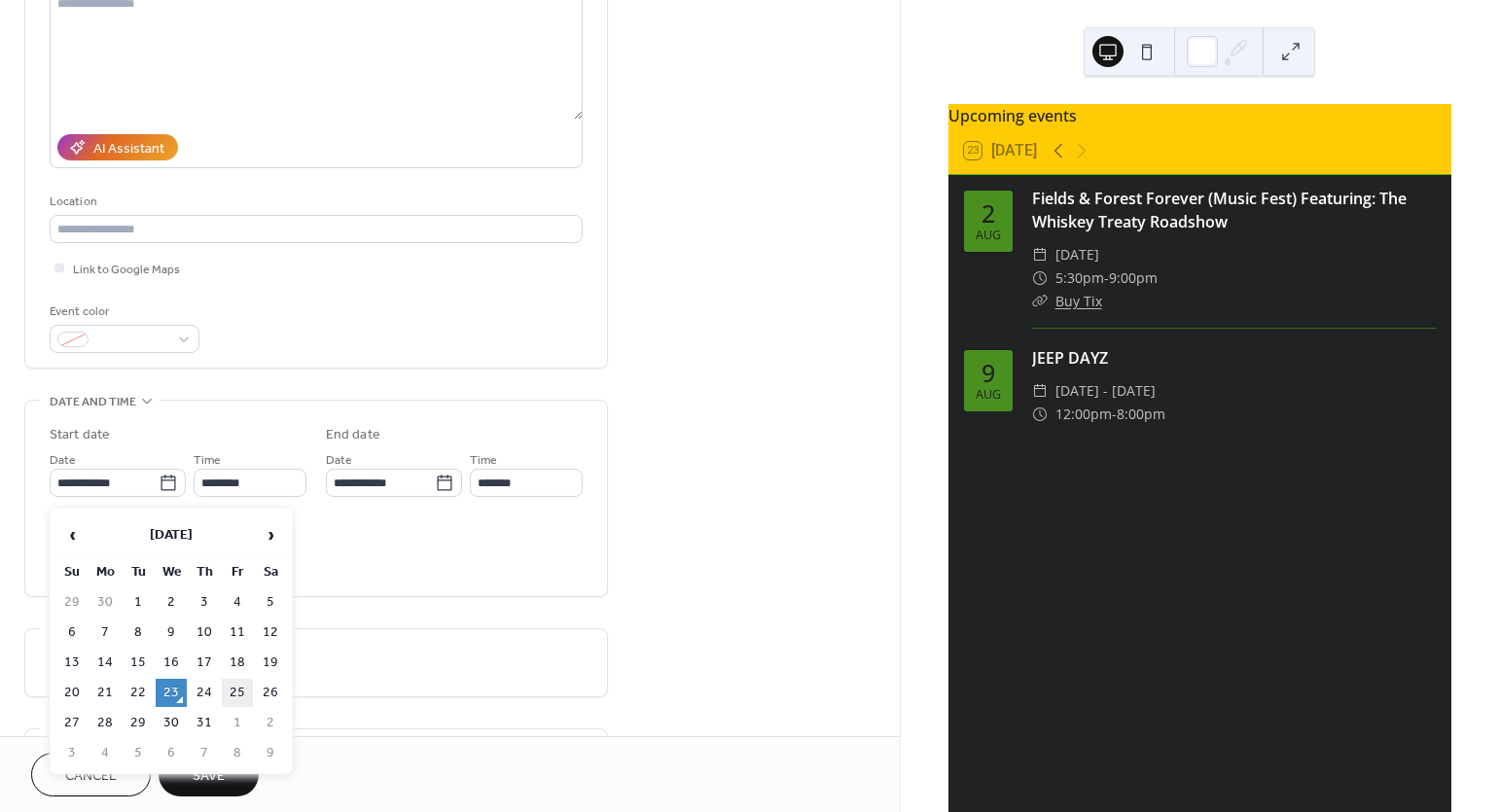 click on "25" at bounding box center (237, 692) 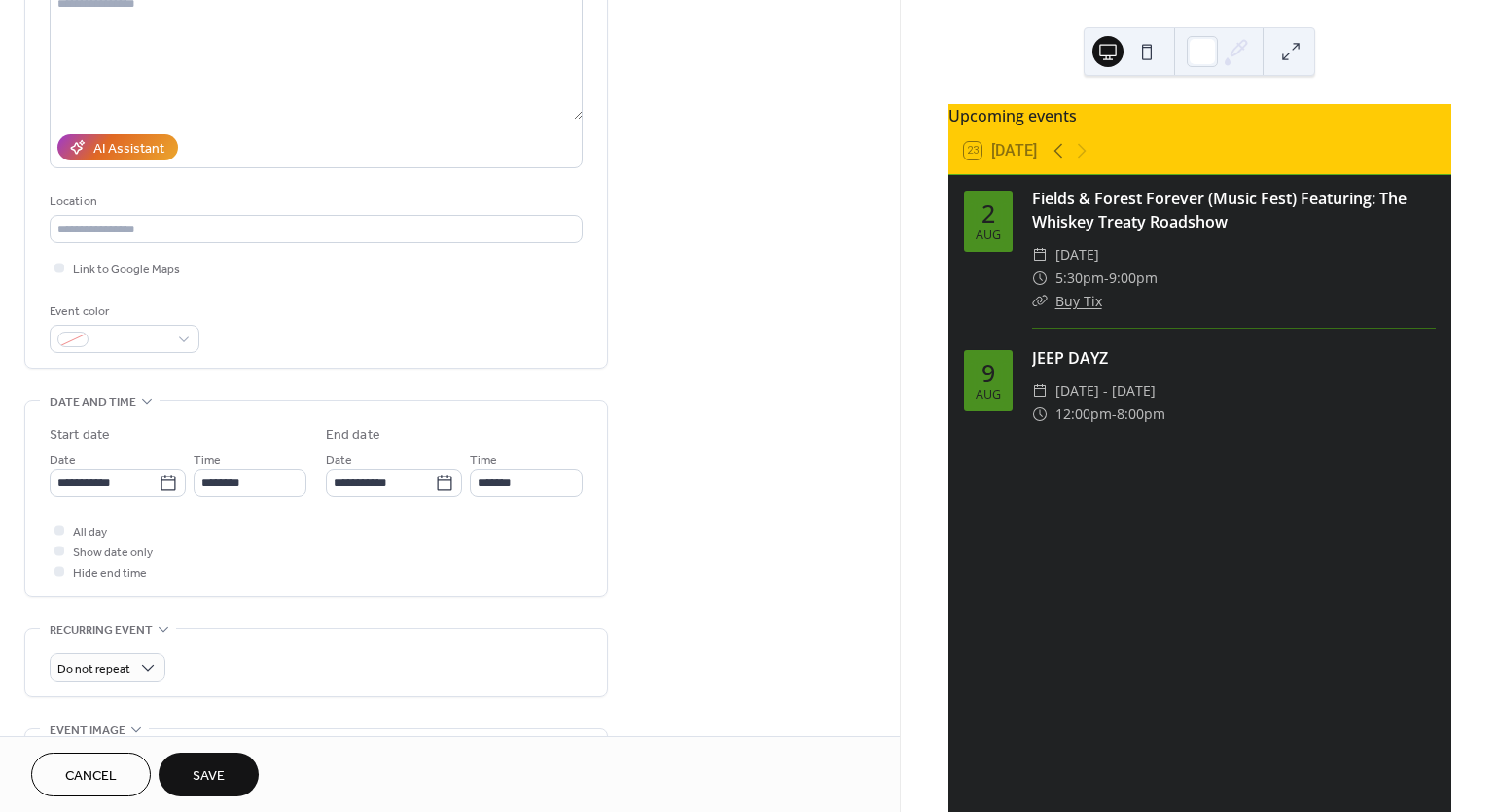 scroll, scrollTop: 241, scrollLeft: 0, axis: vertical 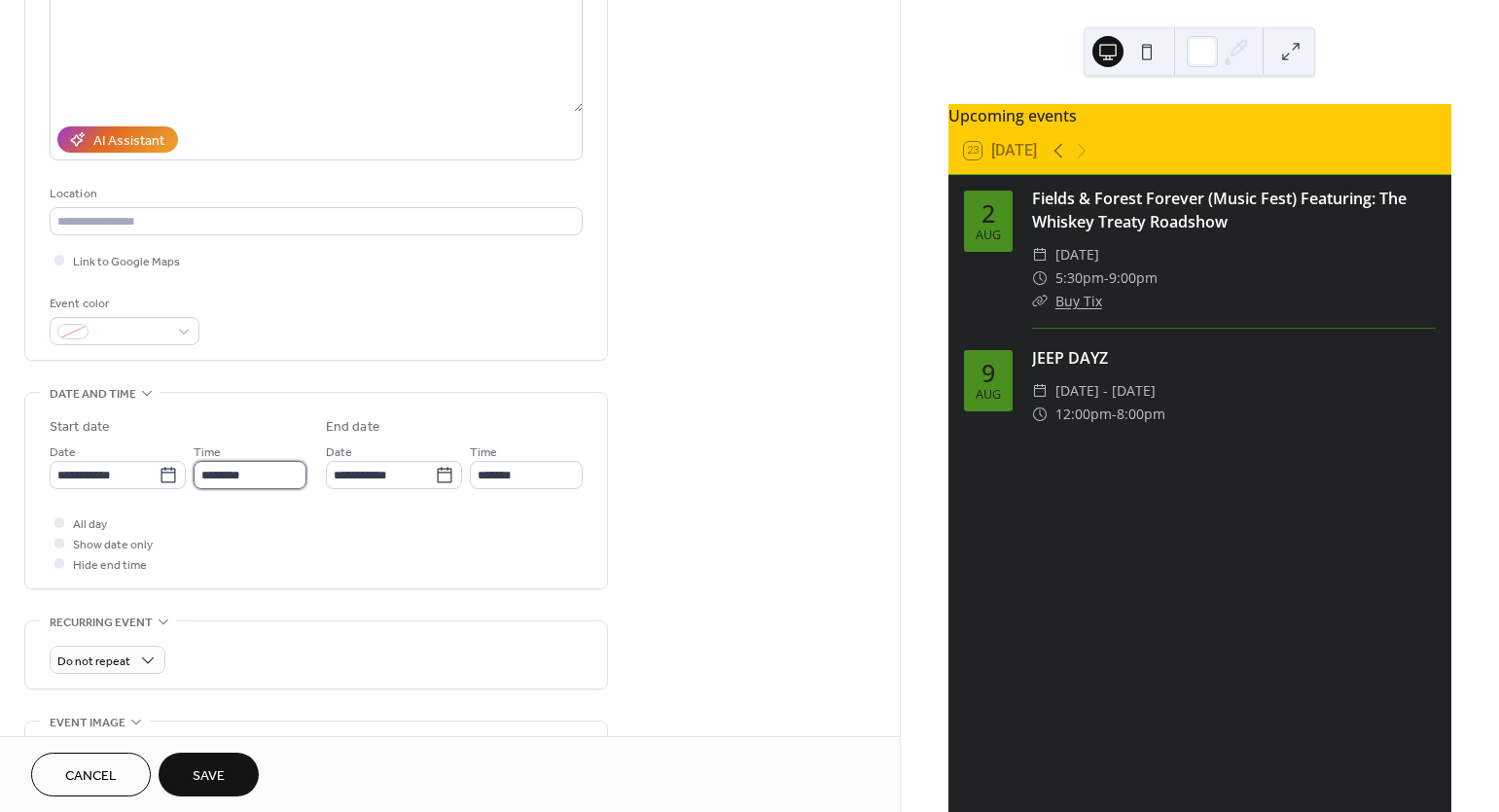 click on "********" at bounding box center (250, 475) 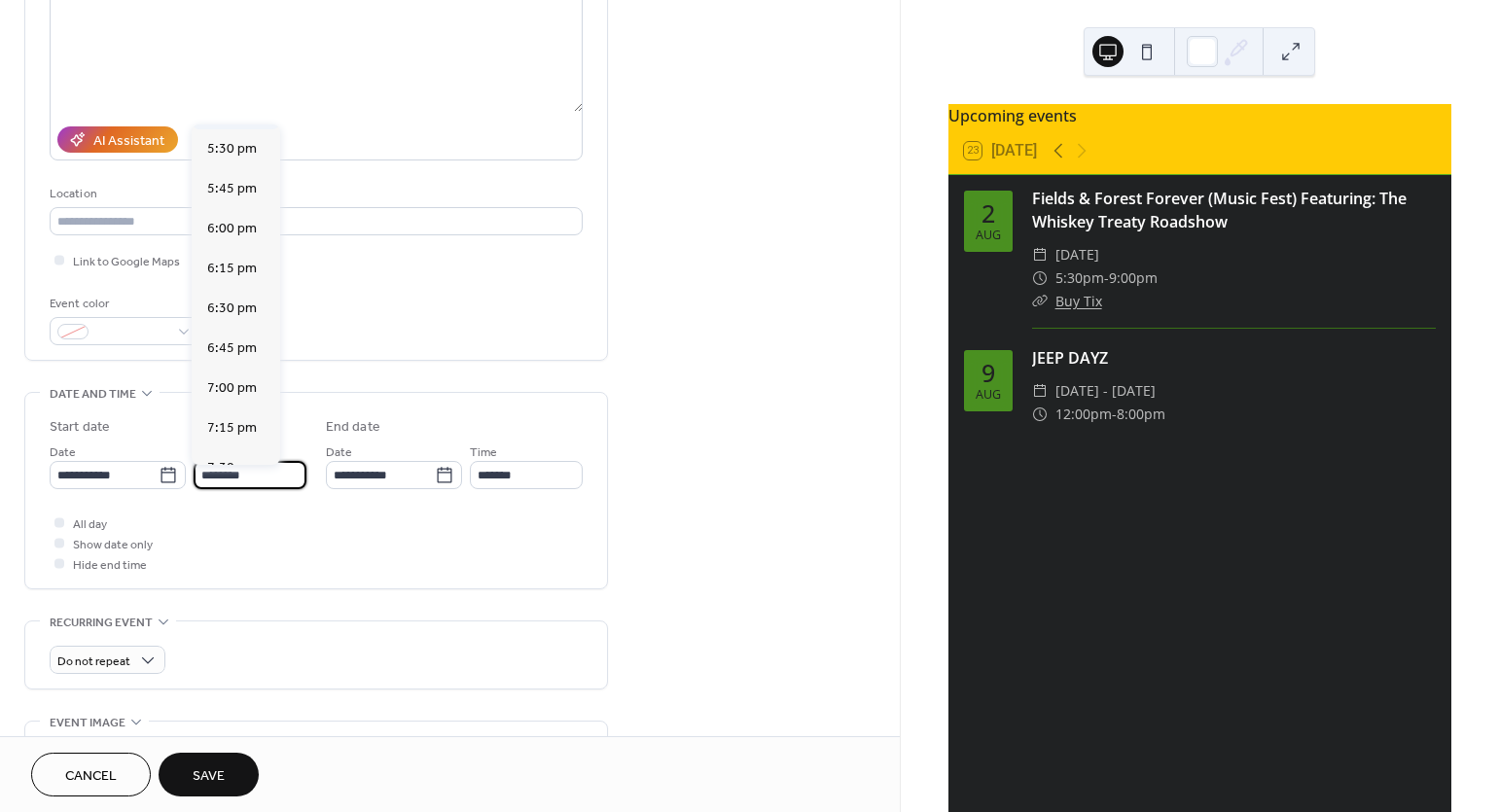 scroll, scrollTop: 2790, scrollLeft: 0, axis: vertical 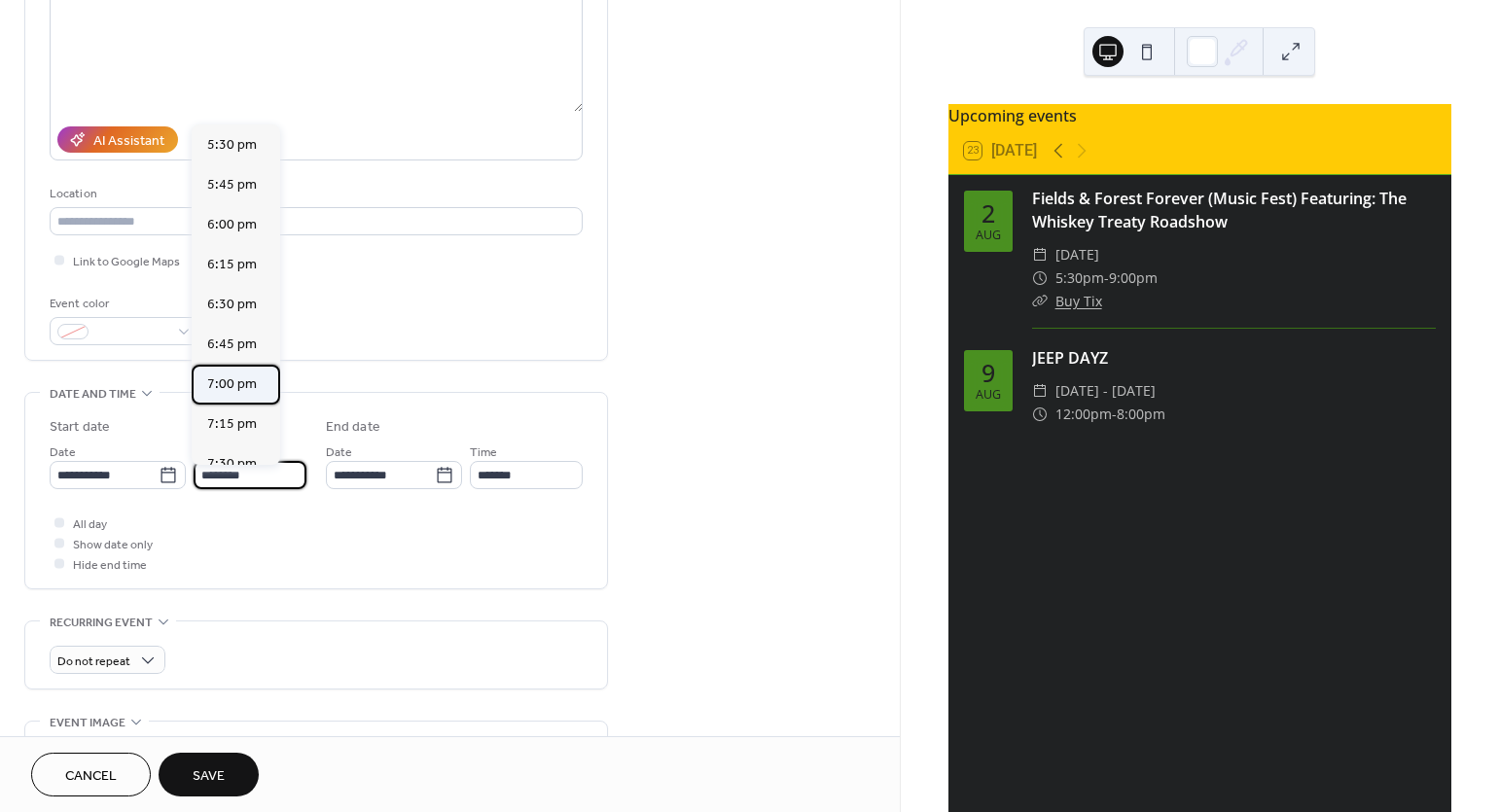 click on "7:00 pm" at bounding box center [232, 384] 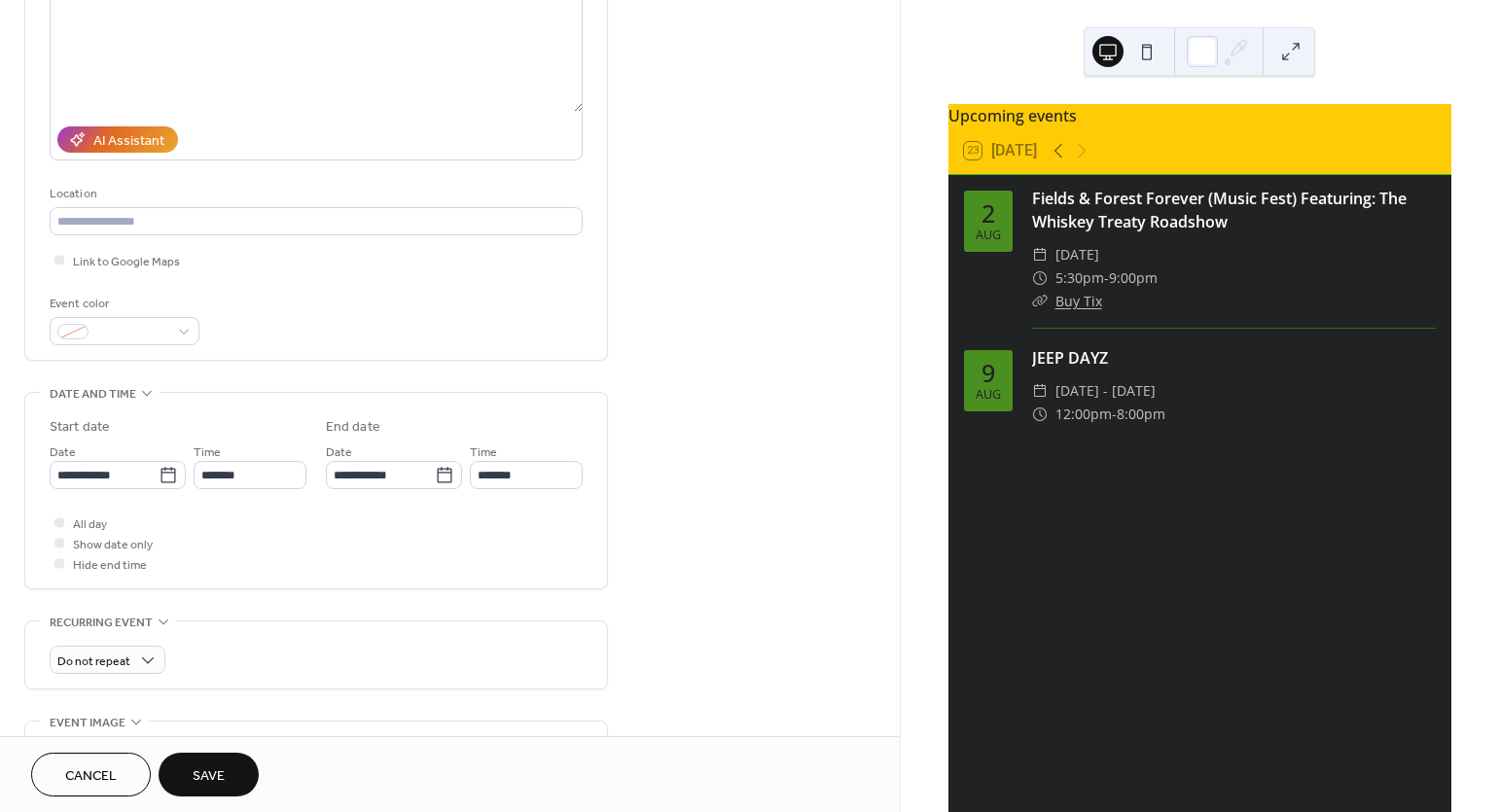 type on "*******" 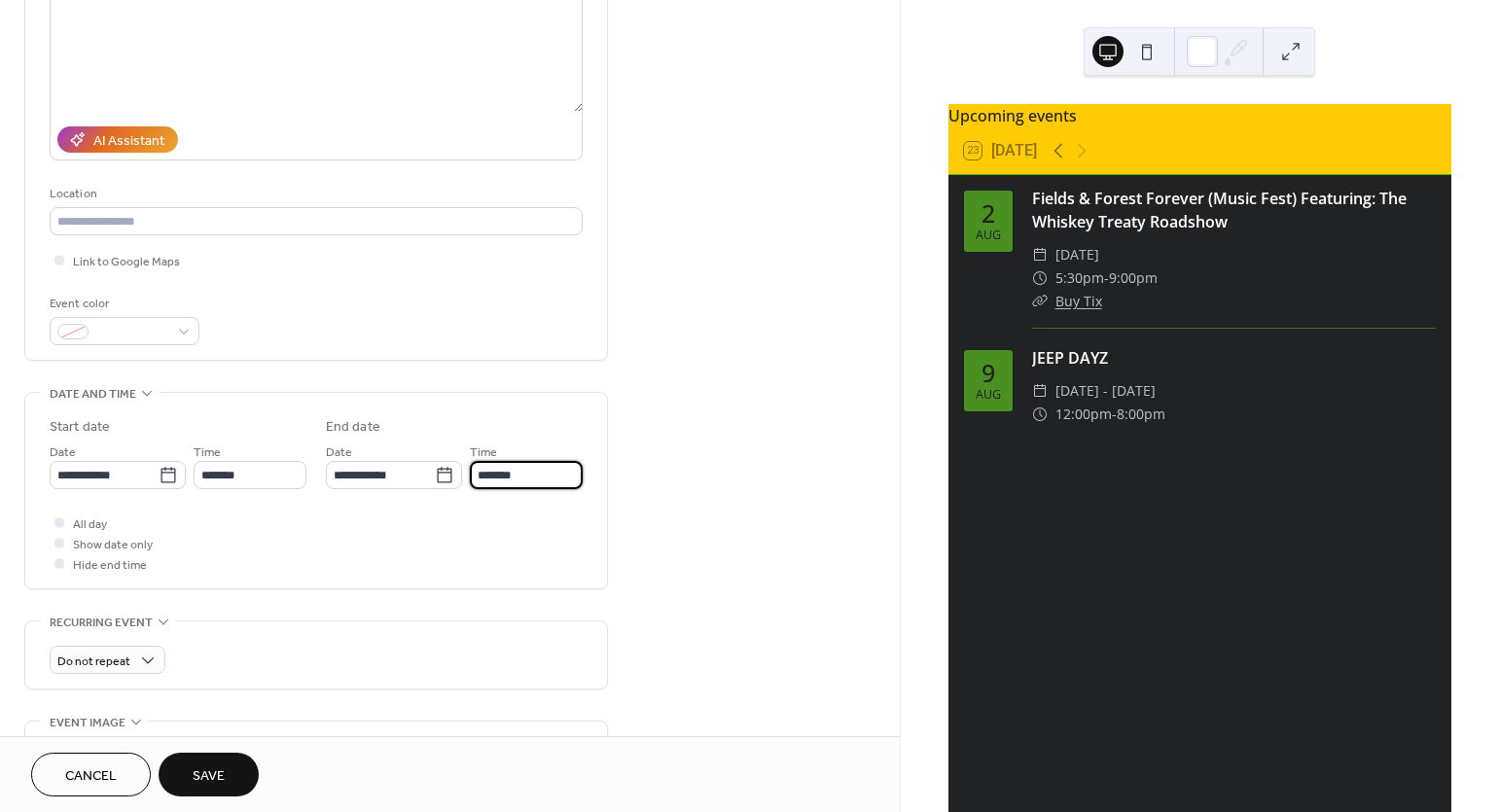 click on "*******" at bounding box center [526, 475] 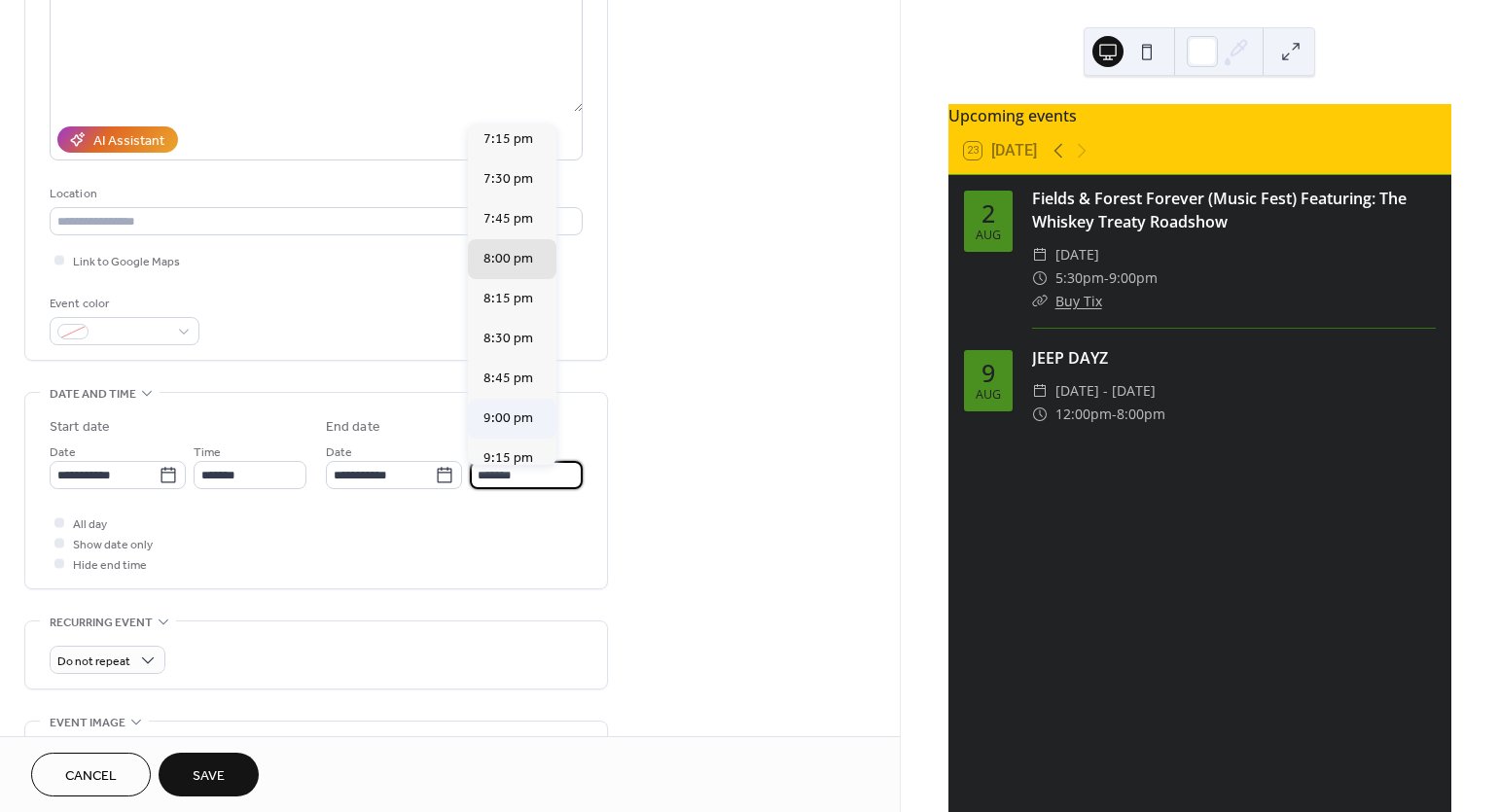 scroll, scrollTop: 7, scrollLeft: 0, axis: vertical 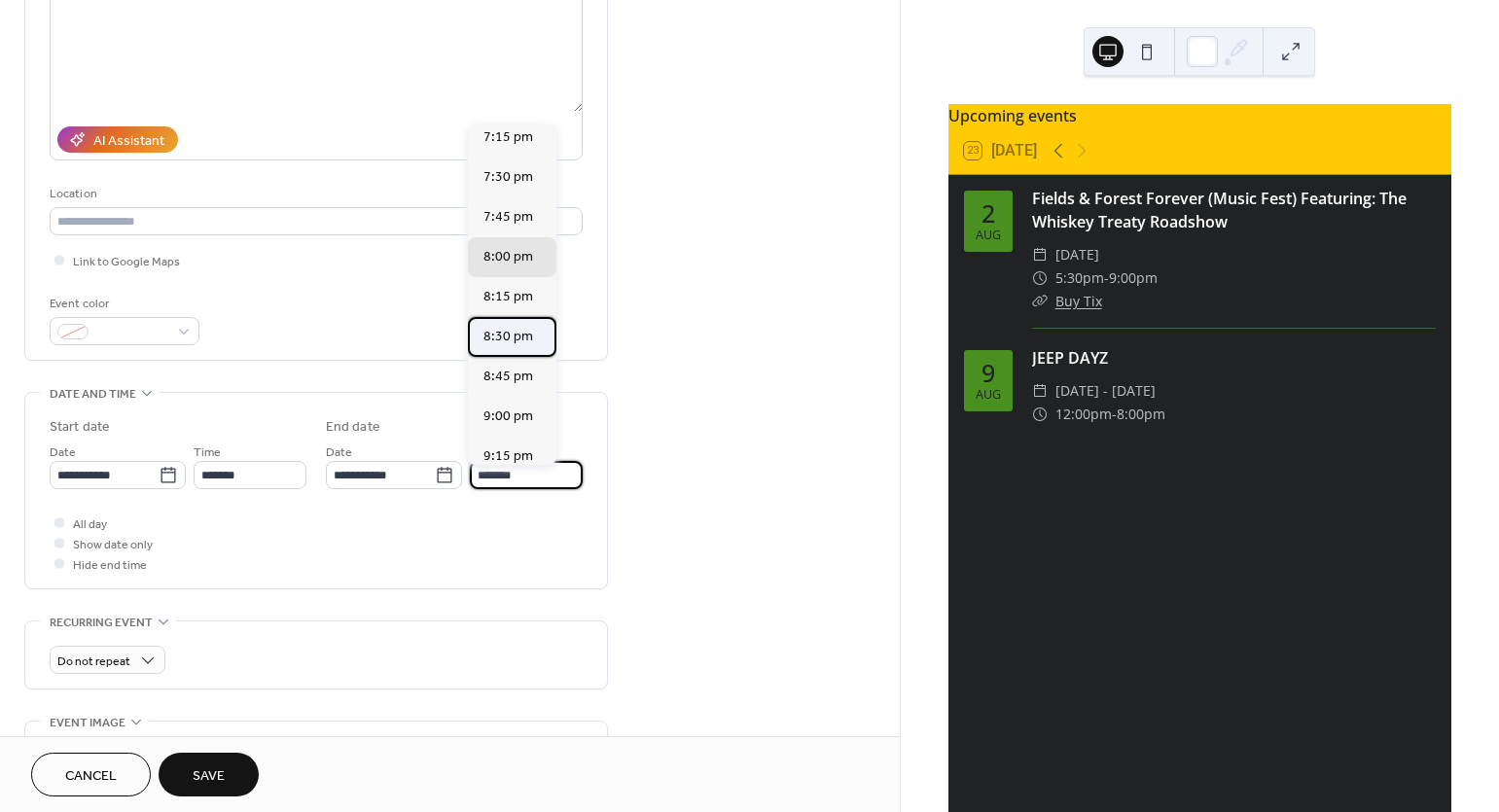 click on "8:30 pm" at bounding box center [508, 336] 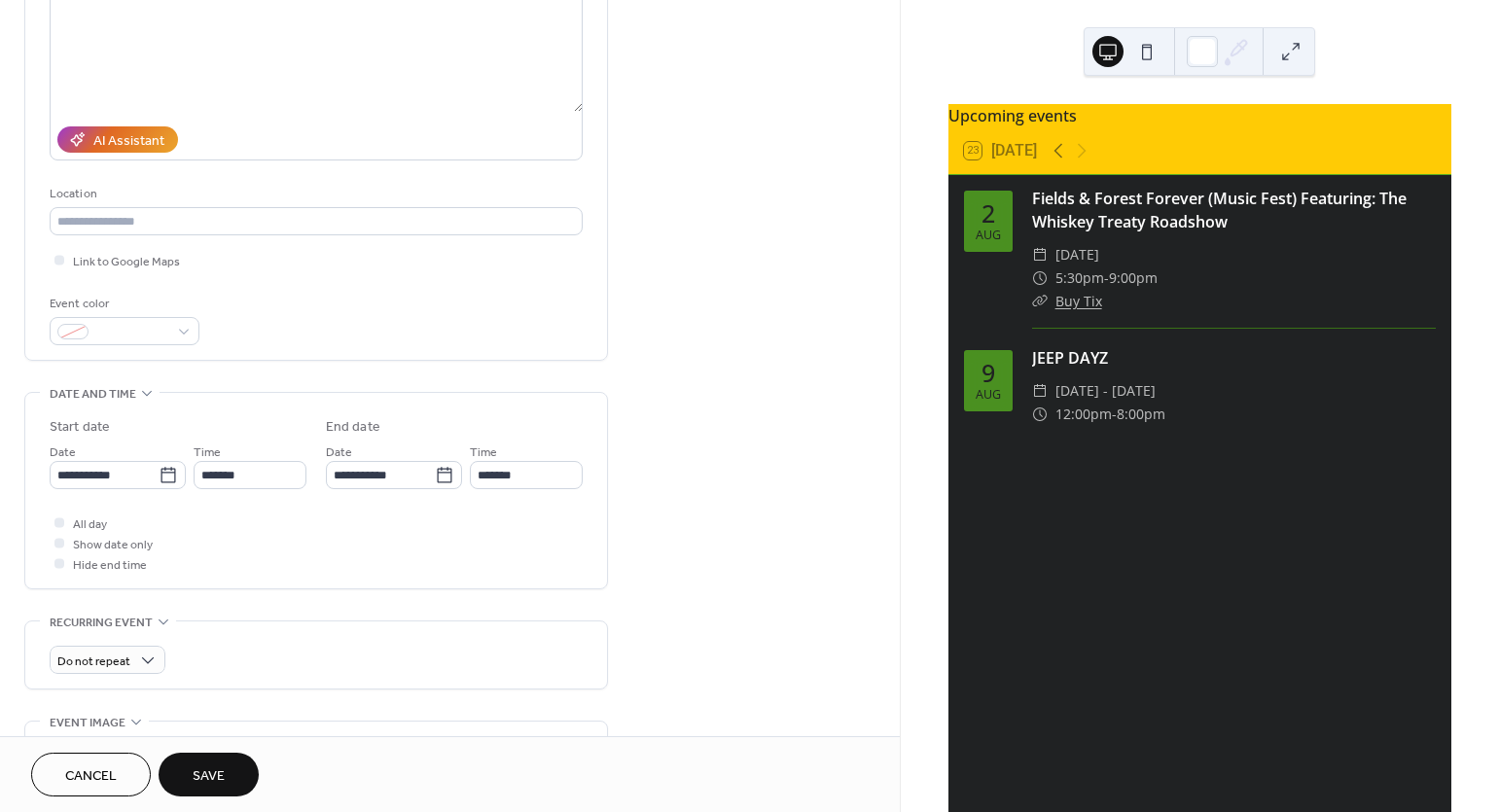 type on "*******" 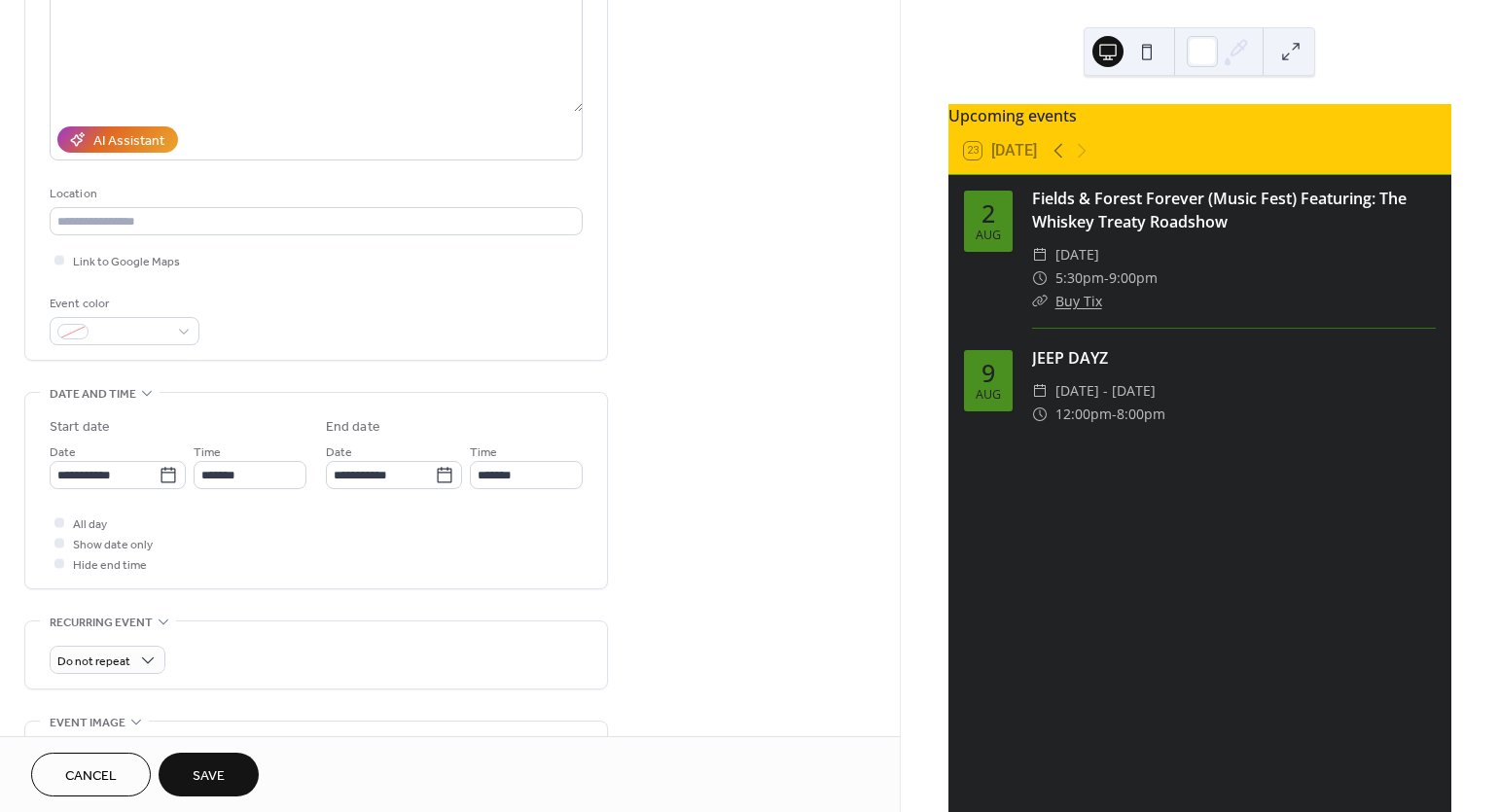 click on "Save" at bounding box center [208, 776] 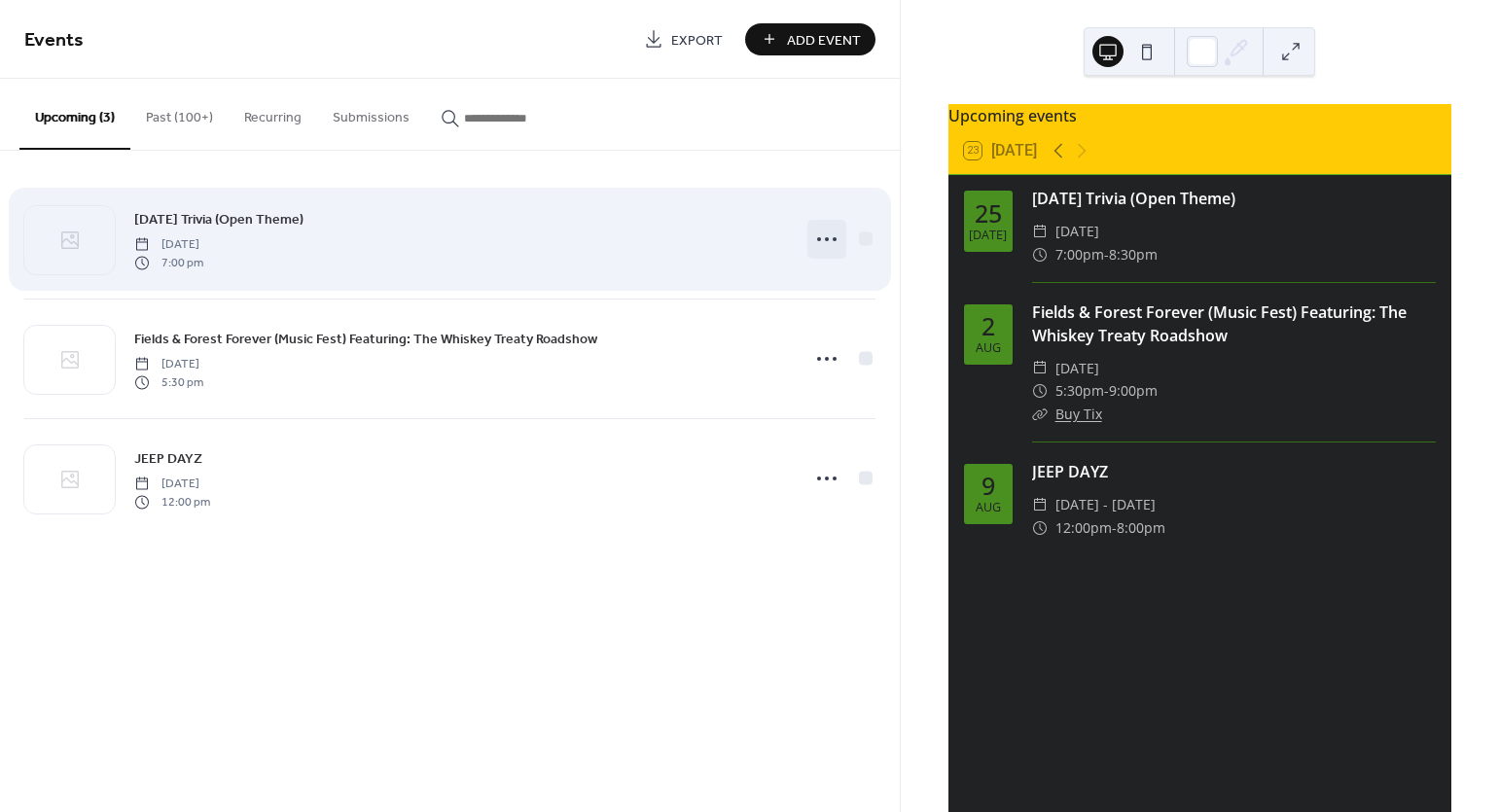click 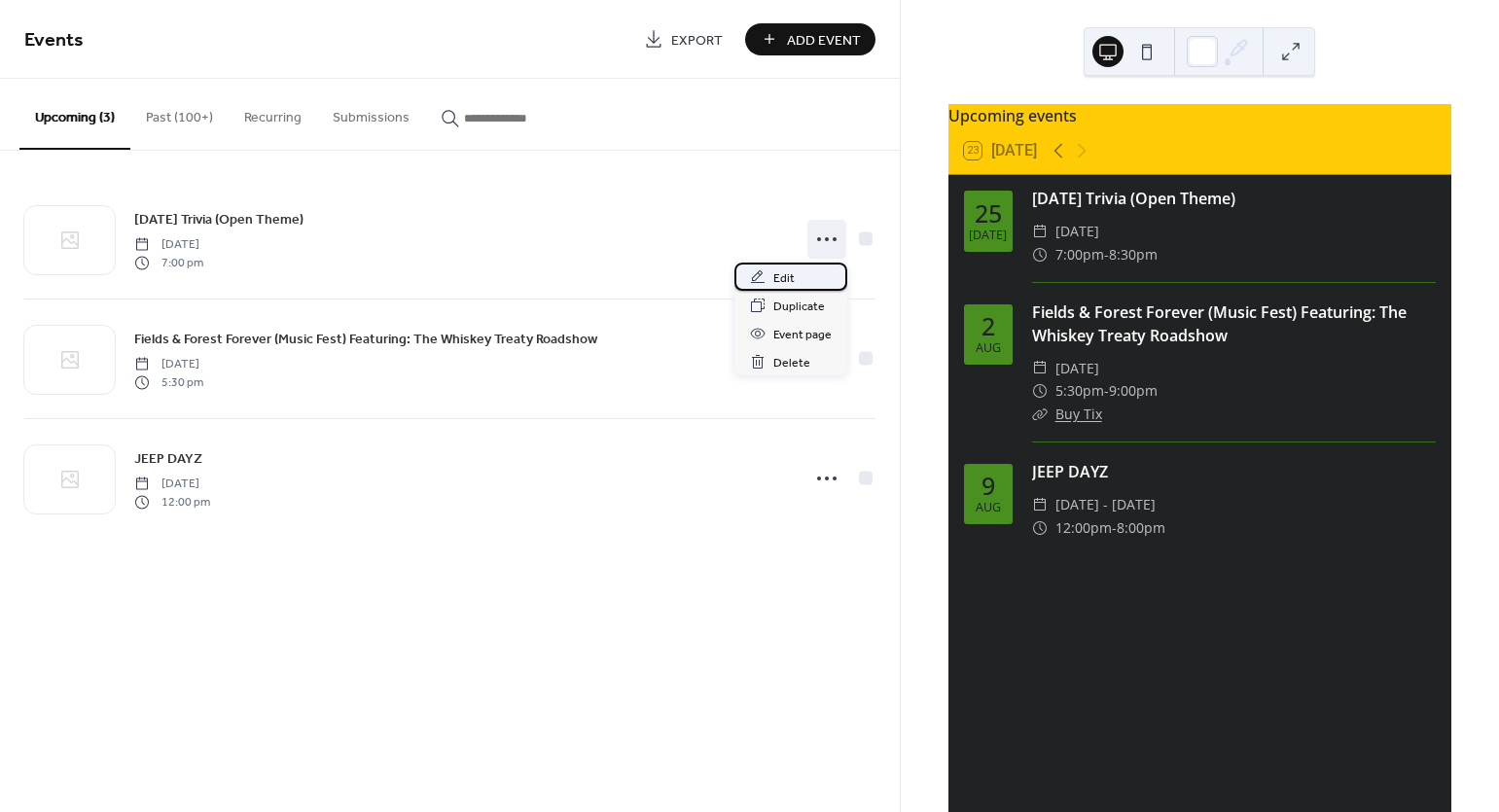 click on "Edit" at bounding box center (791, 276) 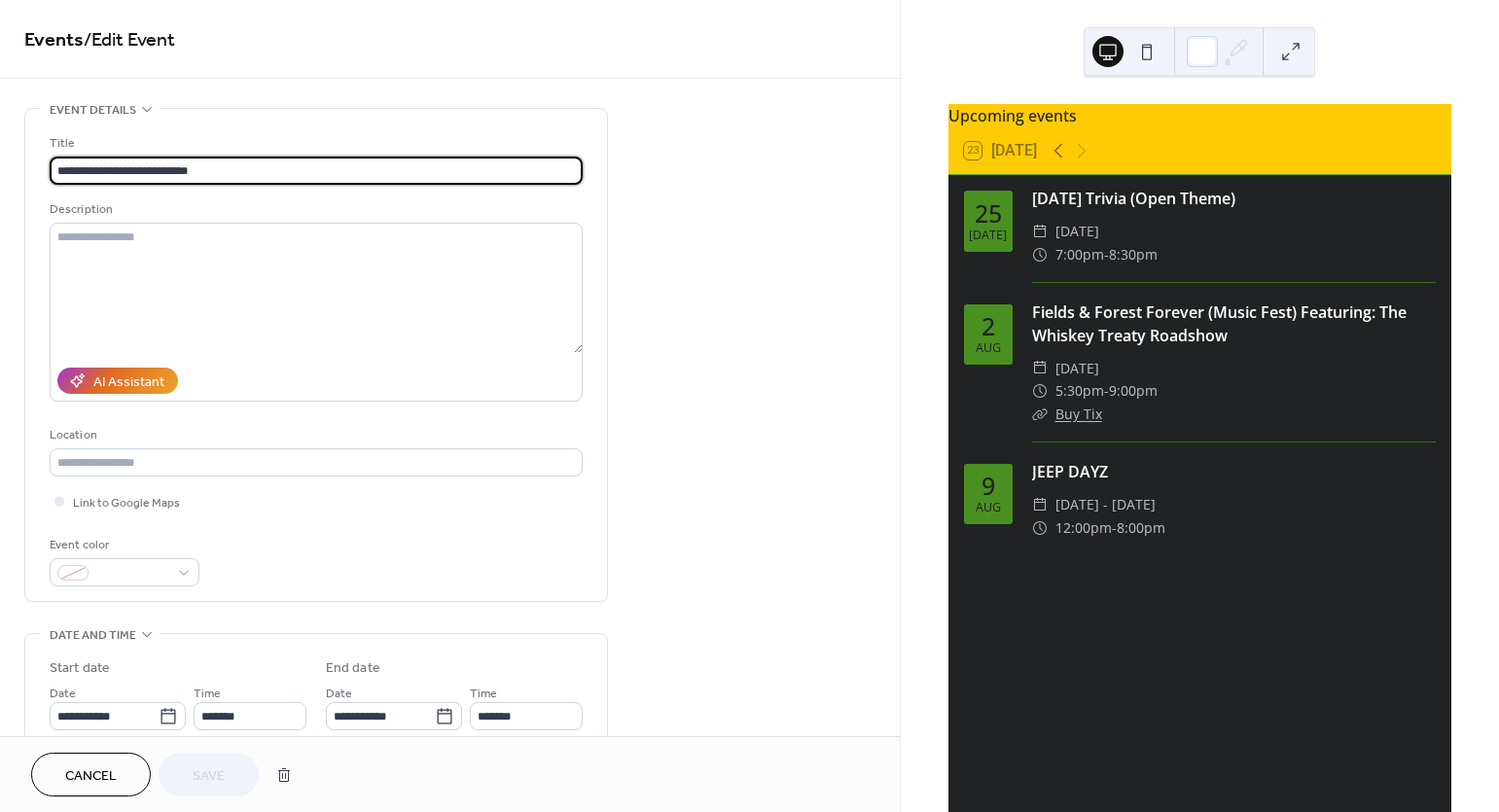 drag, startPoint x: 92, startPoint y: 170, endPoint x: 16, endPoint y: 167, distance: 76.05919 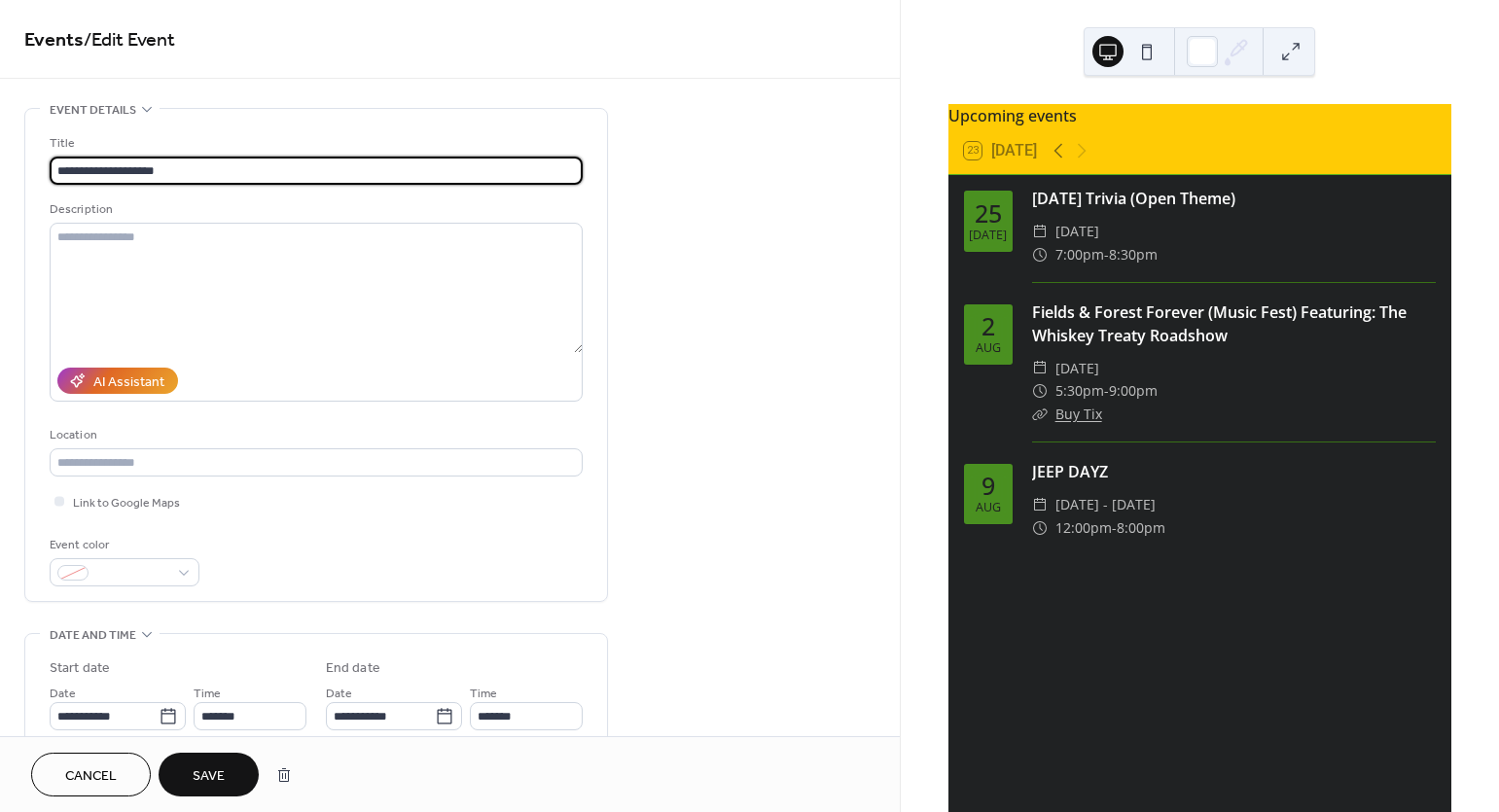 drag, startPoint x: 83, startPoint y: 170, endPoint x: 92, endPoint y: 177, distance: 11.401754 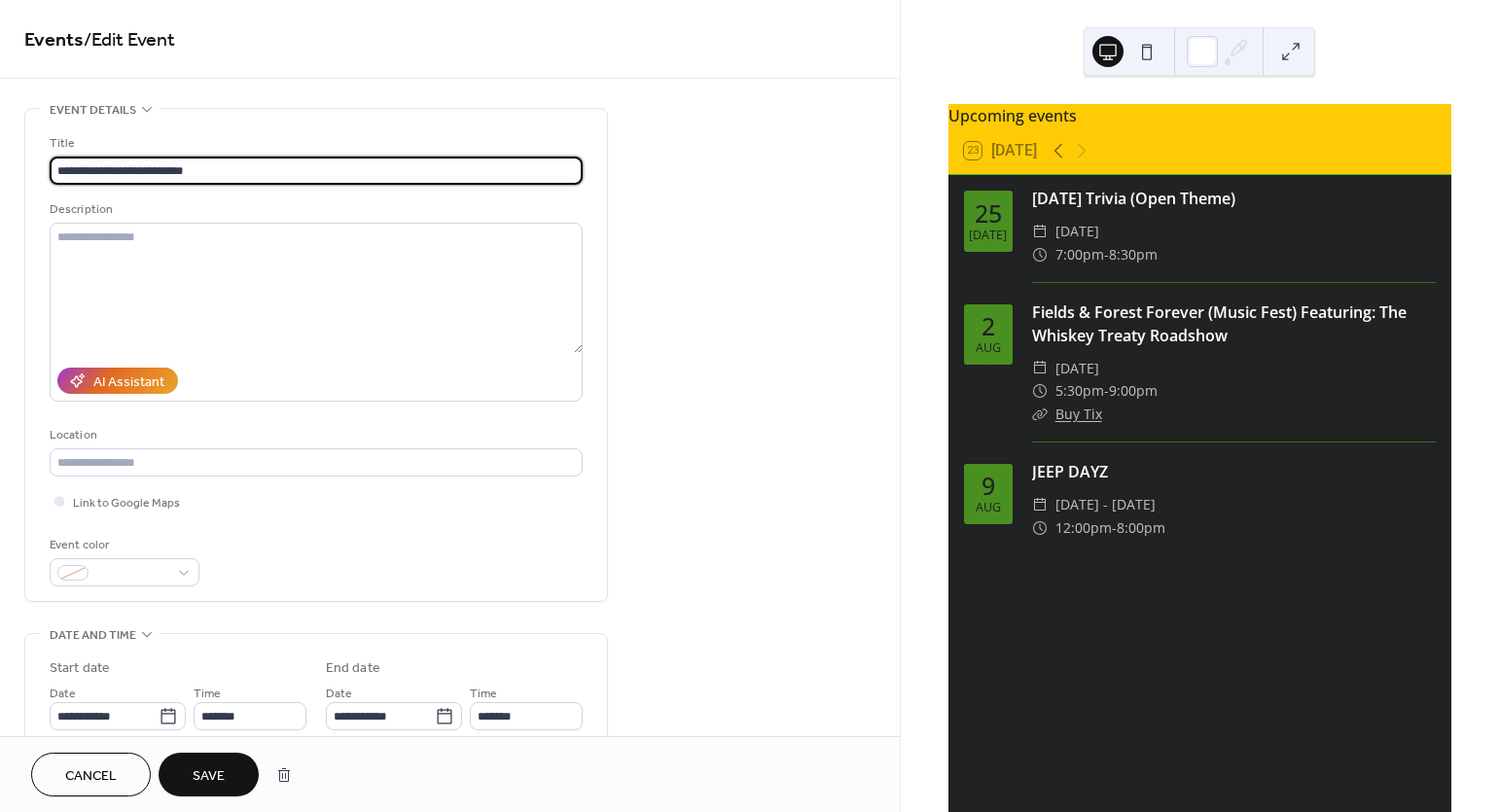 type on "**********" 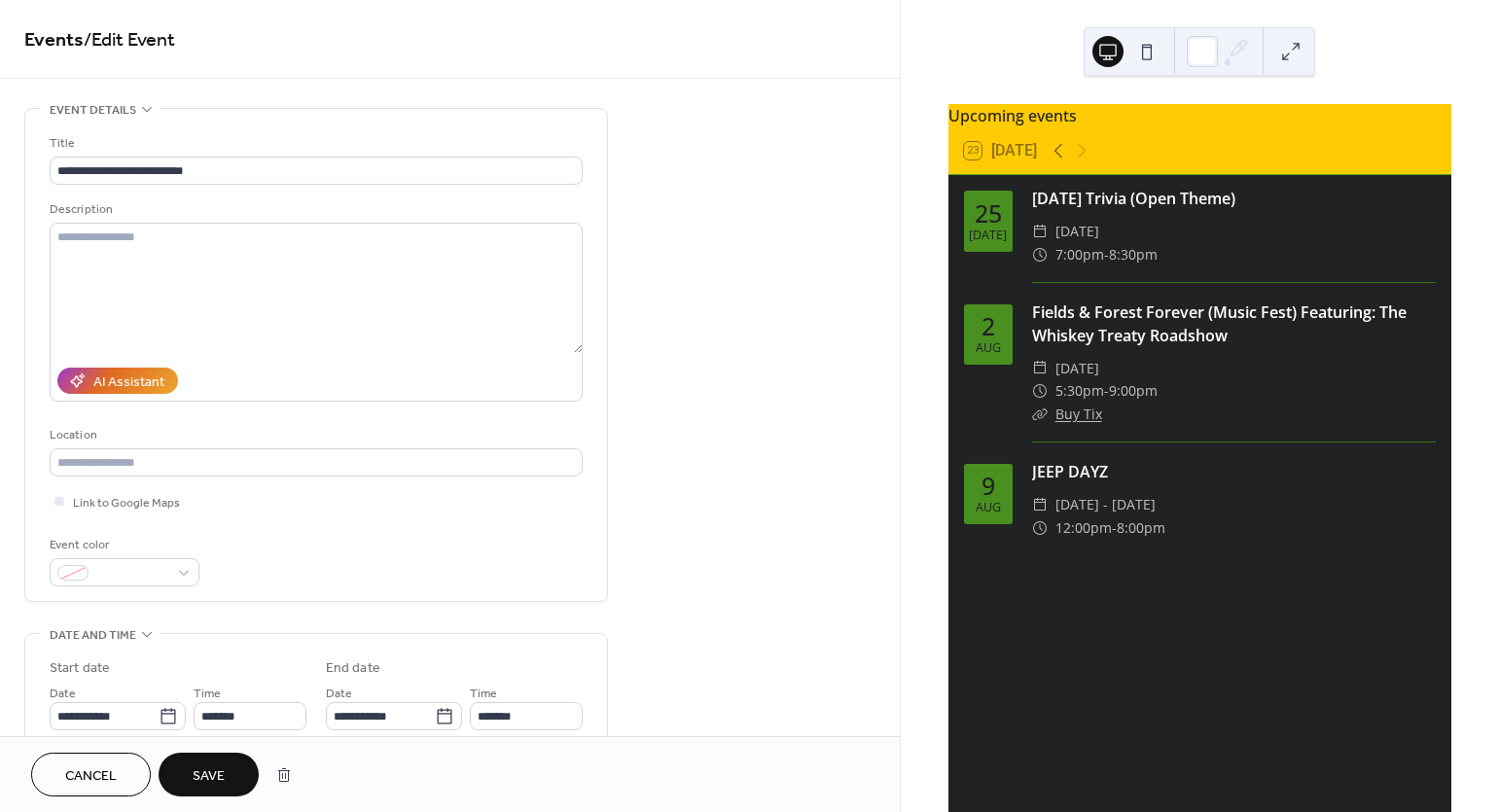 click on "Save" at bounding box center [208, 776] 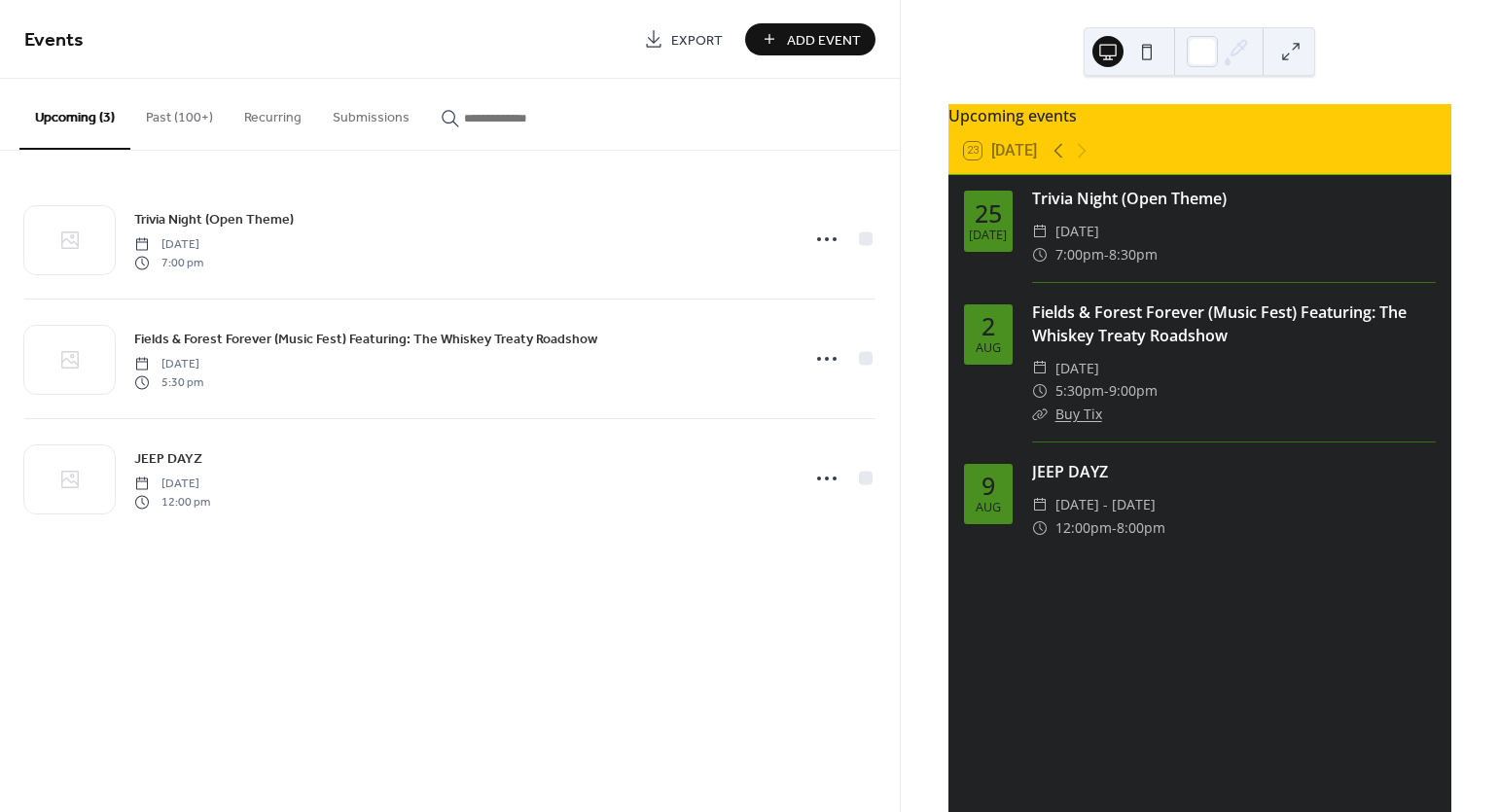 click on "Add Event" at bounding box center (824, 40) 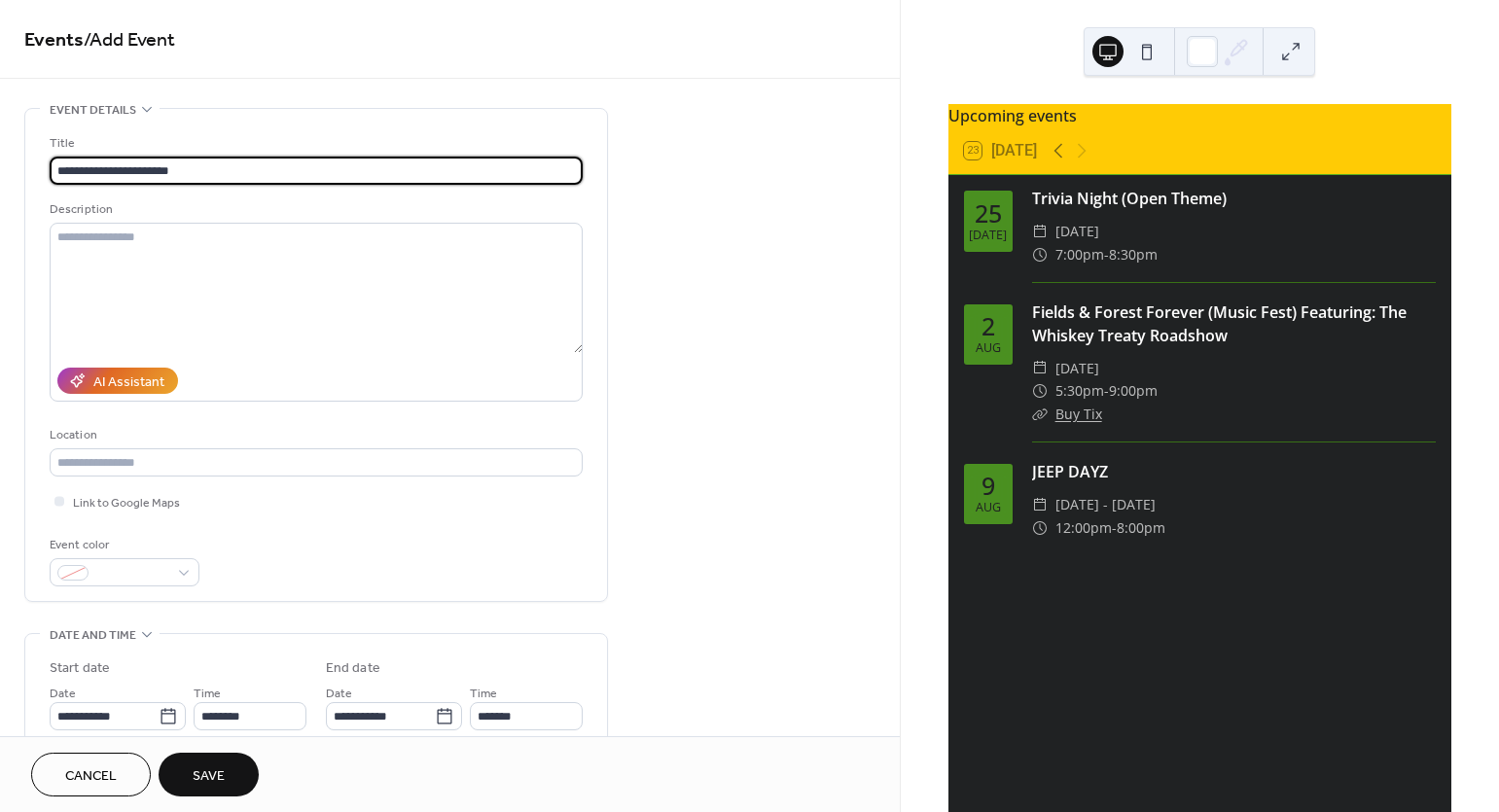 scroll, scrollTop: 116, scrollLeft: 0, axis: vertical 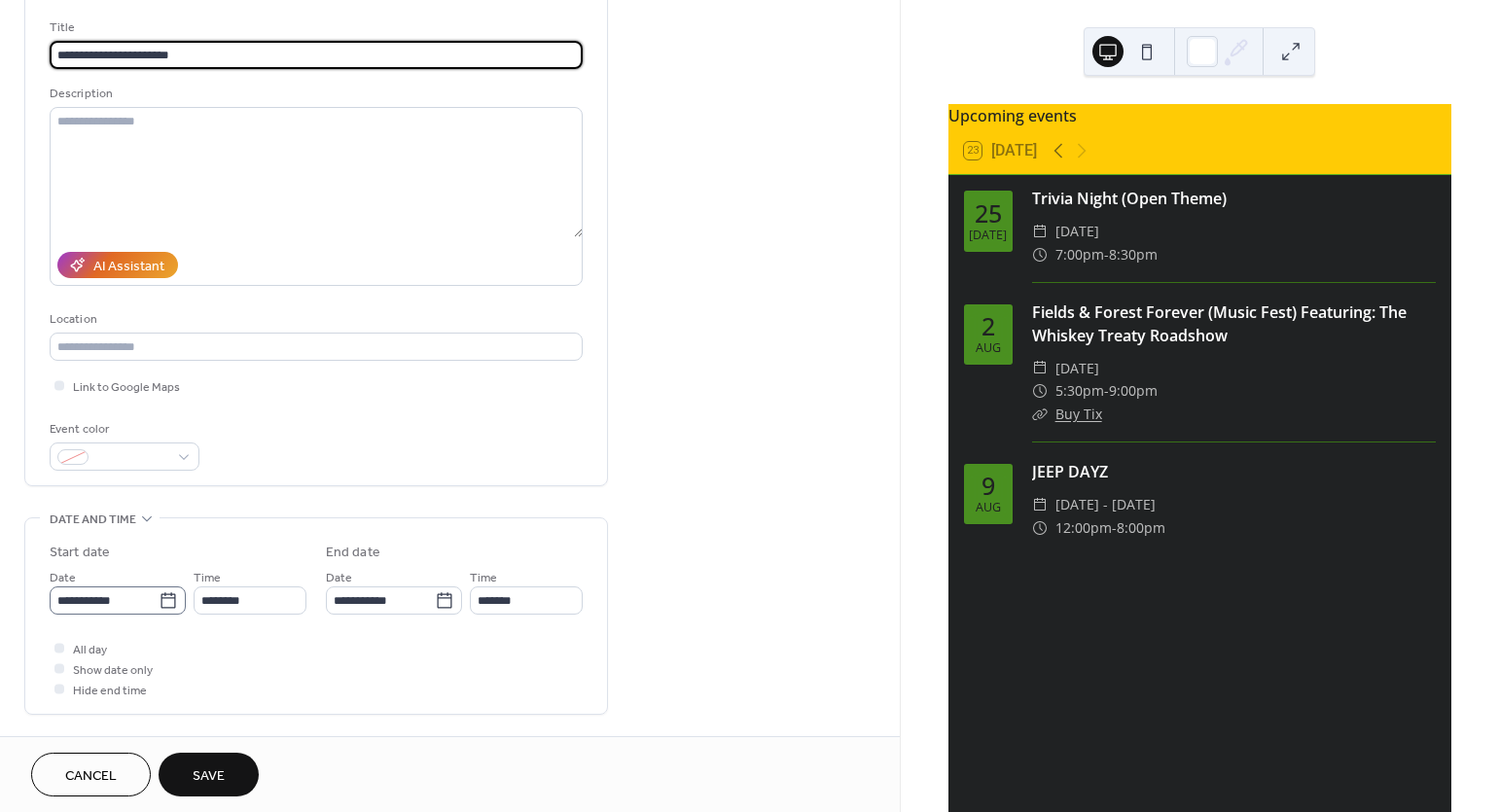type on "**********" 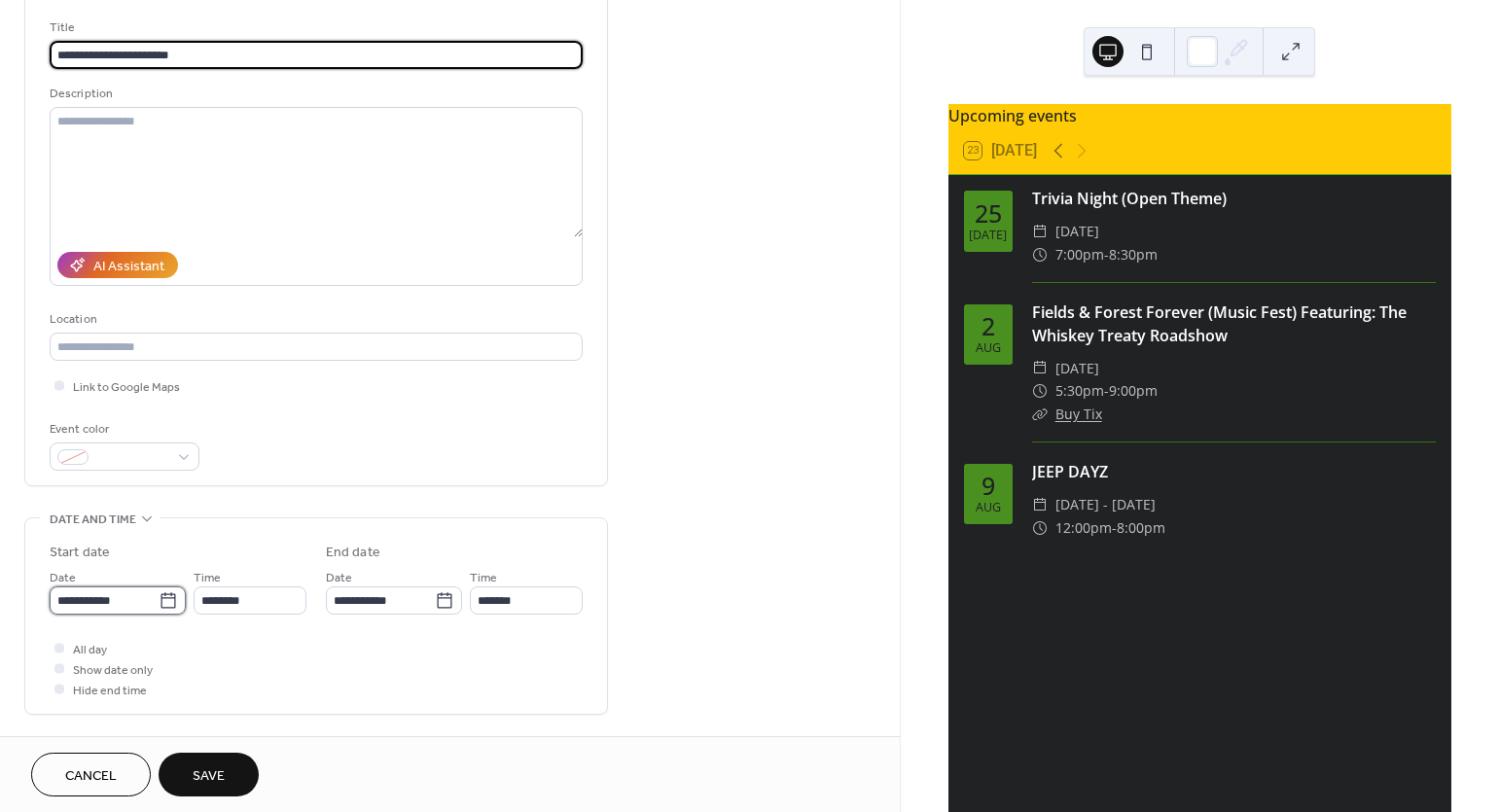 click on "**********" at bounding box center [104, 600] 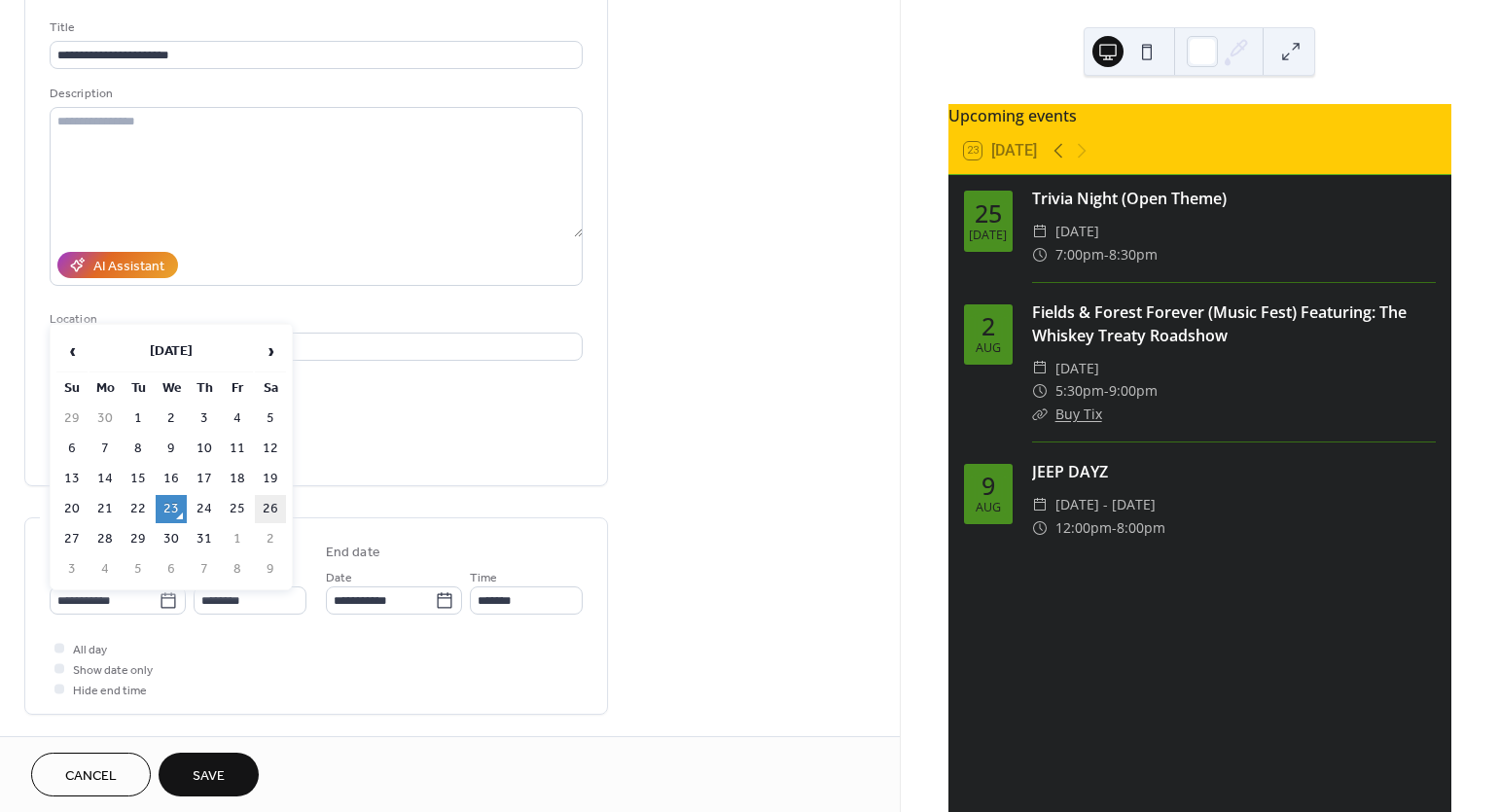 click on "26" at bounding box center (270, 509) 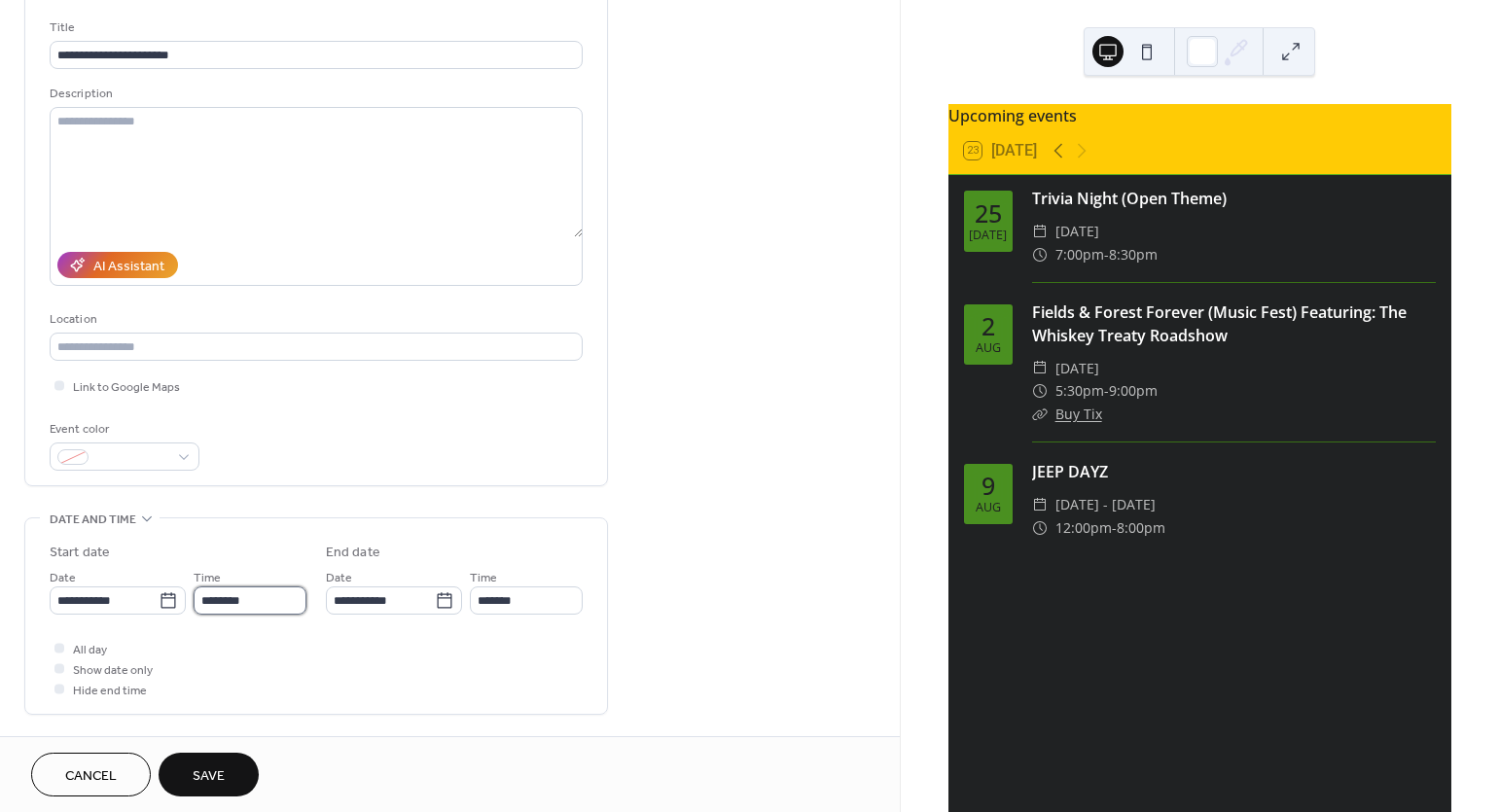 click on "********" at bounding box center [250, 600] 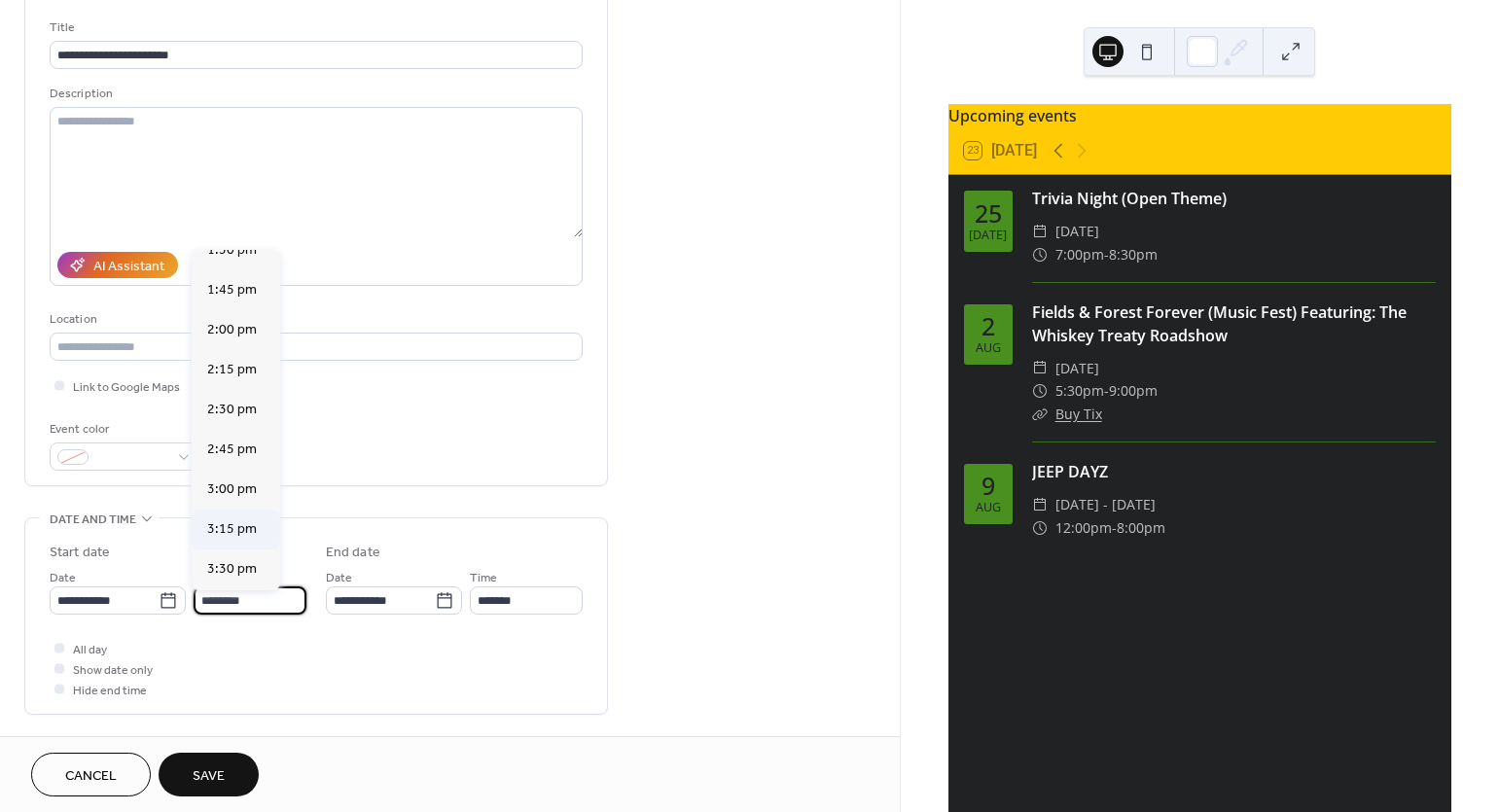 scroll, scrollTop: 2174, scrollLeft: 0, axis: vertical 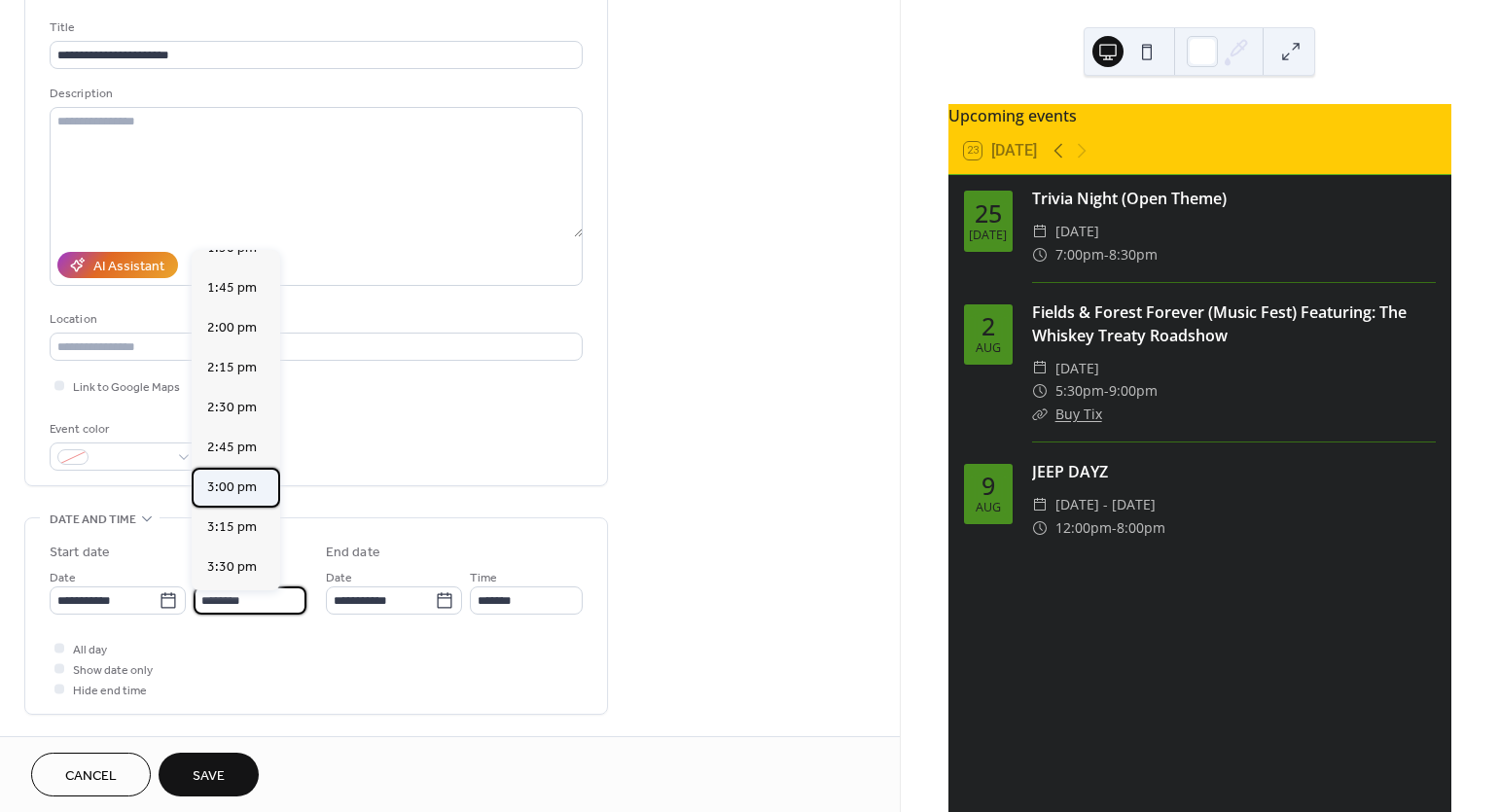 click on "3:00 pm" at bounding box center (232, 487) 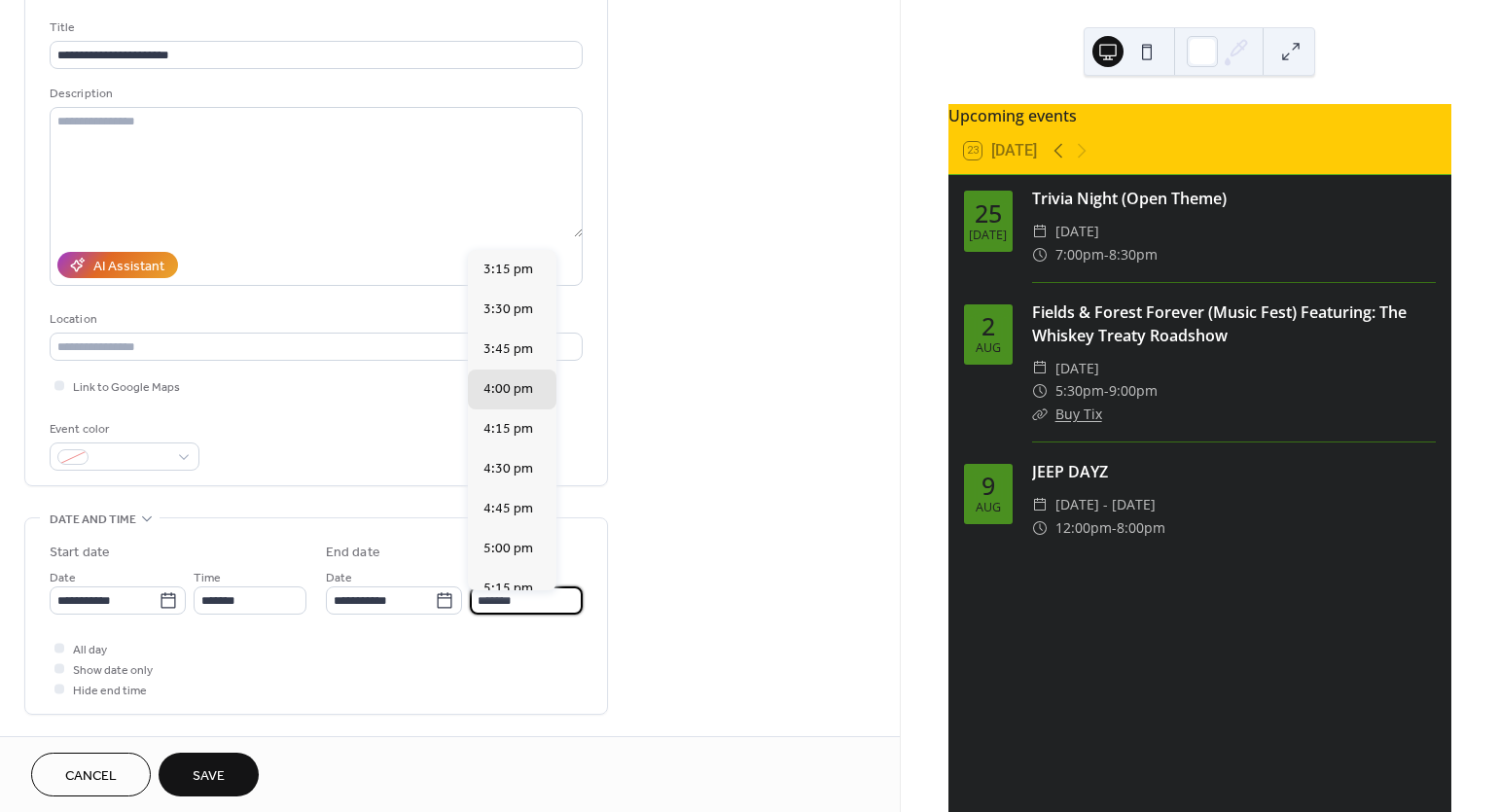 click on "*******" at bounding box center (526, 600) 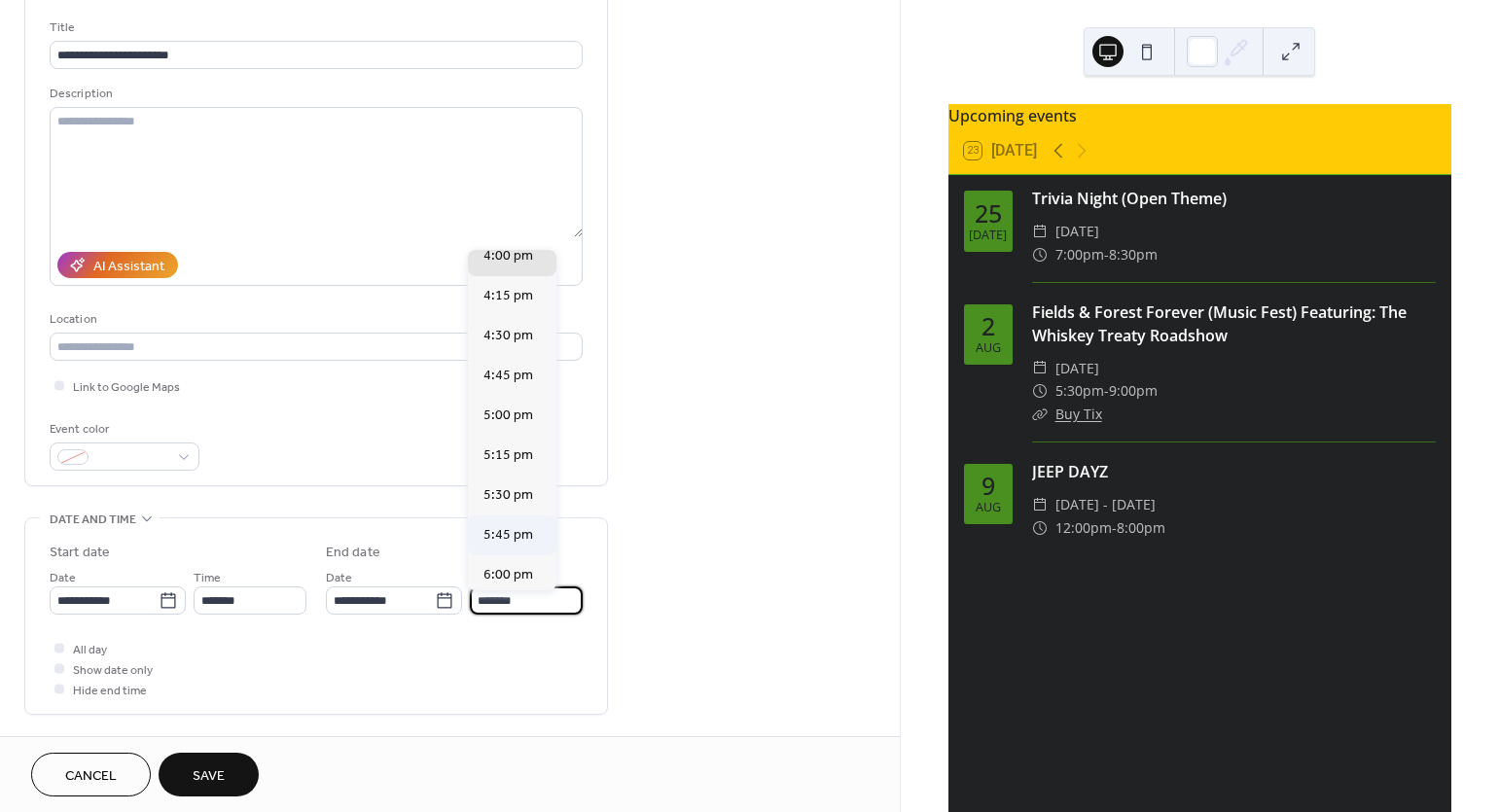 scroll, scrollTop: 209, scrollLeft: 0, axis: vertical 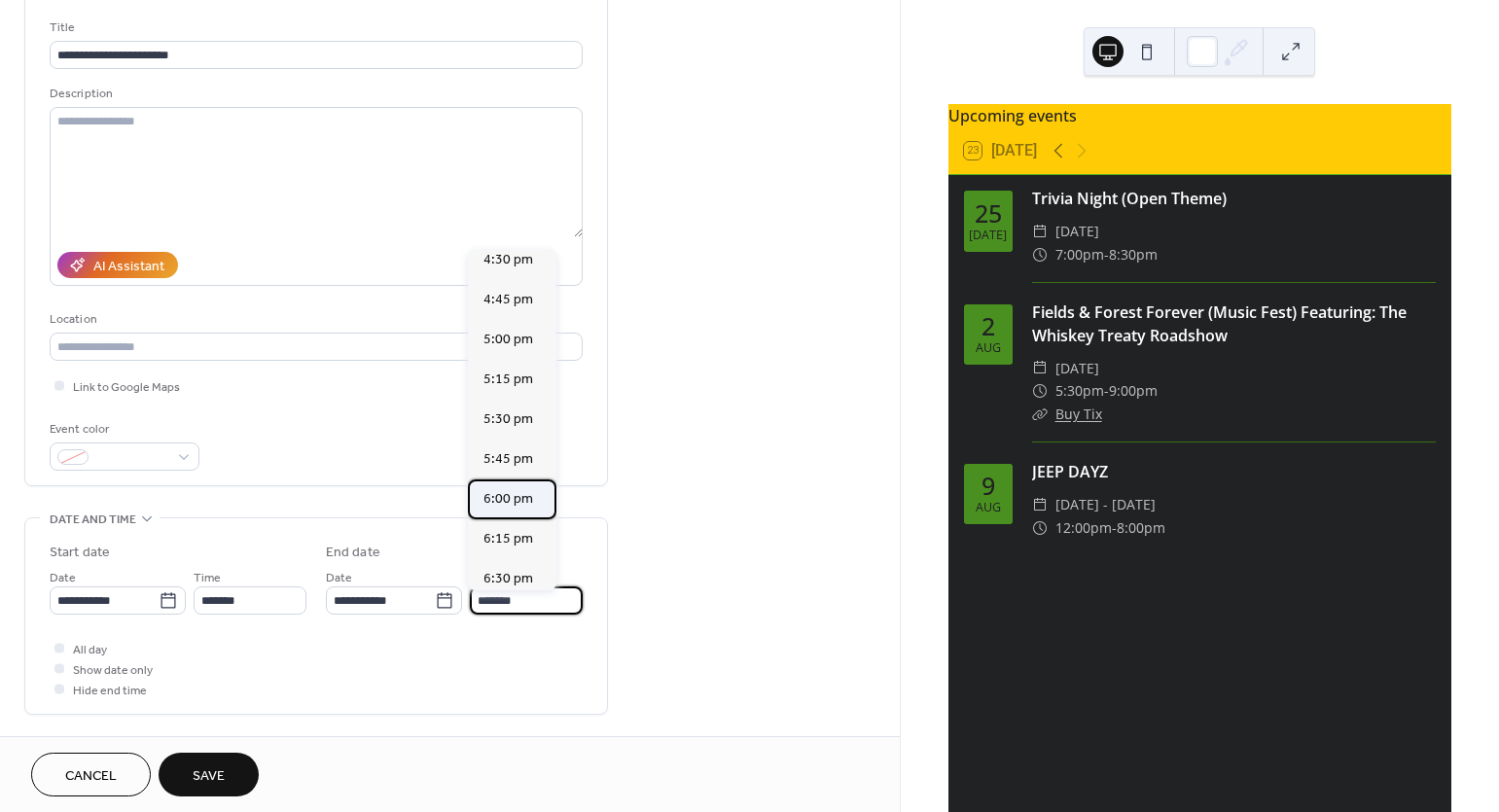 click on "6:00 pm" at bounding box center [508, 499] 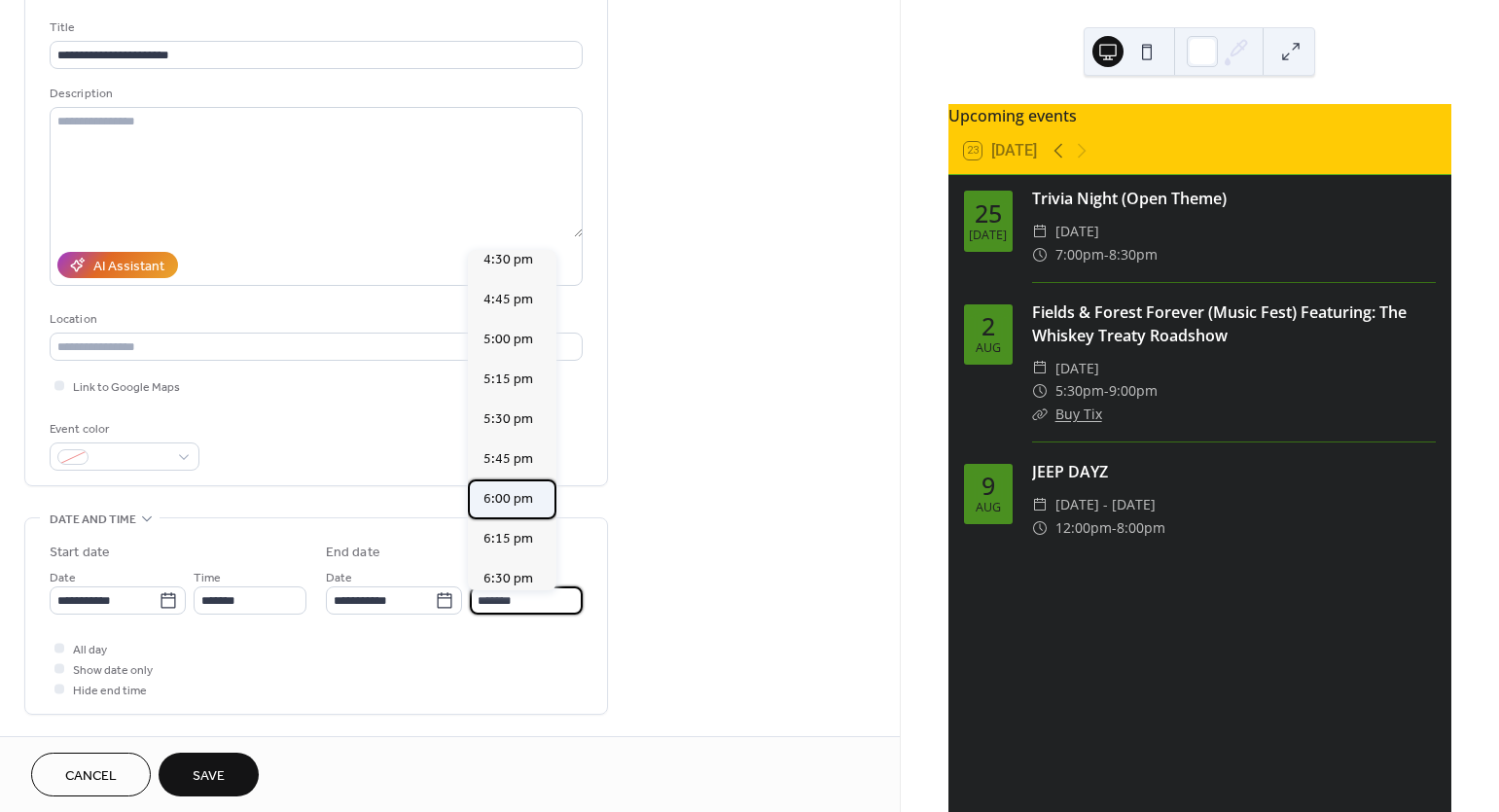 type on "*******" 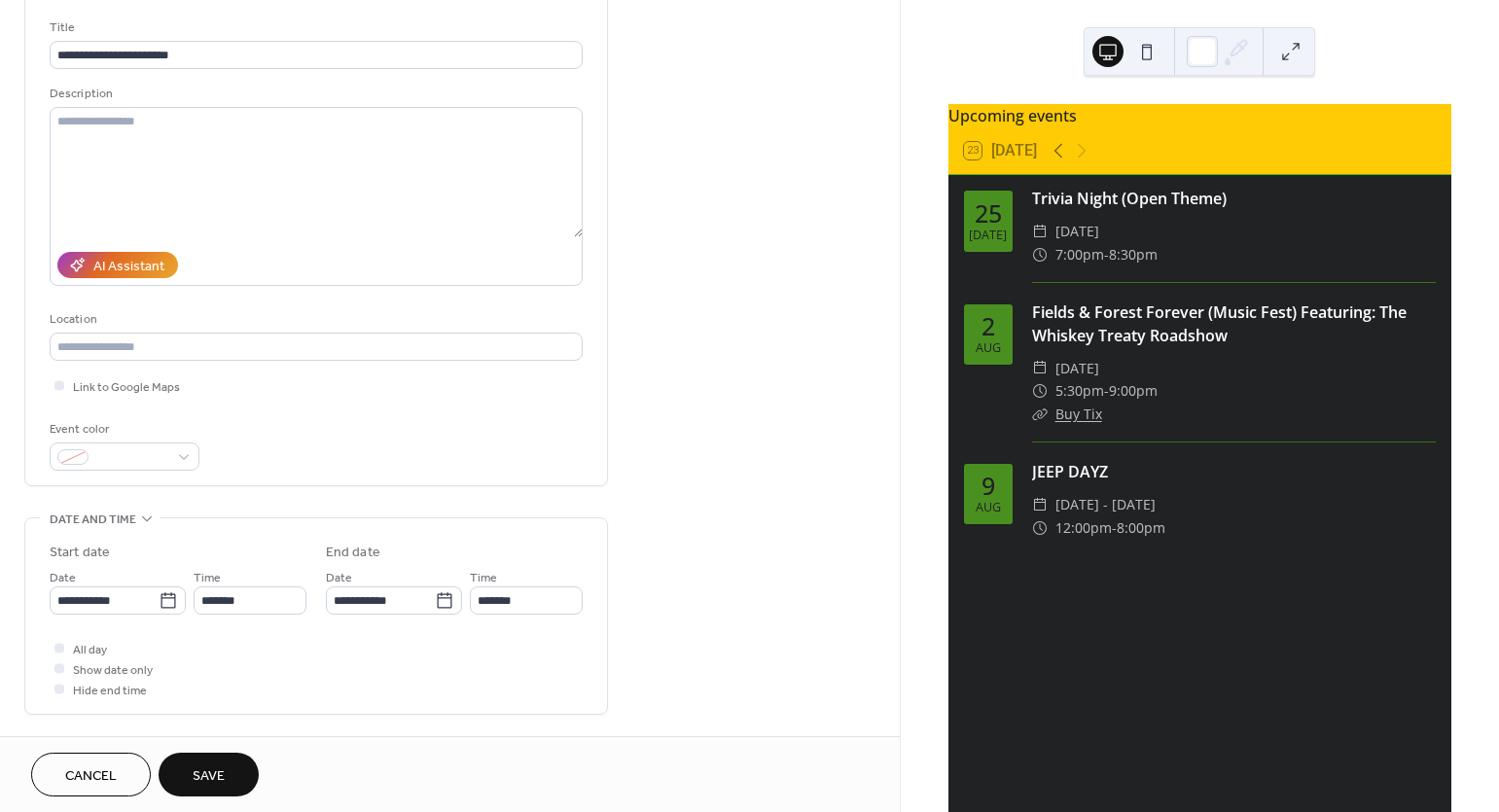 click on "Save" at bounding box center [208, 776] 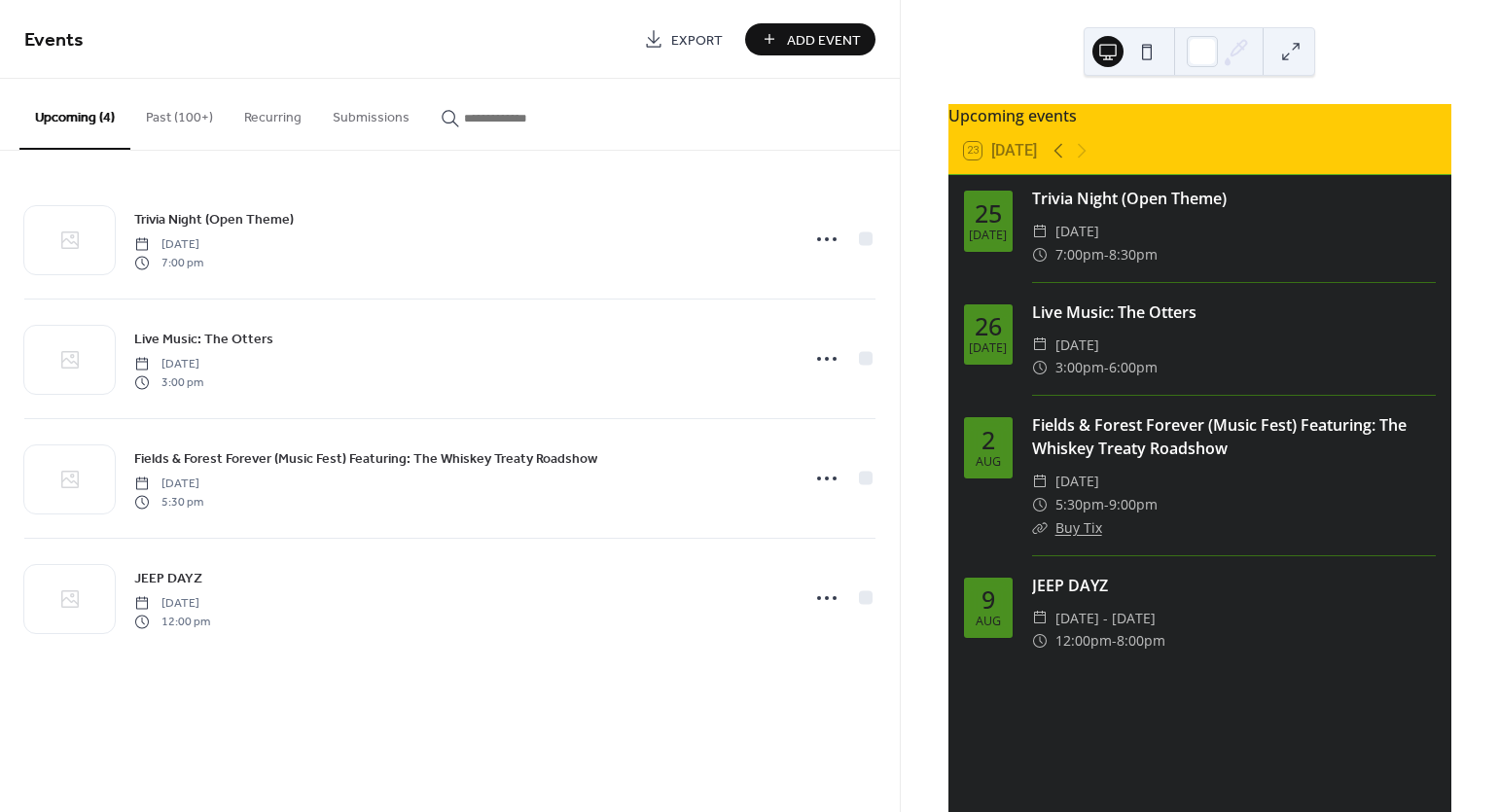 click on "Add Event" at bounding box center (824, 40) 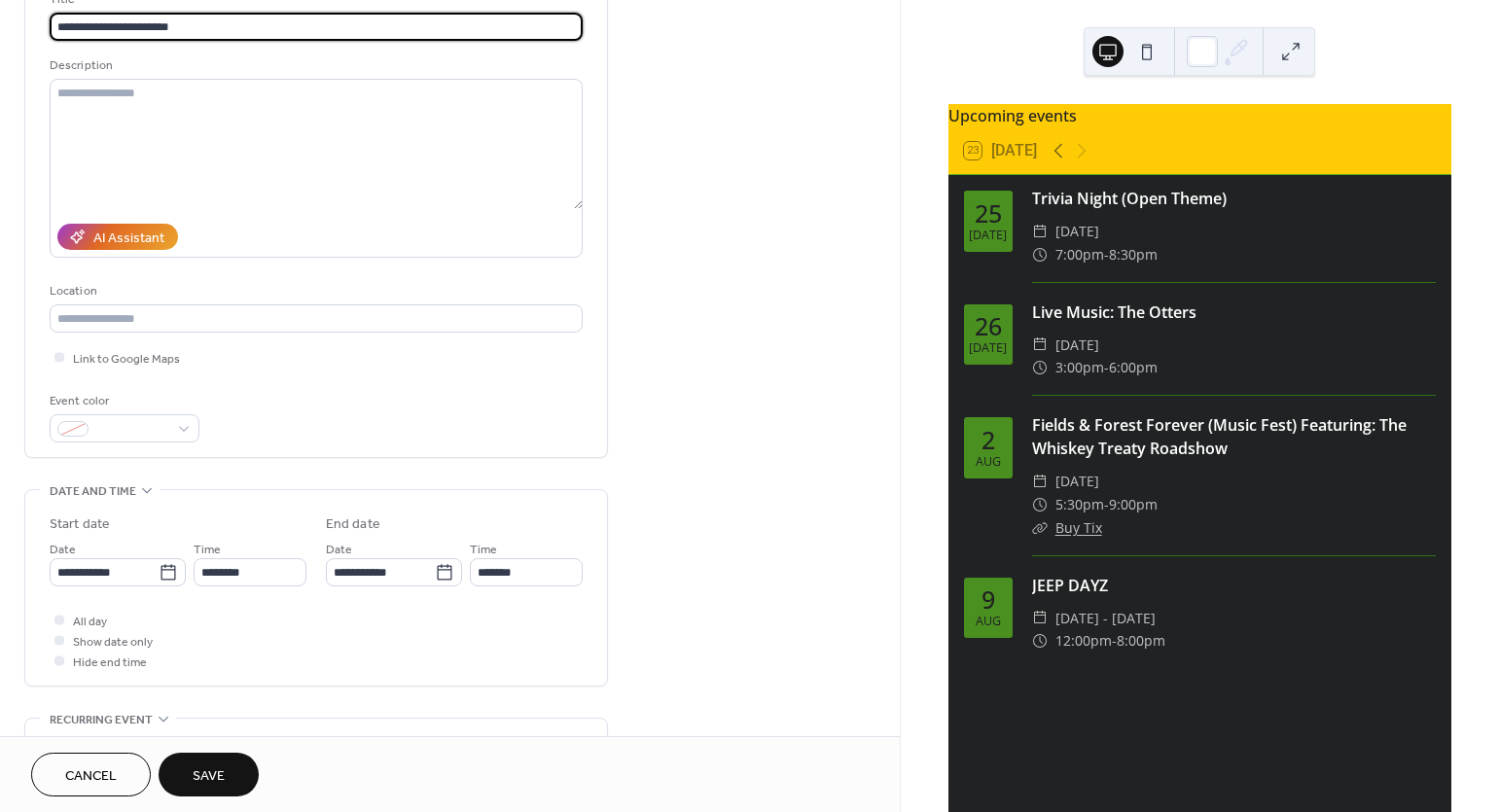 scroll, scrollTop: 177, scrollLeft: 0, axis: vertical 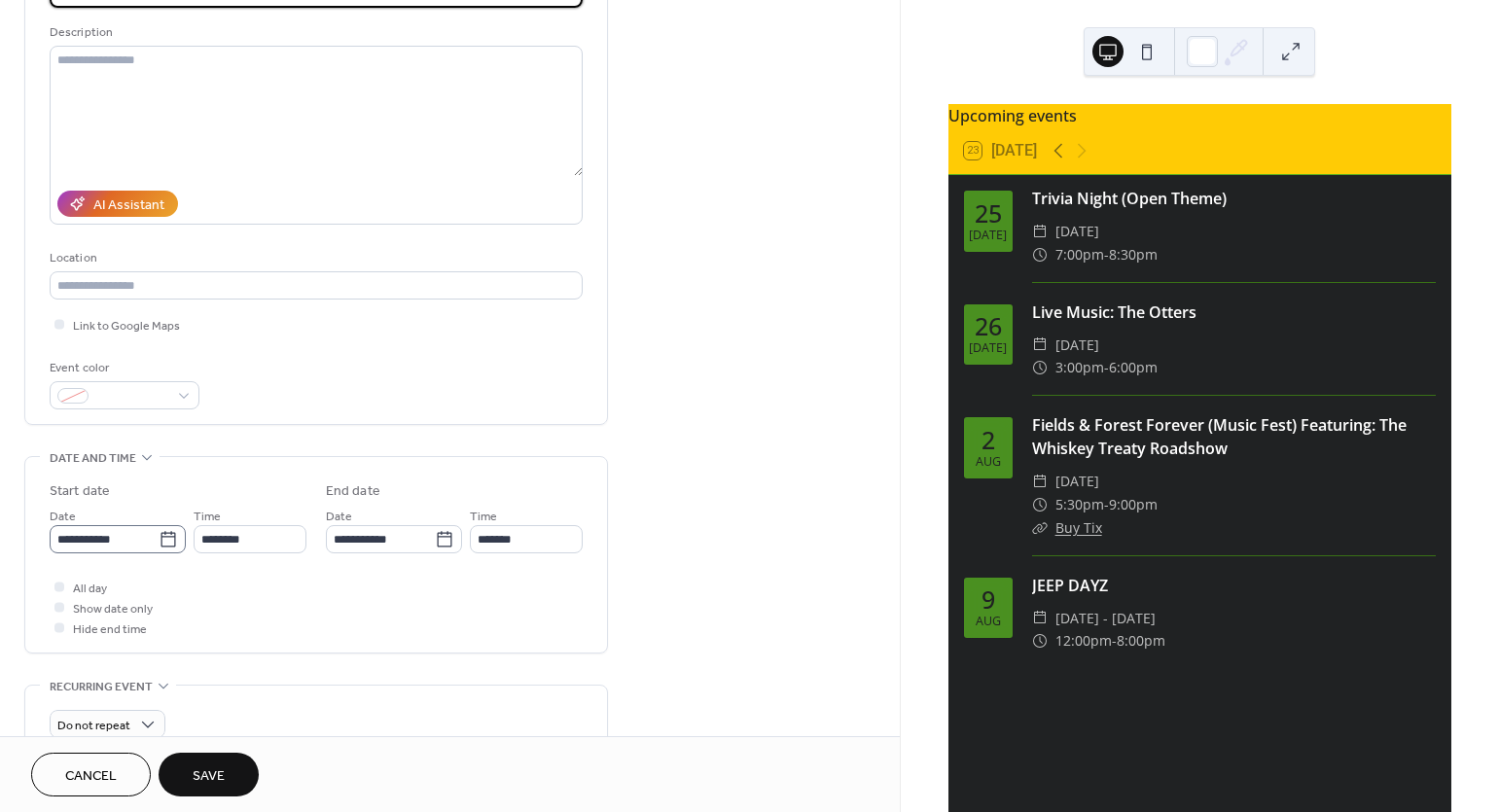 type on "**********" 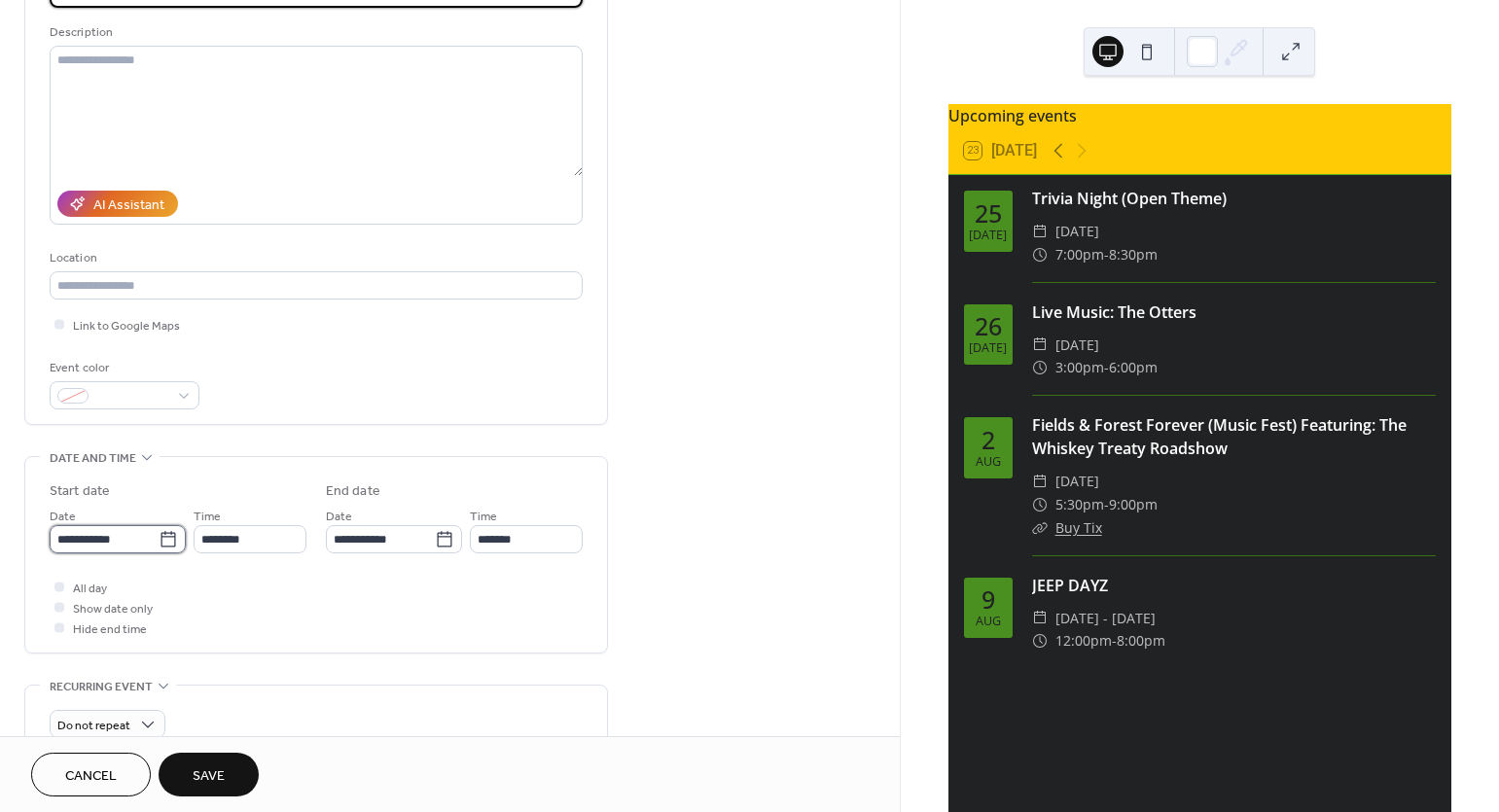 click on "**********" at bounding box center (104, 539) 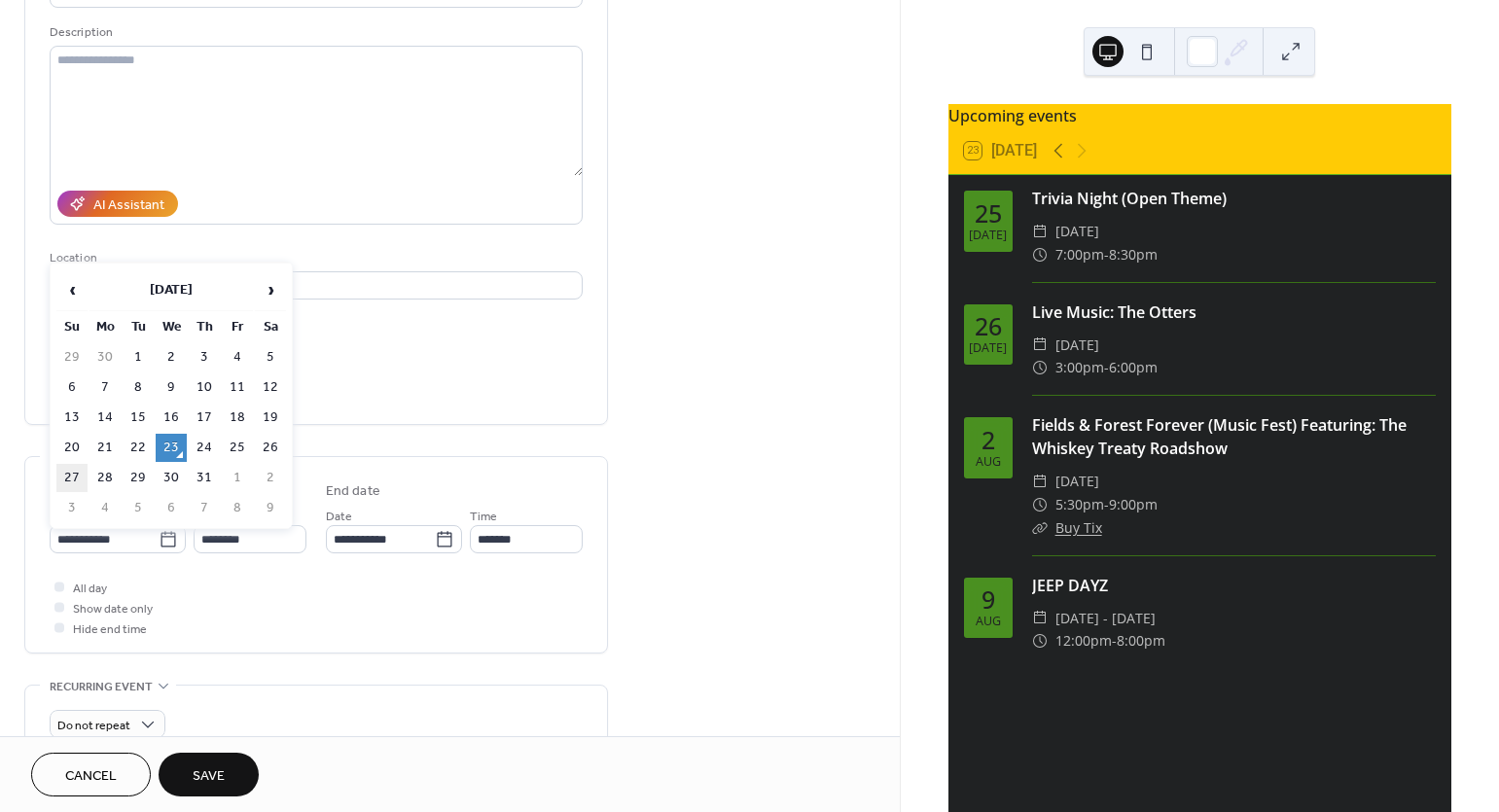 click on "27" at bounding box center (72, 477) 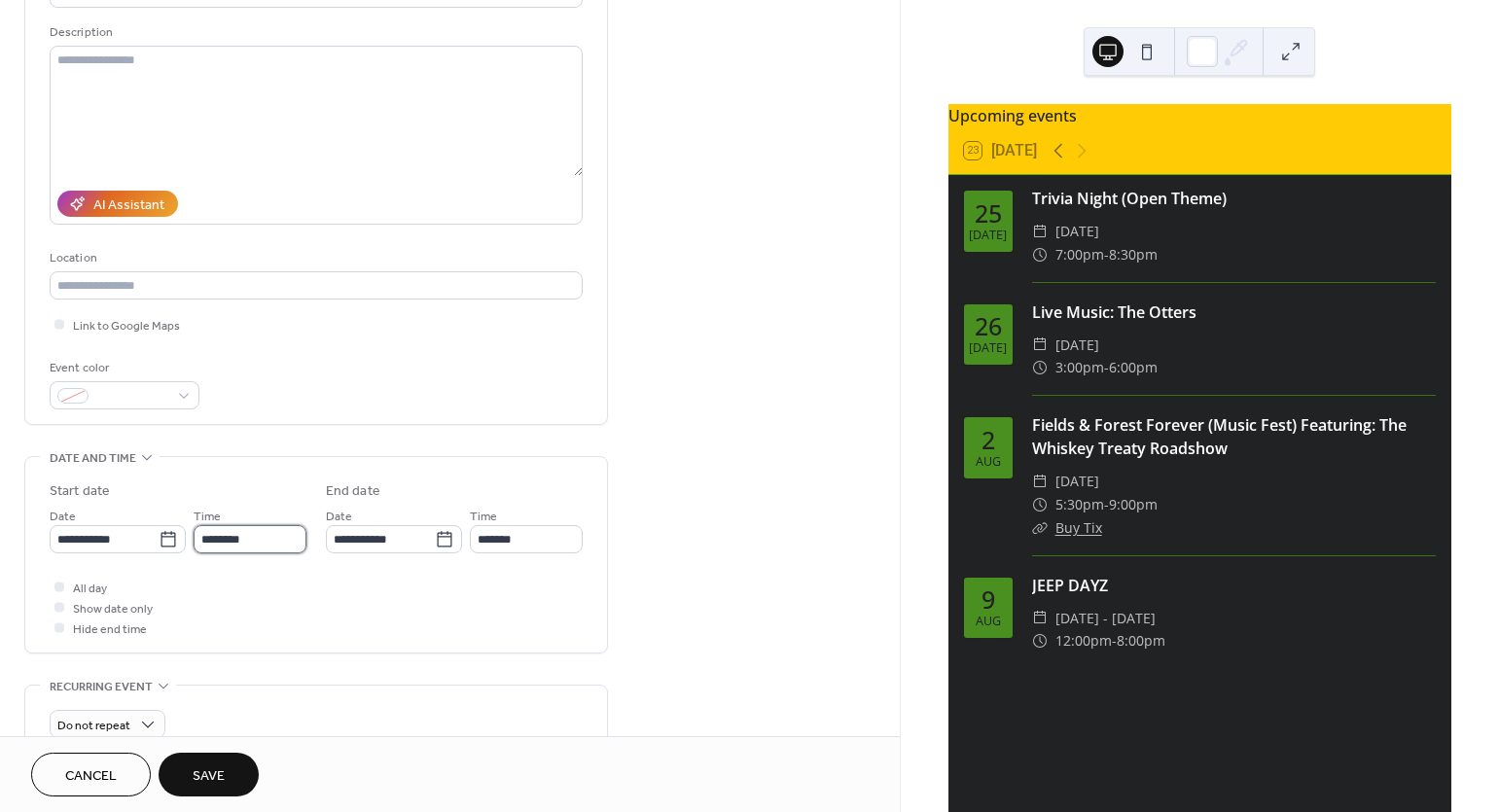 click on "********" at bounding box center (250, 539) 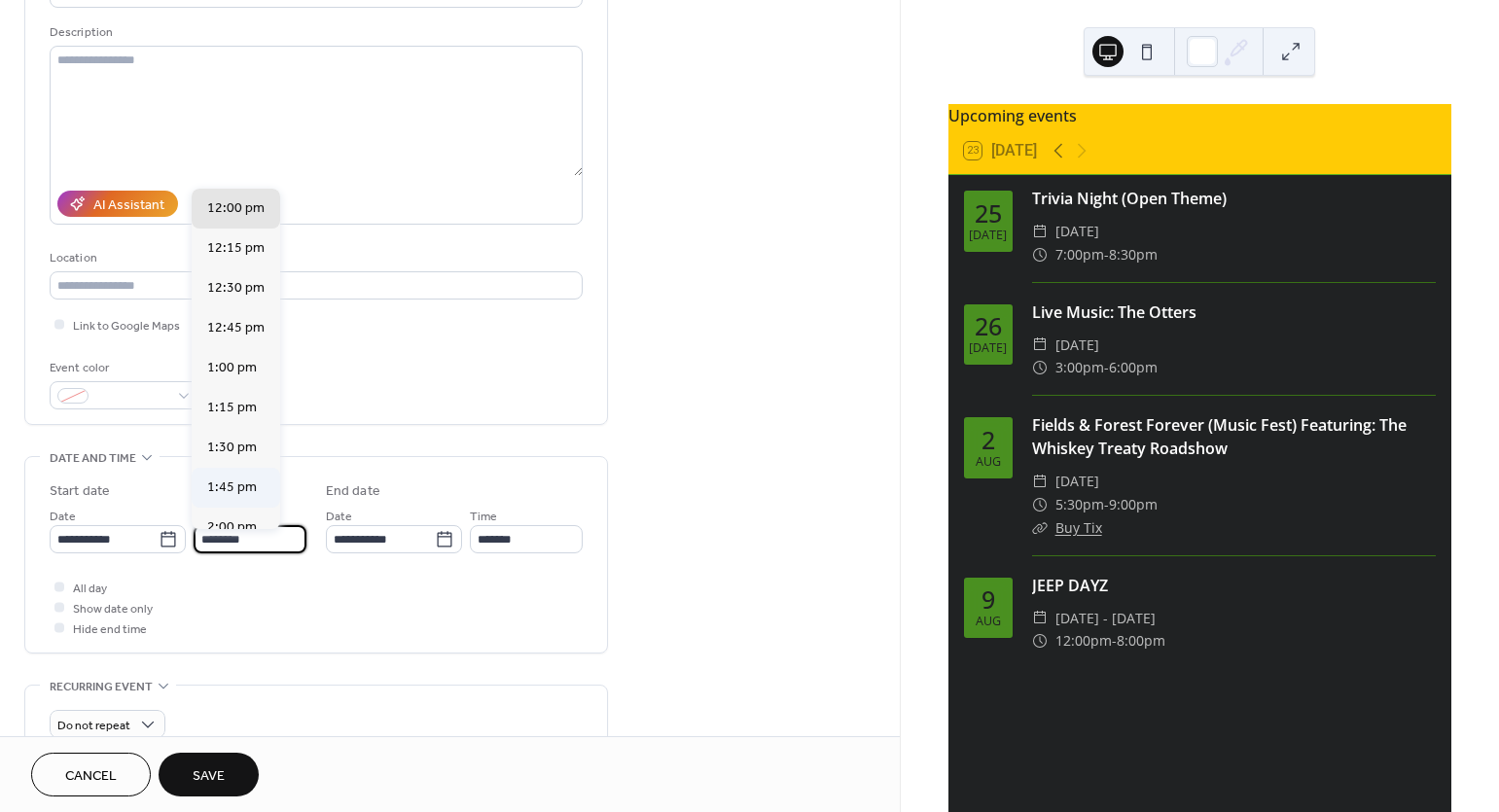 scroll, scrollTop: 1971, scrollLeft: 0, axis: vertical 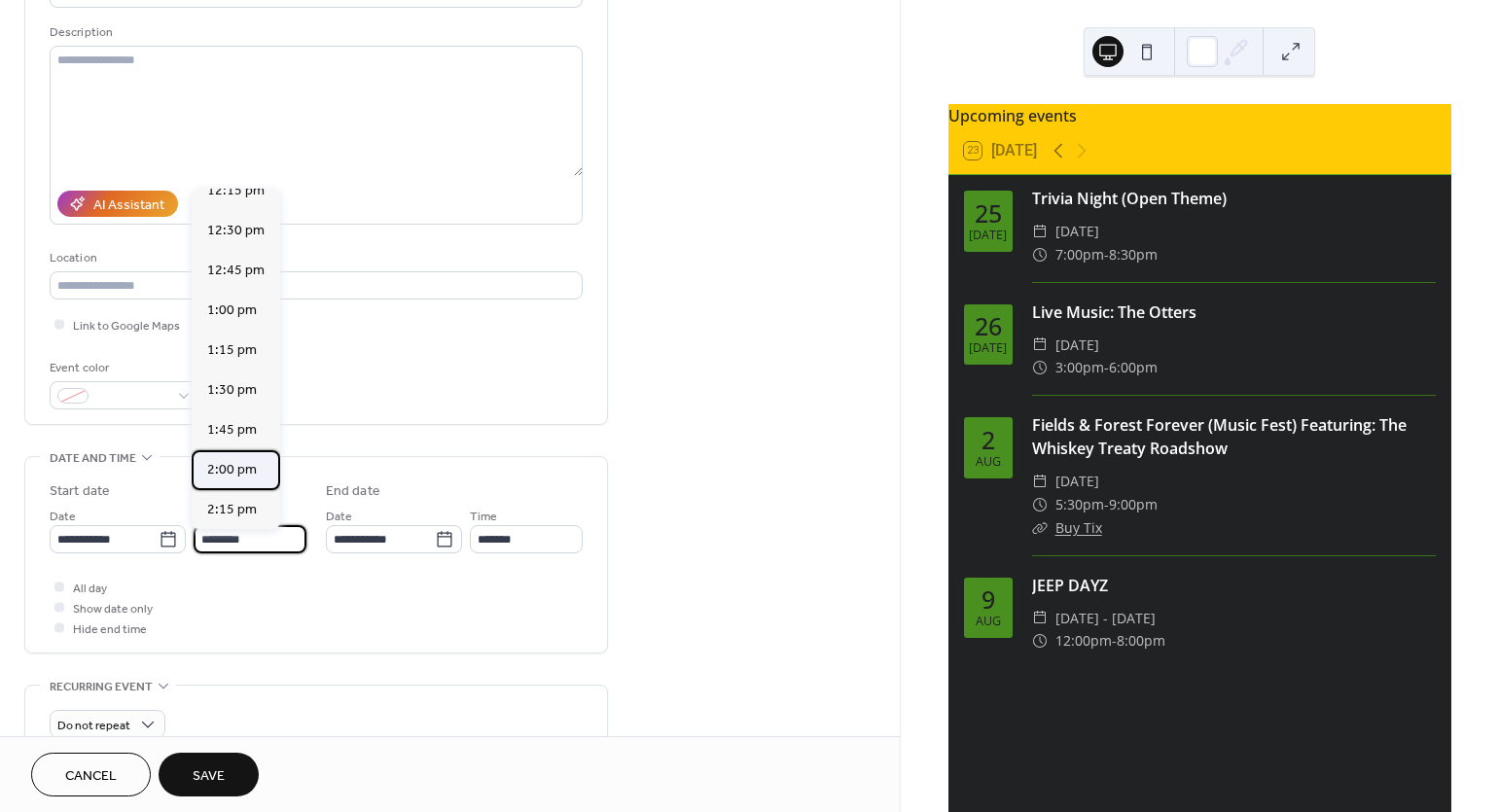 click on "2:00 pm" at bounding box center [232, 470] 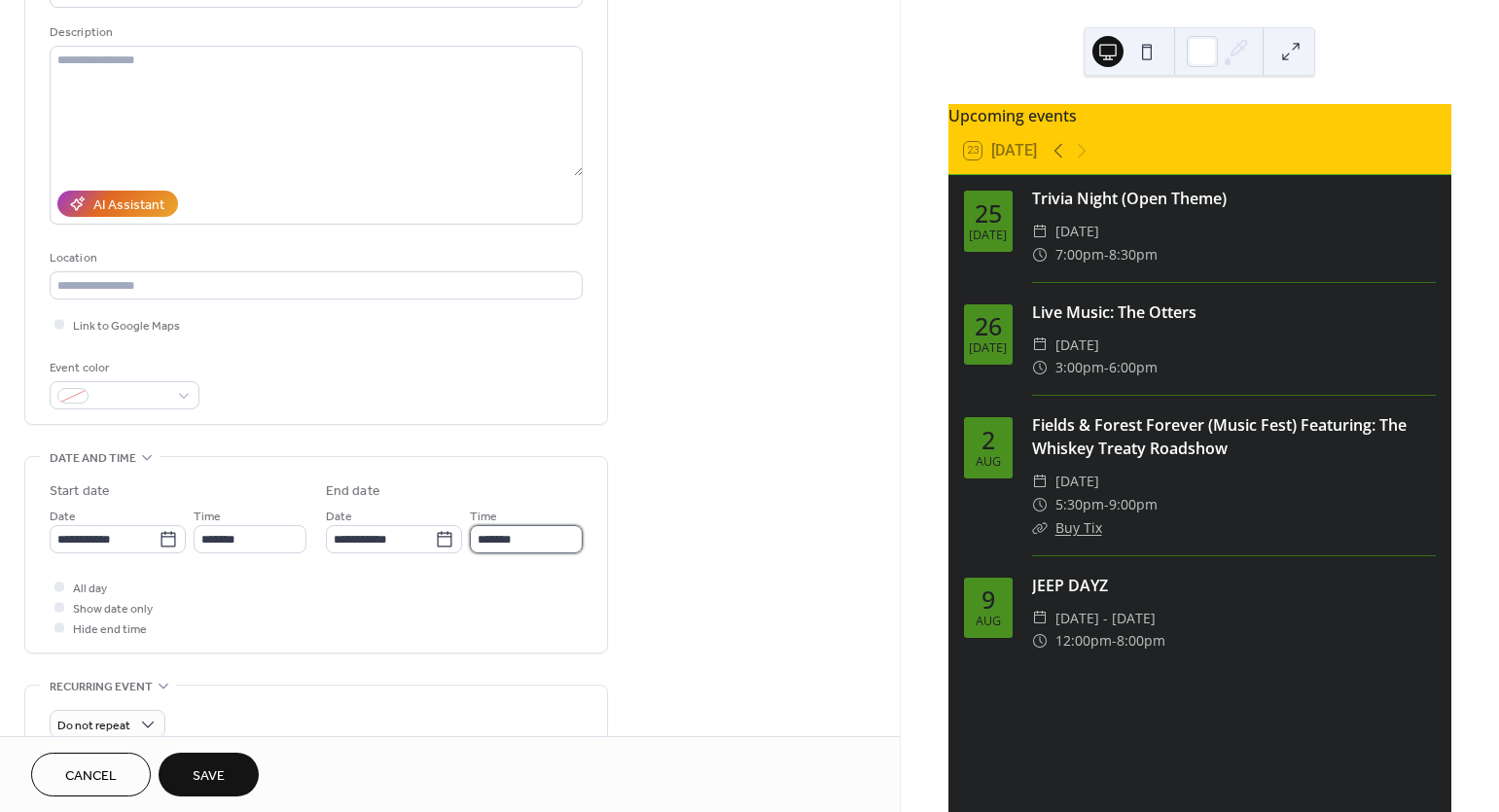 click on "*******" at bounding box center [526, 539] 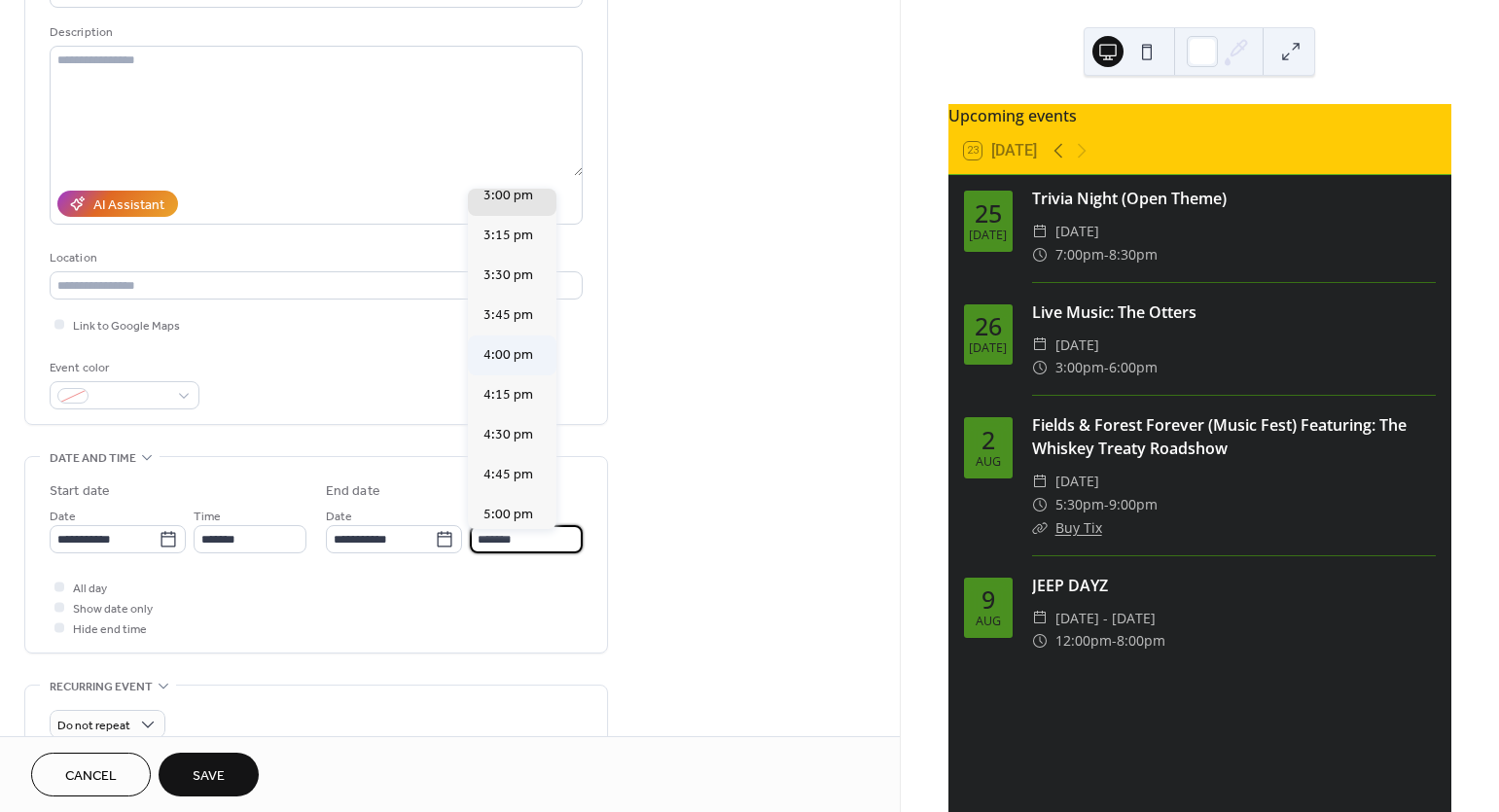 scroll, scrollTop: 140, scrollLeft: 0, axis: vertical 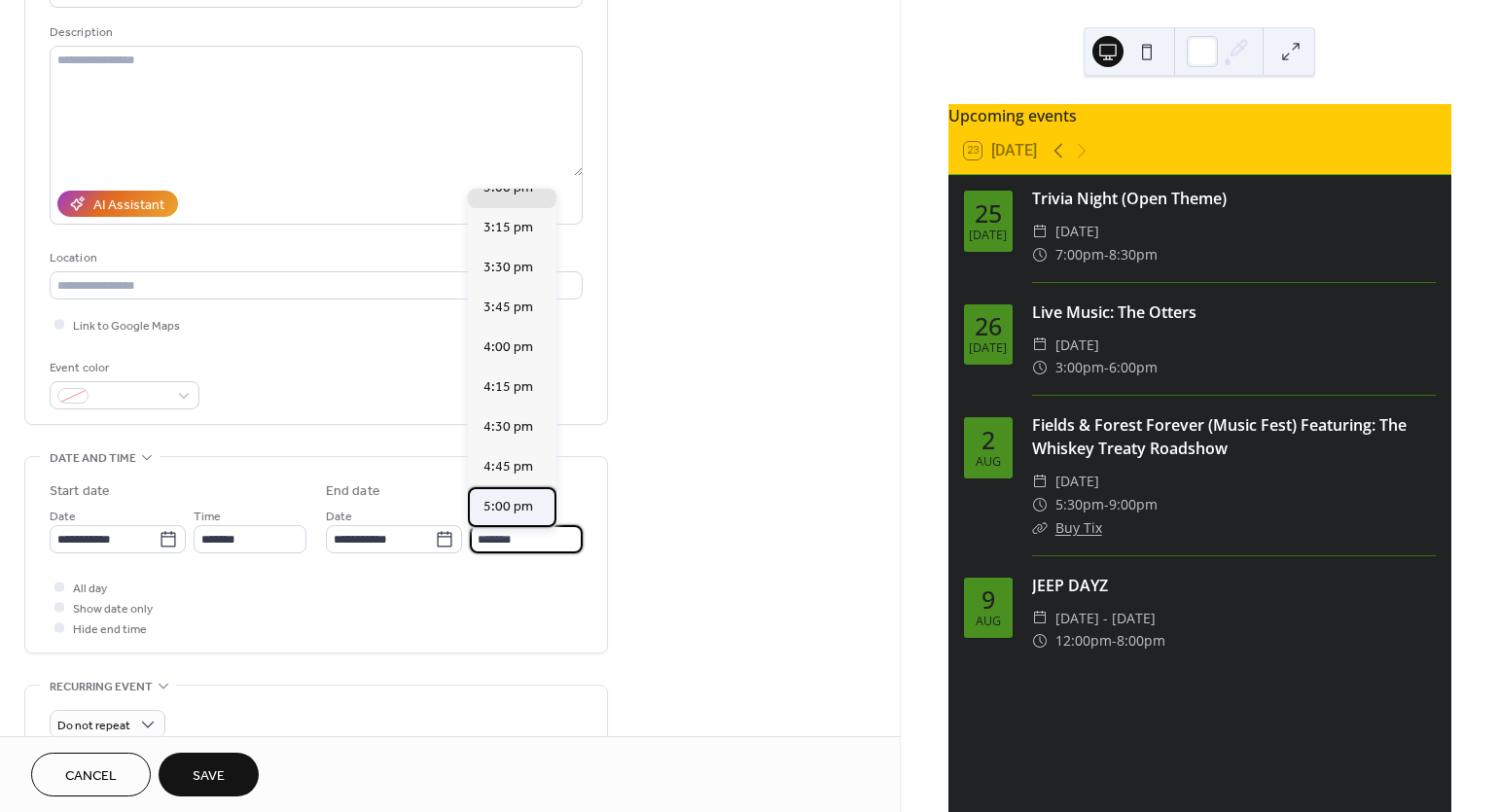 click on "5:00 pm" at bounding box center [508, 507] 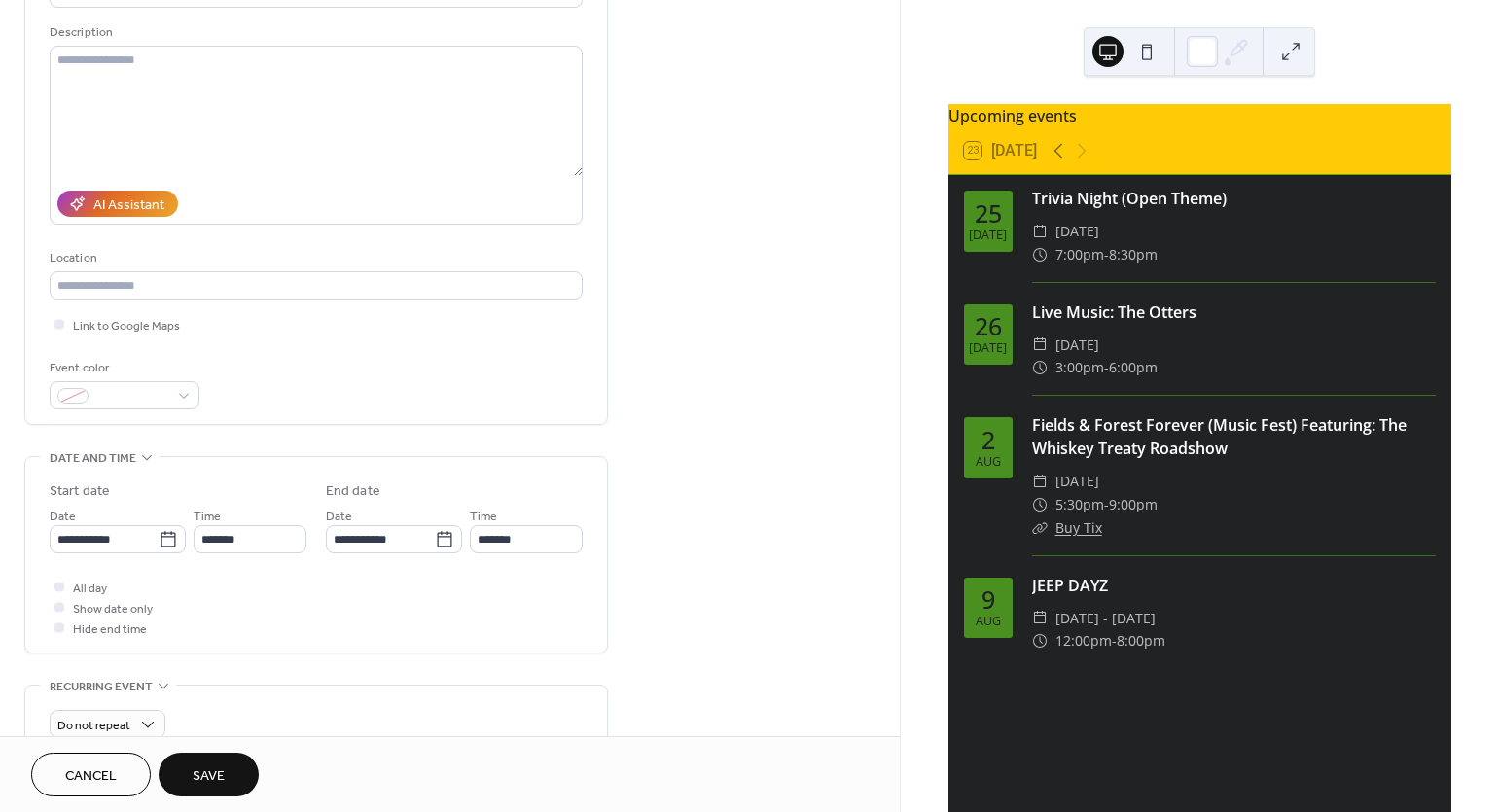 type on "*******" 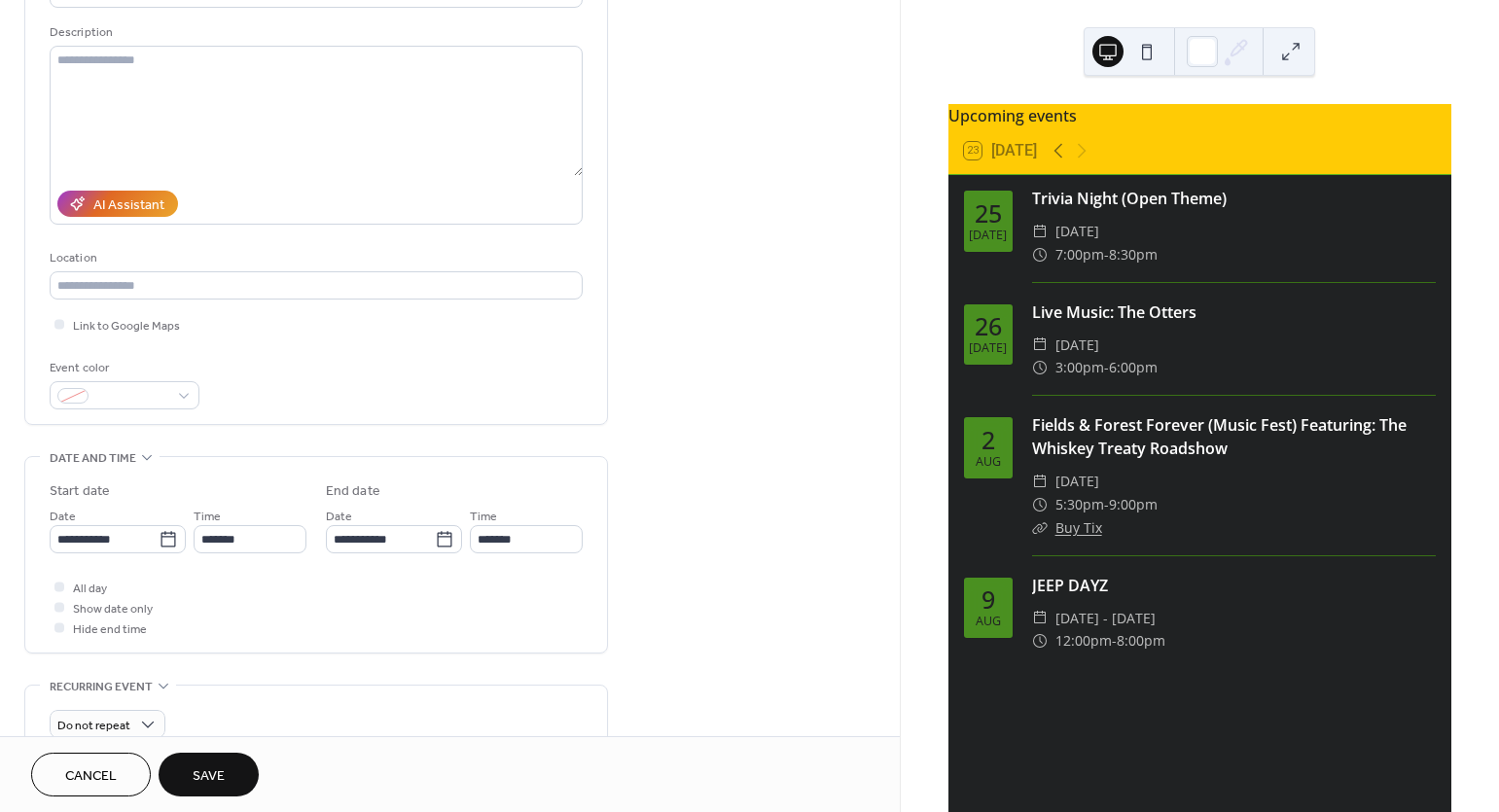 click on "Save" at bounding box center (208, 776) 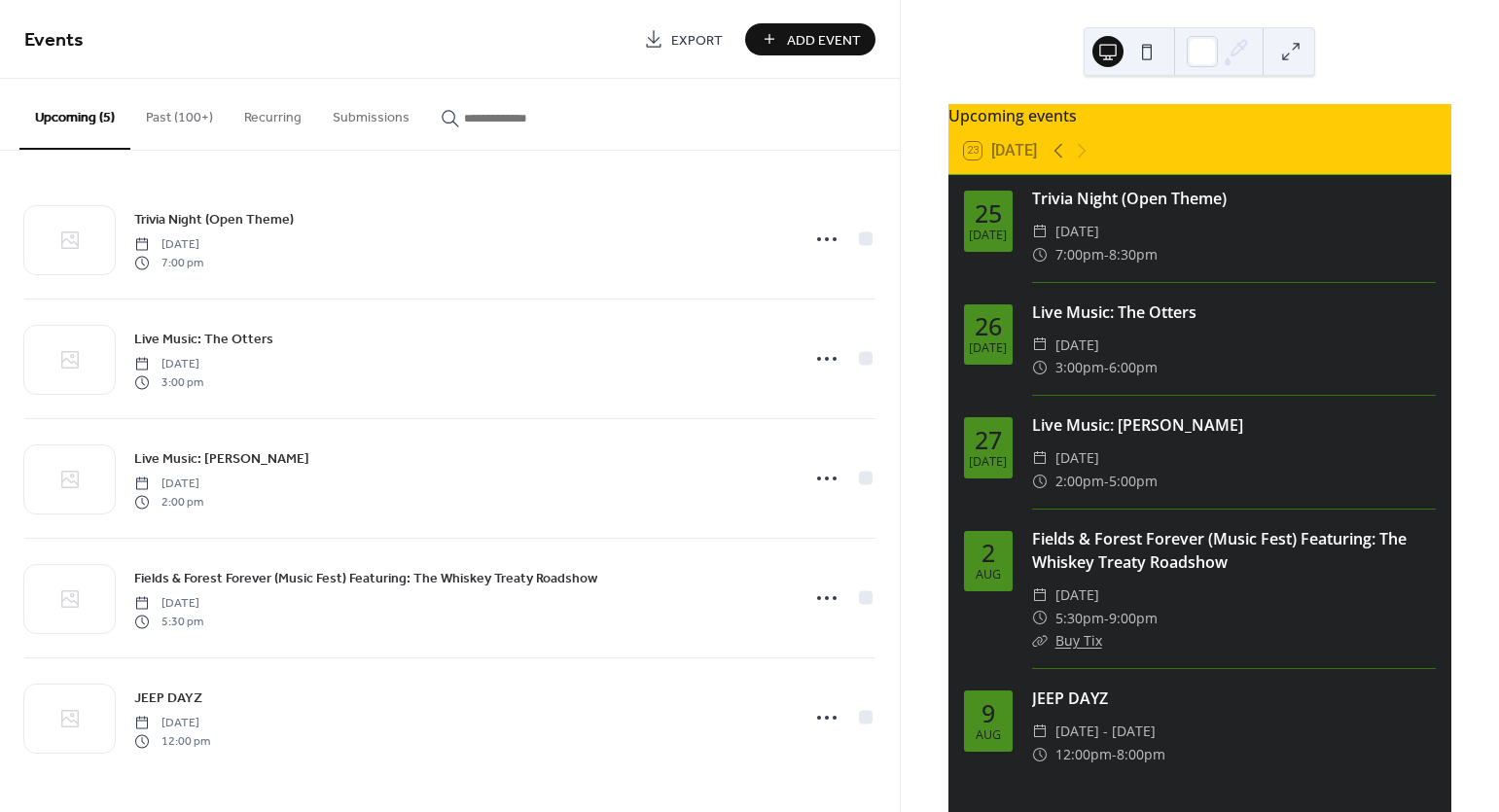 click on "Add Event" at bounding box center [824, 40] 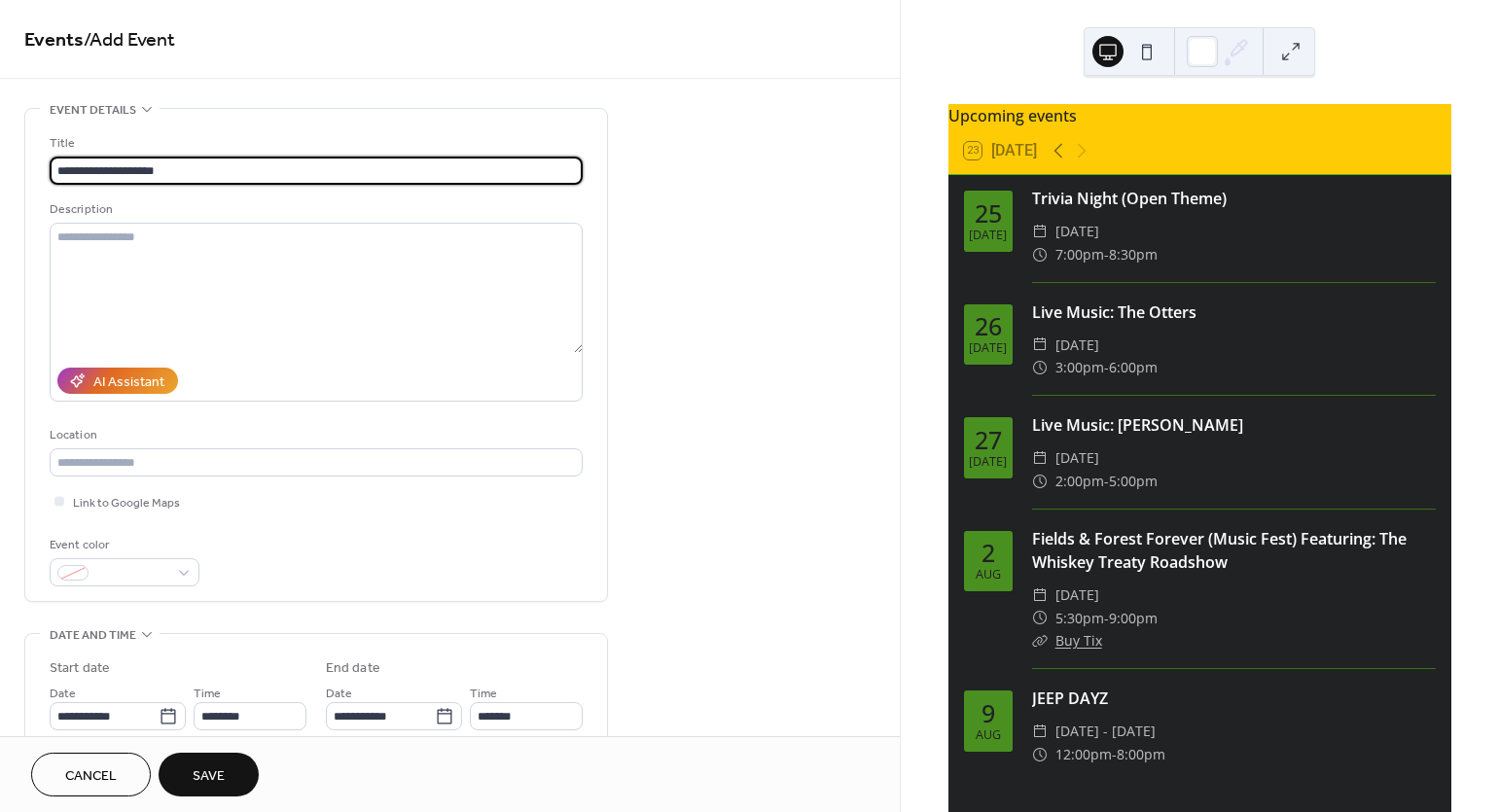 scroll, scrollTop: 15, scrollLeft: 0, axis: vertical 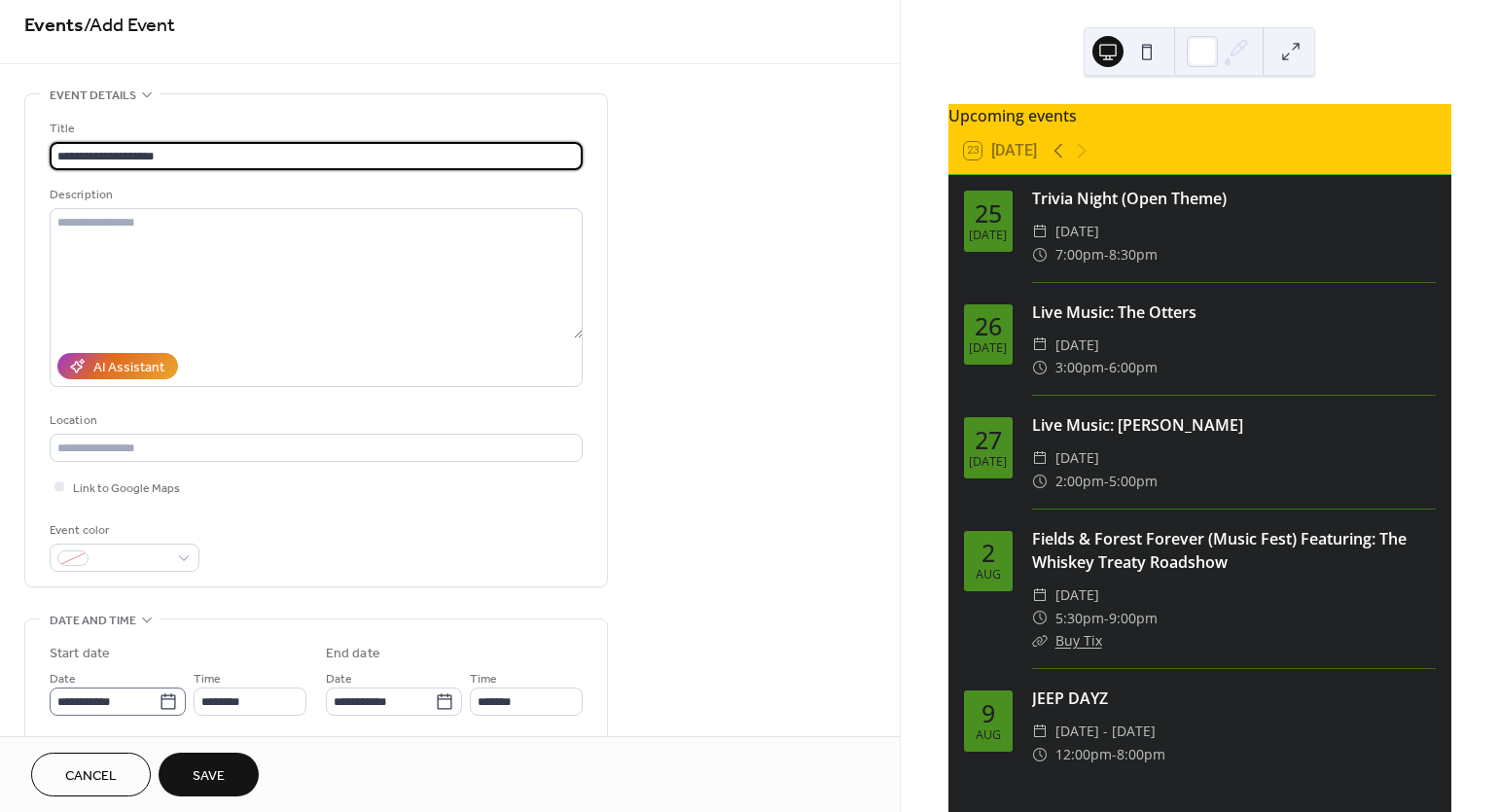 type on "**********" 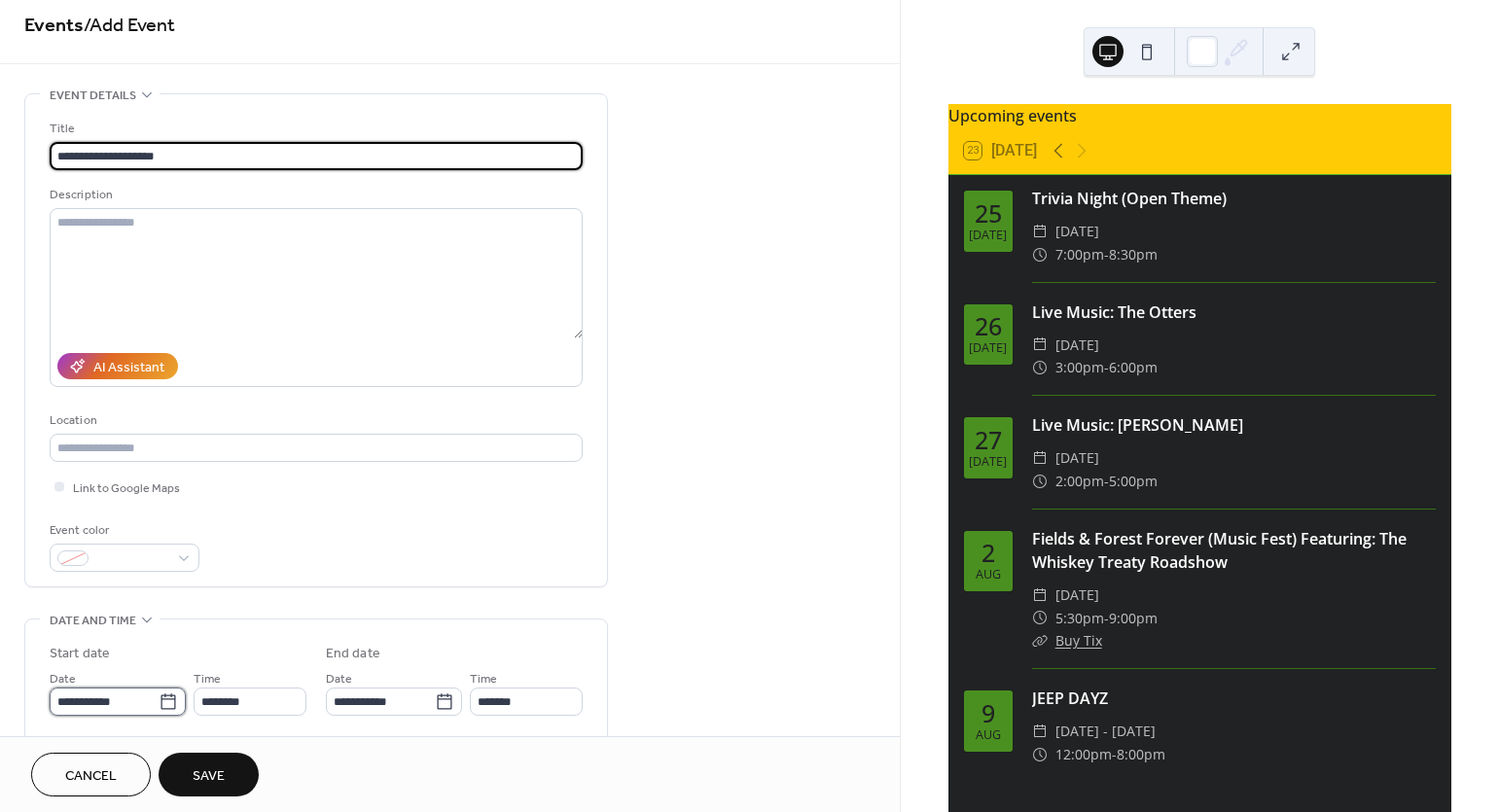 click on "**********" at bounding box center [104, 701] 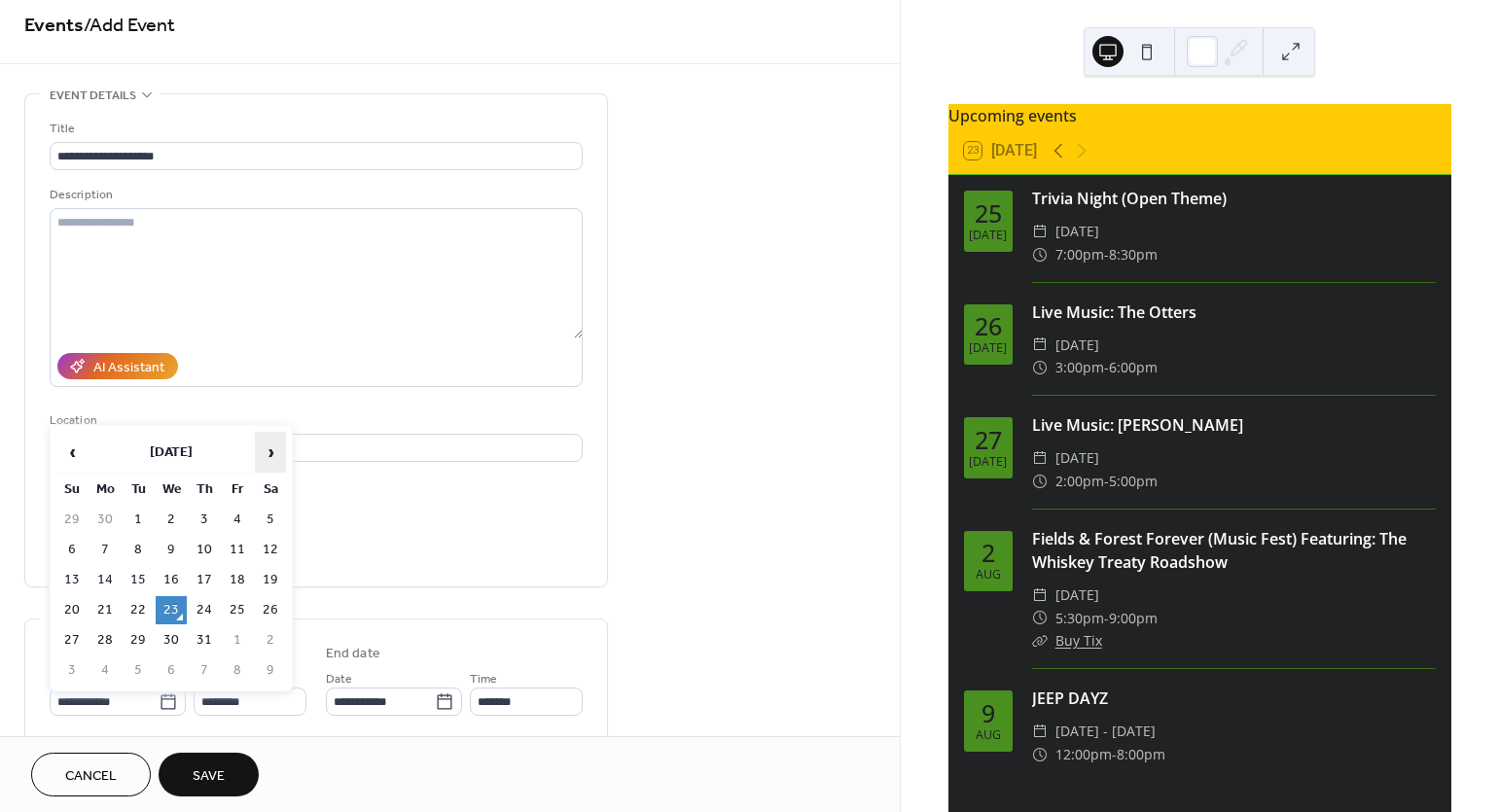 click on "›" at bounding box center [270, 452] 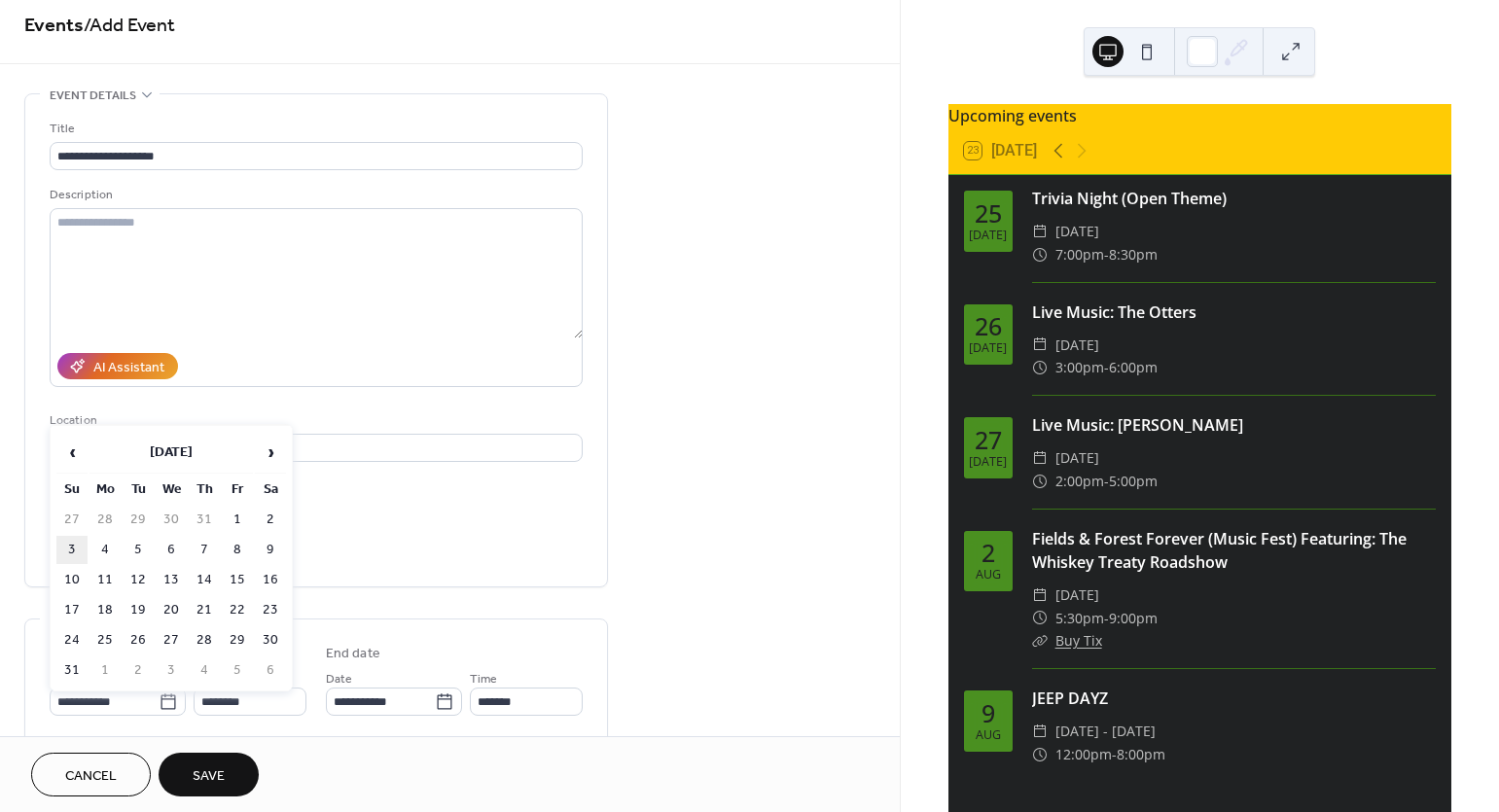 click on "3" at bounding box center (72, 549) 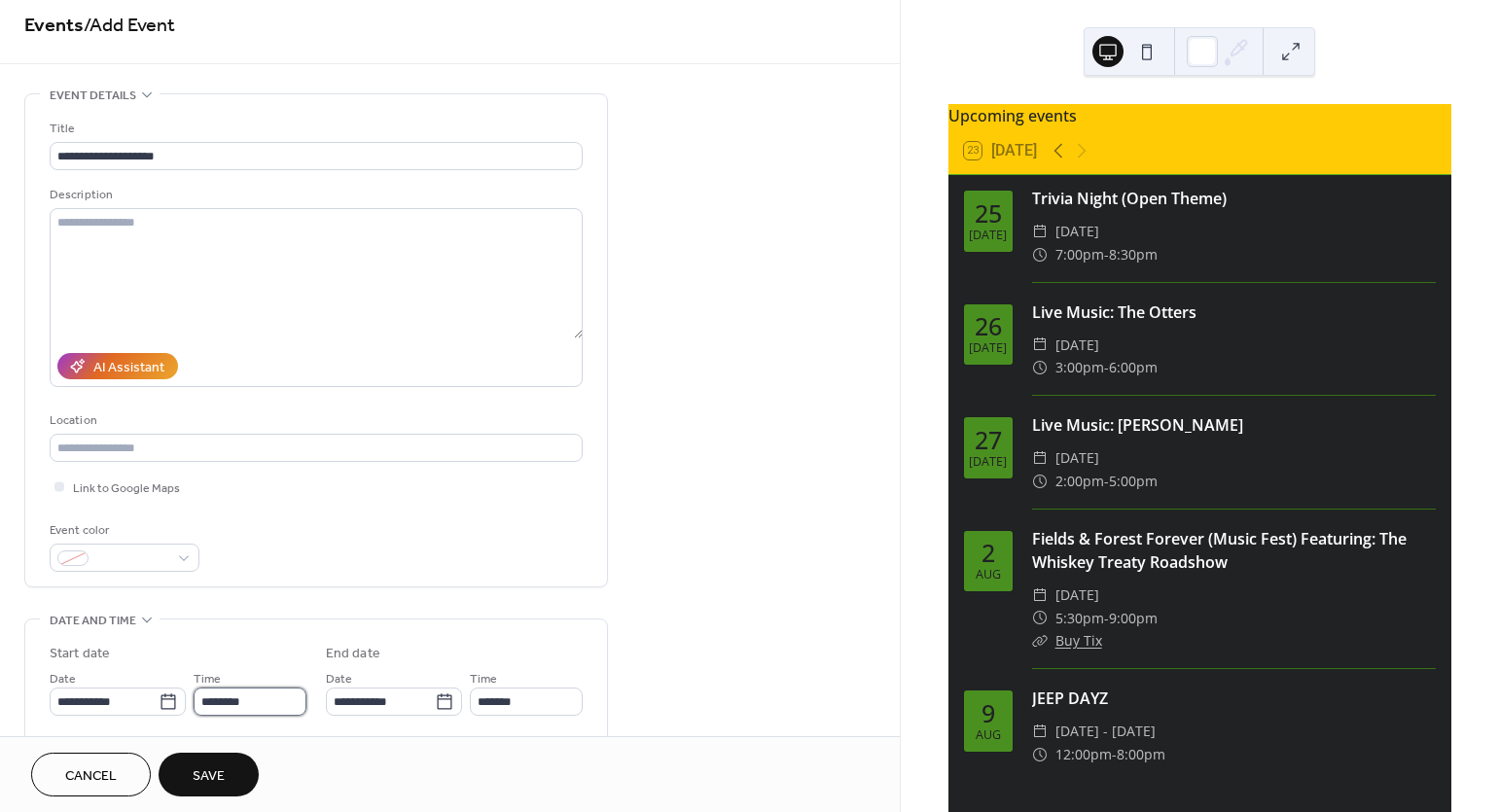click on "********" at bounding box center (250, 701) 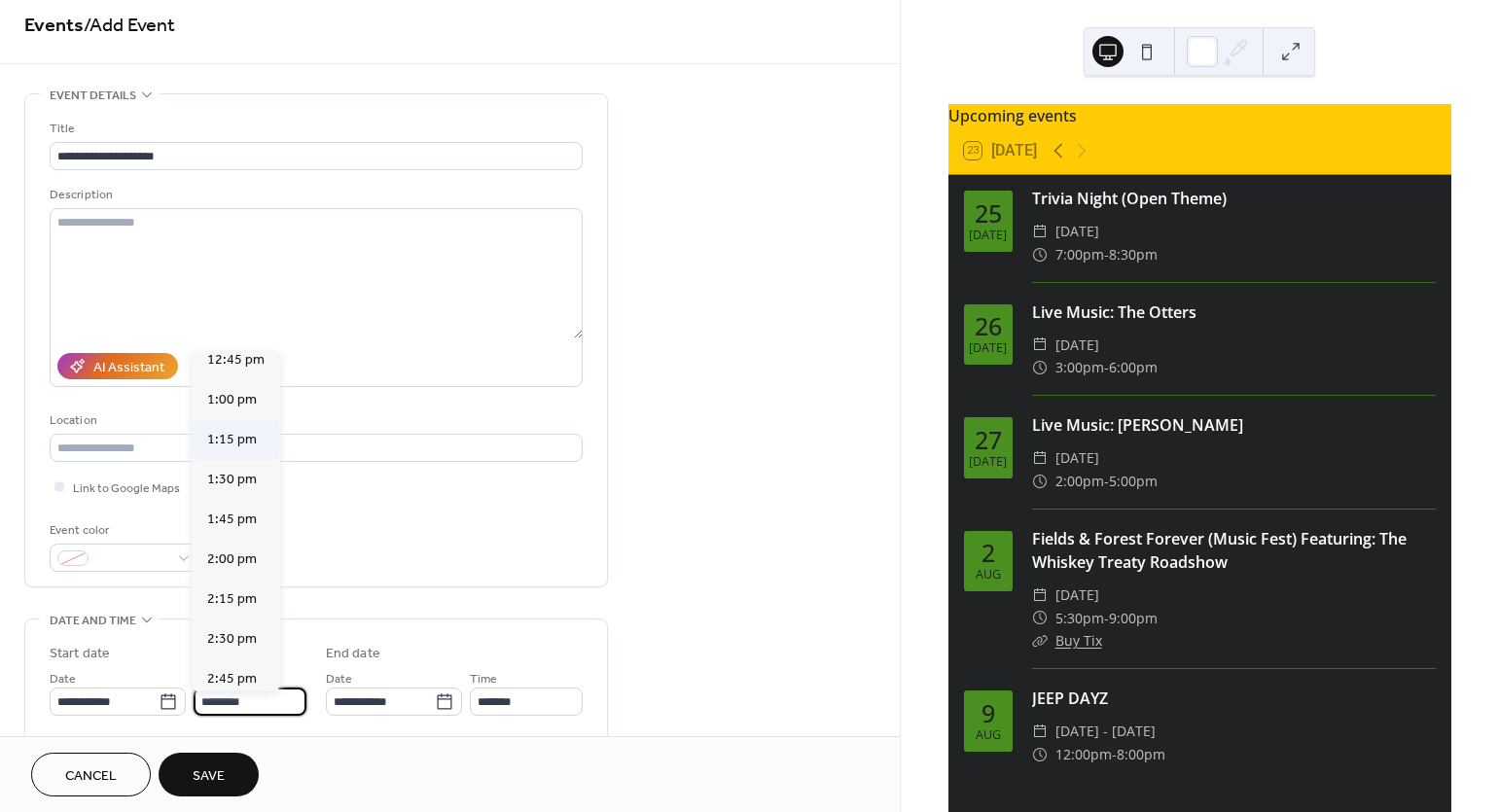 scroll, scrollTop: 2081, scrollLeft: 0, axis: vertical 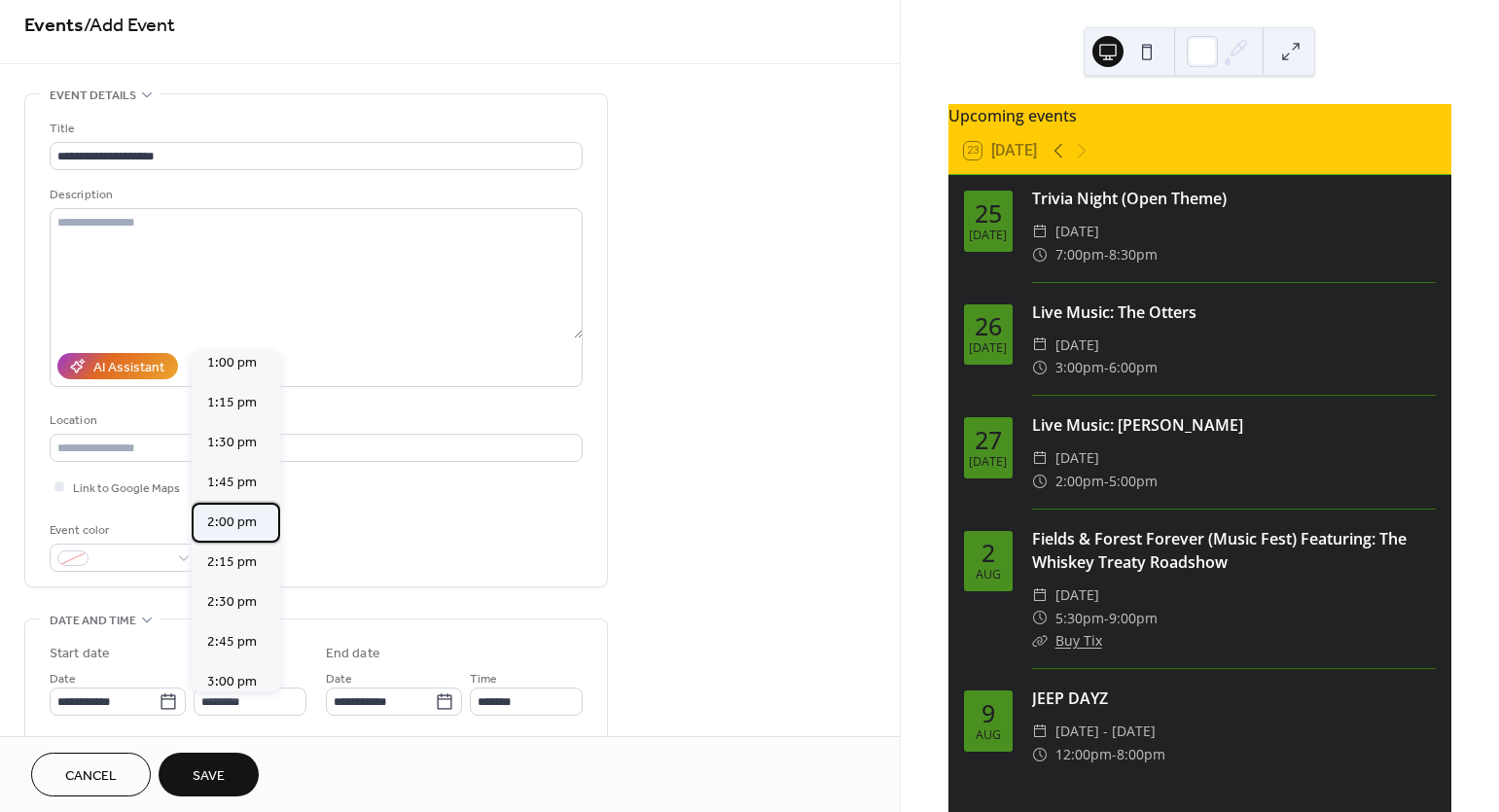 click on "2:00 pm" at bounding box center (232, 522) 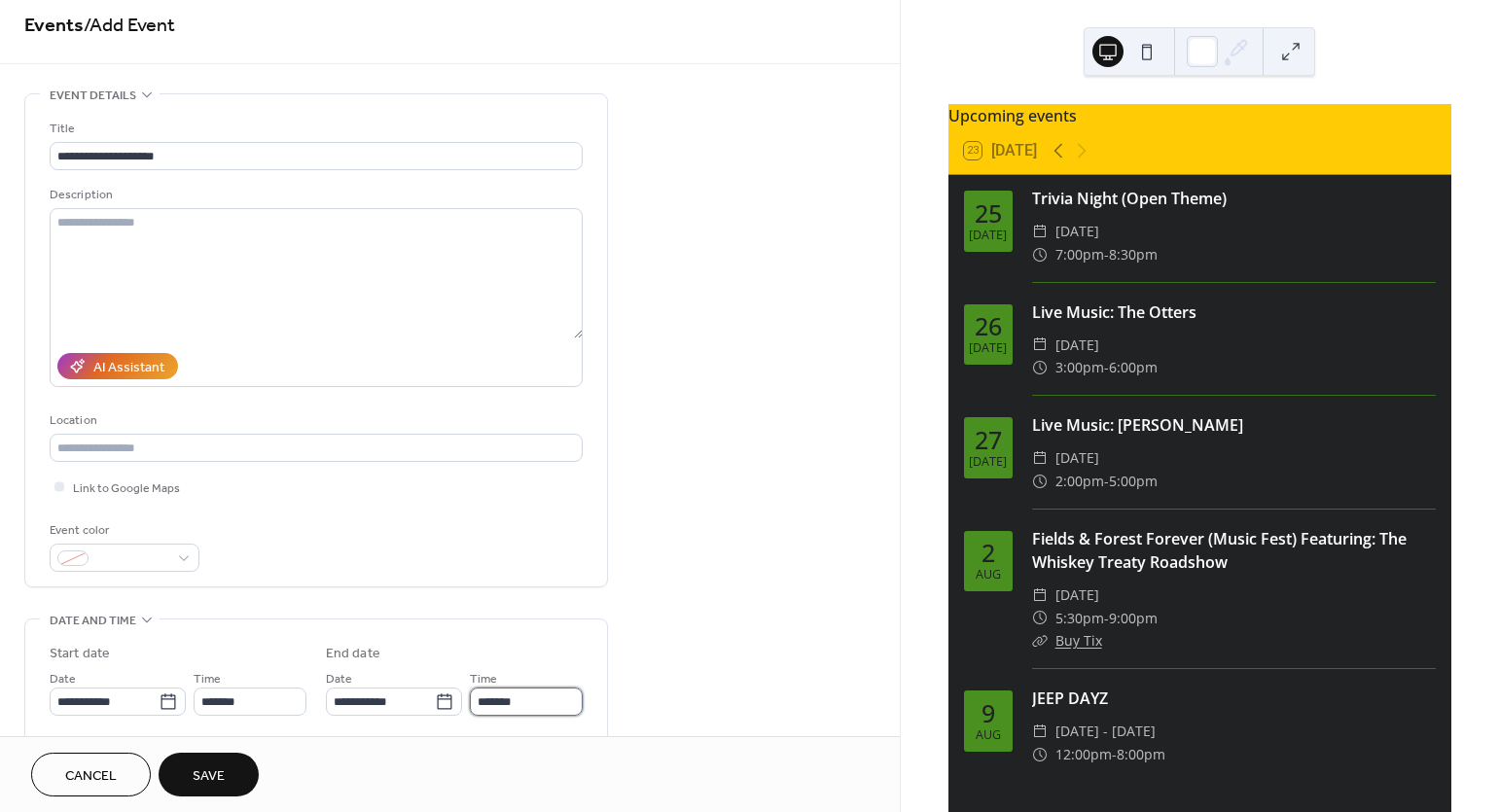 click on "*******" at bounding box center (526, 701) 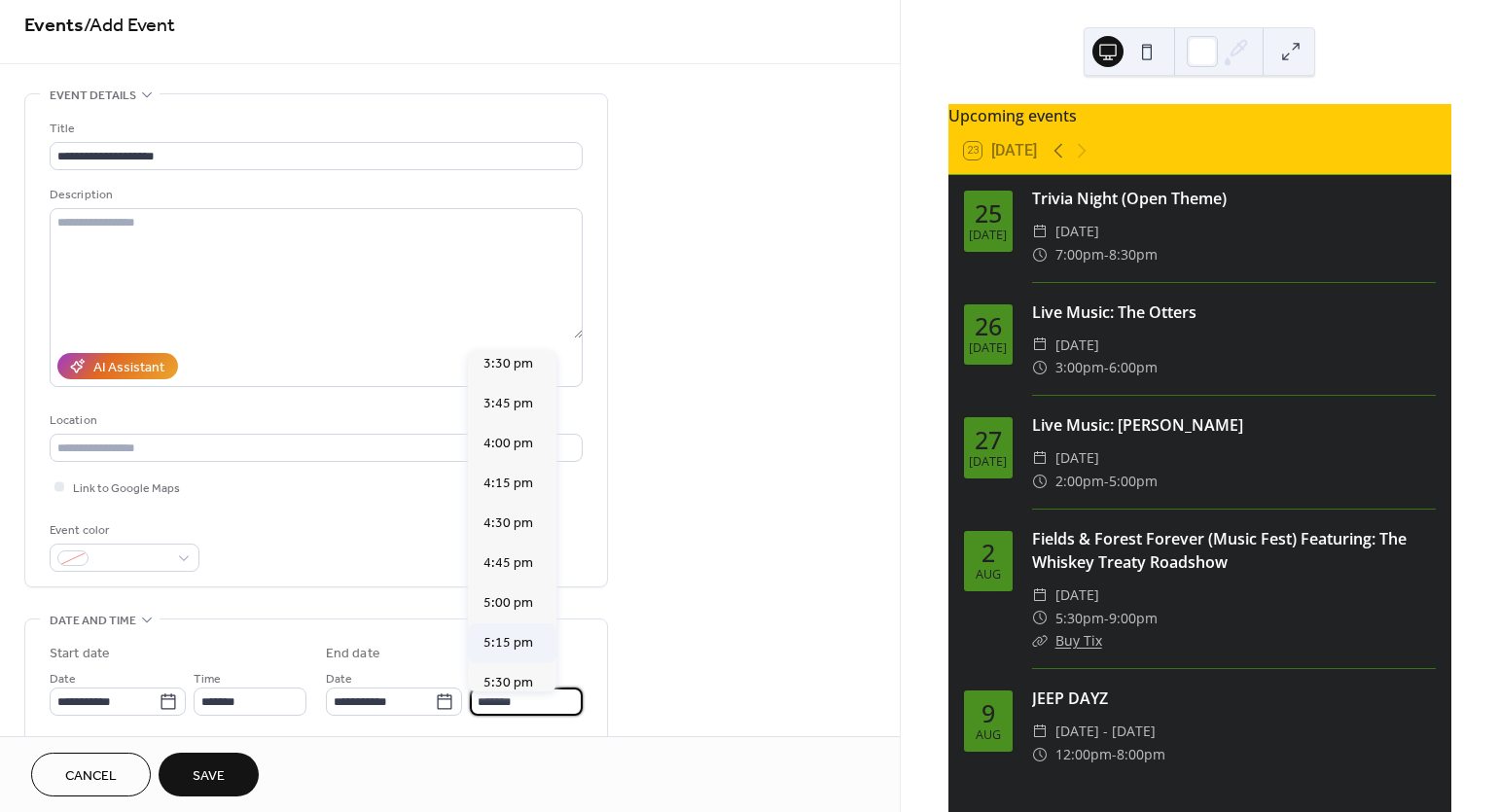 scroll, scrollTop: 208, scrollLeft: 0, axis: vertical 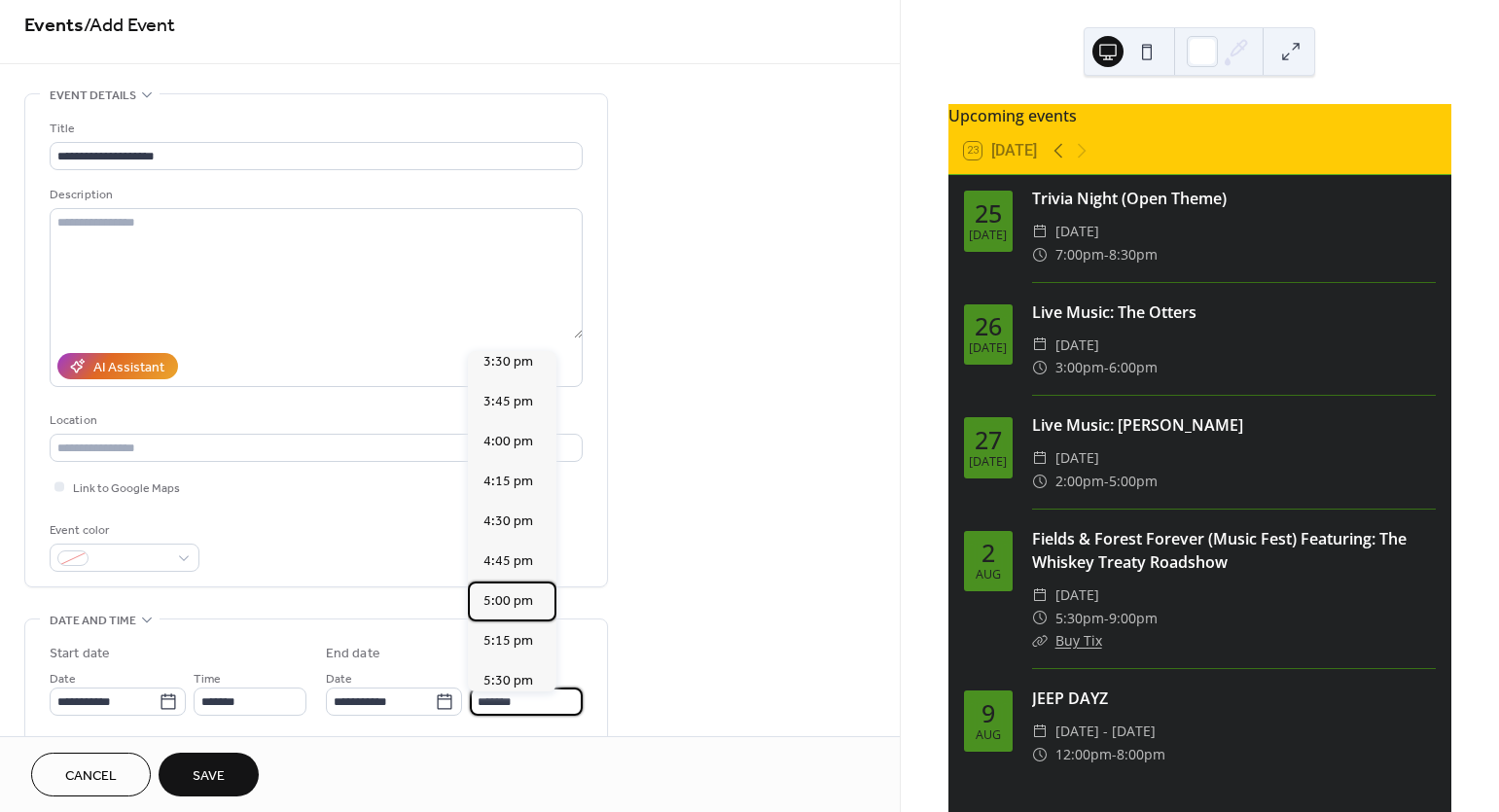 click on "5:00 pm" at bounding box center (508, 601) 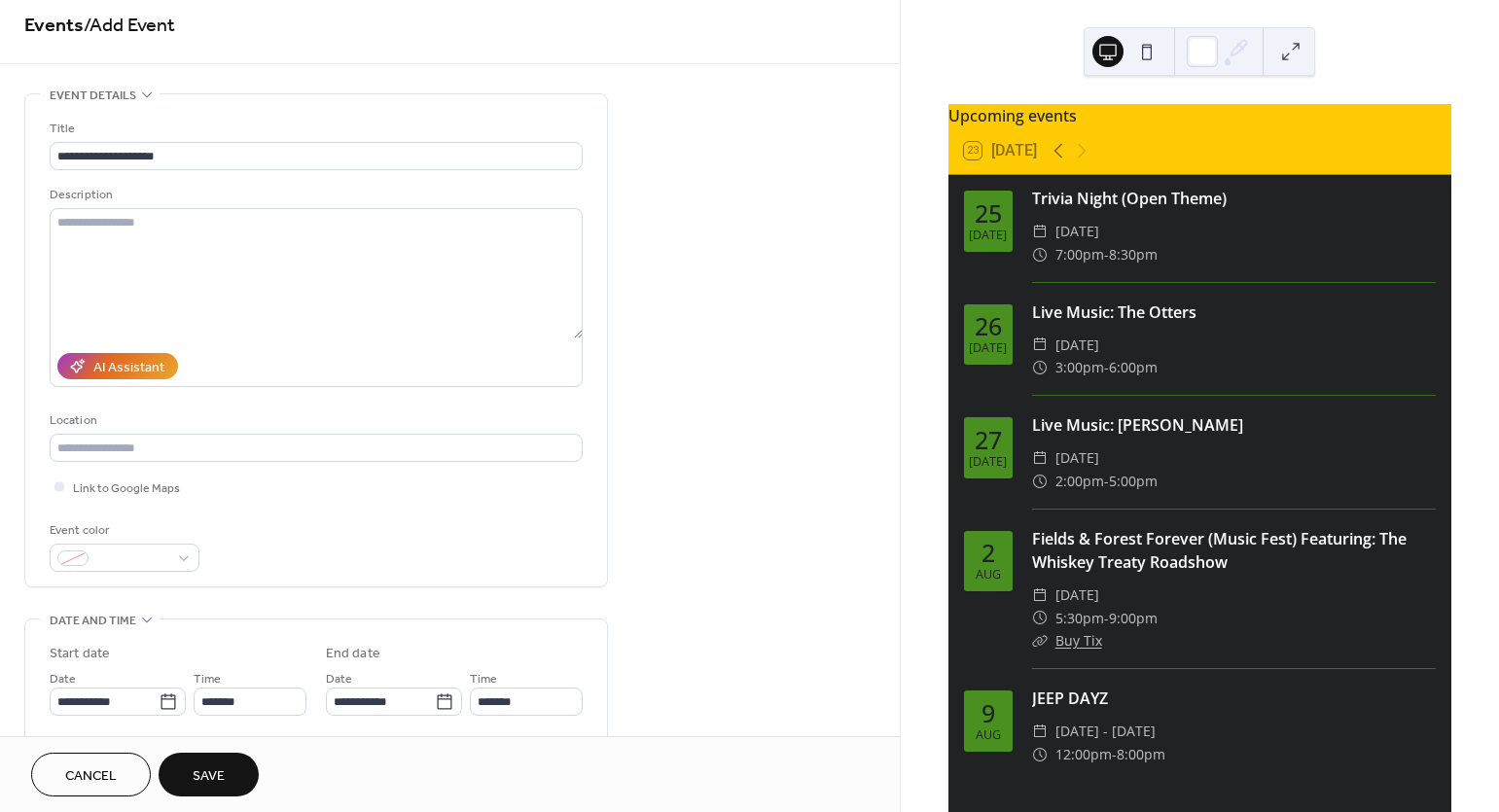 click on "Save" at bounding box center (208, 776) 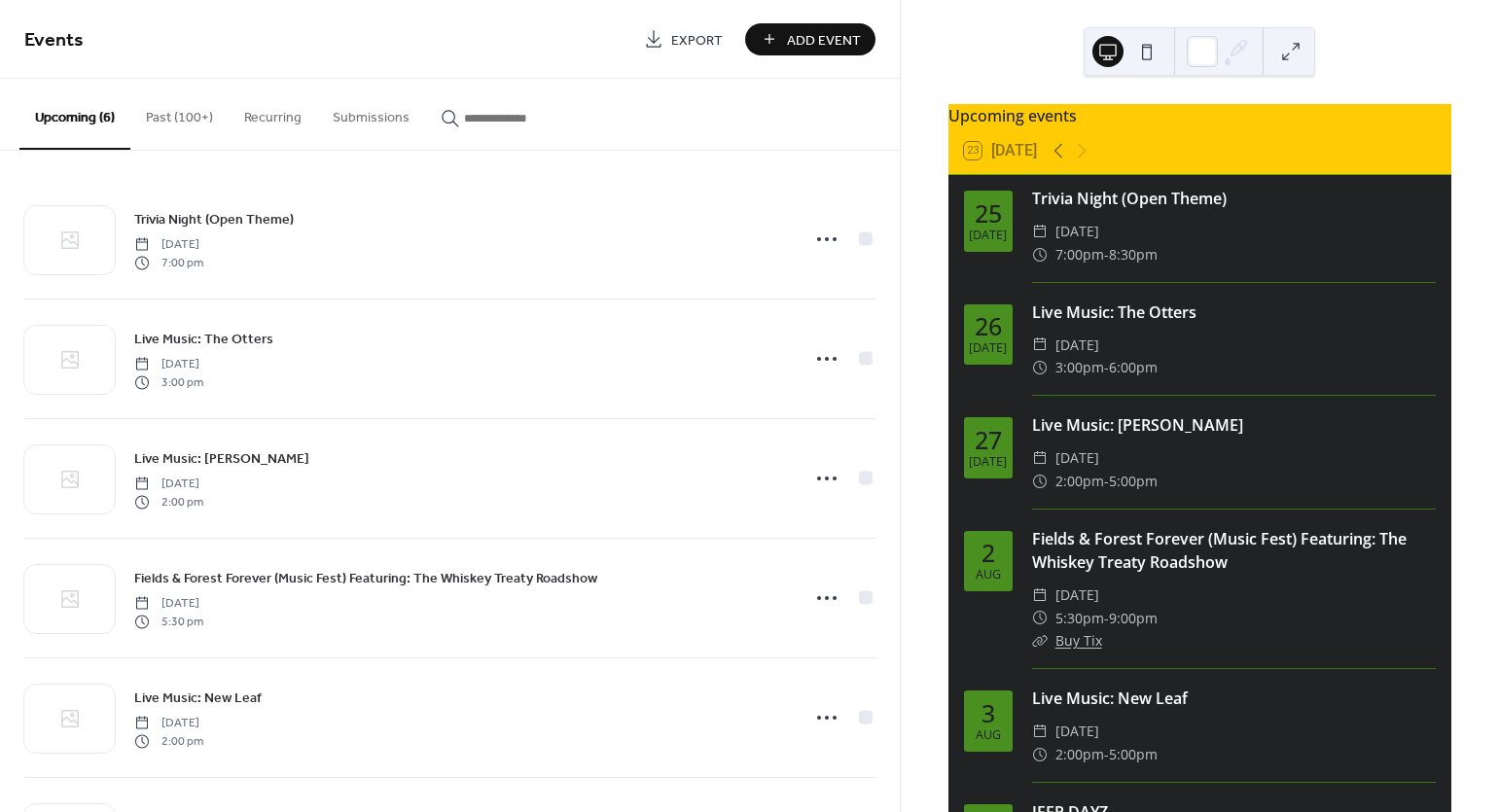 click on "Add Event" at bounding box center (824, 40) 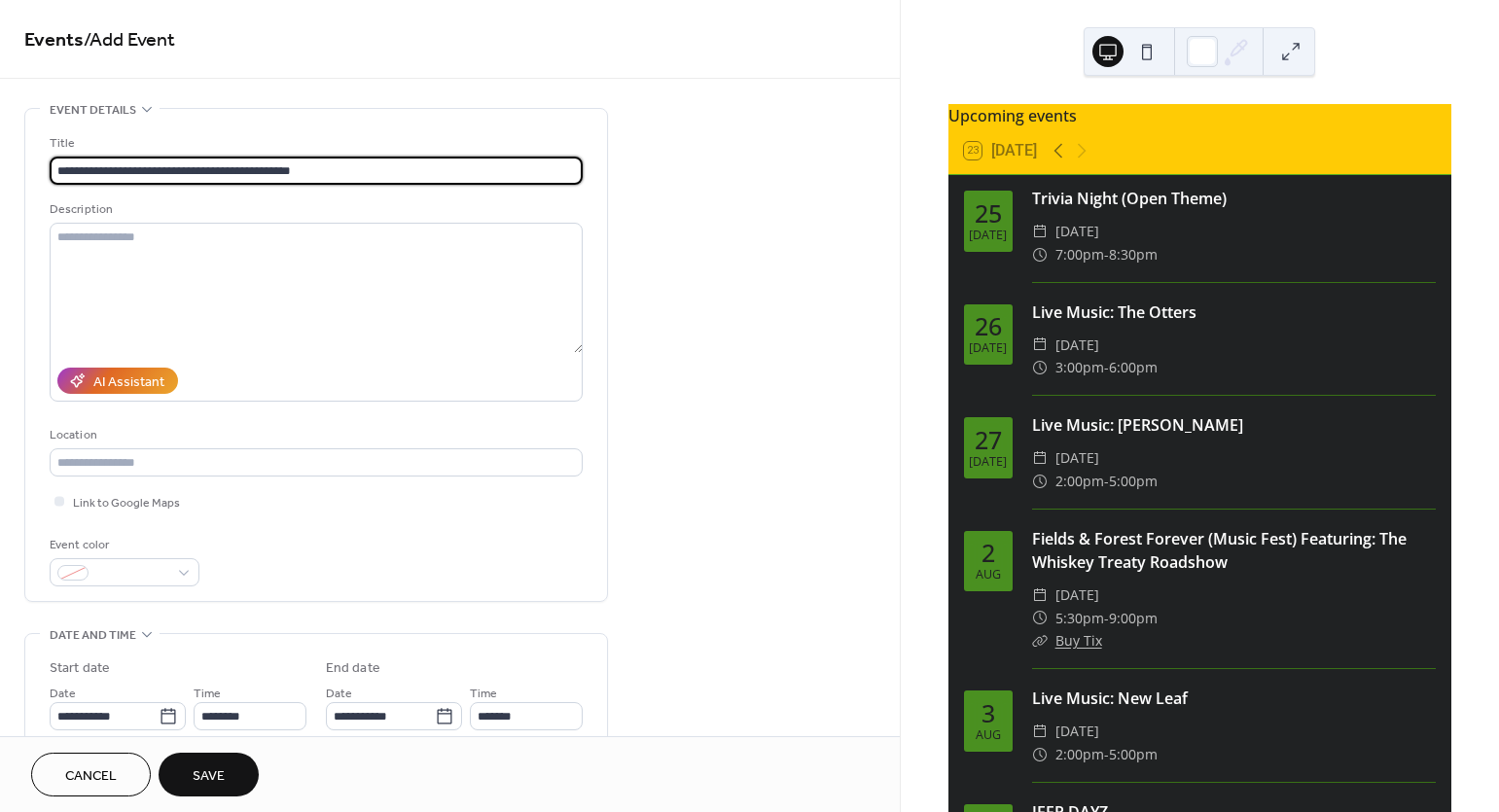 drag, startPoint x: 339, startPoint y: 169, endPoint x: 258, endPoint y: 167, distance: 81.0247 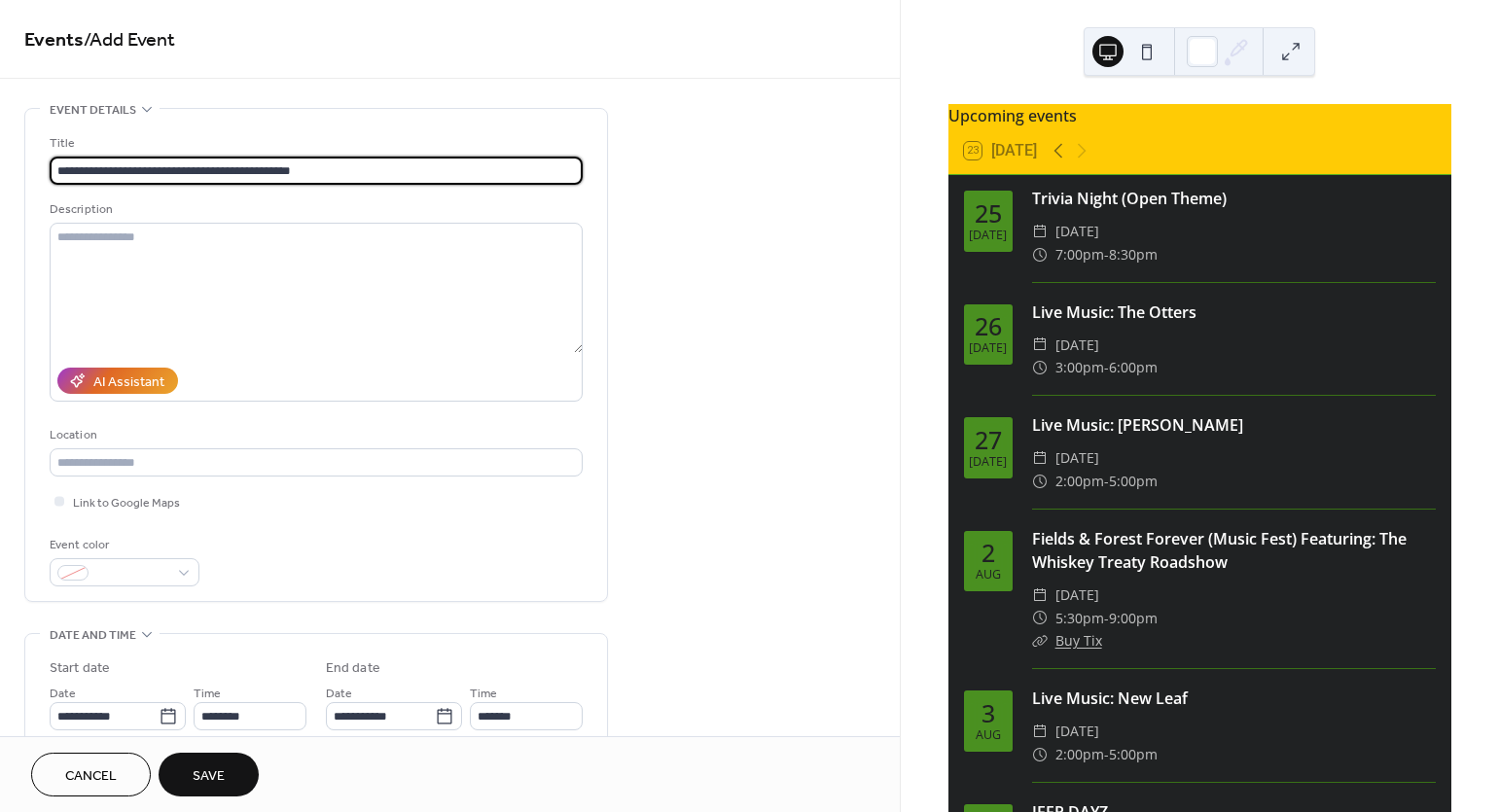 click on "**********" at bounding box center [316, 170] 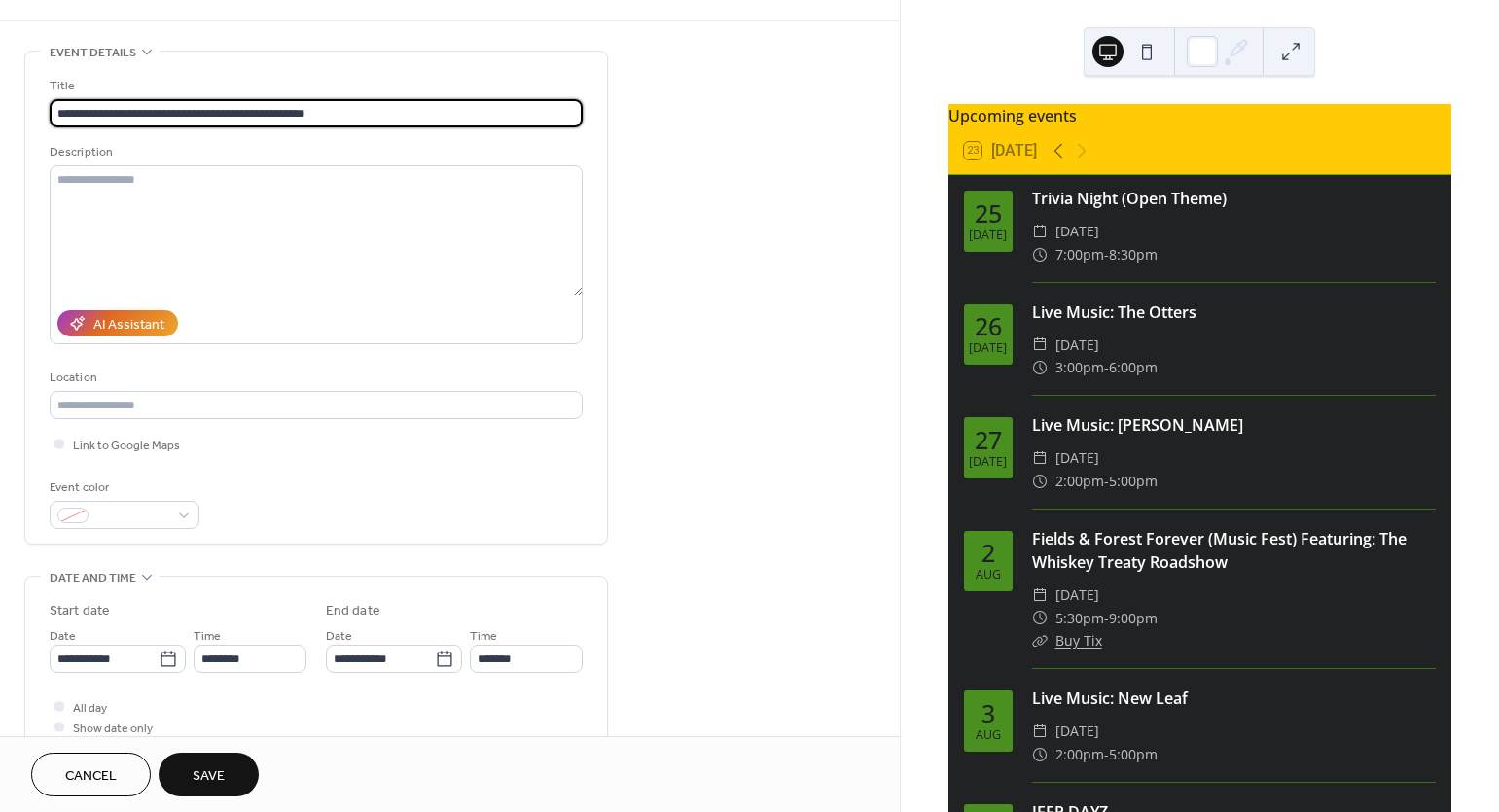 scroll, scrollTop: 208, scrollLeft: 0, axis: vertical 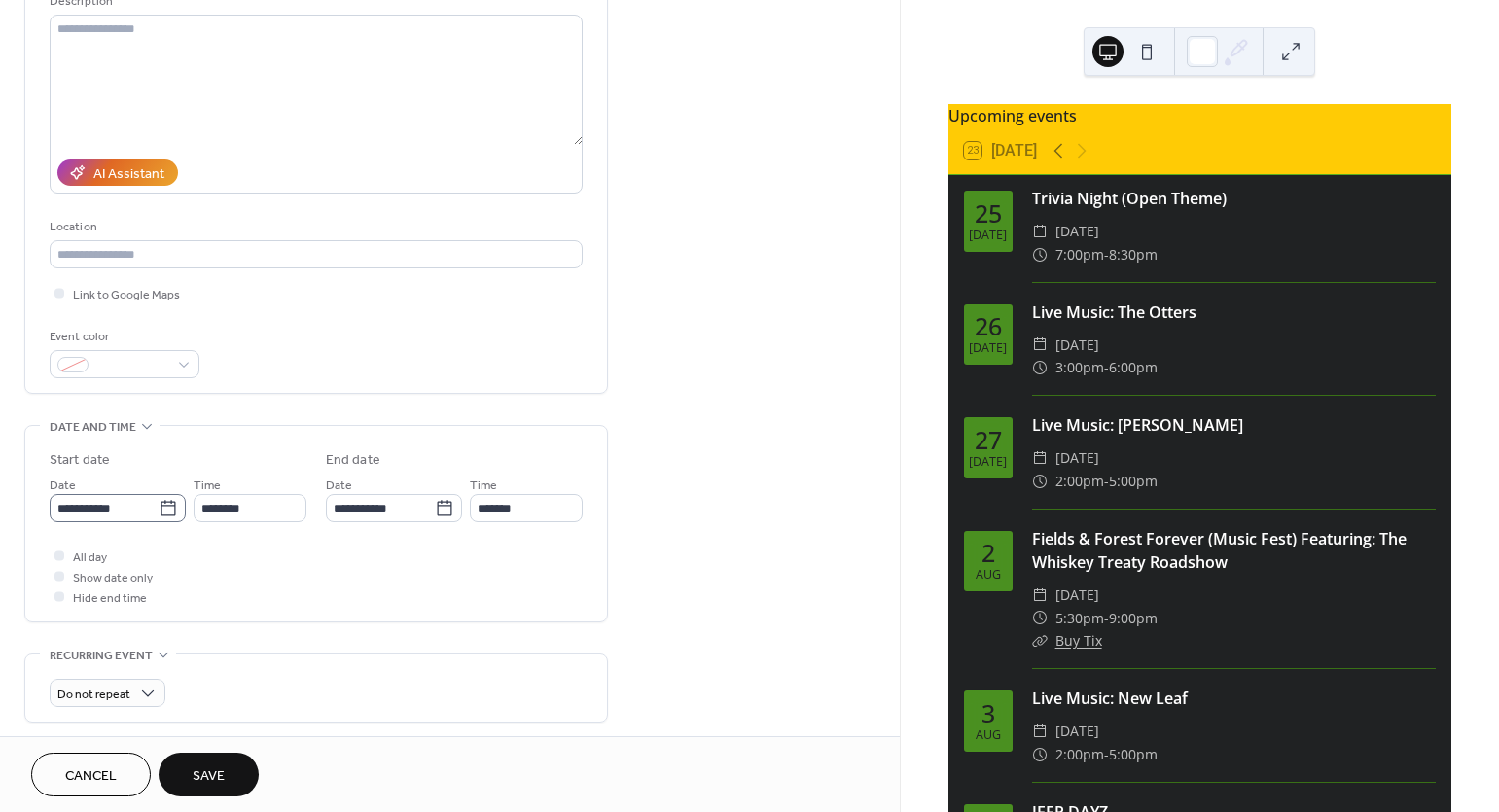 type on "**********" 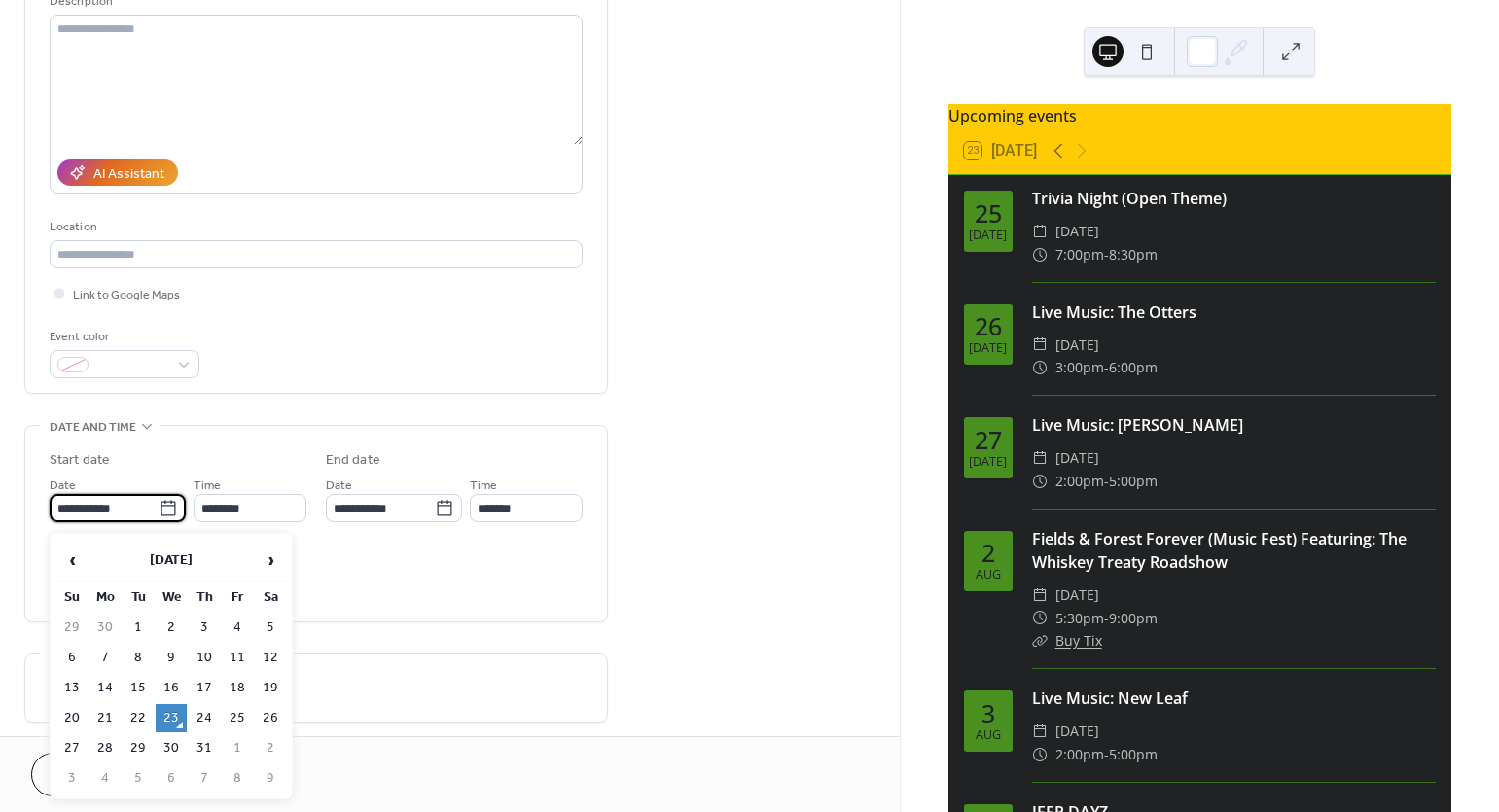click on "**********" at bounding box center [104, 508] 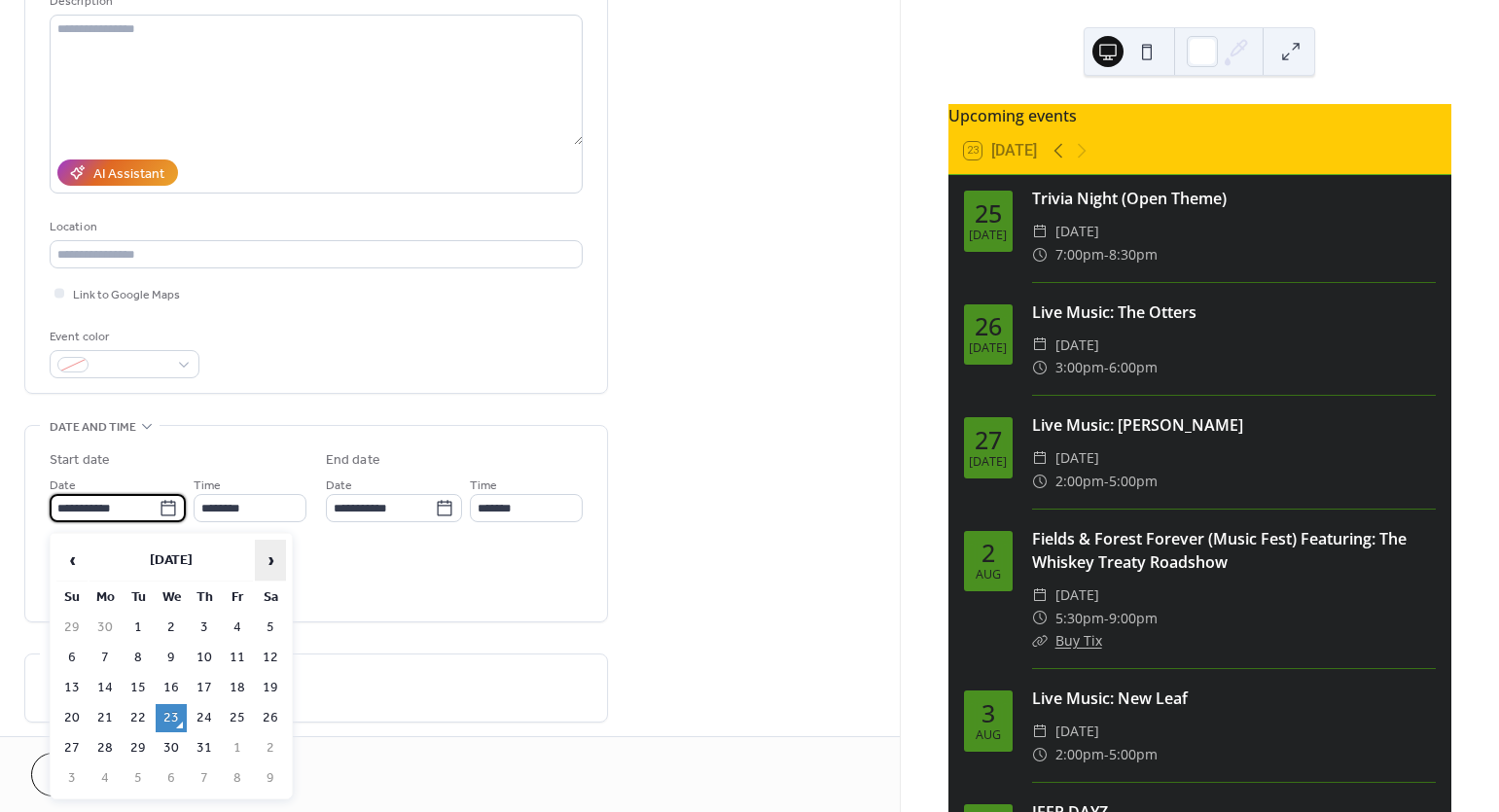 click on "›" at bounding box center [270, 560] 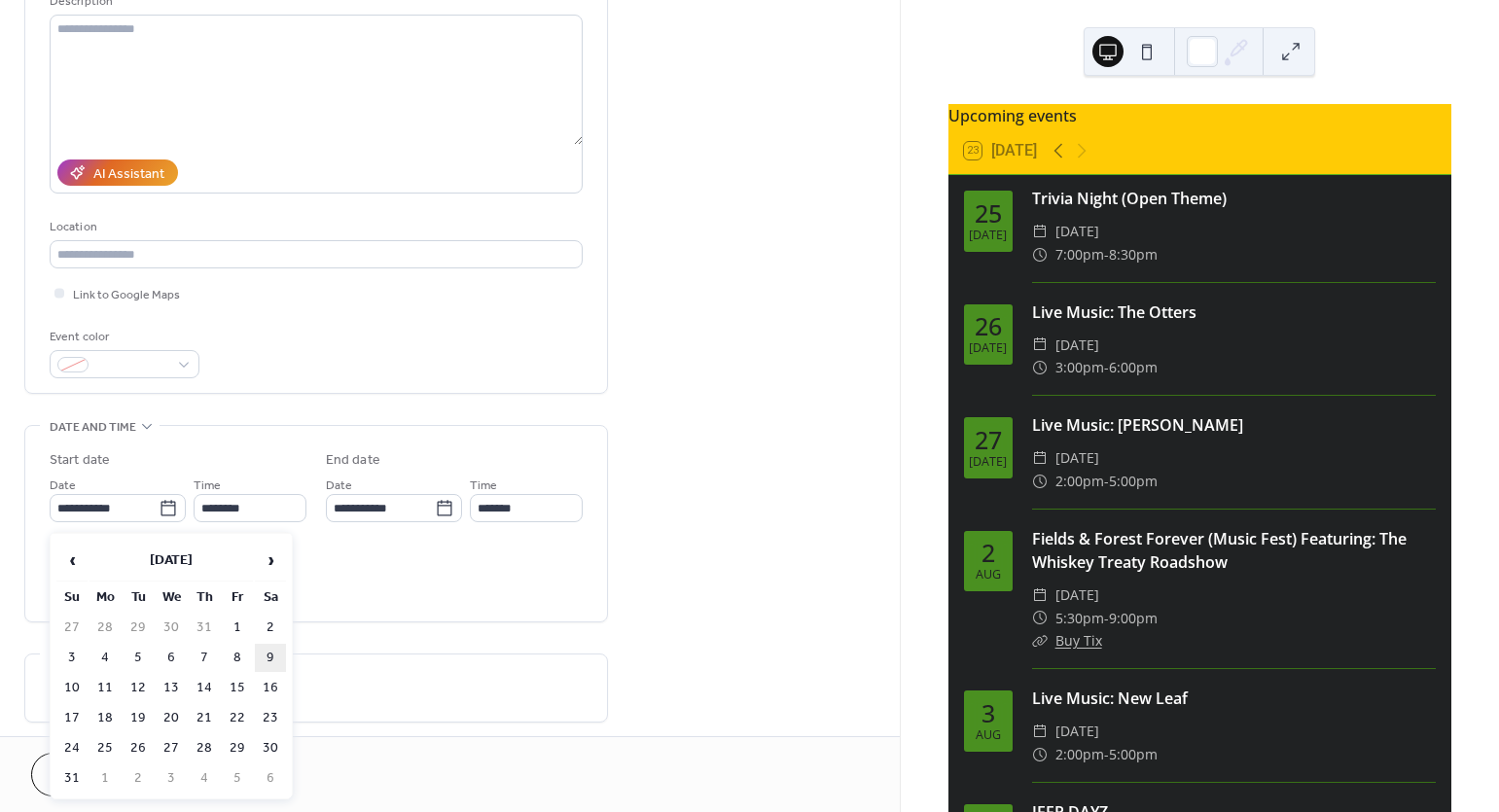 click on "9" at bounding box center [270, 657] 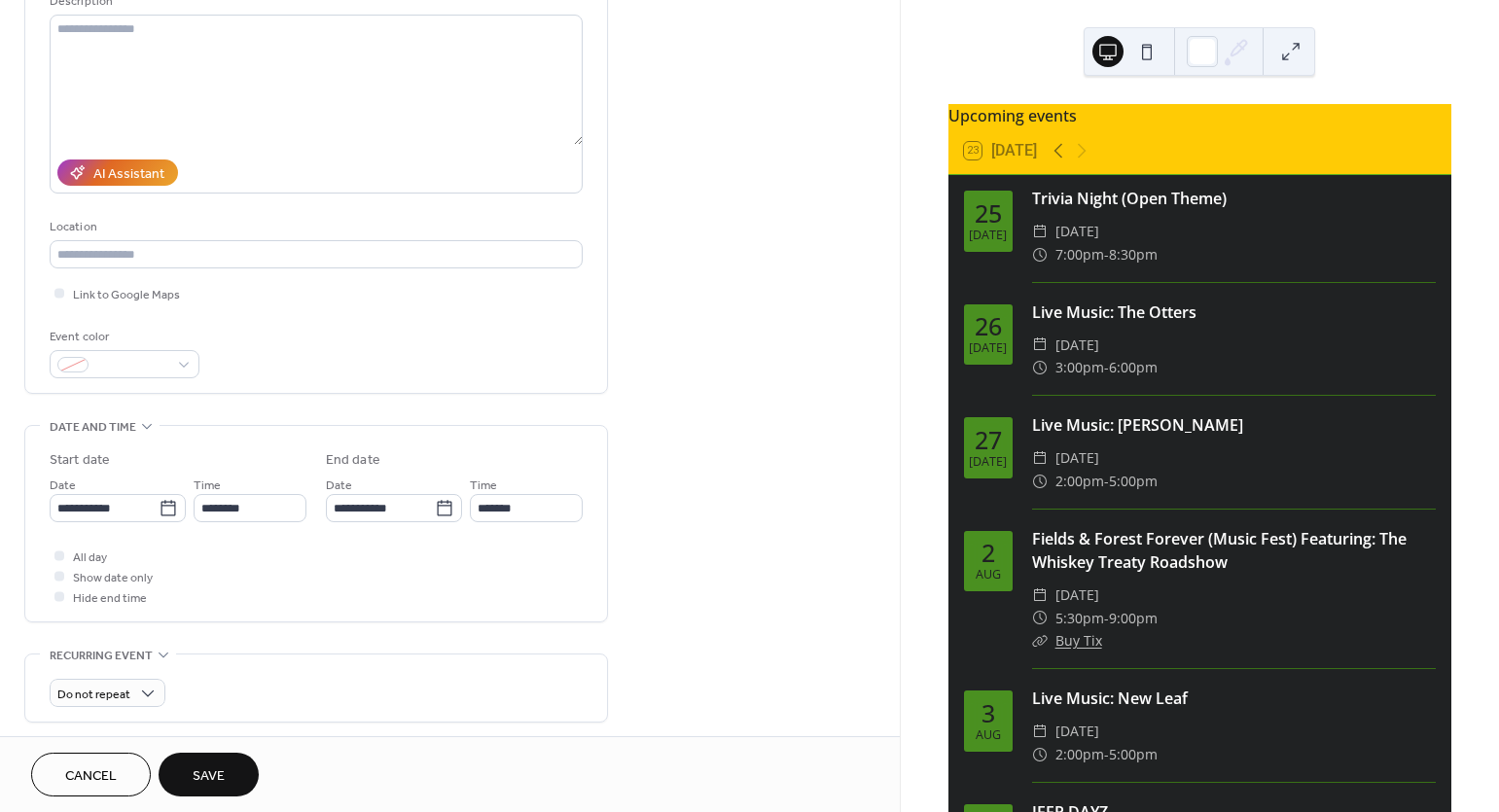 type on "**********" 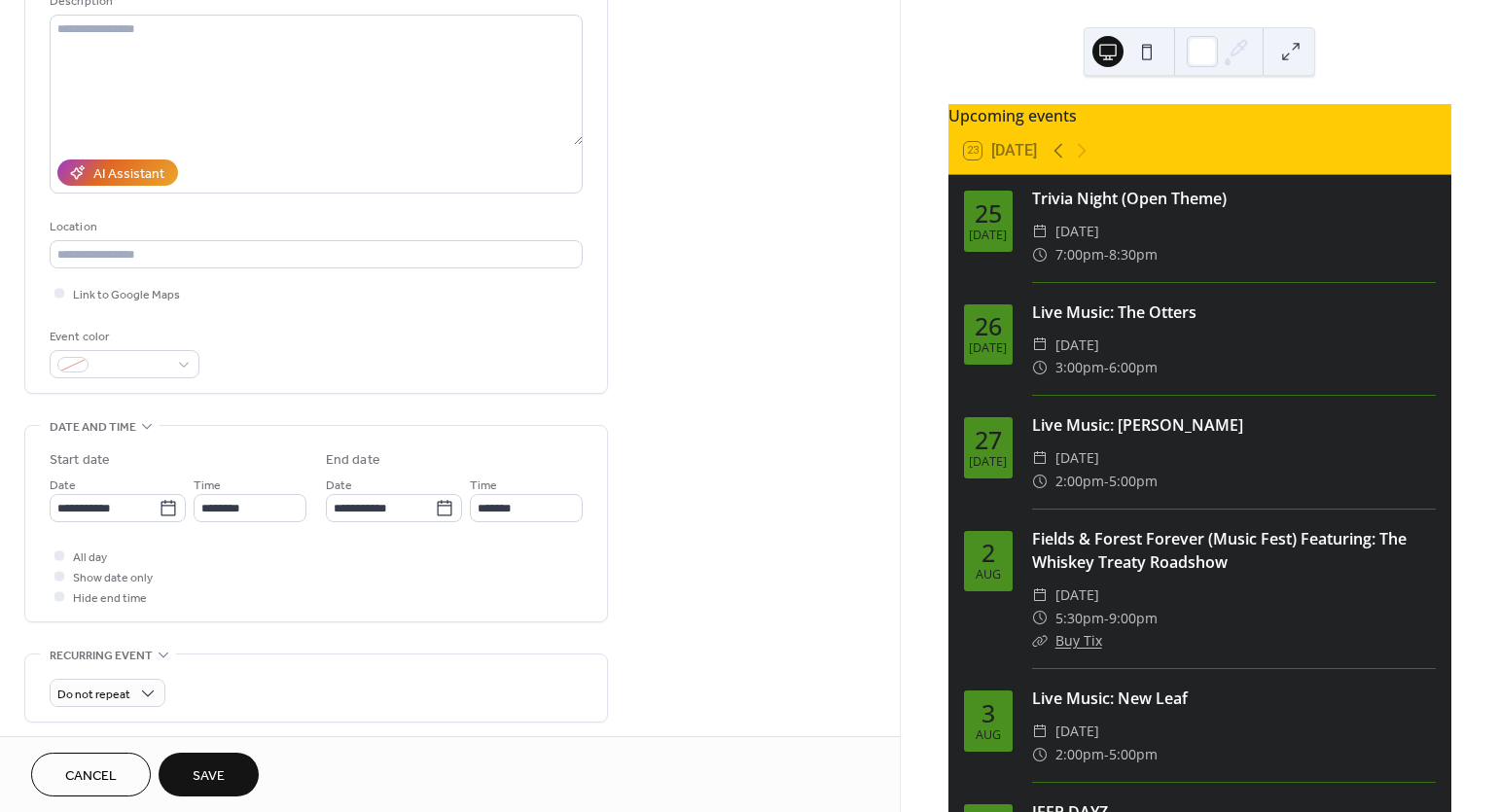 type on "**********" 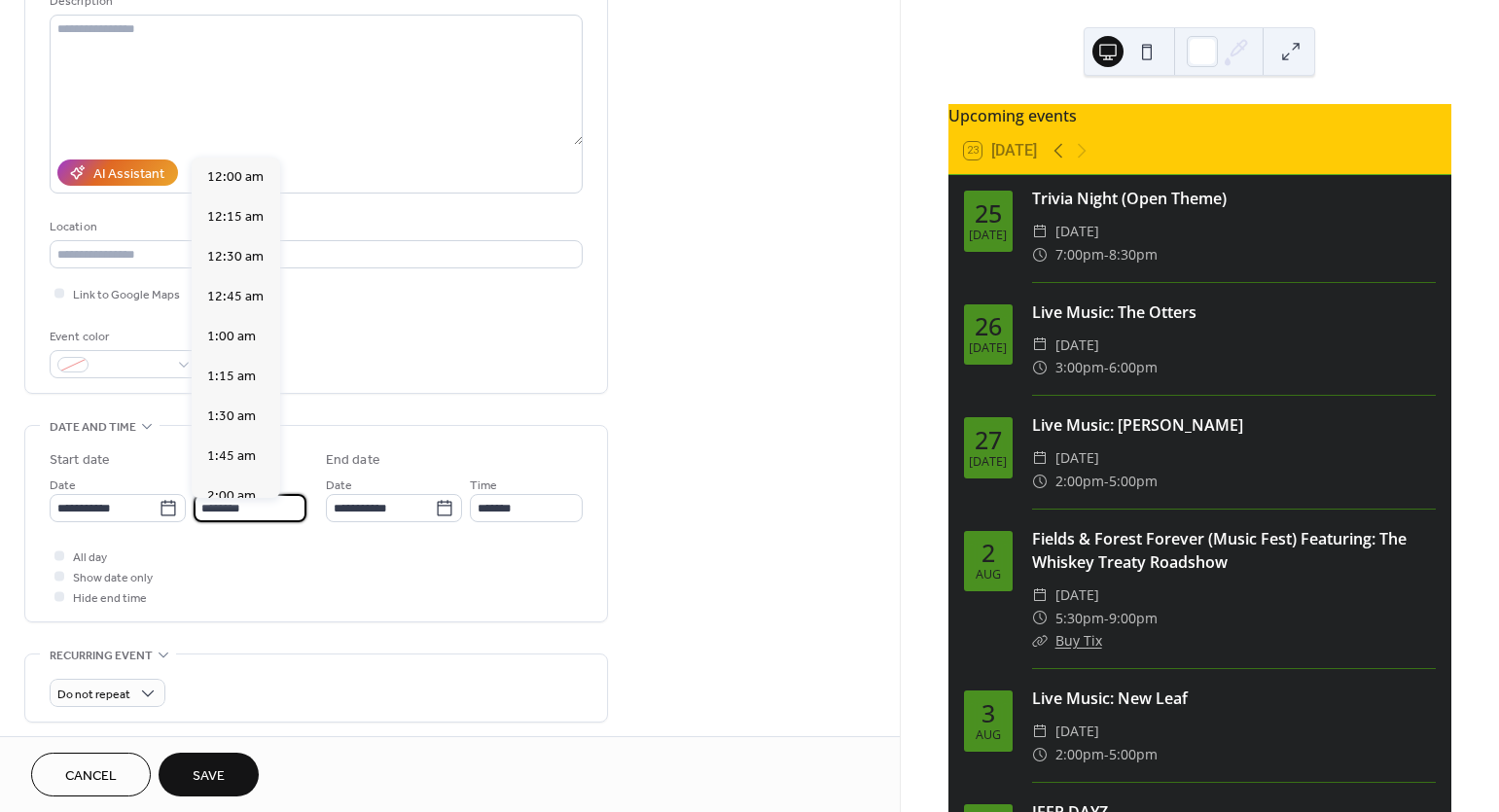 click on "********" at bounding box center [250, 508] 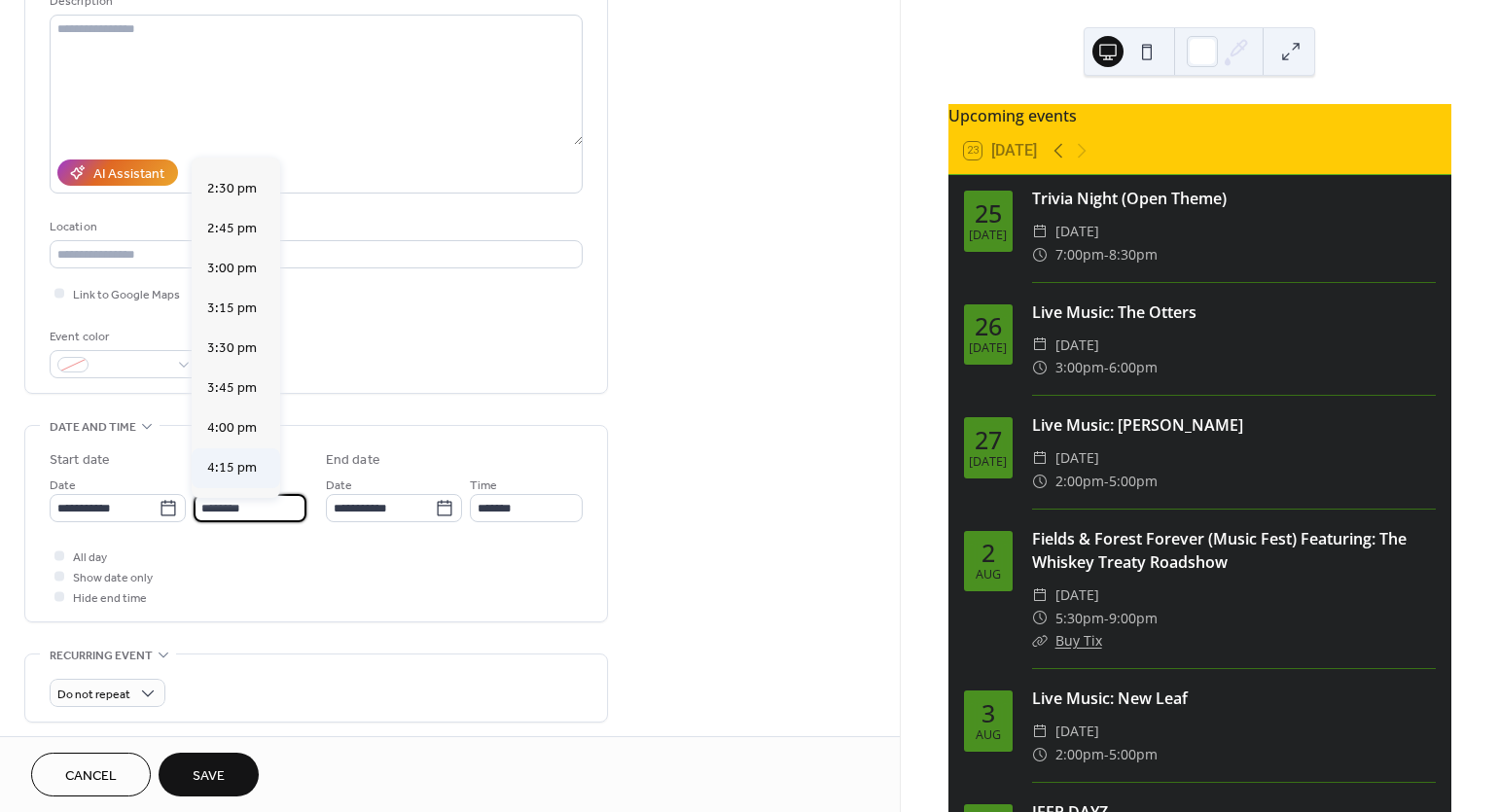 scroll, scrollTop: 2289, scrollLeft: 0, axis: vertical 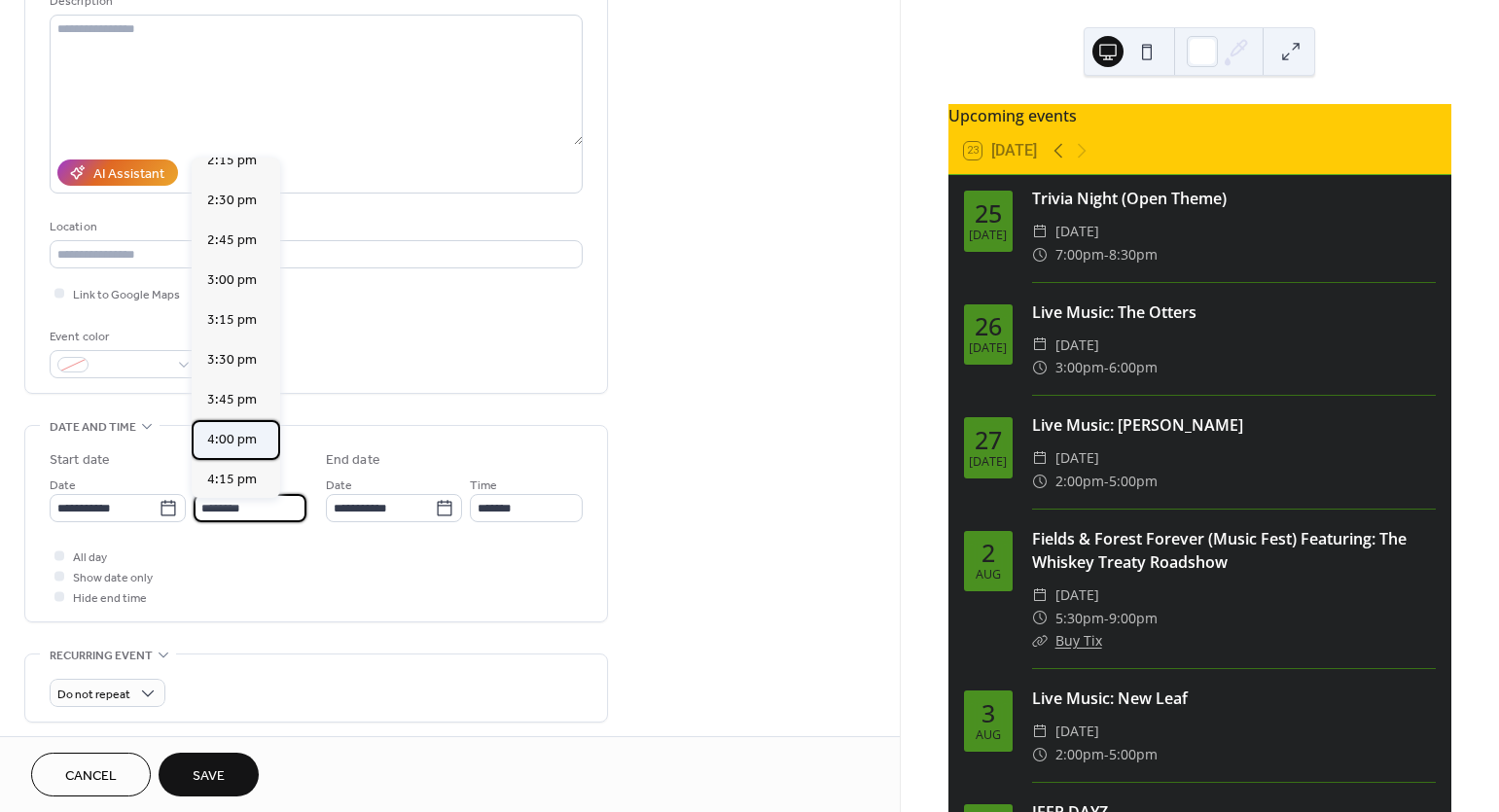 click on "4:00 pm" at bounding box center [232, 440] 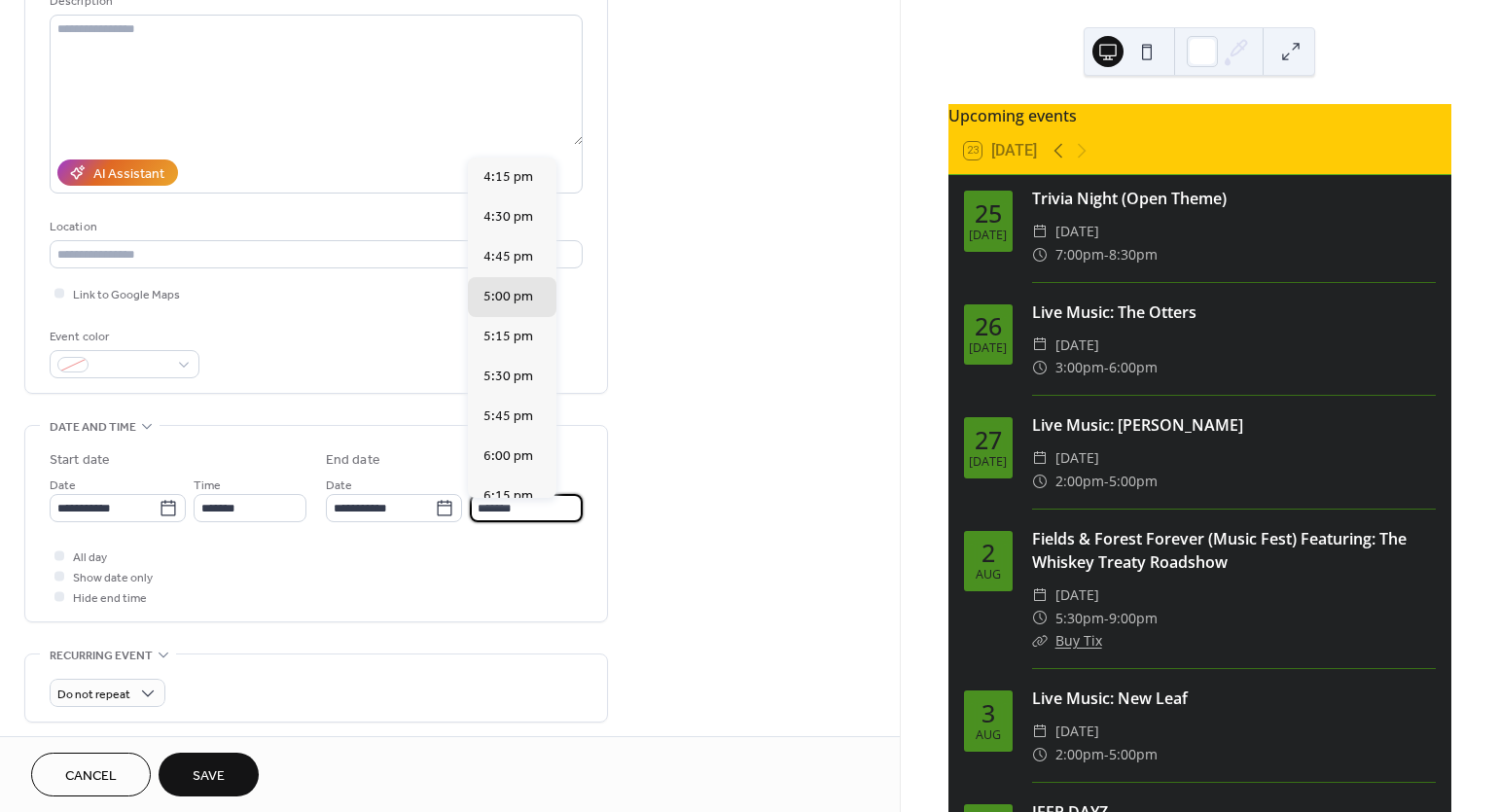 click on "*******" at bounding box center (526, 508) 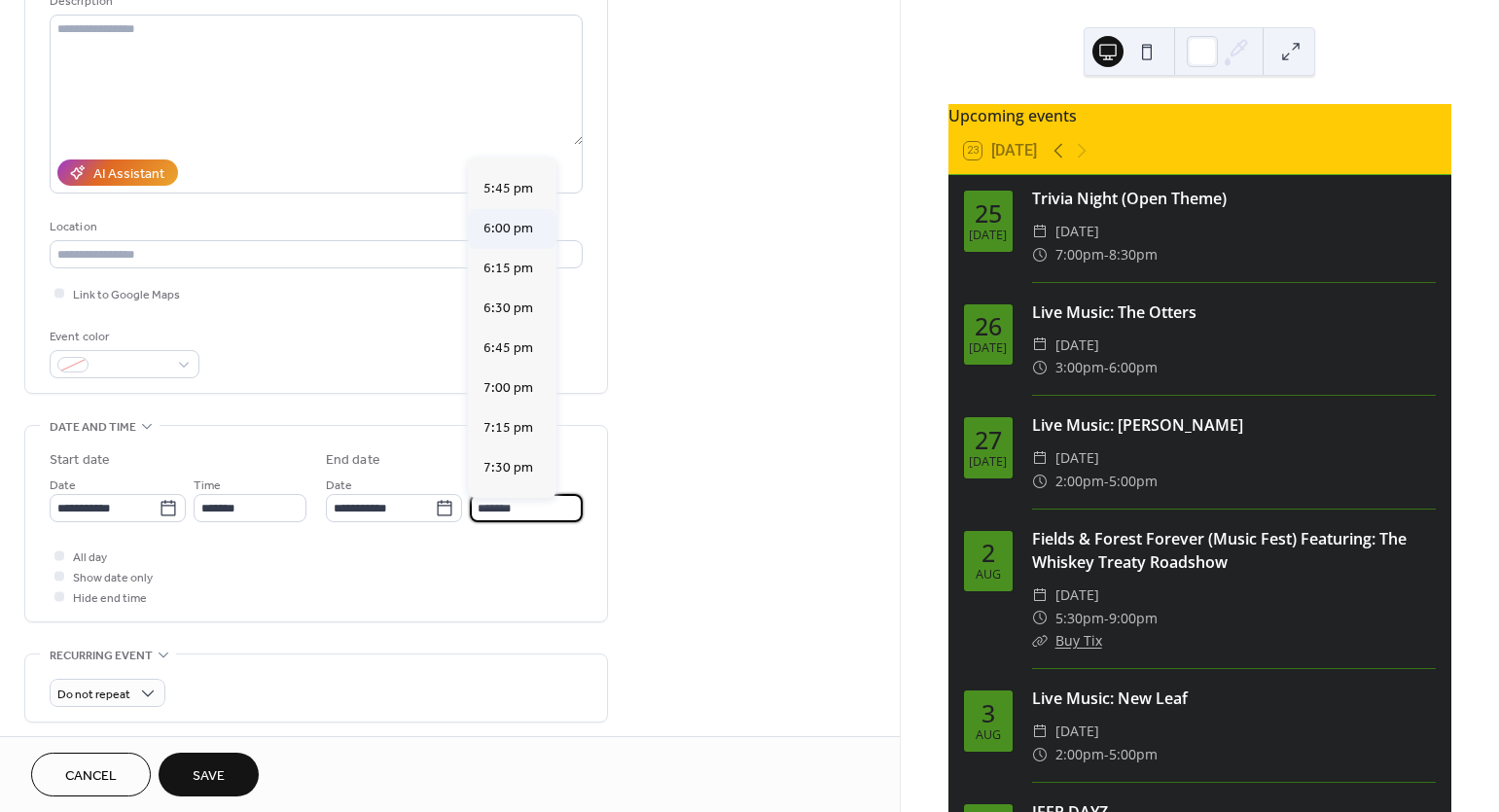 scroll, scrollTop: 230, scrollLeft: 0, axis: vertical 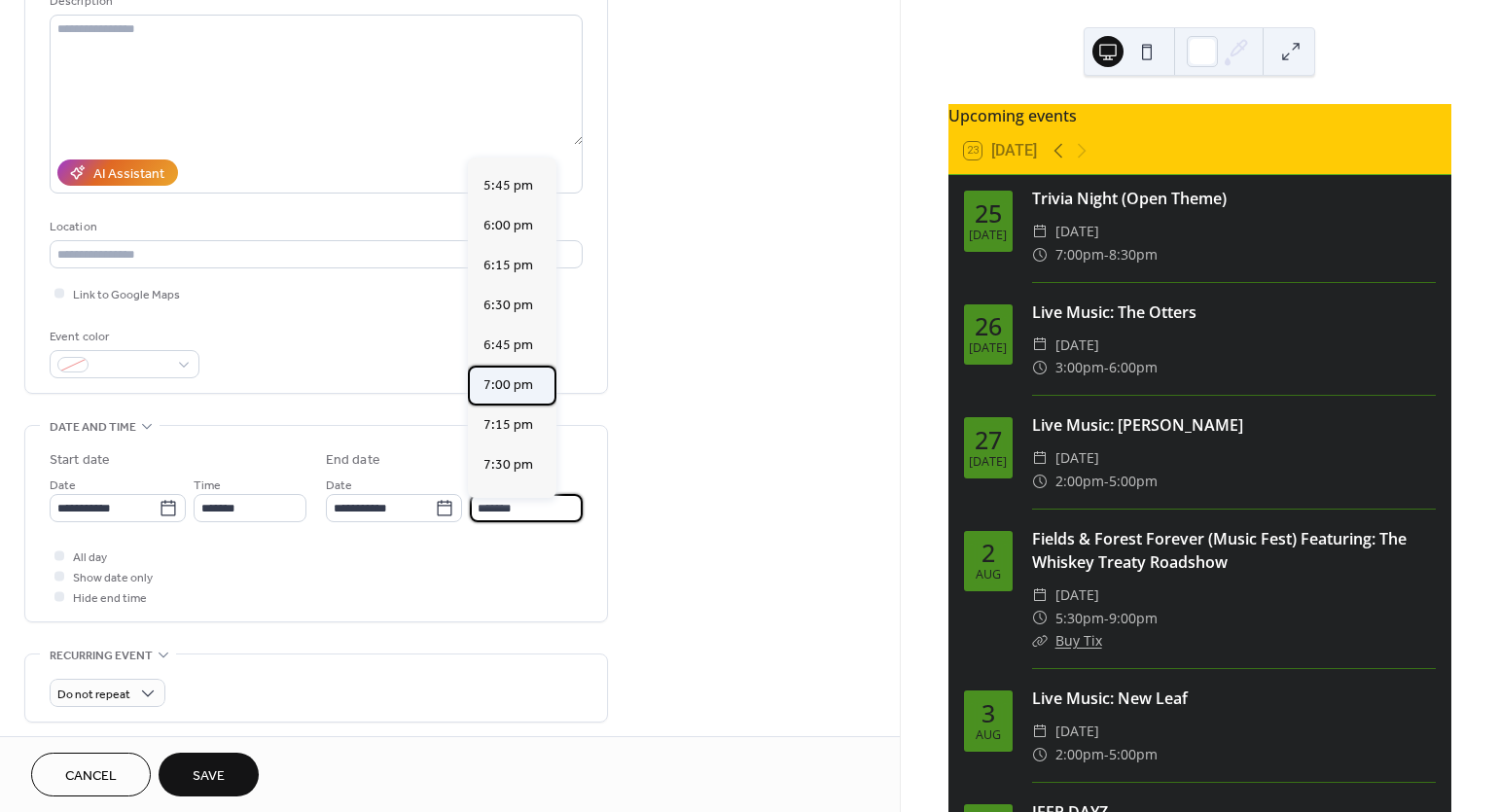 click on "7:00 pm" at bounding box center [508, 385] 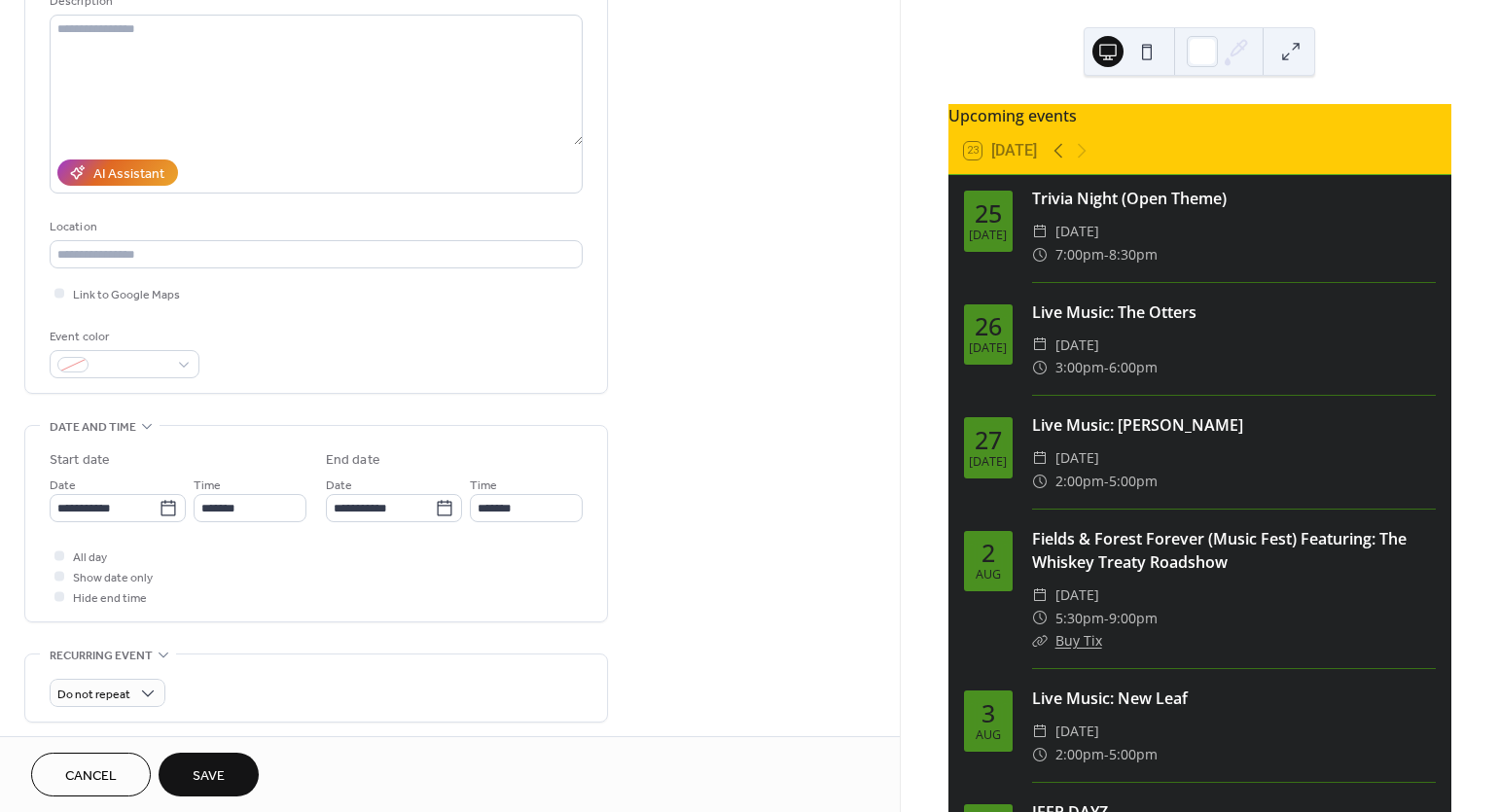 click on "Save" at bounding box center (208, 776) 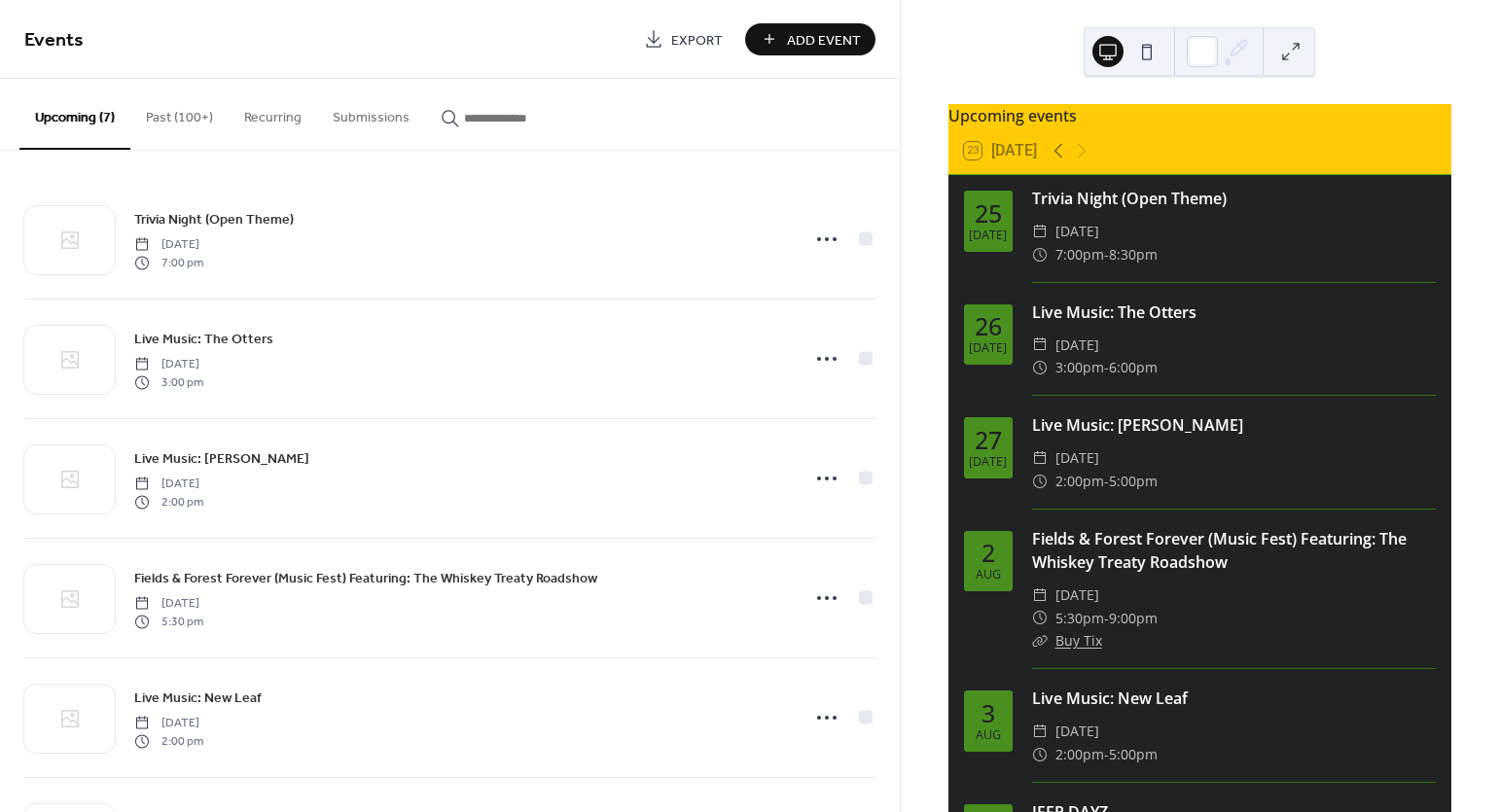 click on "Add Event" at bounding box center (824, 40) 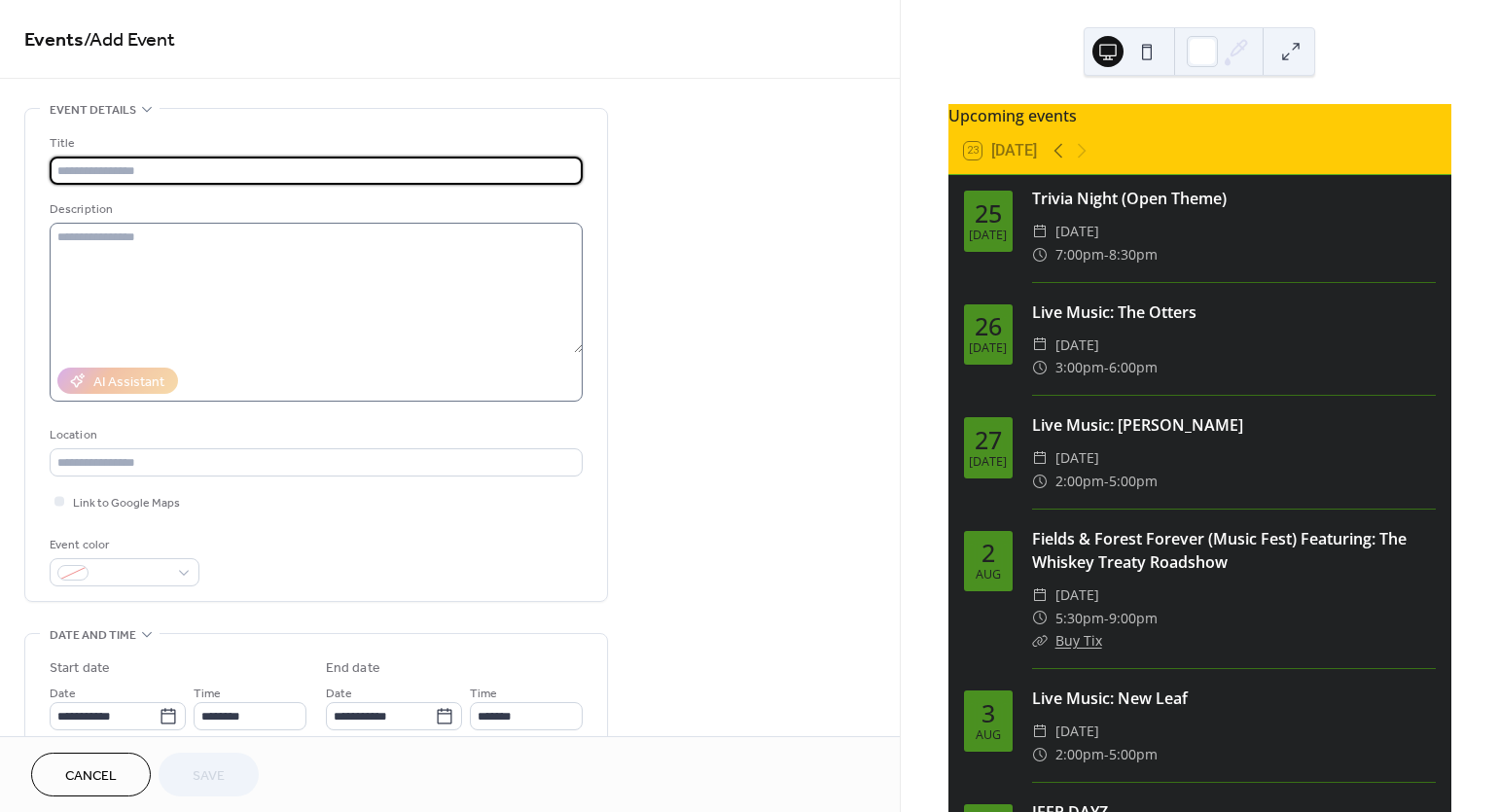 type on "*" 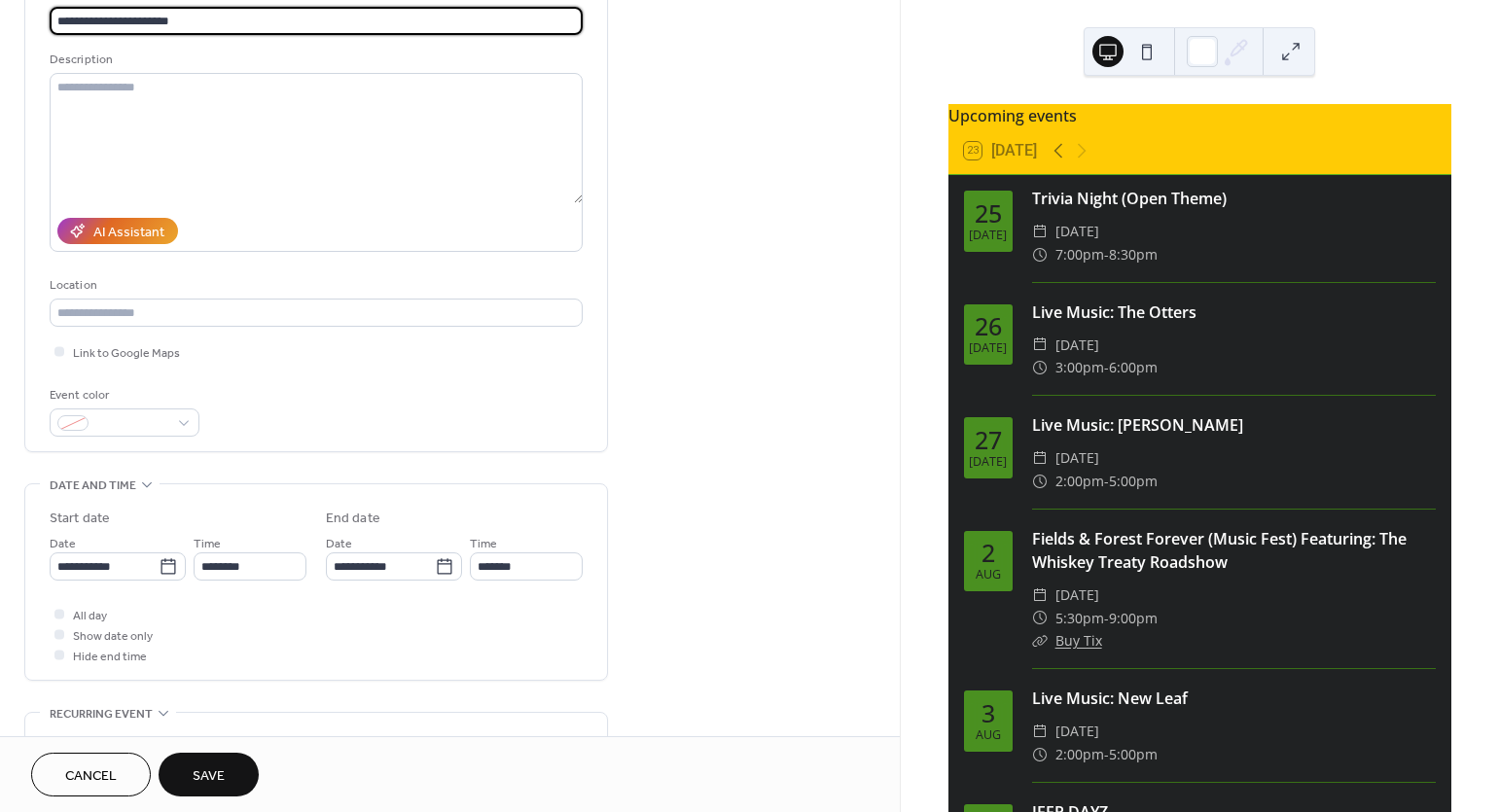scroll, scrollTop: 155, scrollLeft: 0, axis: vertical 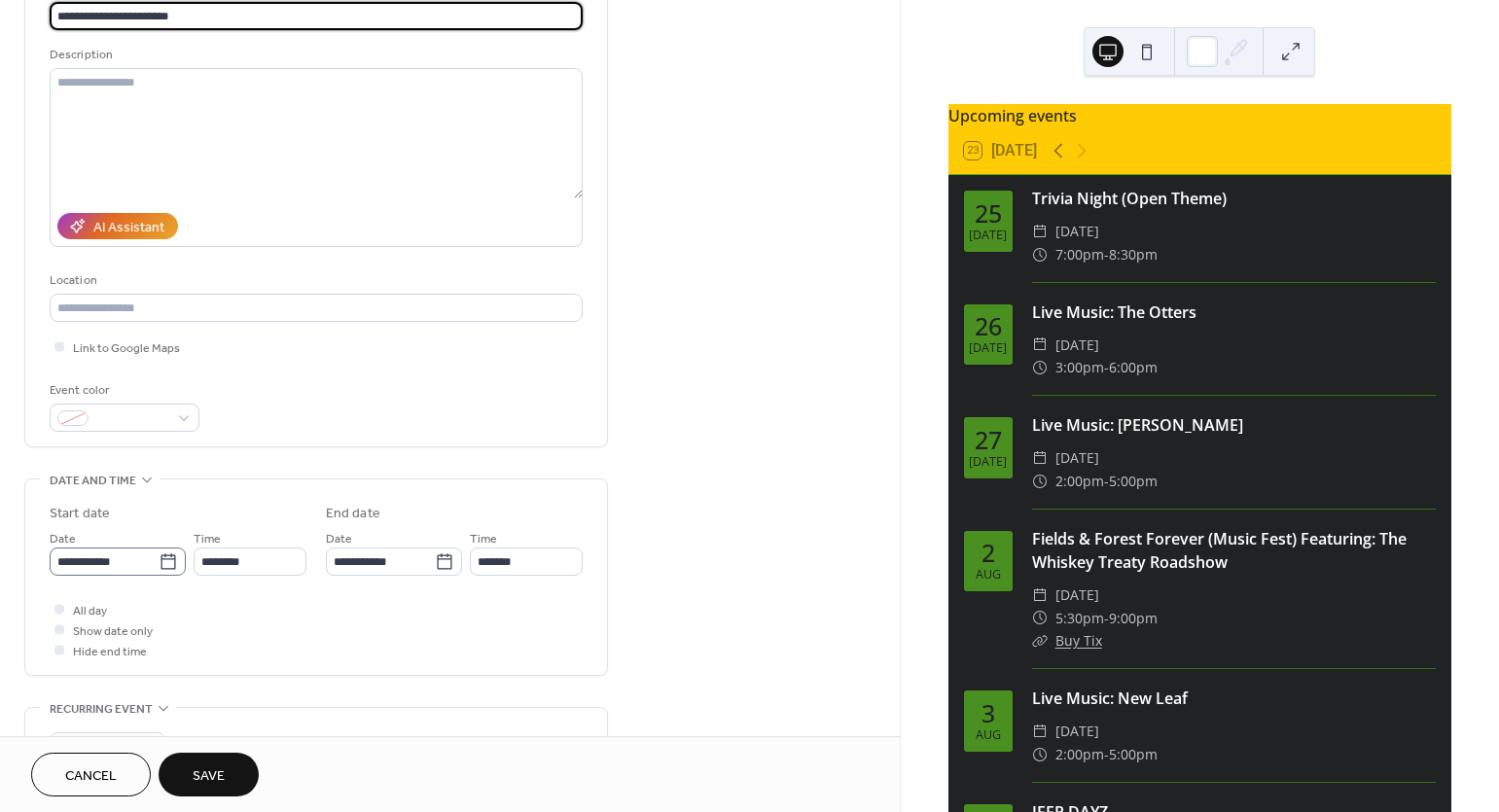type on "**********" 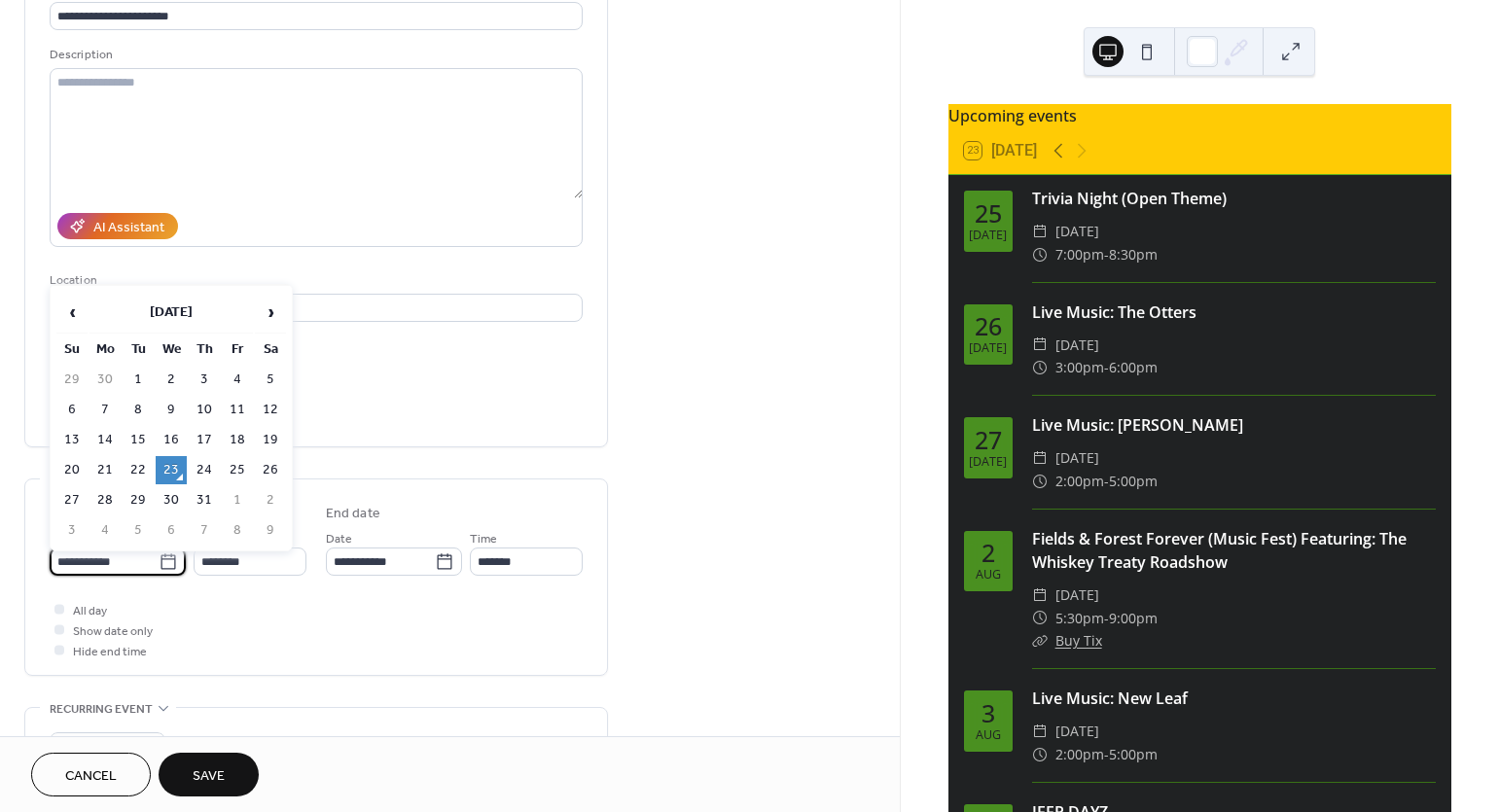 click on "**********" at bounding box center (104, 561) 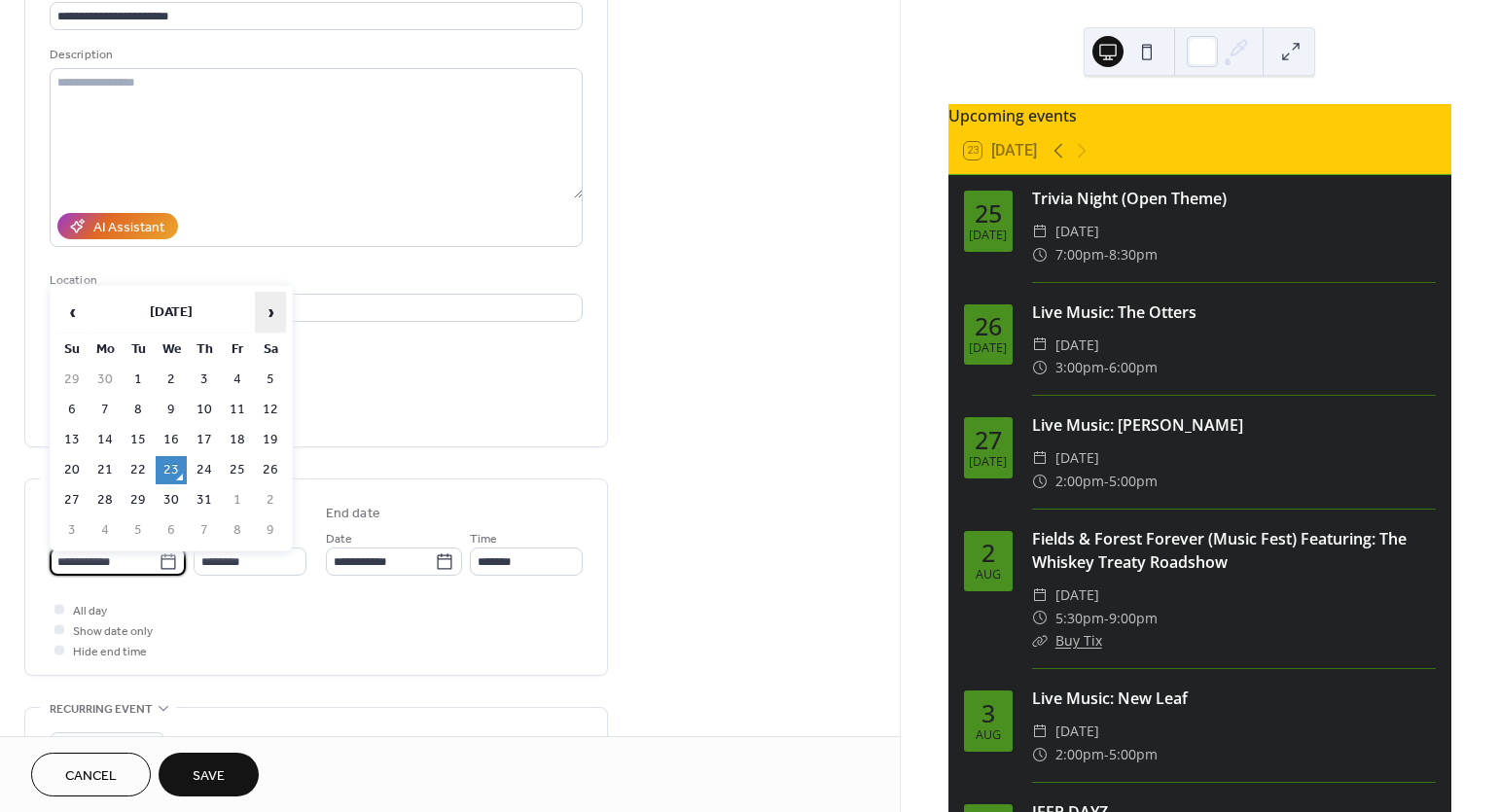 click on "›" at bounding box center (270, 312) 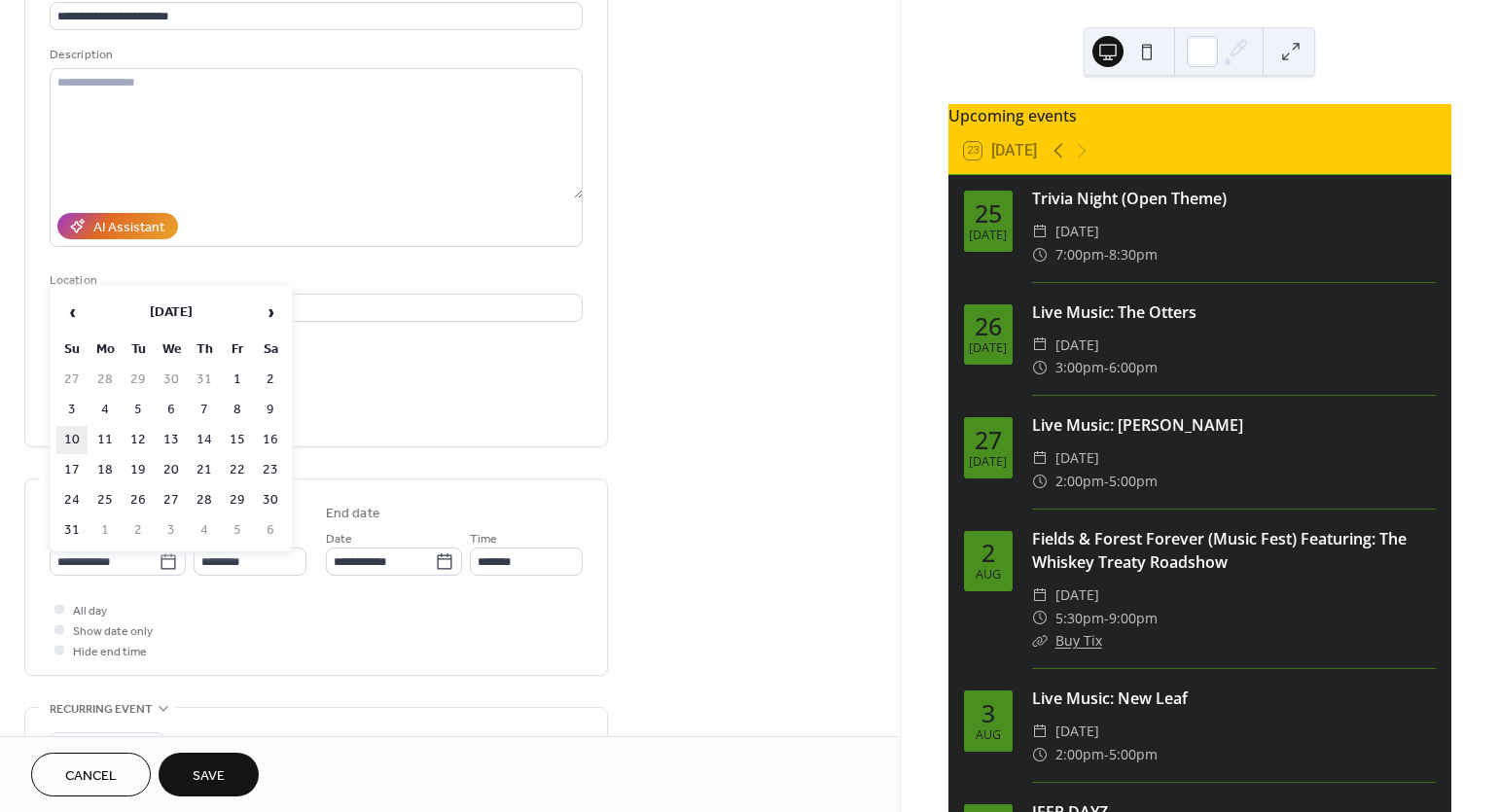 click on "10" at bounding box center (72, 440) 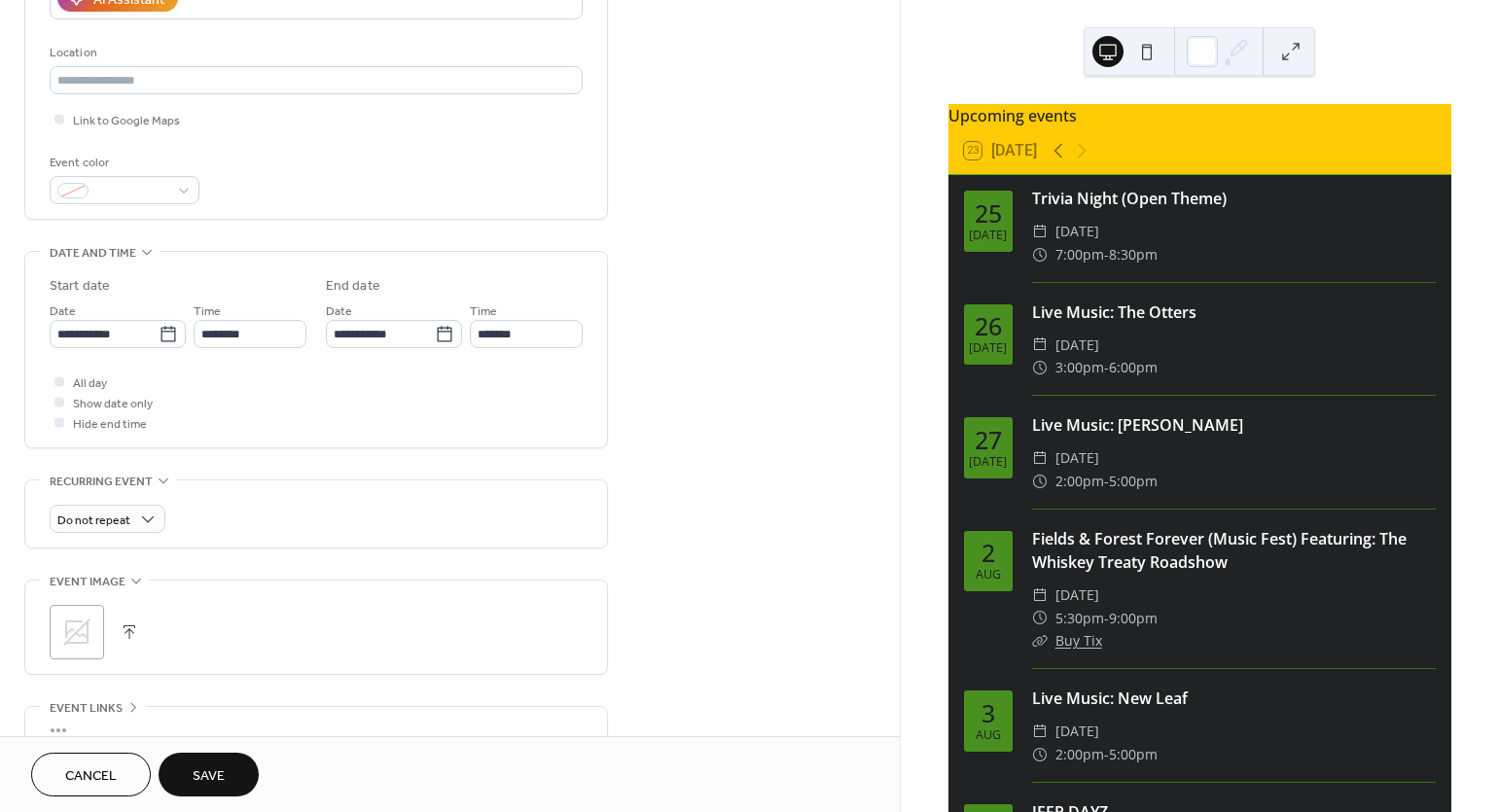 scroll, scrollTop: 388, scrollLeft: 0, axis: vertical 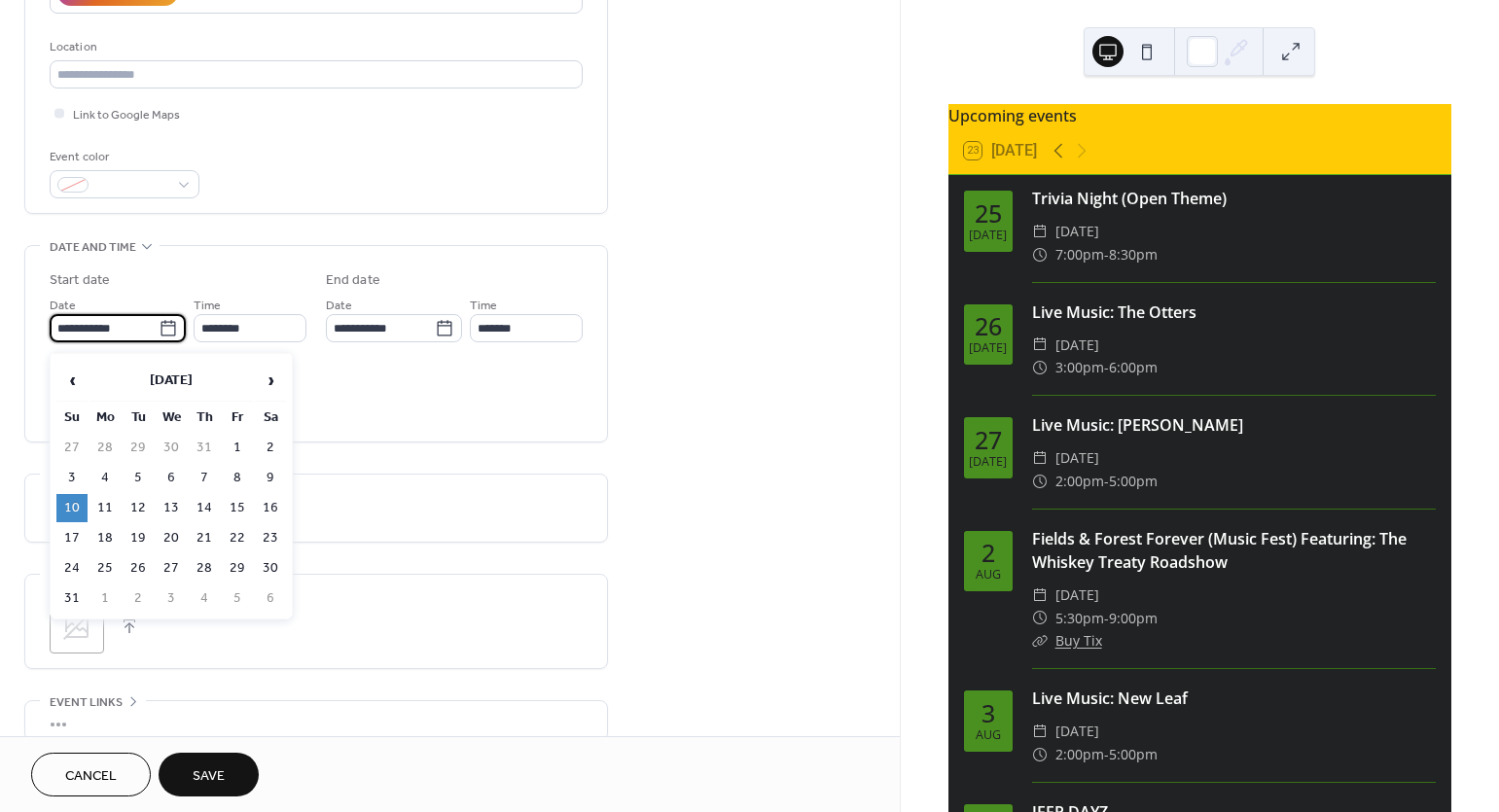 click on "**********" at bounding box center [104, 328] 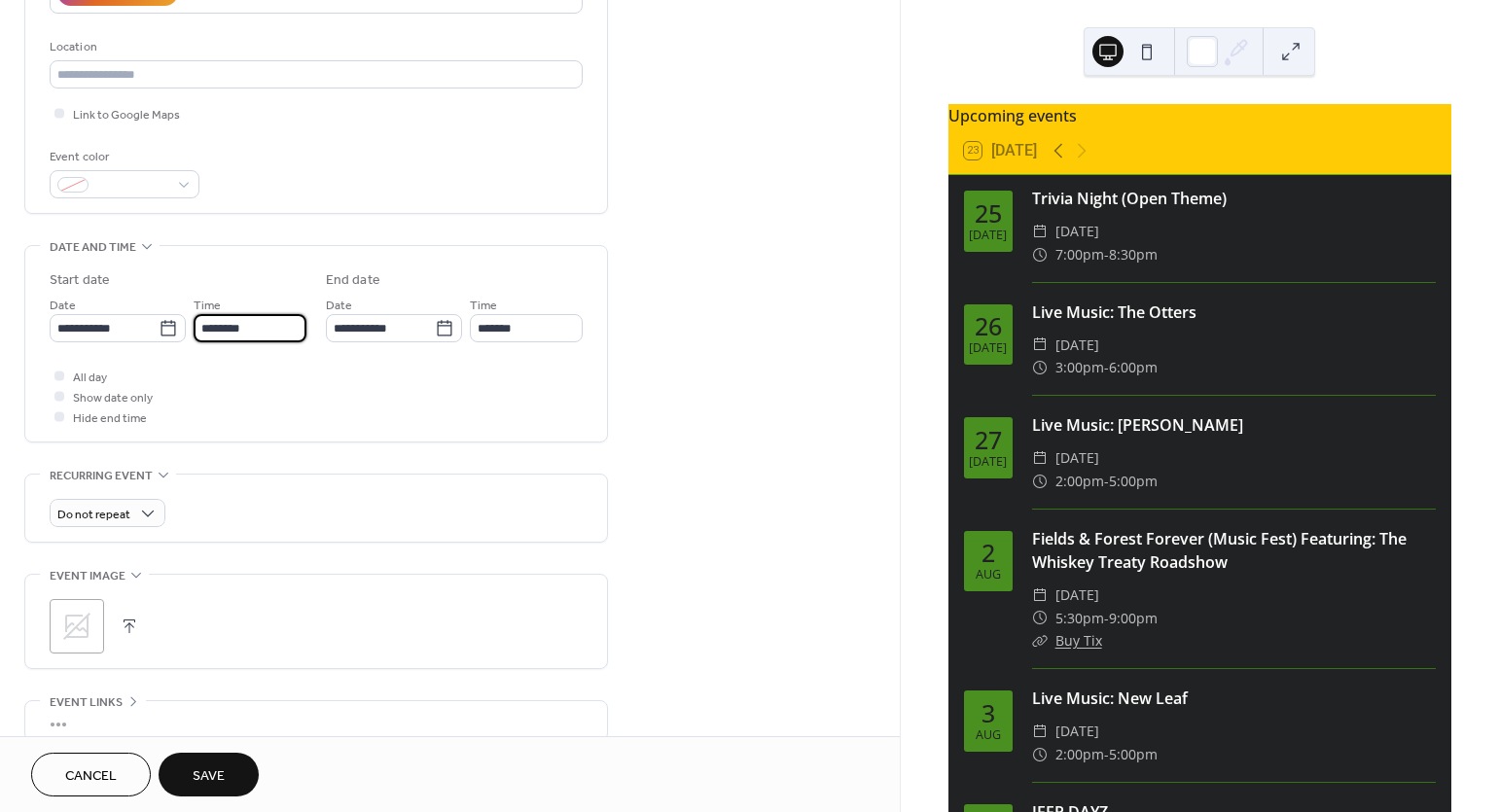 click on "********" at bounding box center (250, 328) 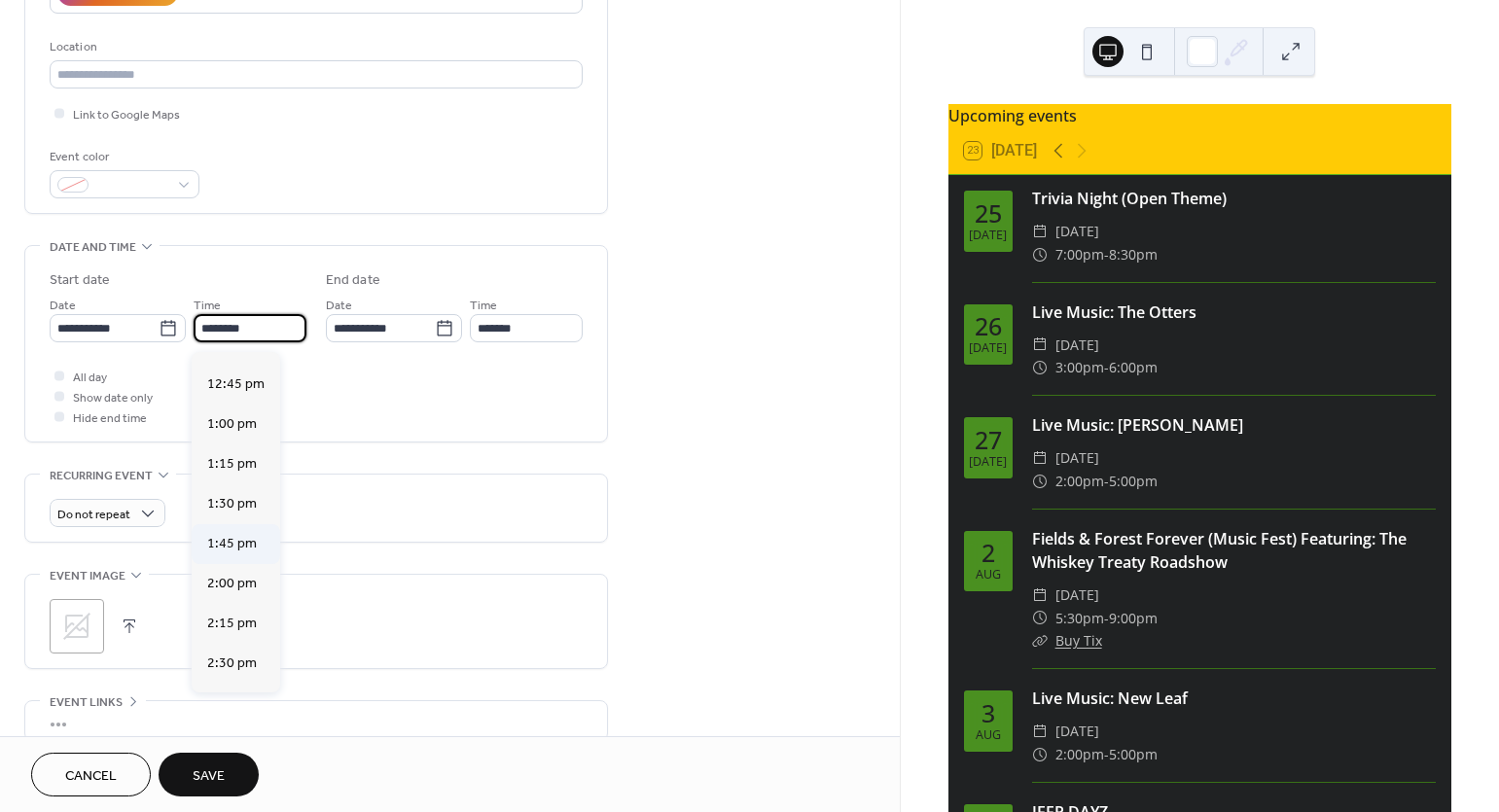 scroll, scrollTop: 2022, scrollLeft: 0, axis: vertical 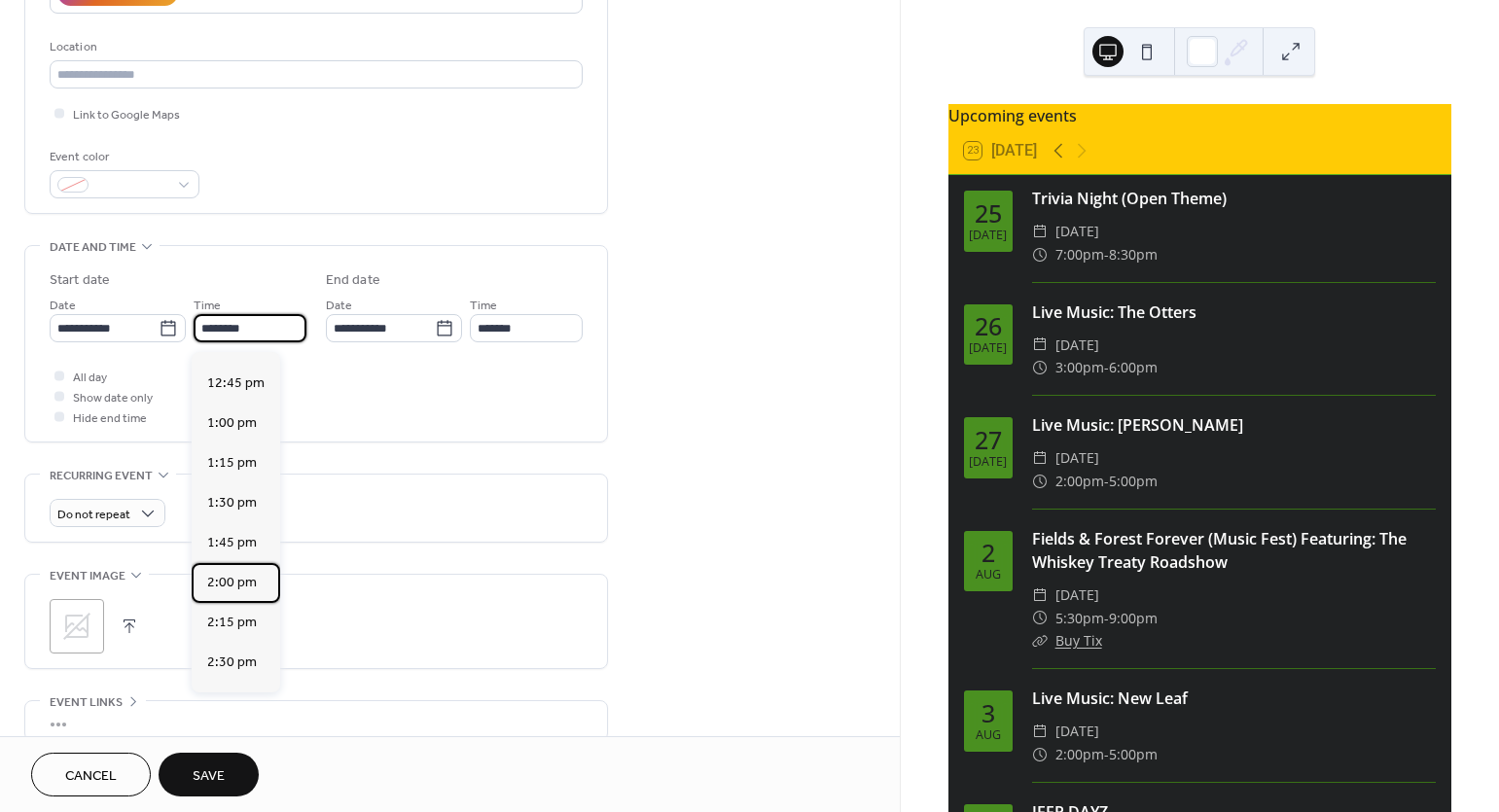 click on "2:00 pm" at bounding box center (232, 583) 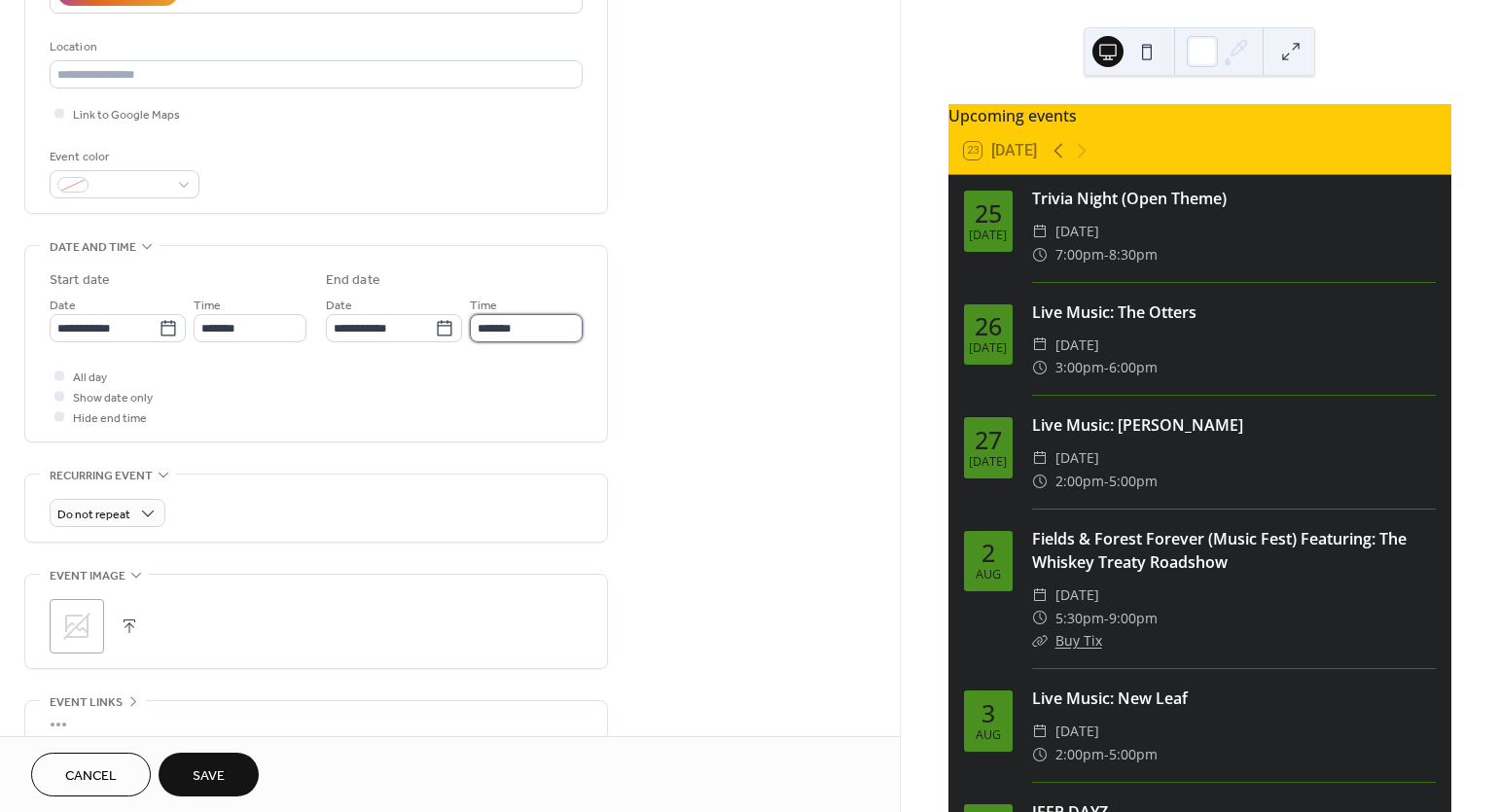 click on "*******" at bounding box center (526, 328) 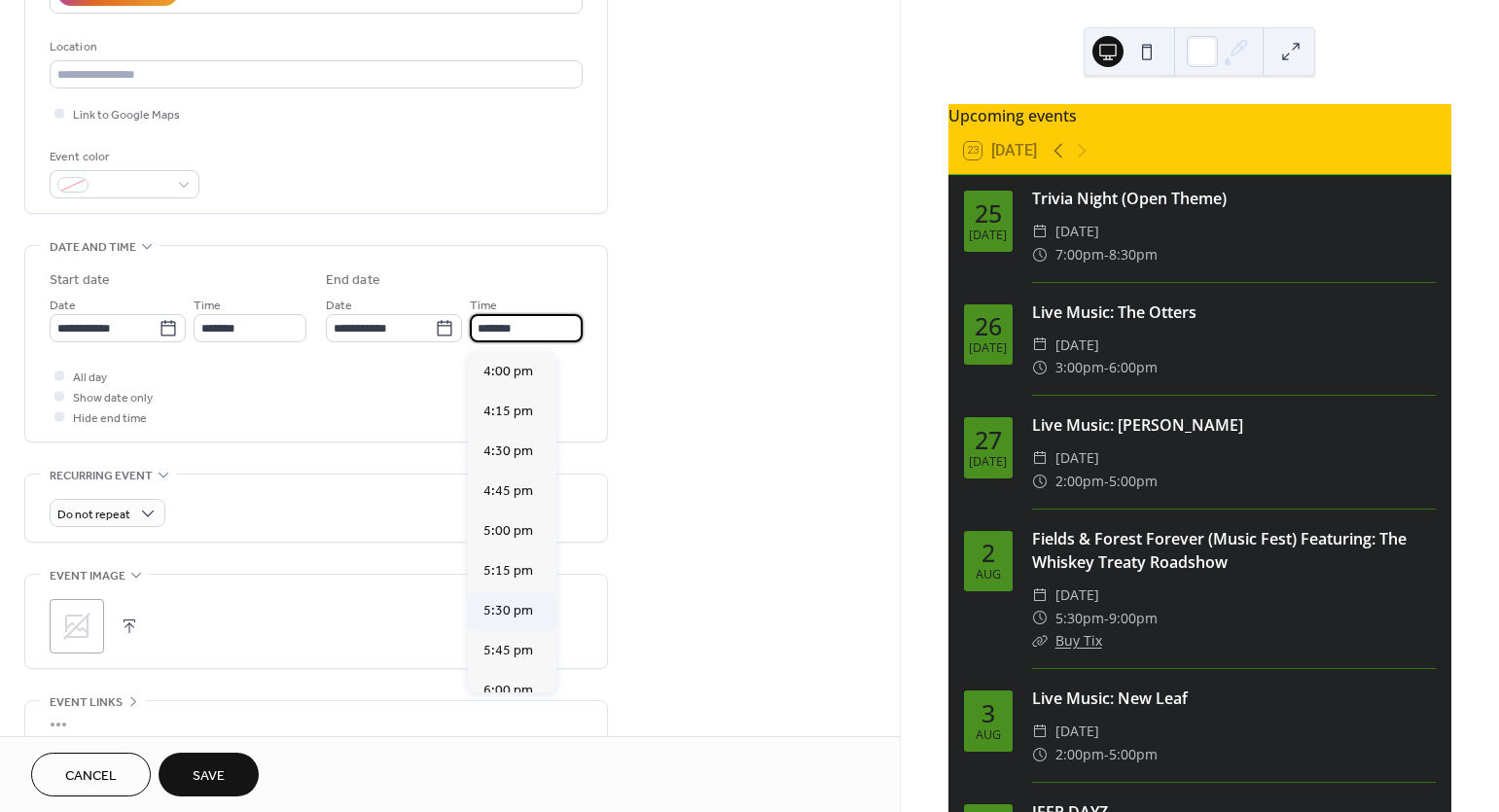 scroll, scrollTop: 291, scrollLeft: 0, axis: vertical 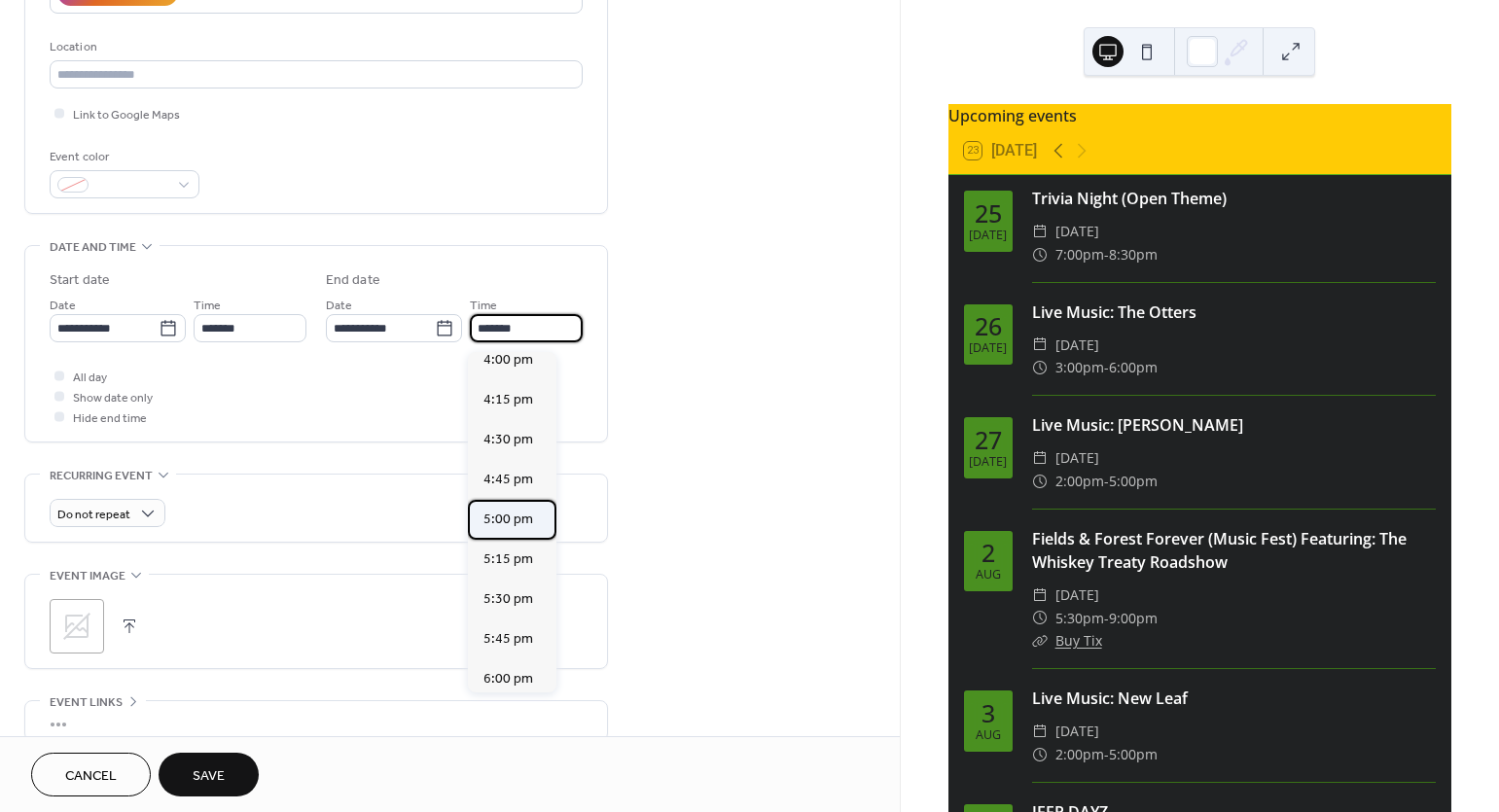 click on "5:00 pm" at bounding box center (508, 519) 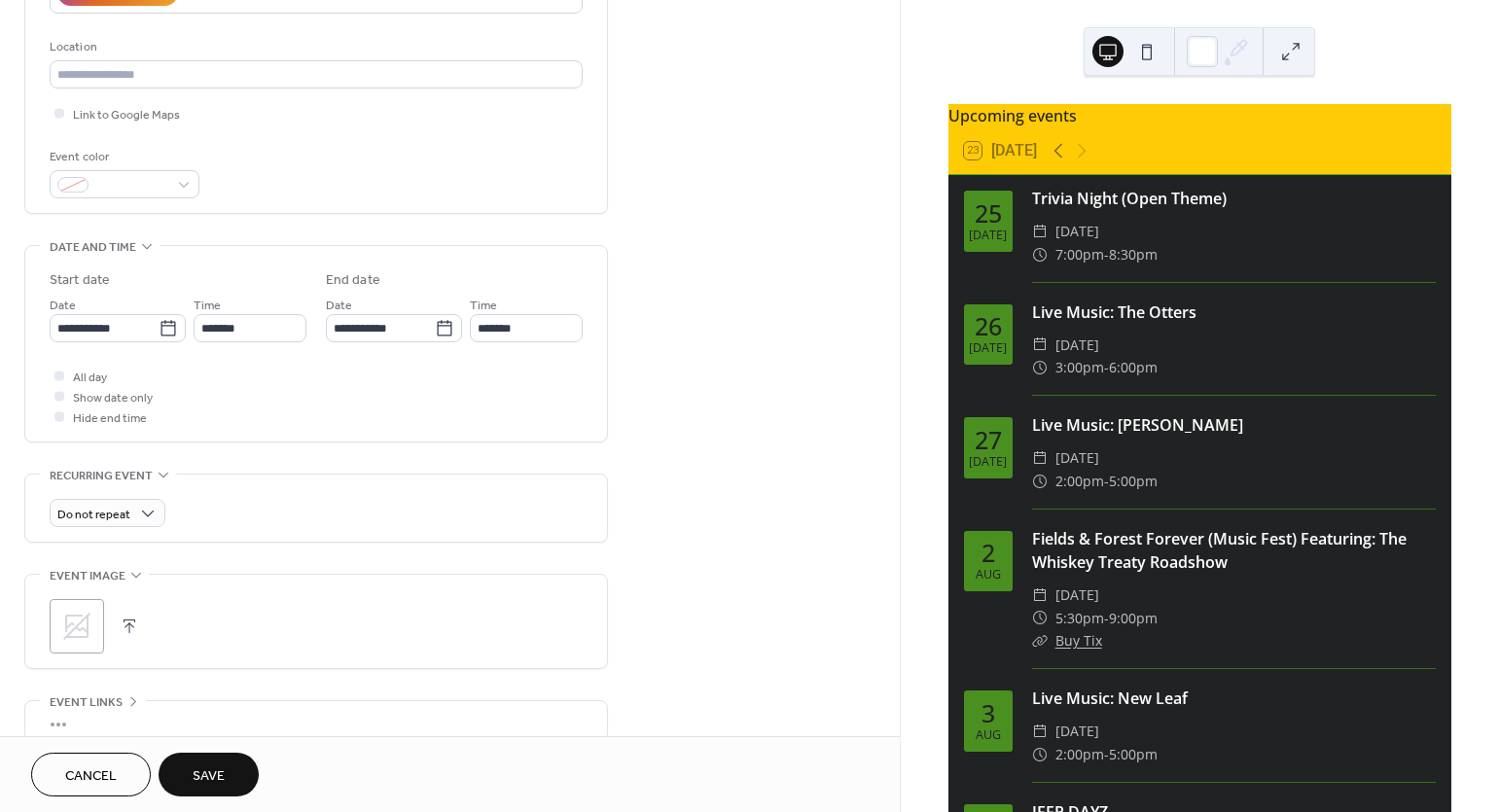 type on "*******" 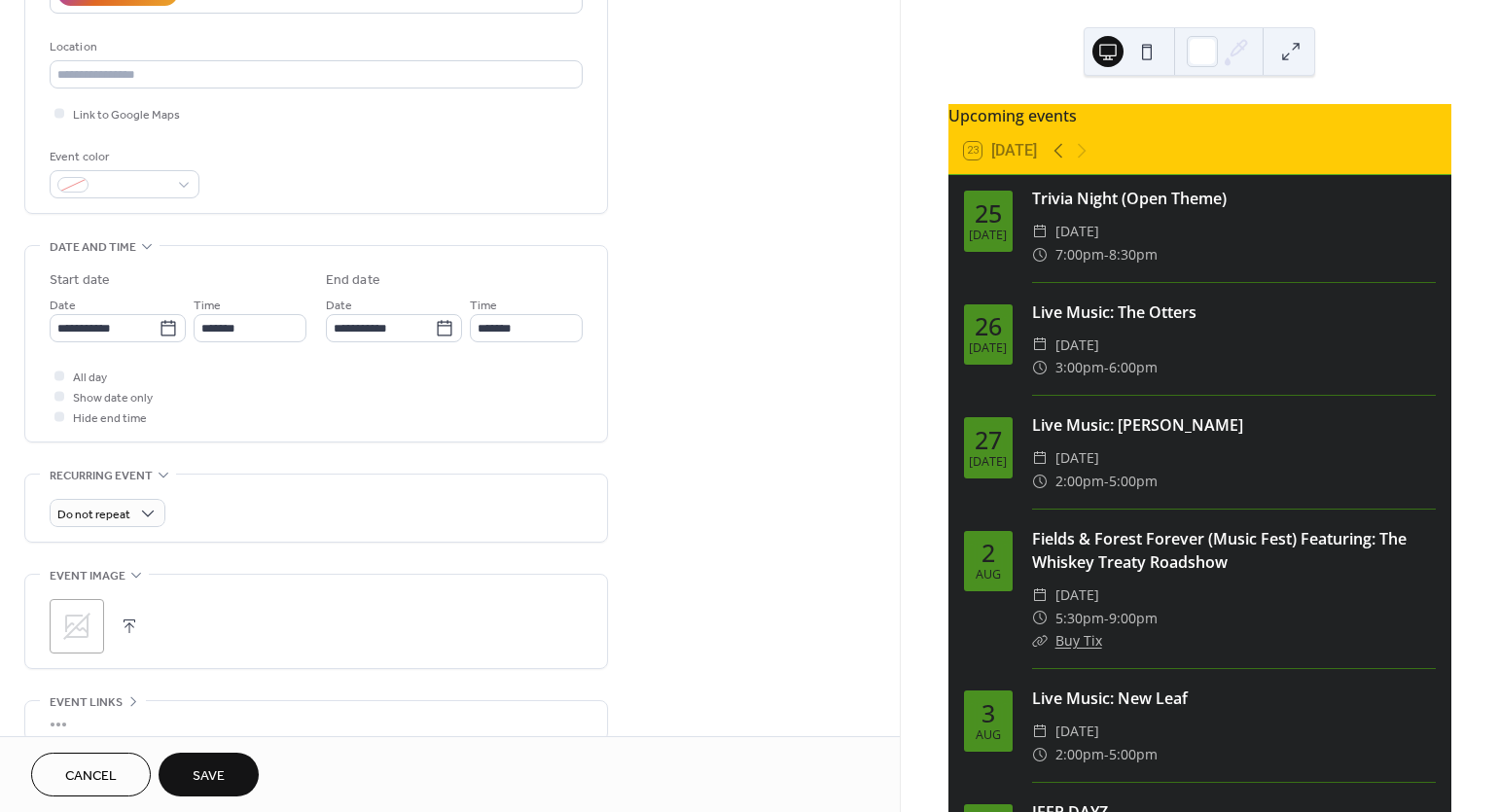 click on "Save" at bounding box center (208, 774) 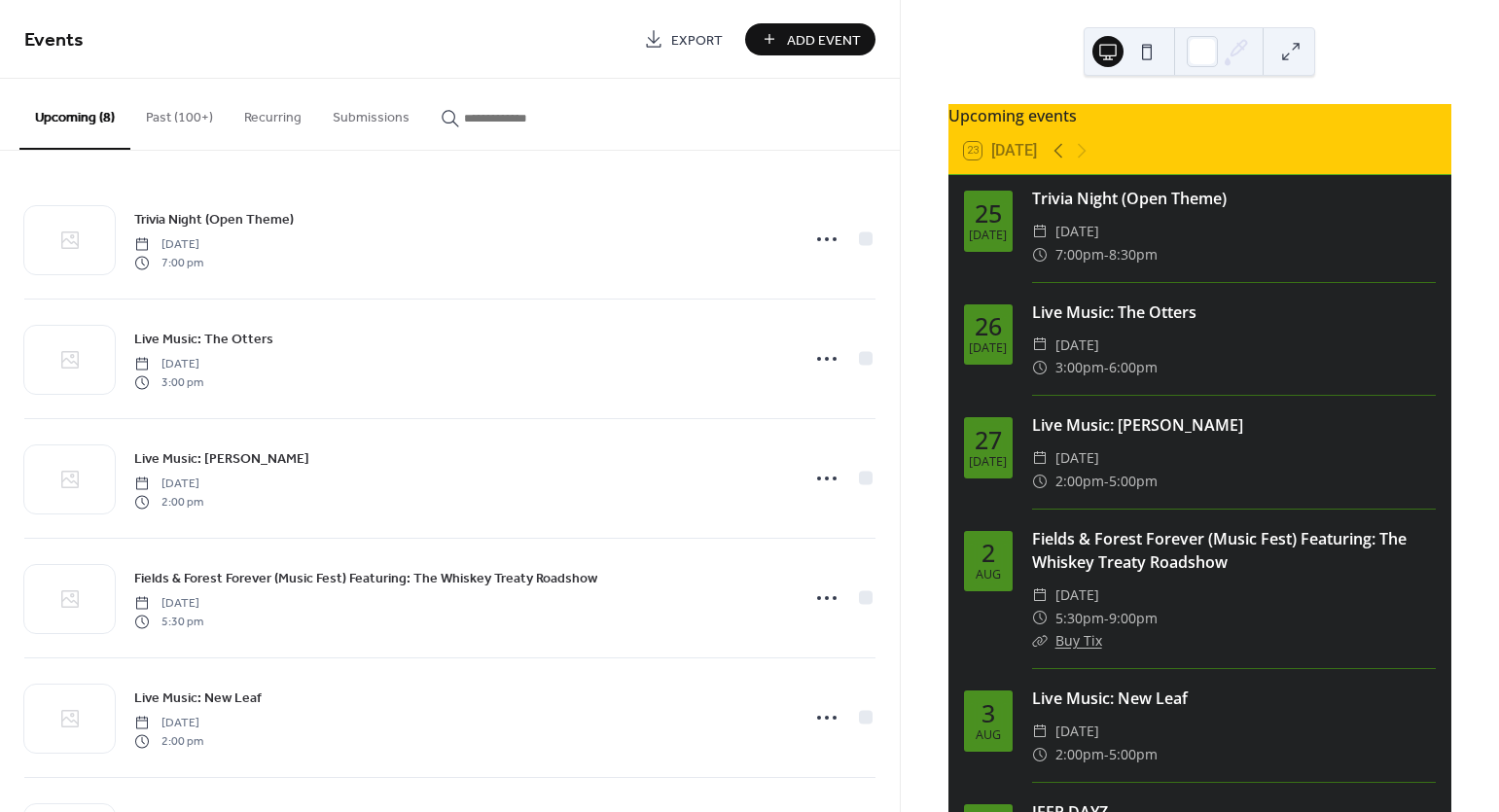 scroll, scrollTop: 0, scrollLeft: 0, axis: both 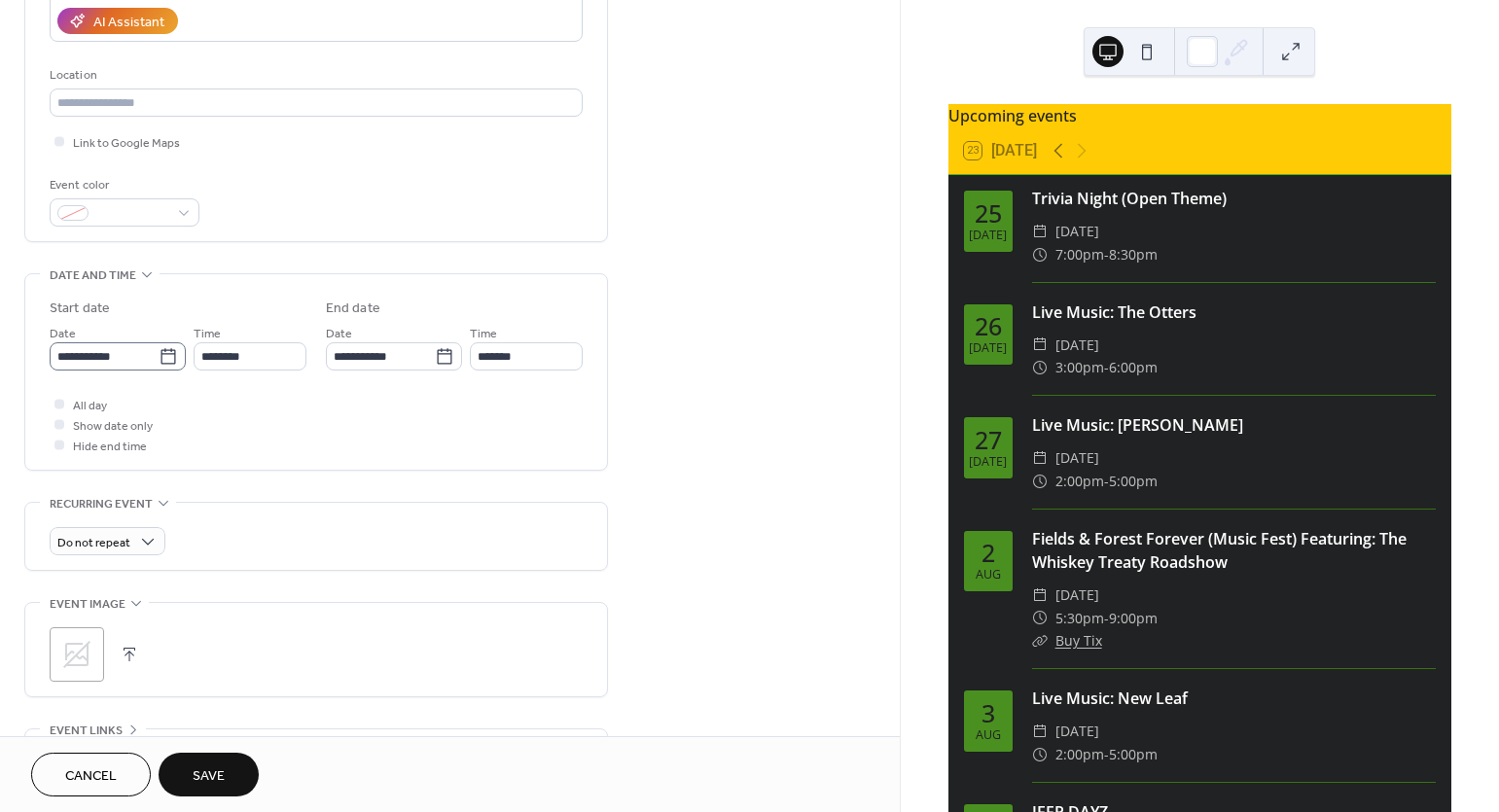 type on "**********" 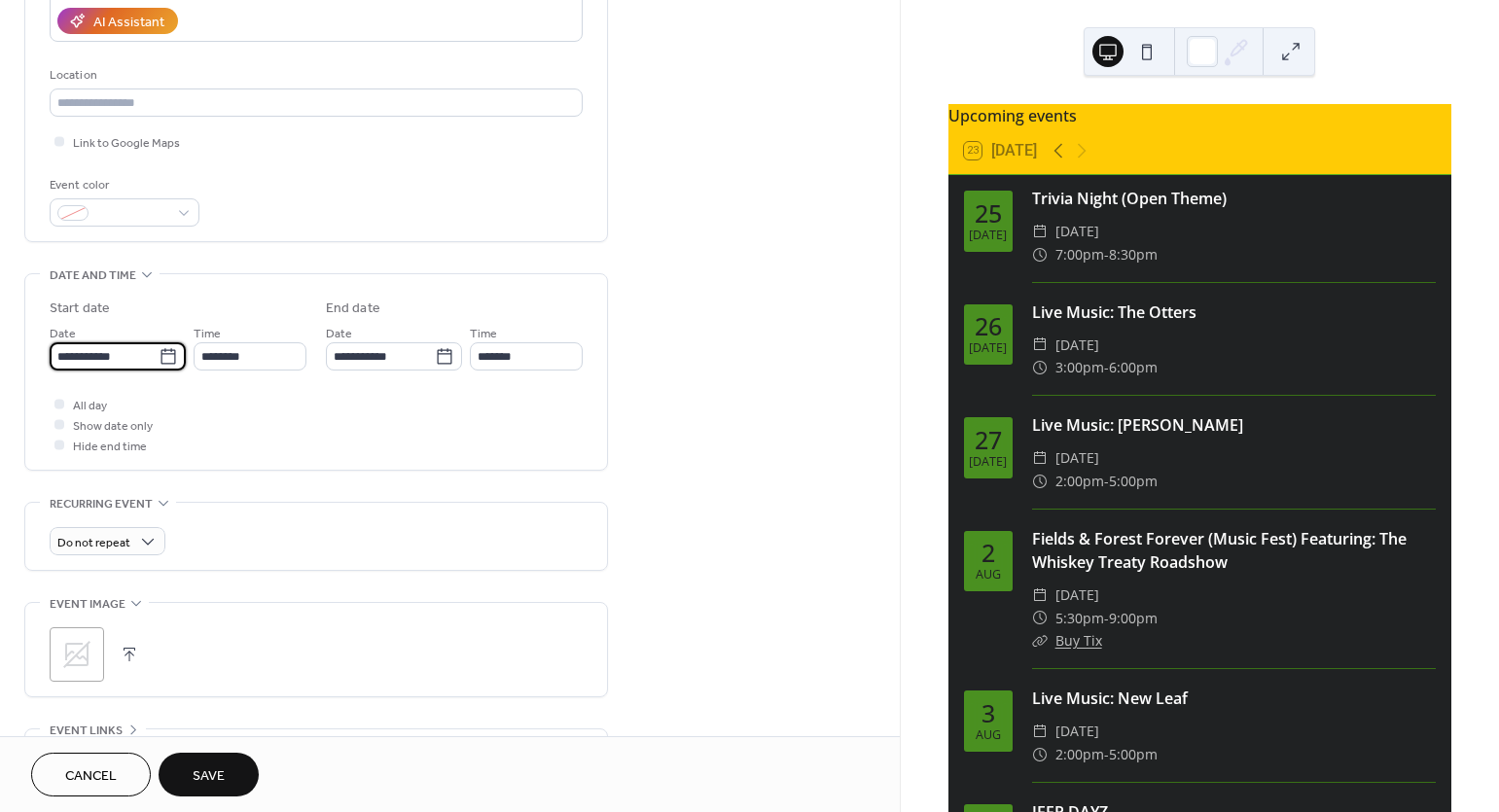click on "**********" at bounding box center [104, 356] 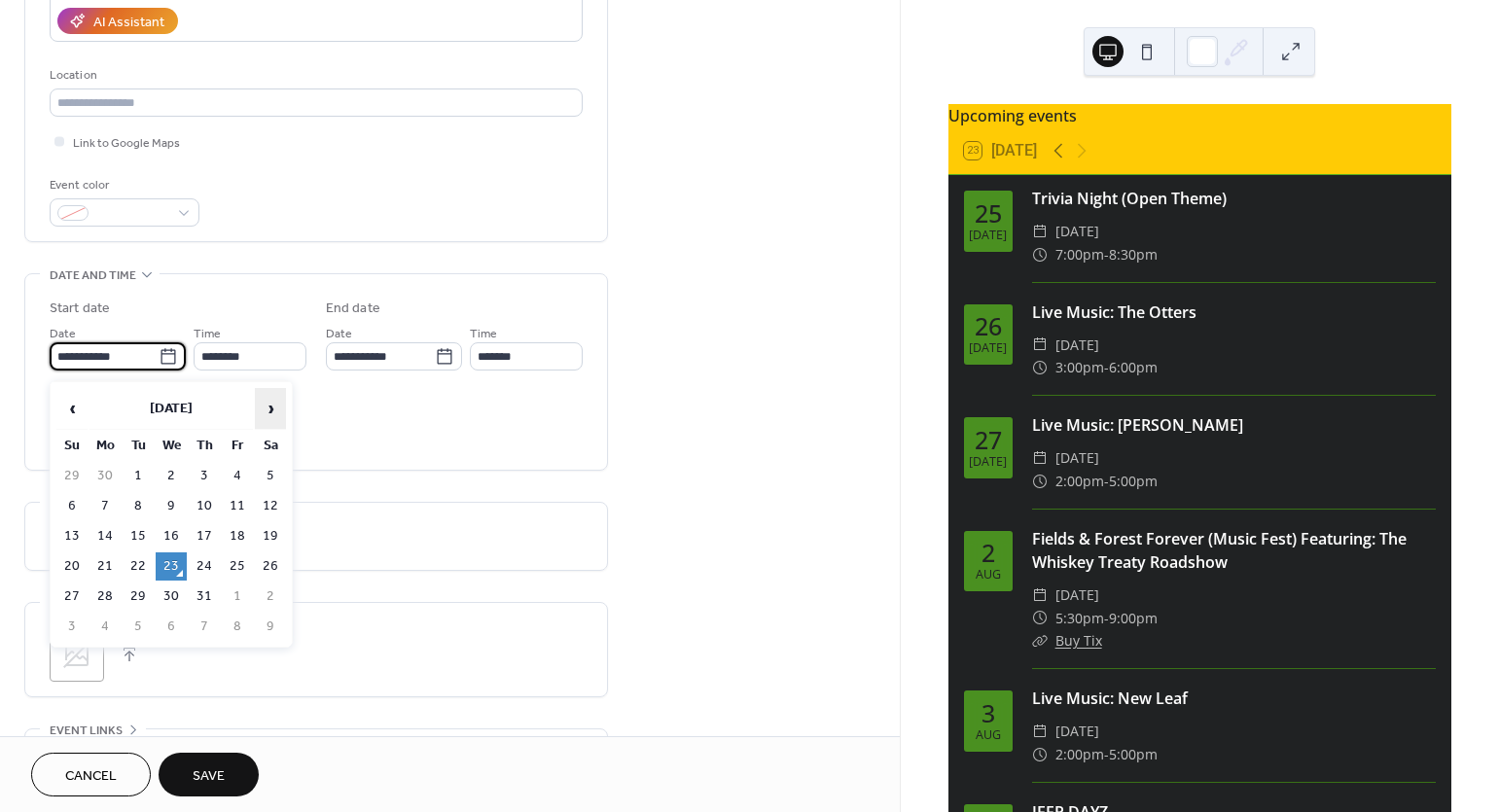 click on "›" at bounding box center [270, 408] 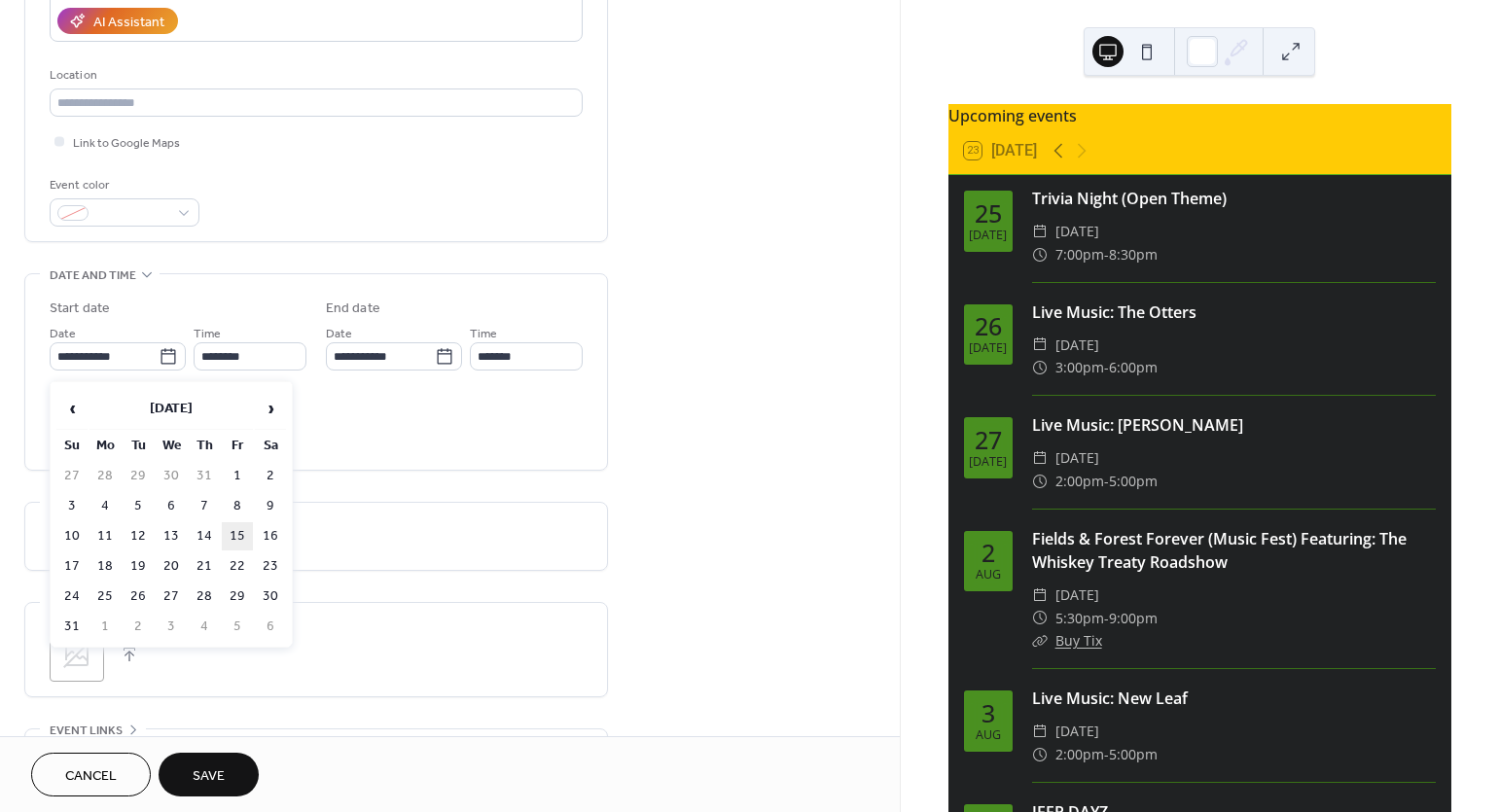click on "15" at bounding box center (237, 536) 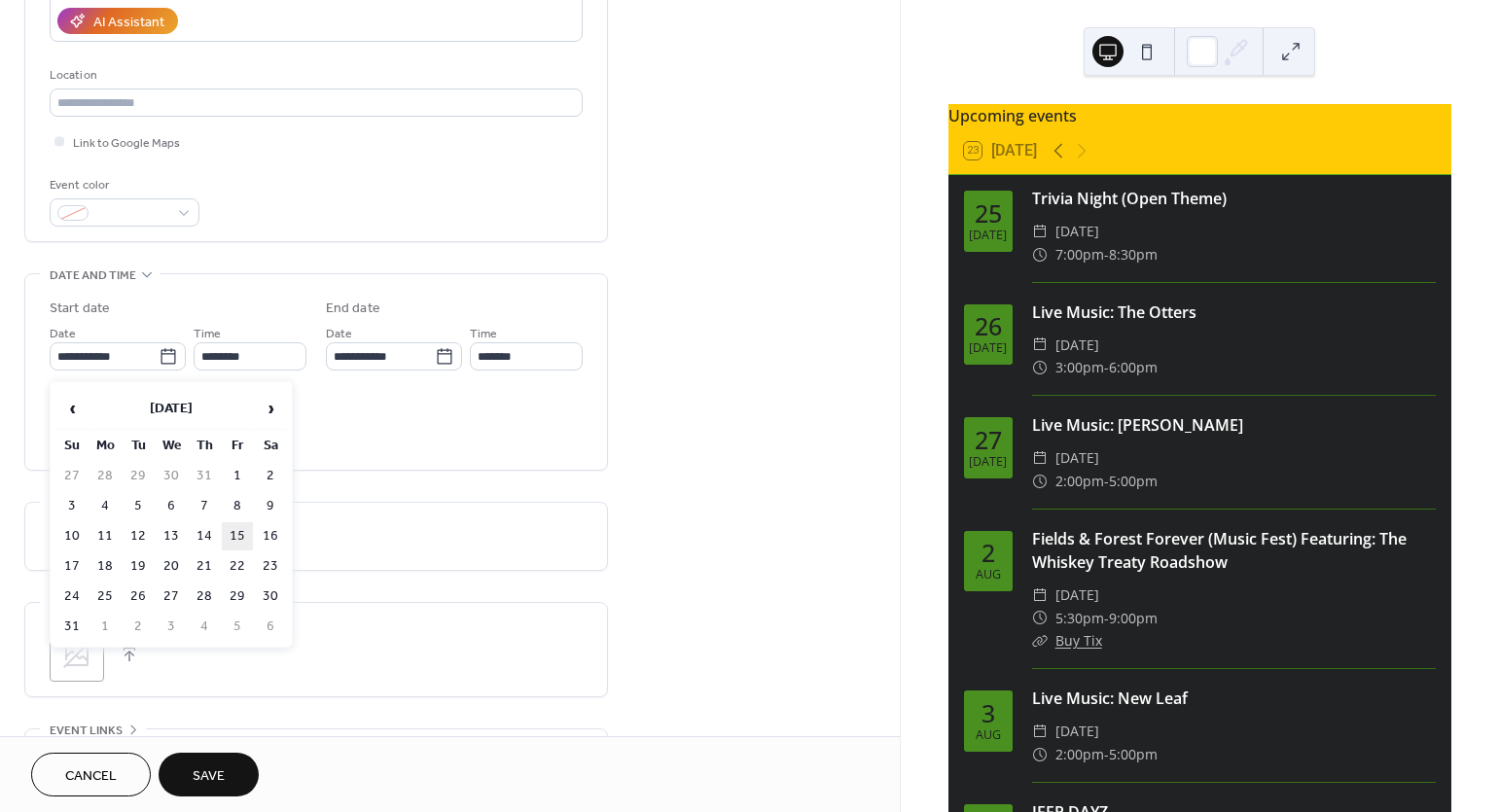 type on "**********" 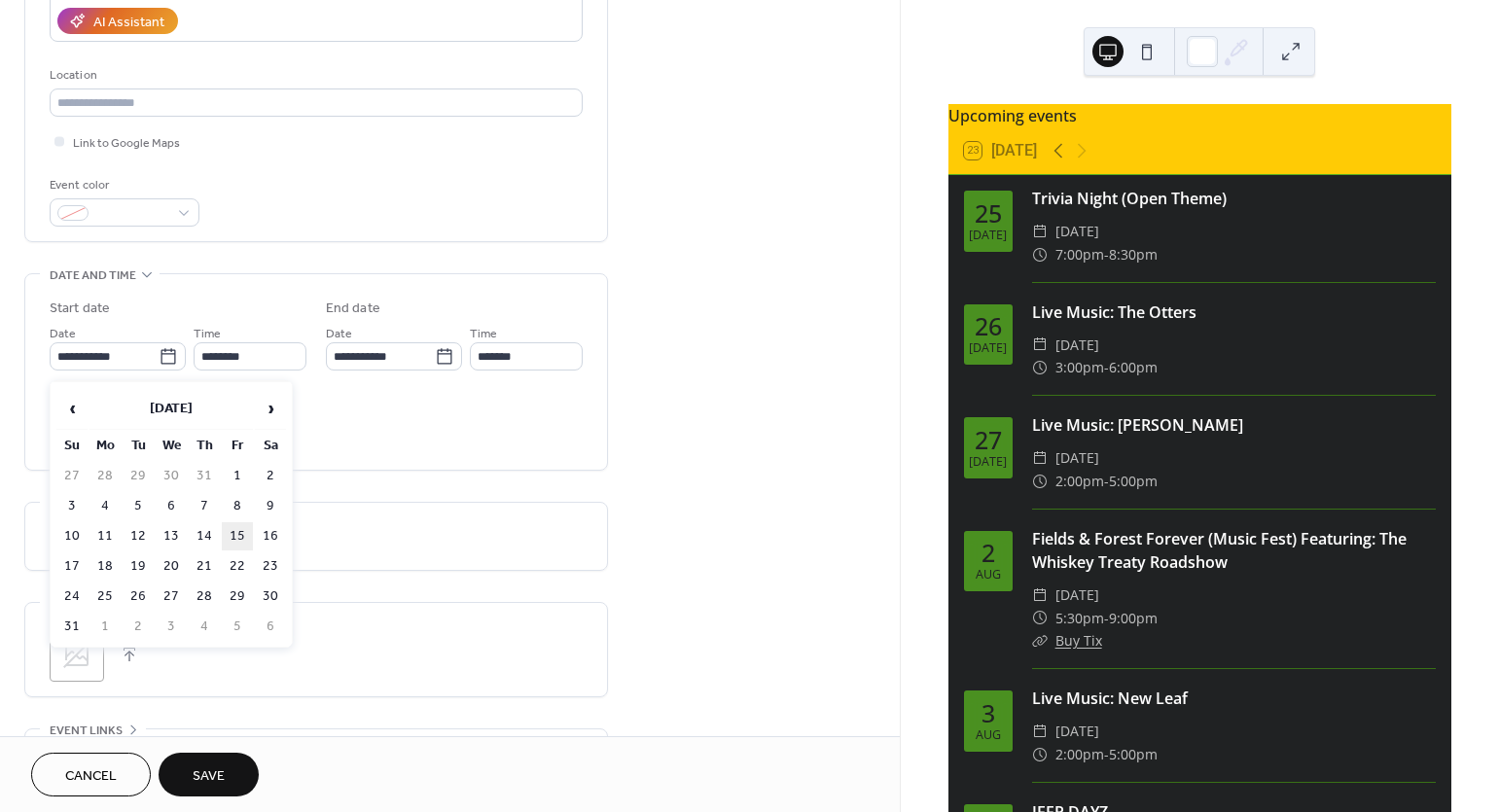 type on "**********" 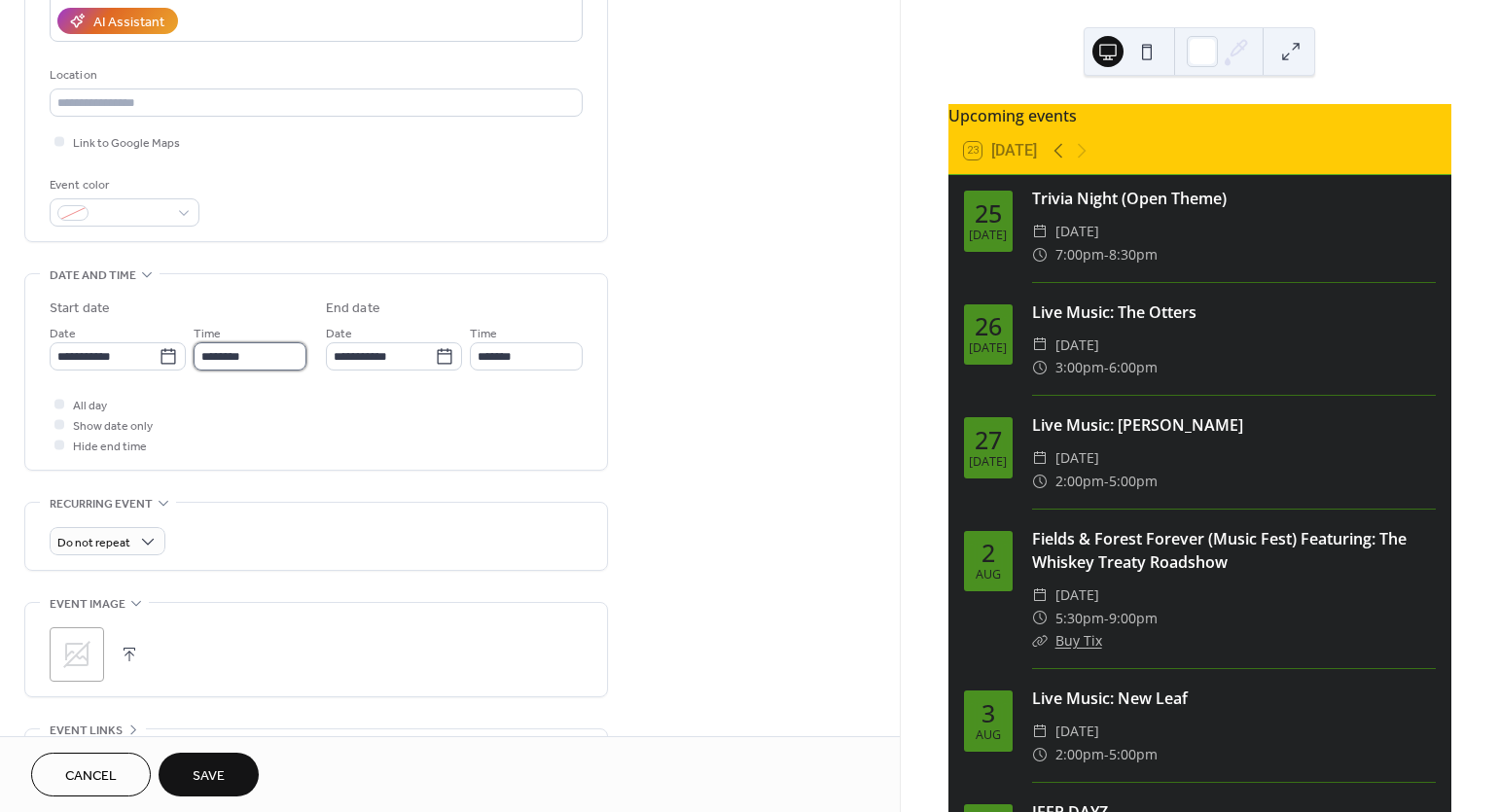 click on "********" at bounding box center [250, 356] 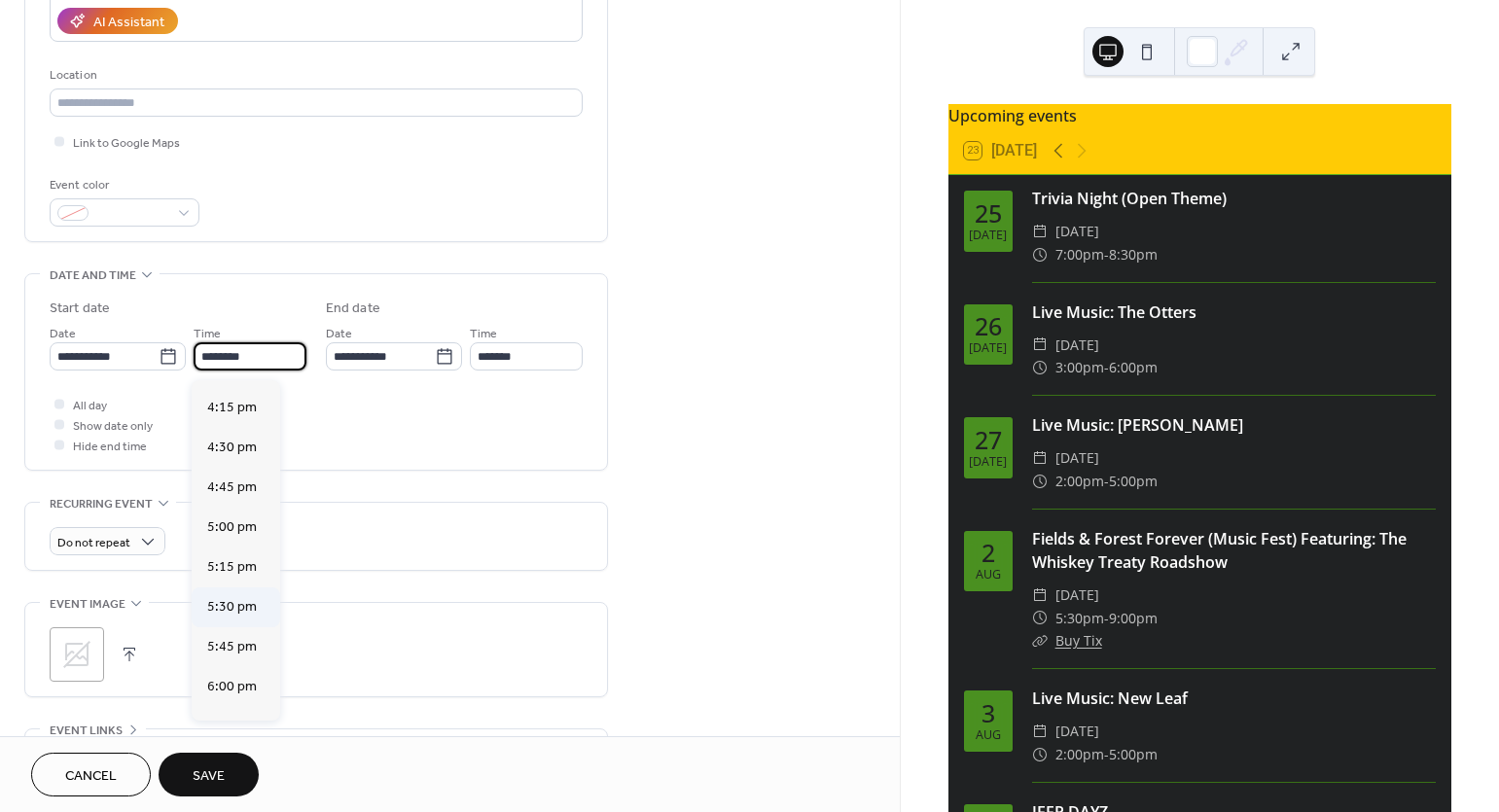 scroll, scrollTop: 2680, scrollLeft: 0, axis: vertical 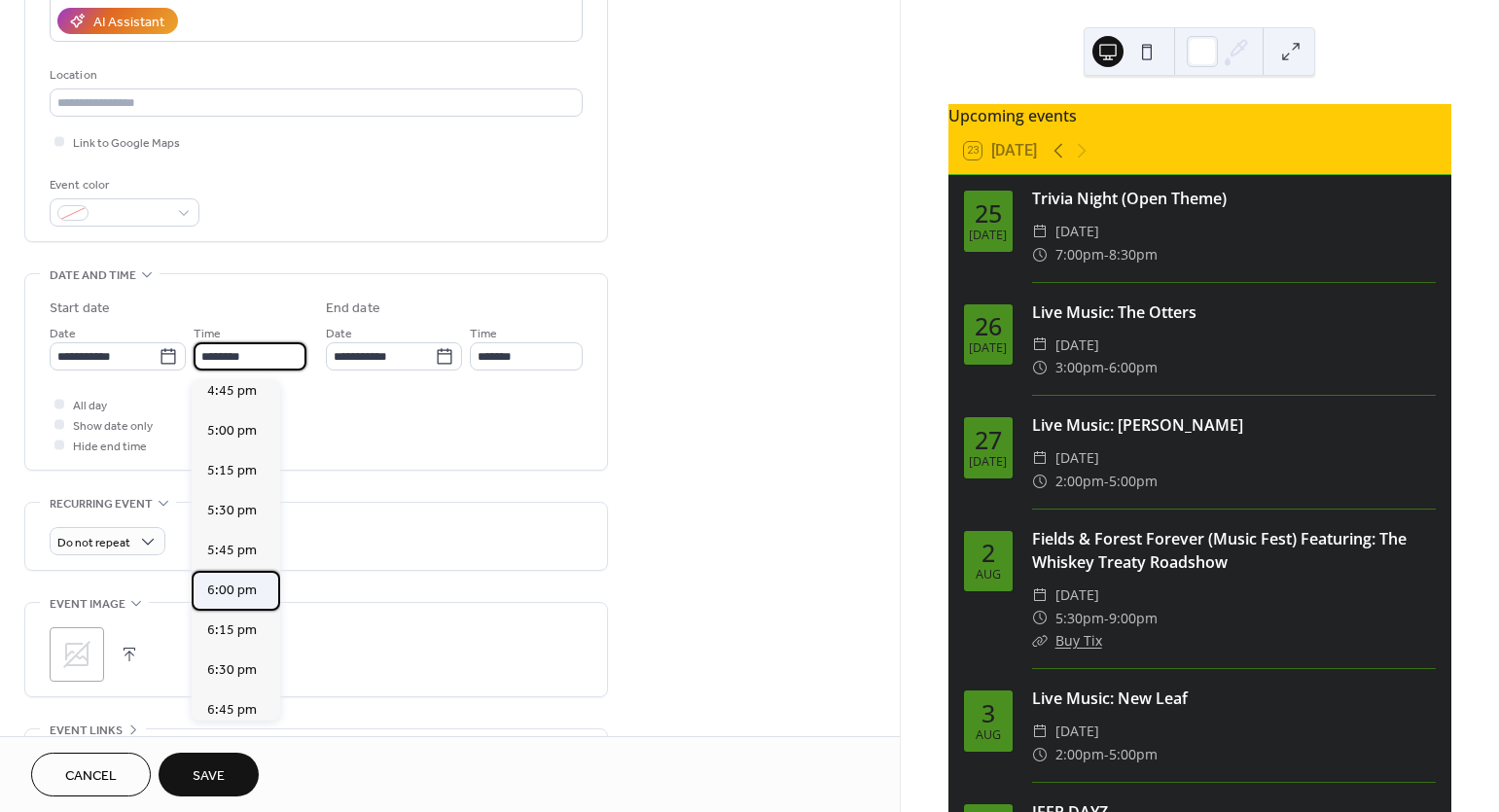 click on "6:00 pm" at bounding box center (232, 590) 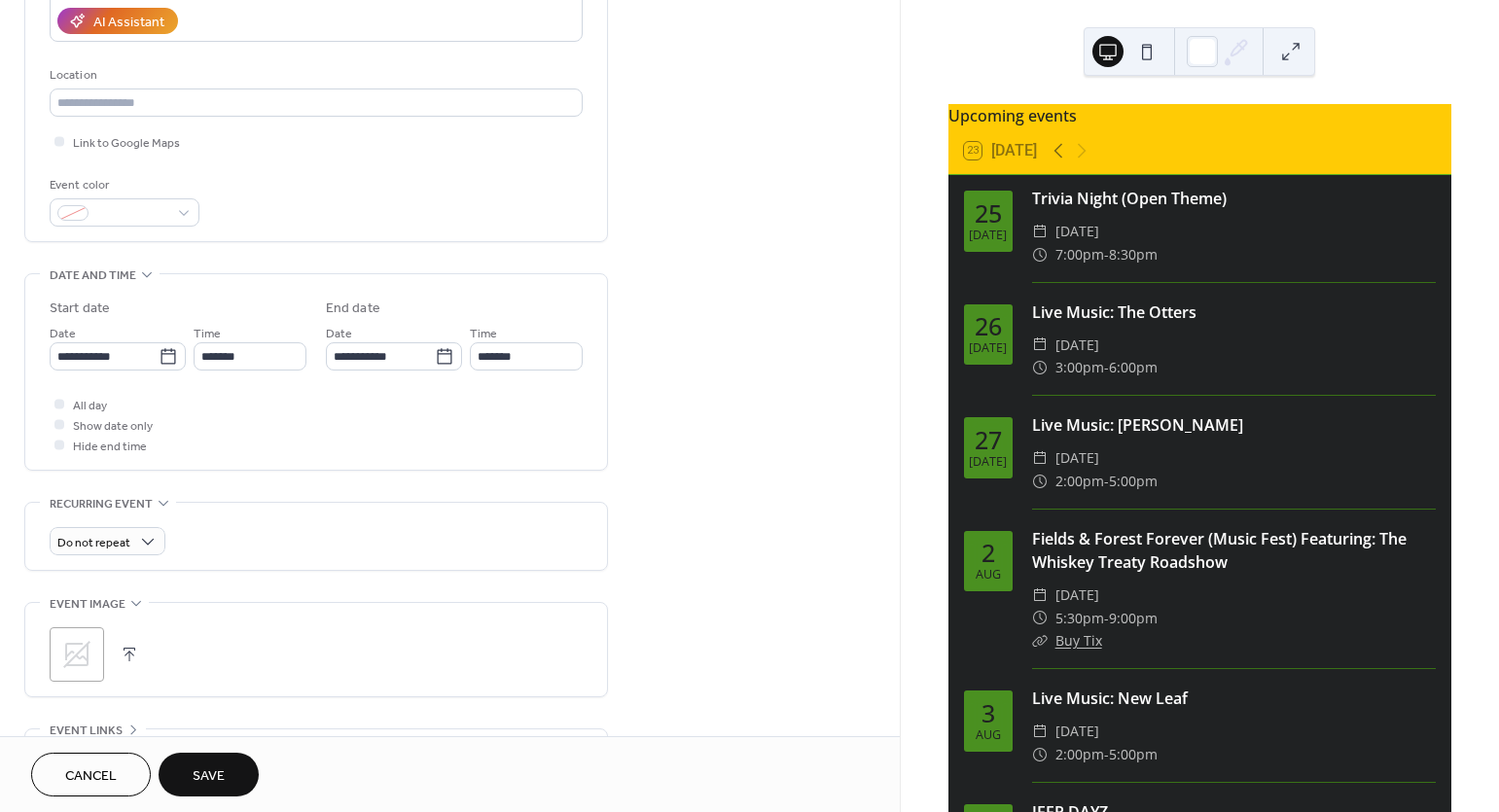 type on "*******" 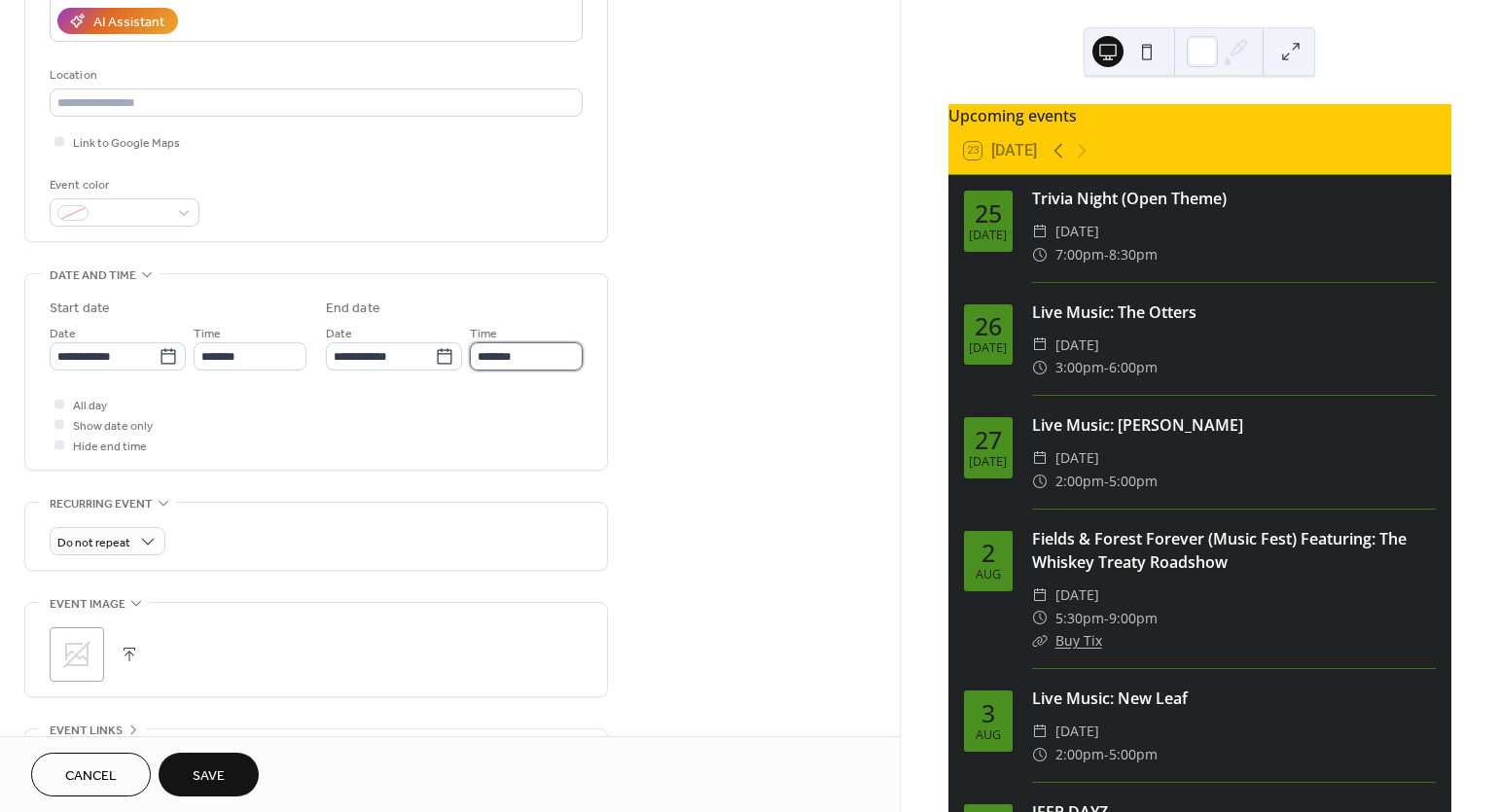 click on "*******" at bounding box center (526, 356) 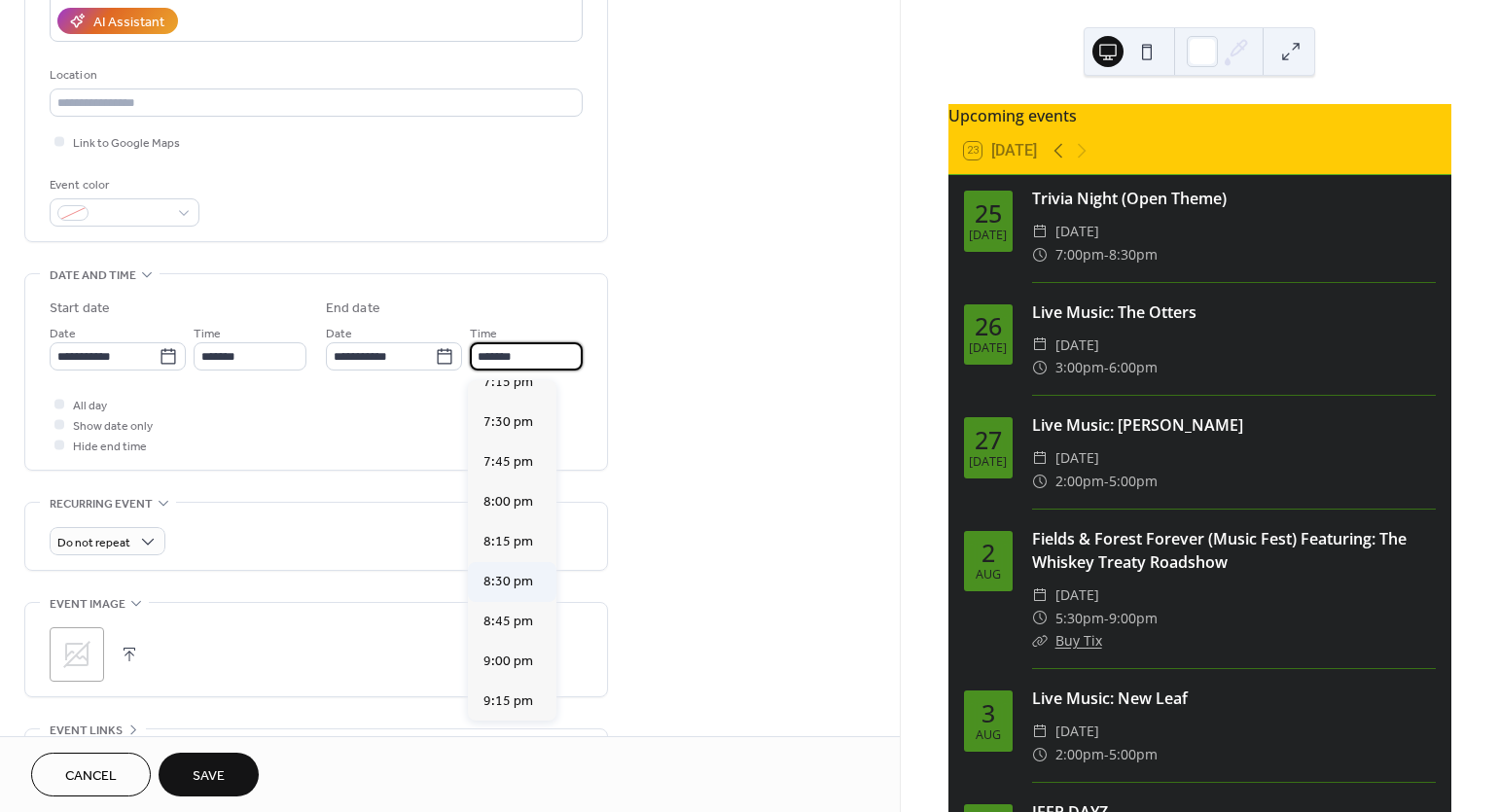 scroll, scrollTop: 180, scrollLeft: 0, axis: vertical 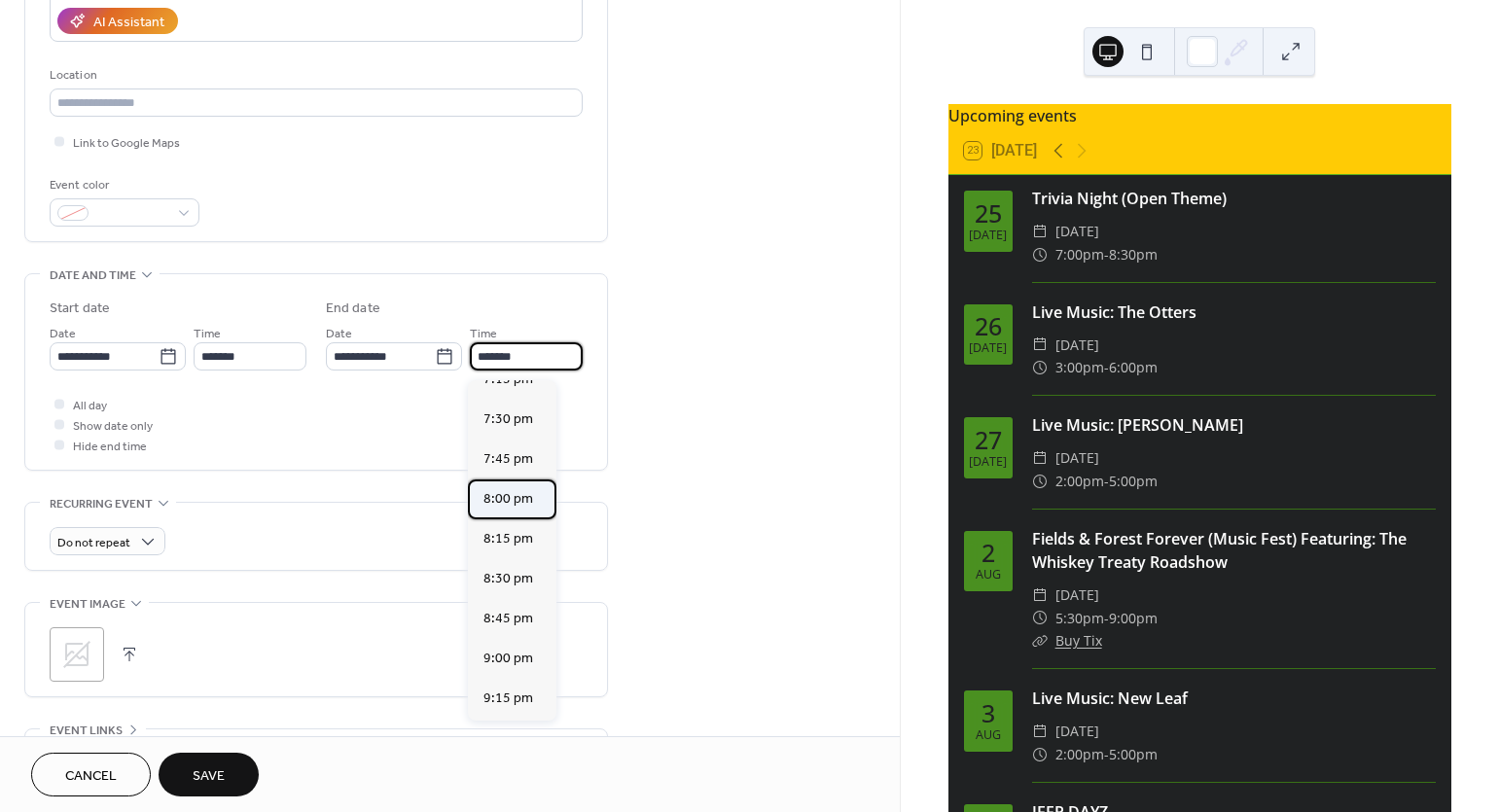 click on "8:00 pm" at bounding box center [508, 499] 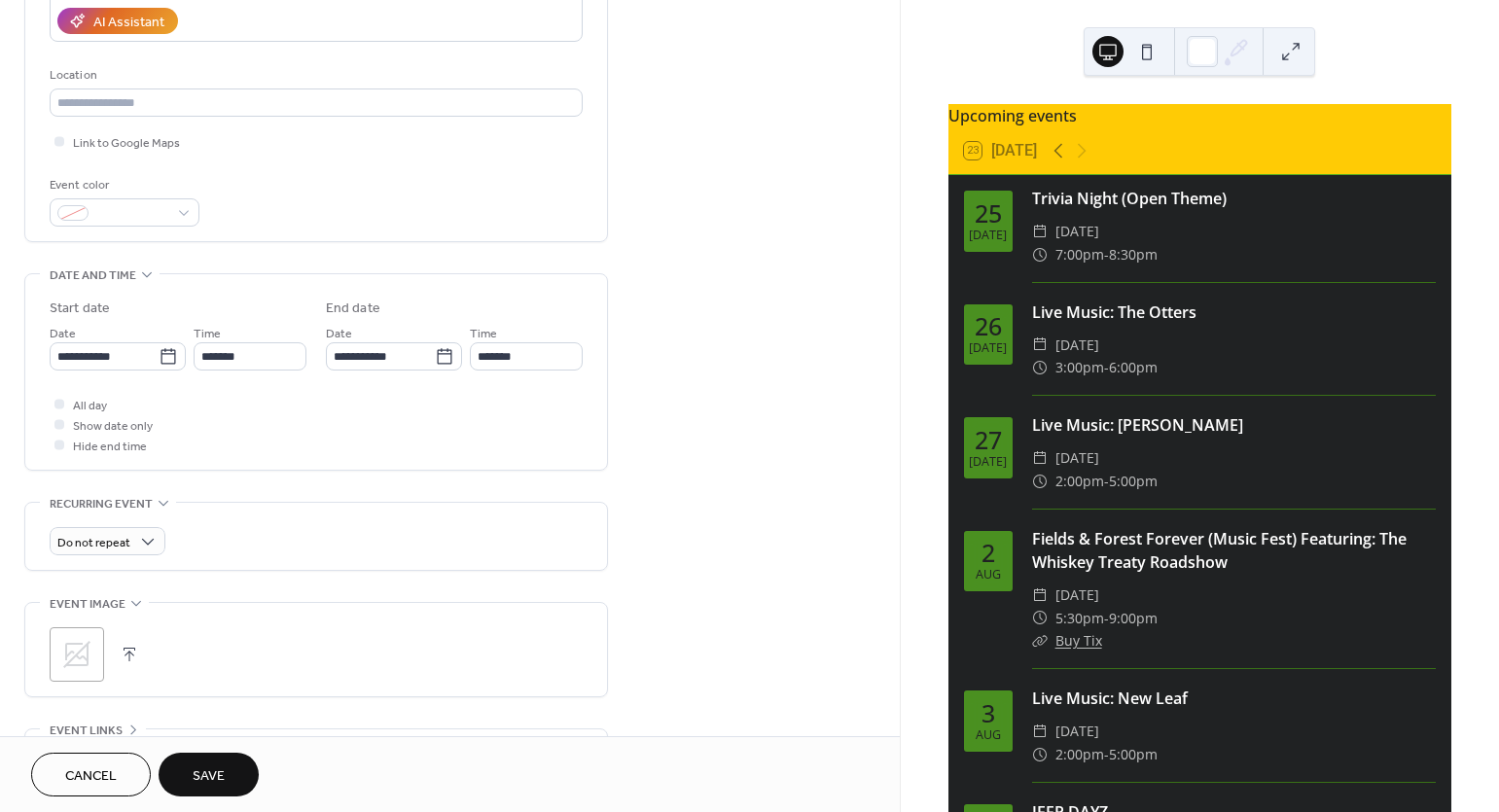type on "*******" 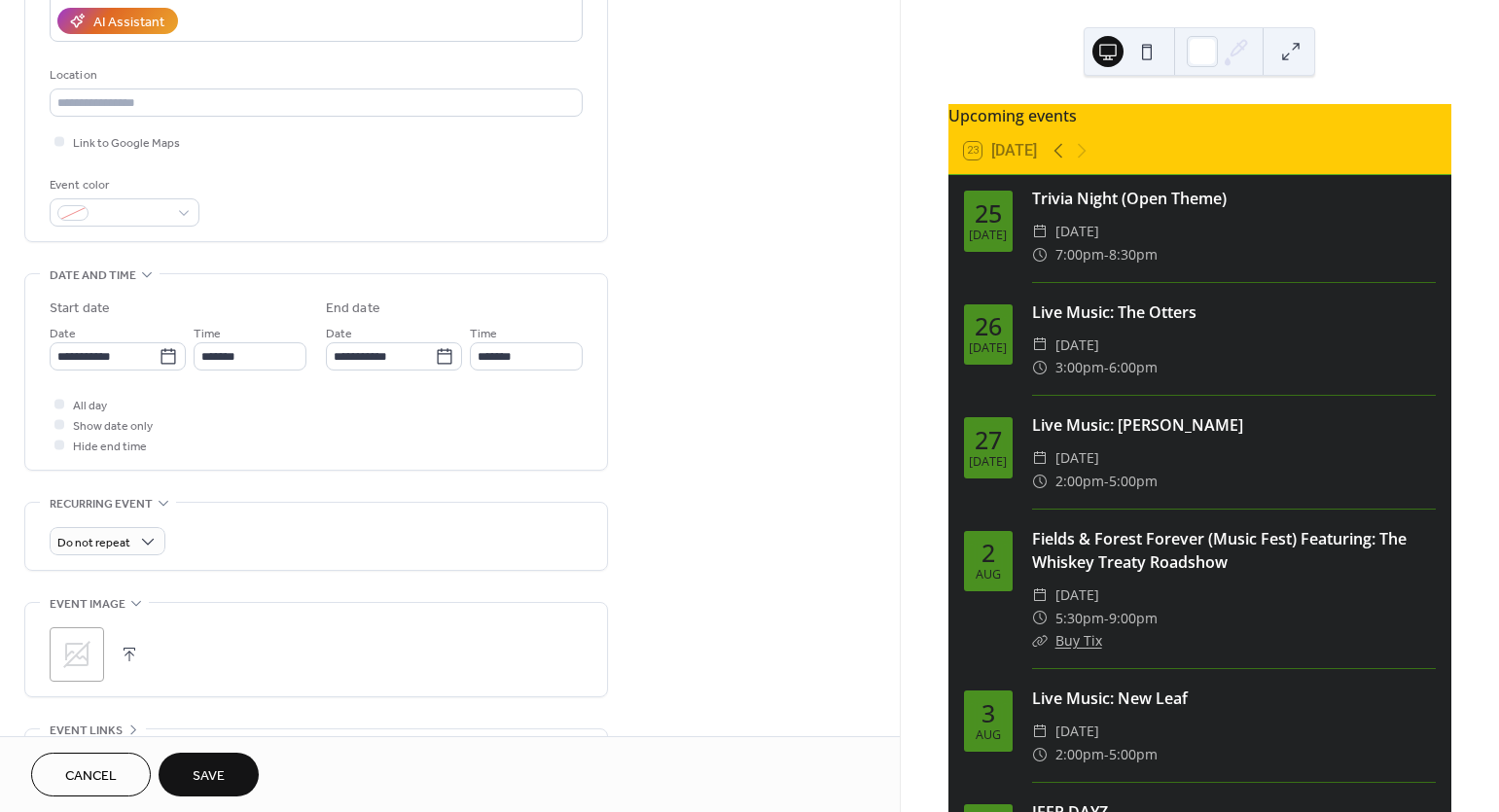click on "Save" at bounding box center (208, 776) 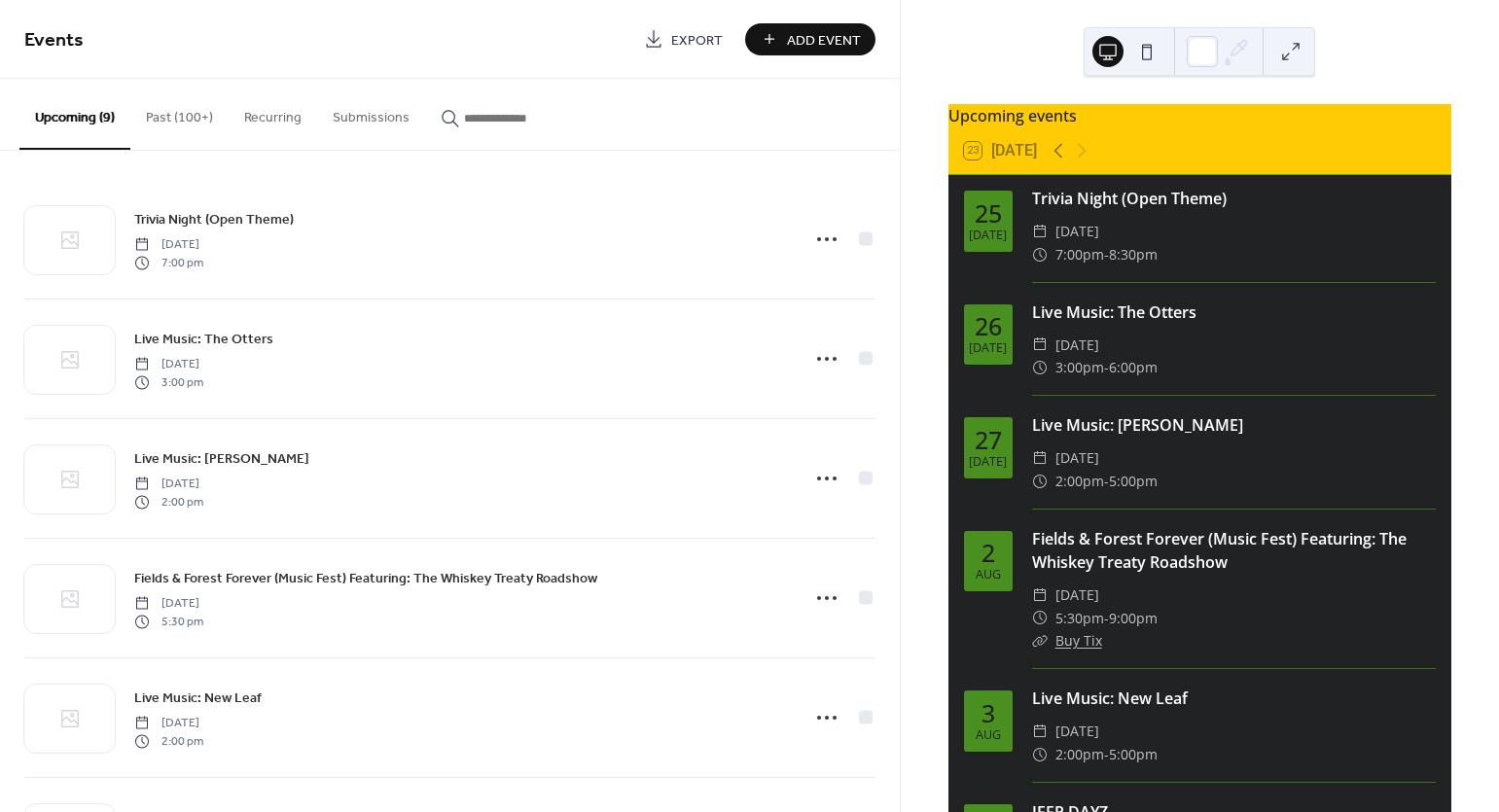 click on "Add Event" at bounding box center (824, 40) 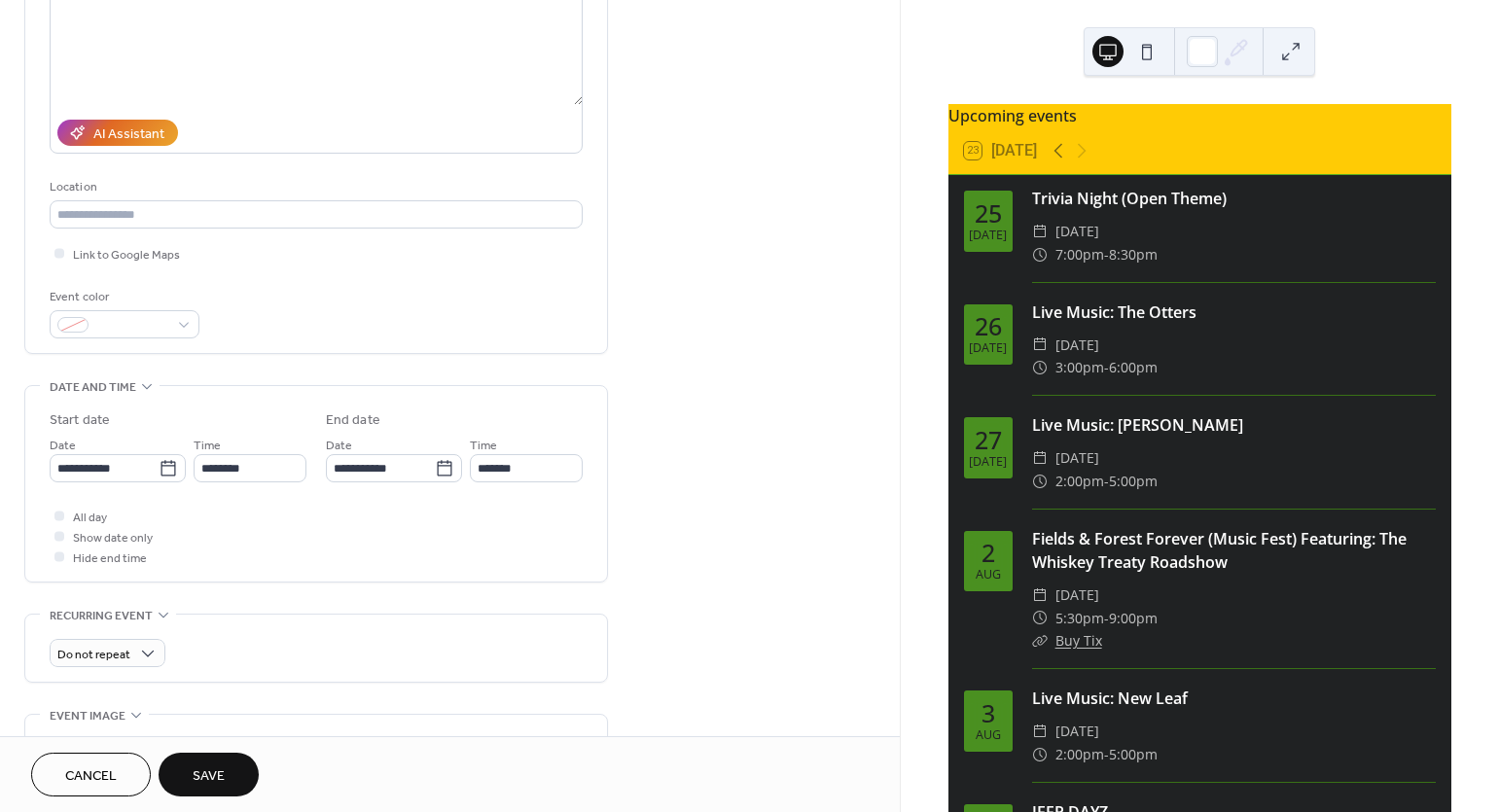 scroll, scrollTop: 255, scrollLeft: 0, axis: vertical 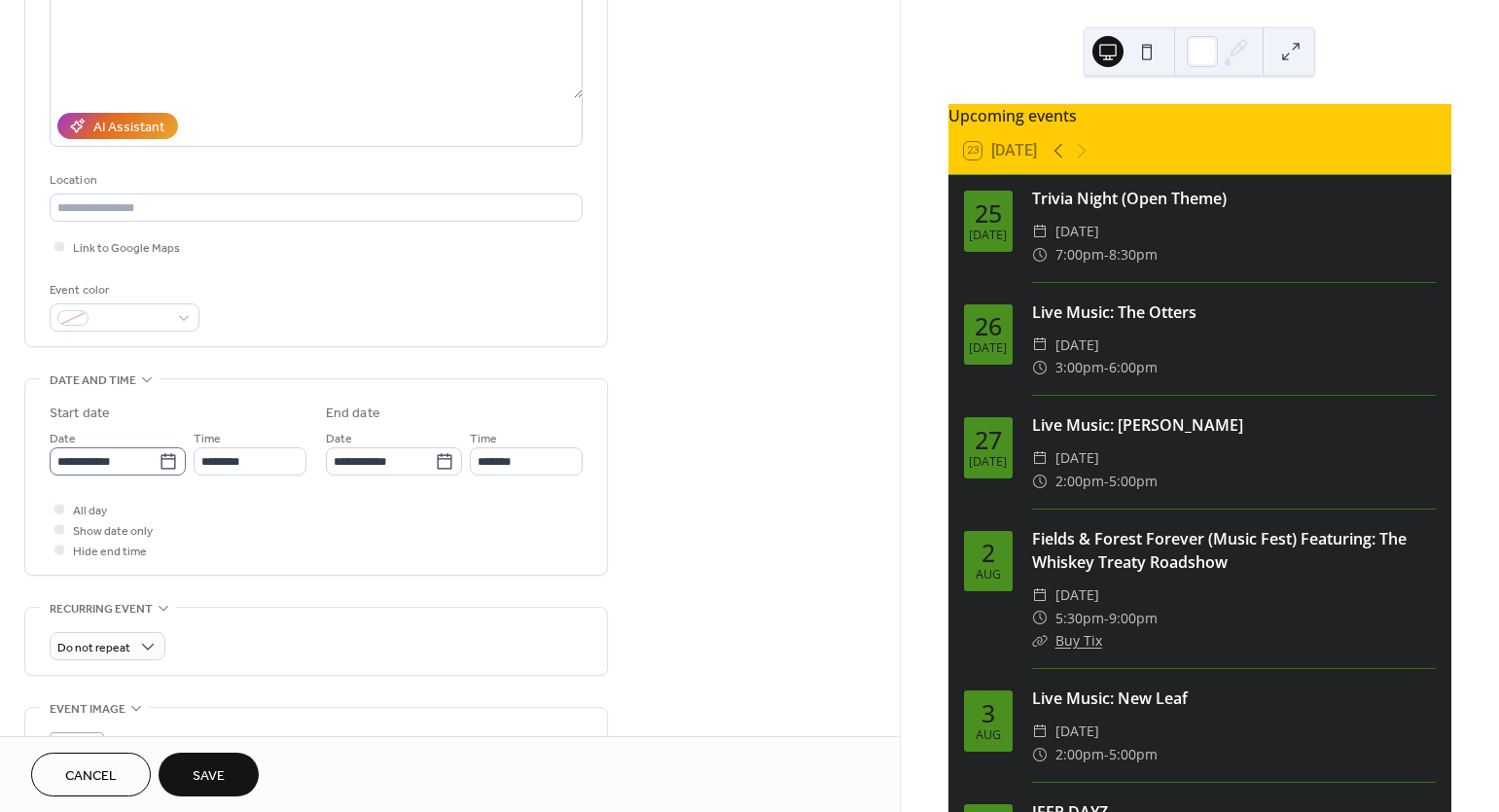 type on "**********" 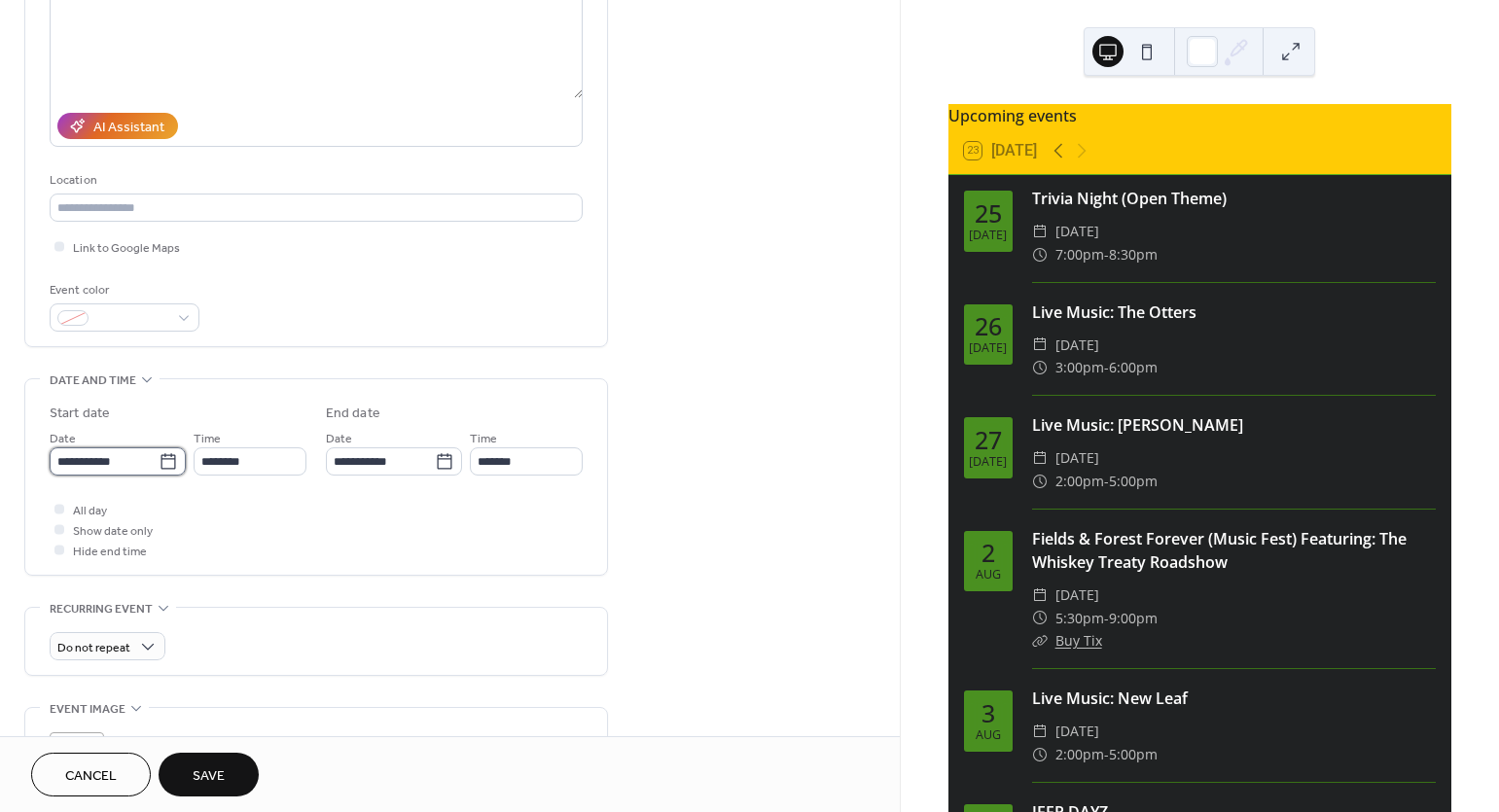 click on "**********" at bounding box center (104, 461) 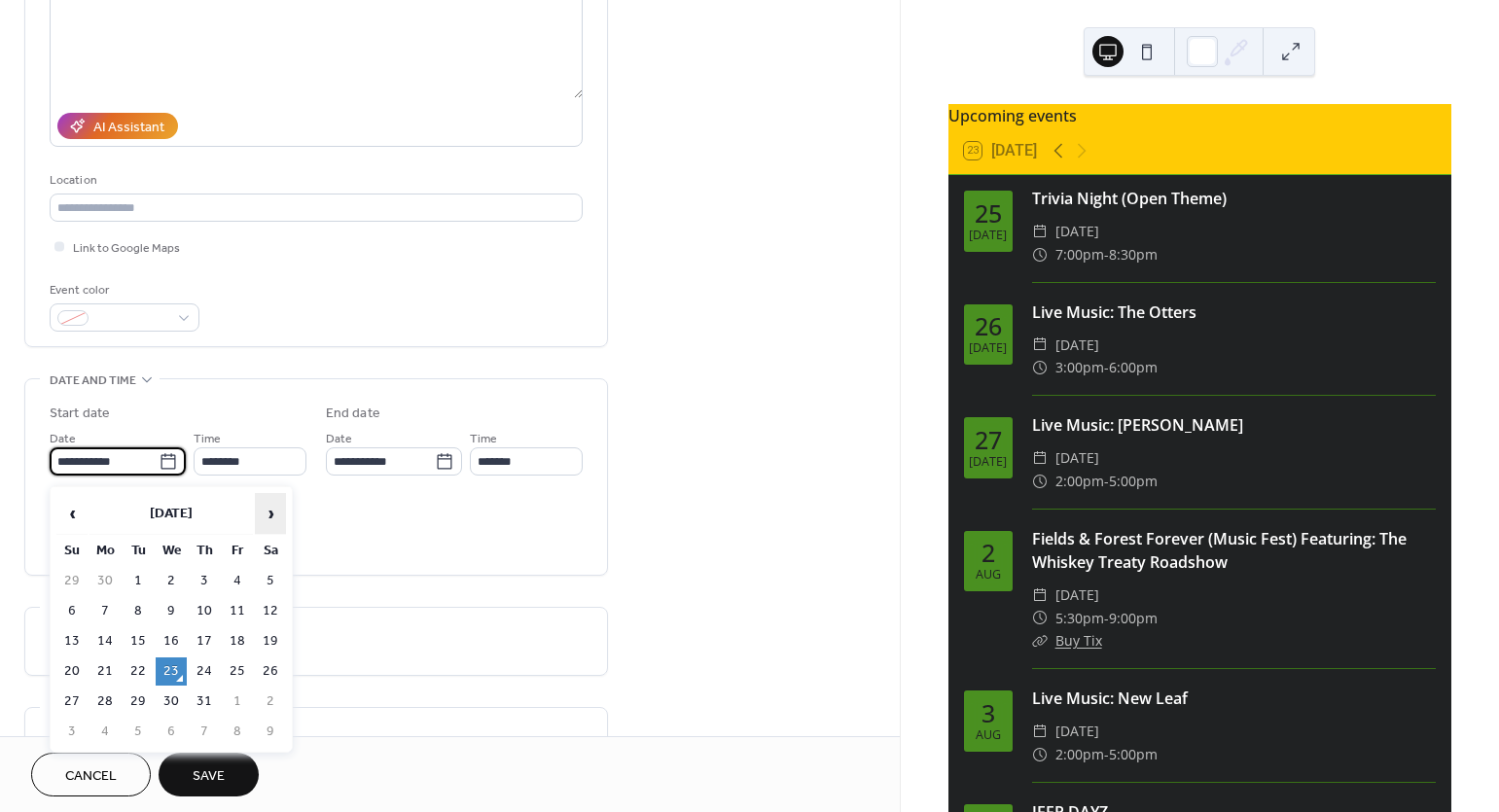 click on "›" at bounding box center (270, 513) 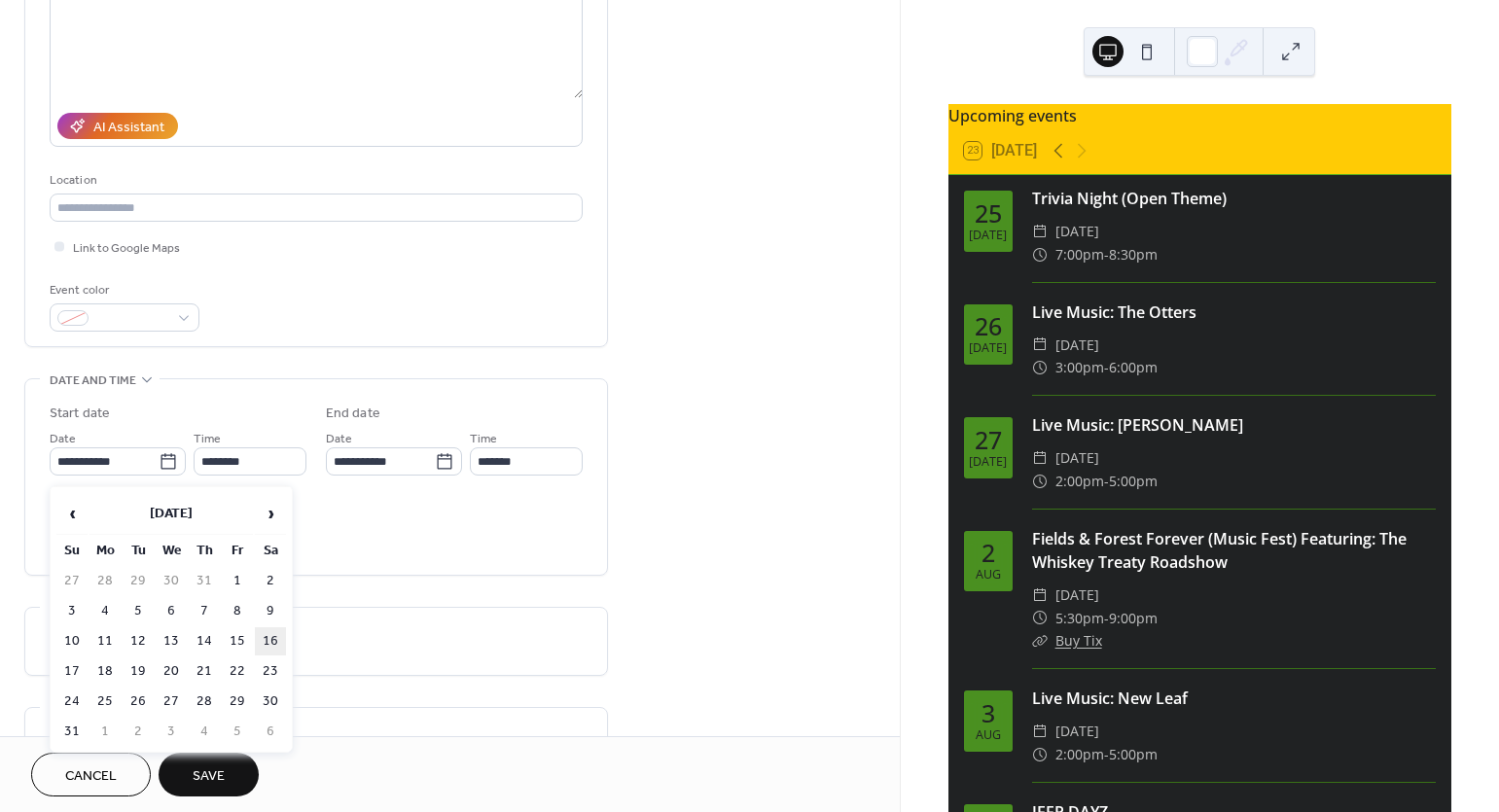 click on "16" at bounding box center [270, 641] 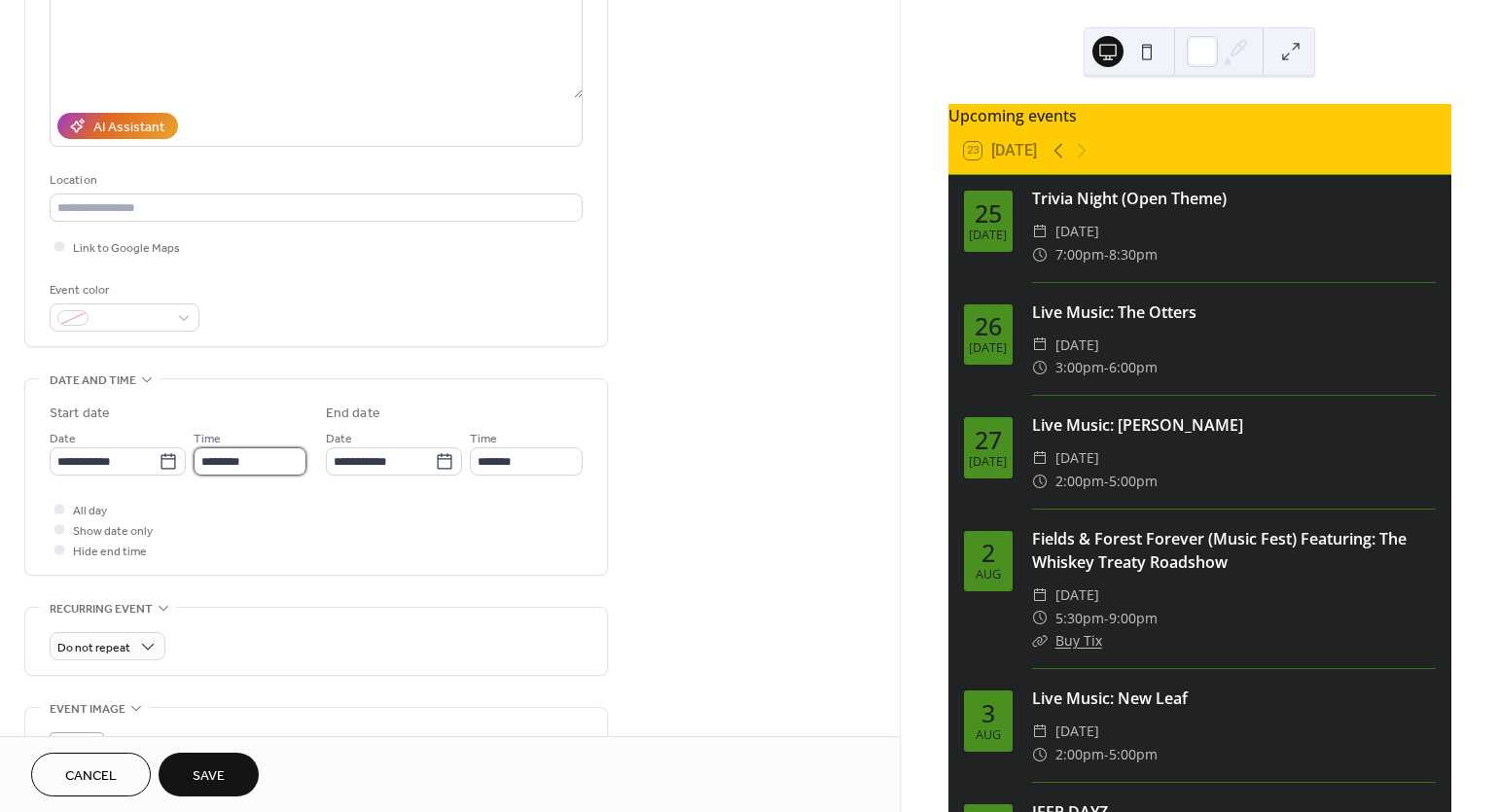 click on "********" at bounding box center (250, 461) 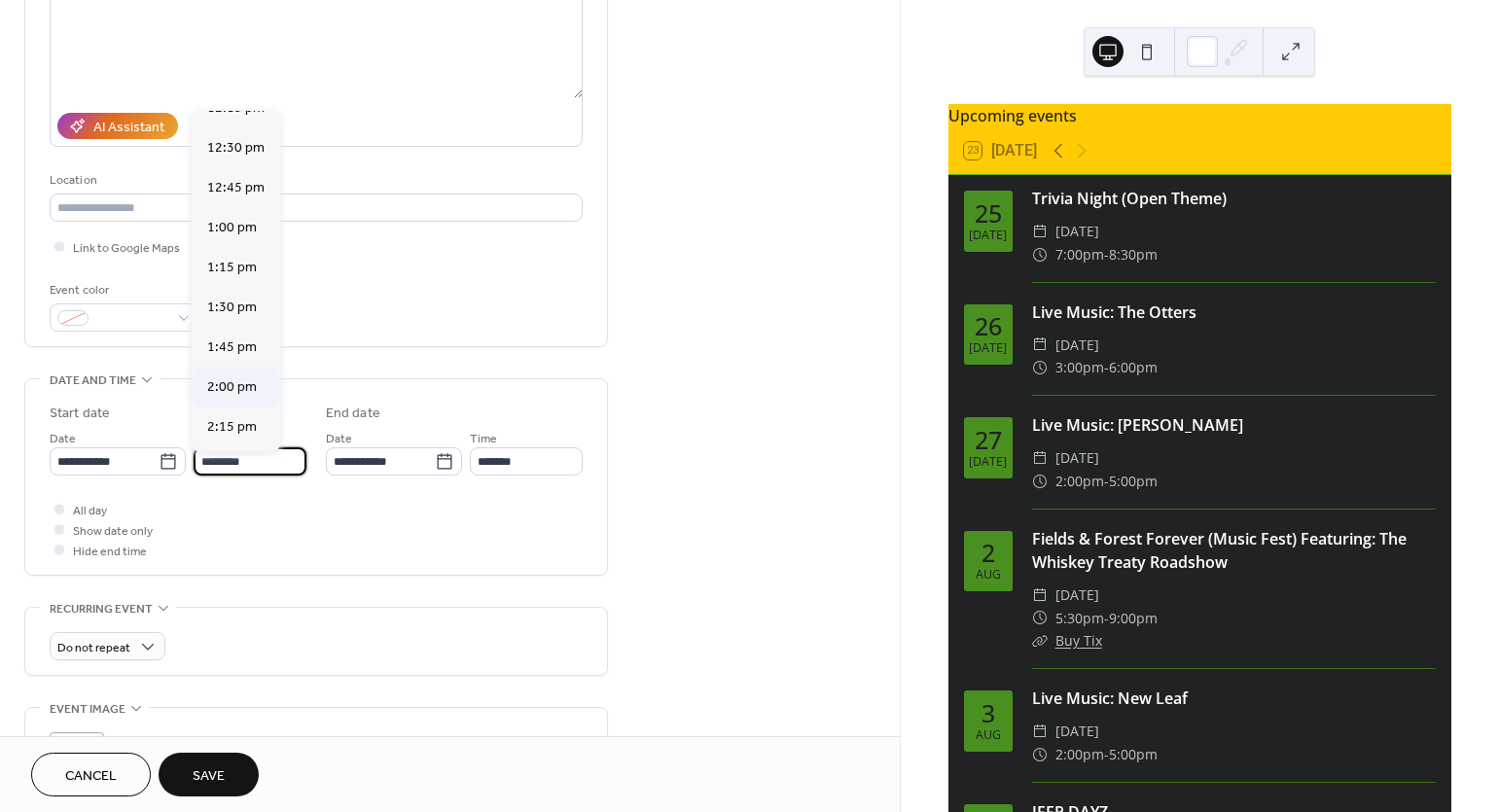 scroll, scrollTop: 1983, scrollLeft: 0, axis: vertical 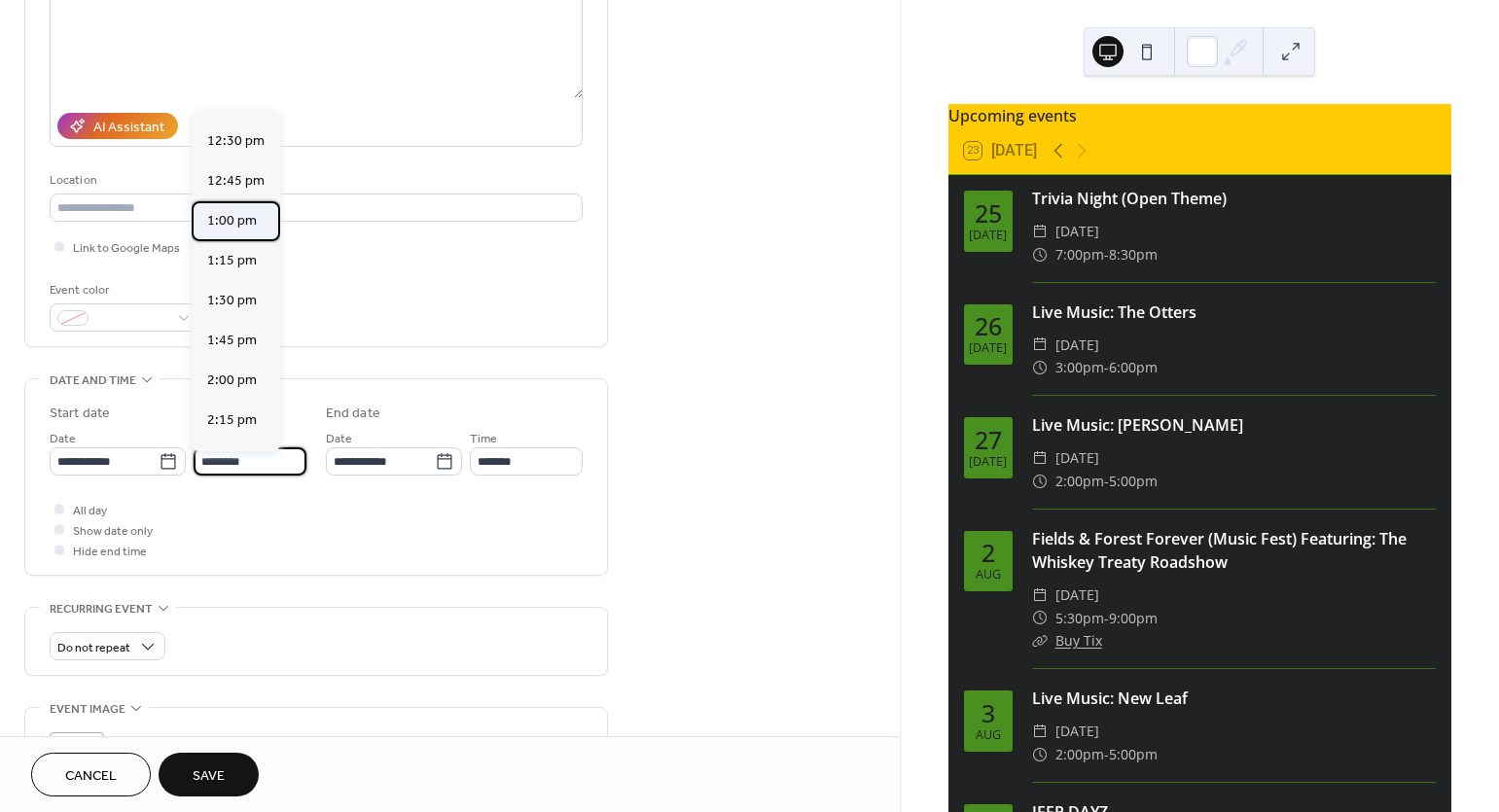 click on "1:00 pm" at bounding box center (232, 221) 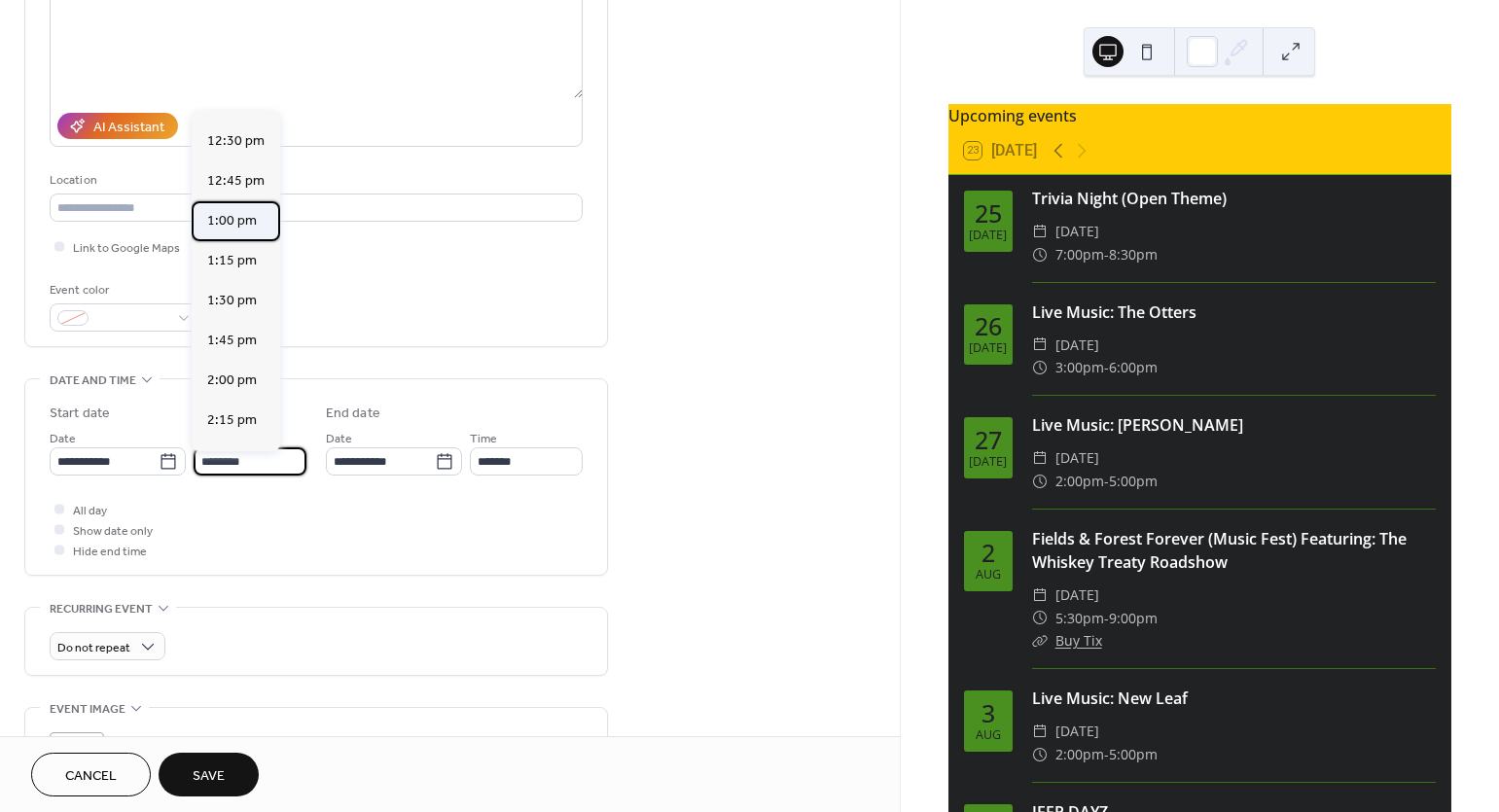type on "*******" 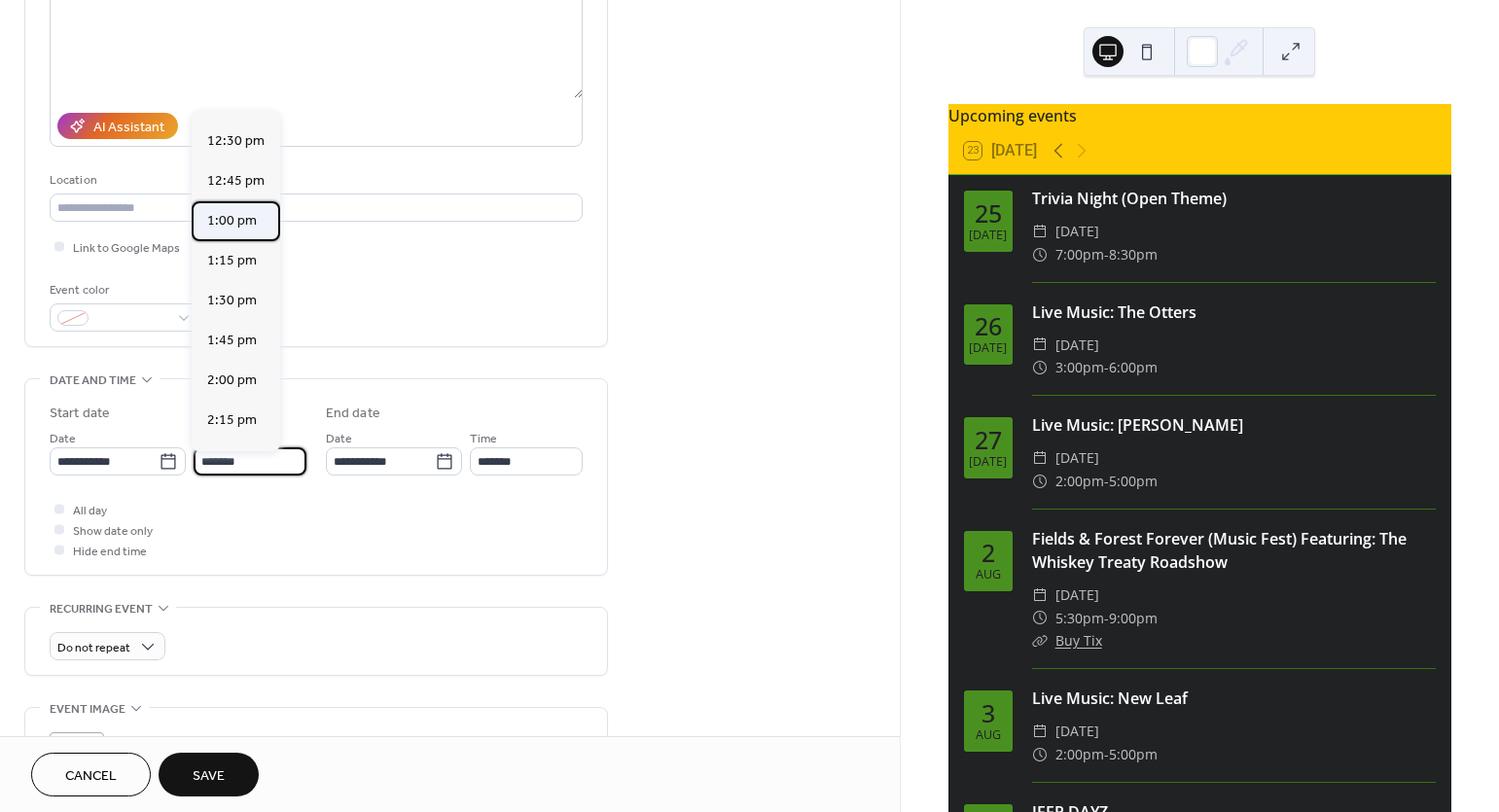 scroll, scrollTop: 0, scrollLeft: 0, axis: both 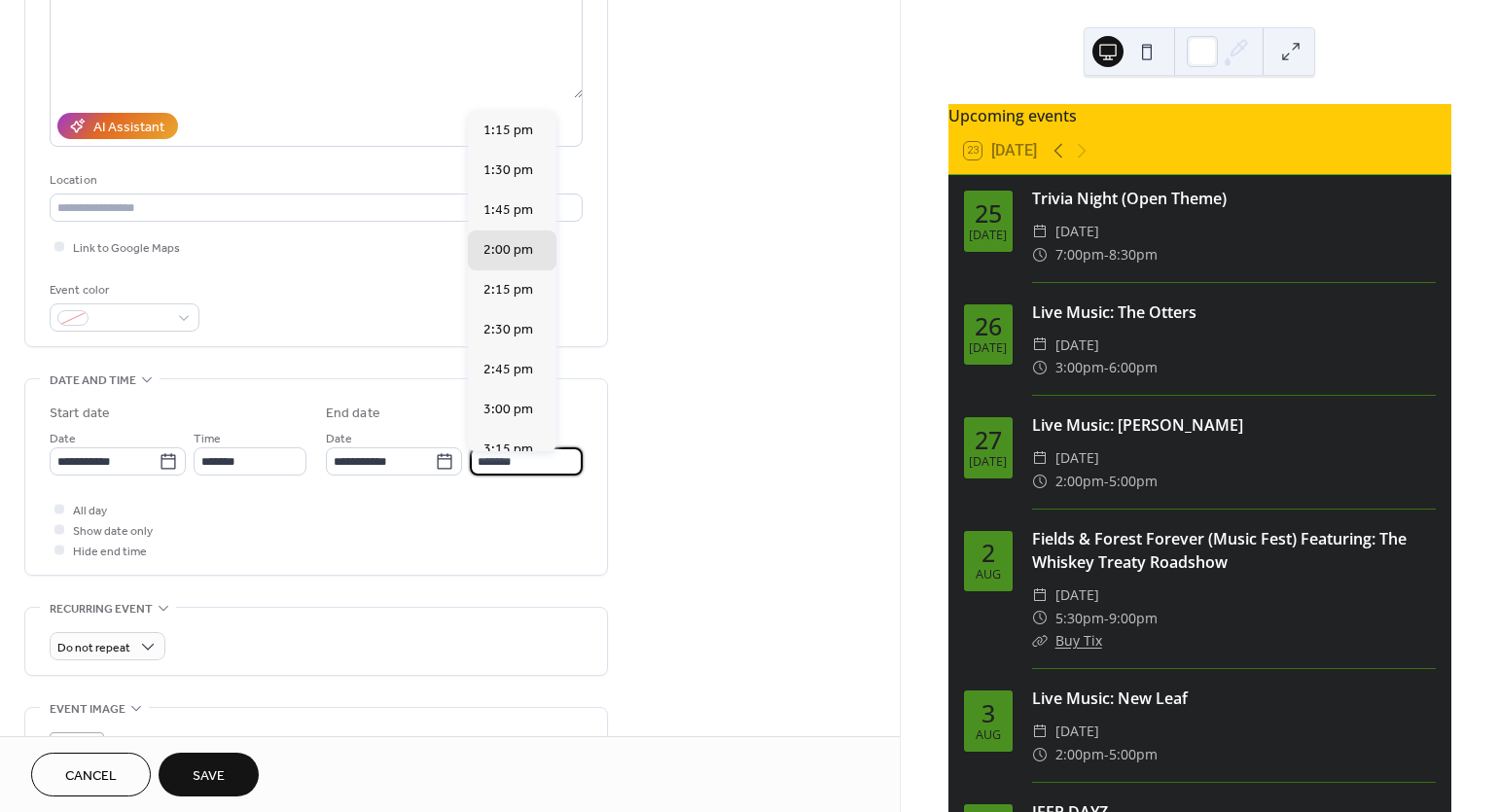 click on "*******" at bounding box center [526, 461] 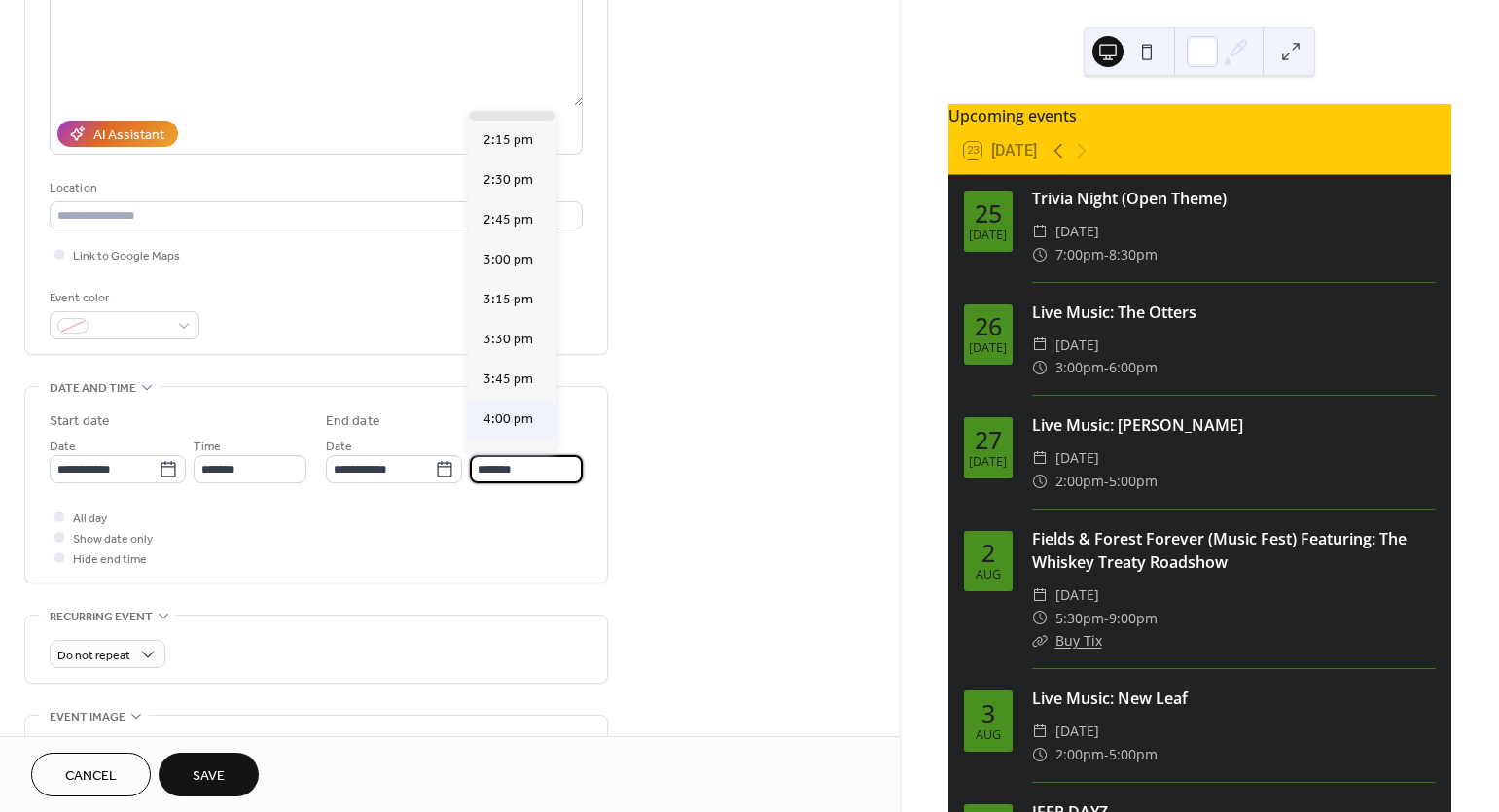 scroll, scrollTop: 152, scrollLeft: 0, axis: vertical 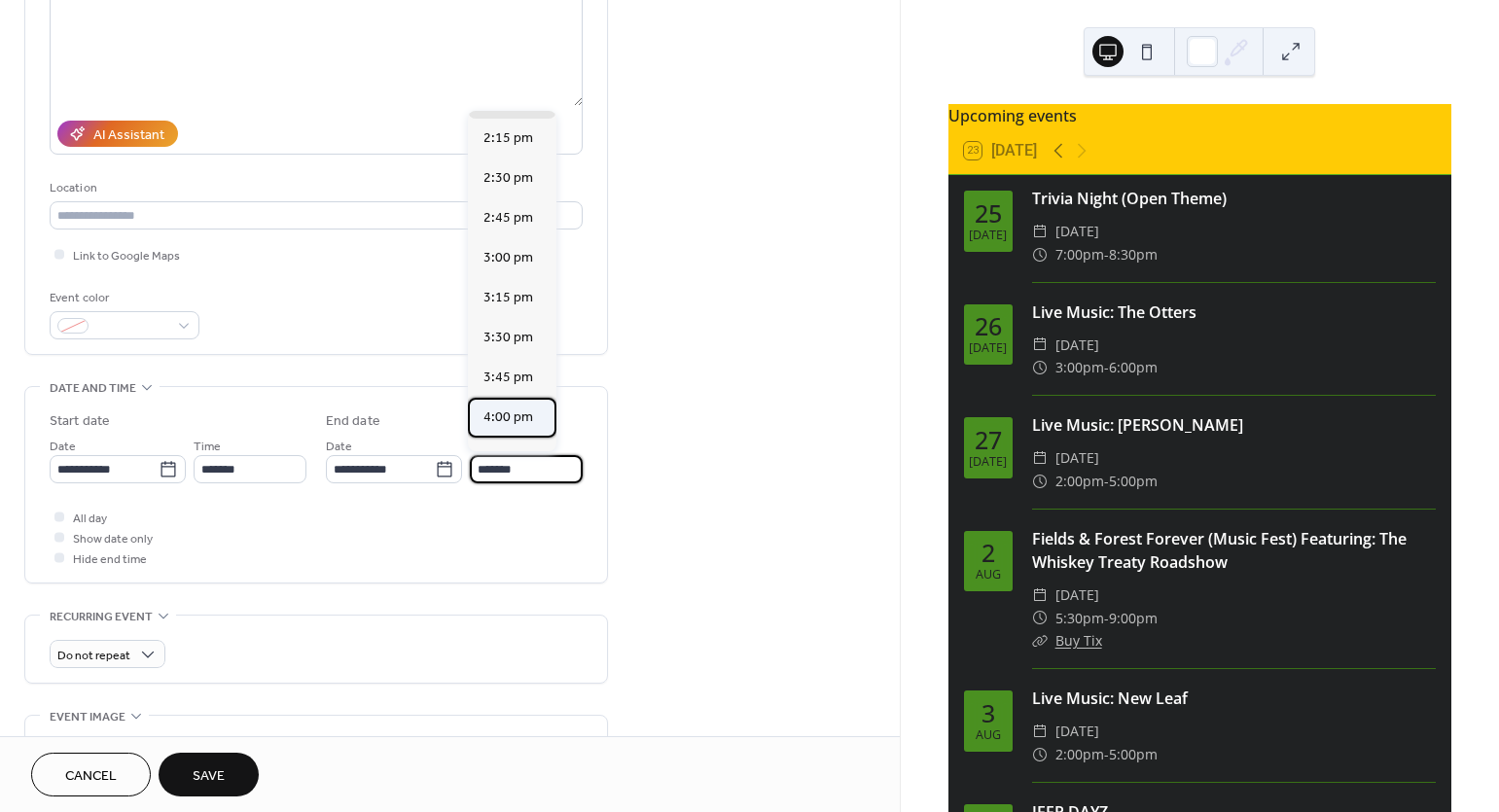 click on "4:00 pm" at bounding box center (508, 417) 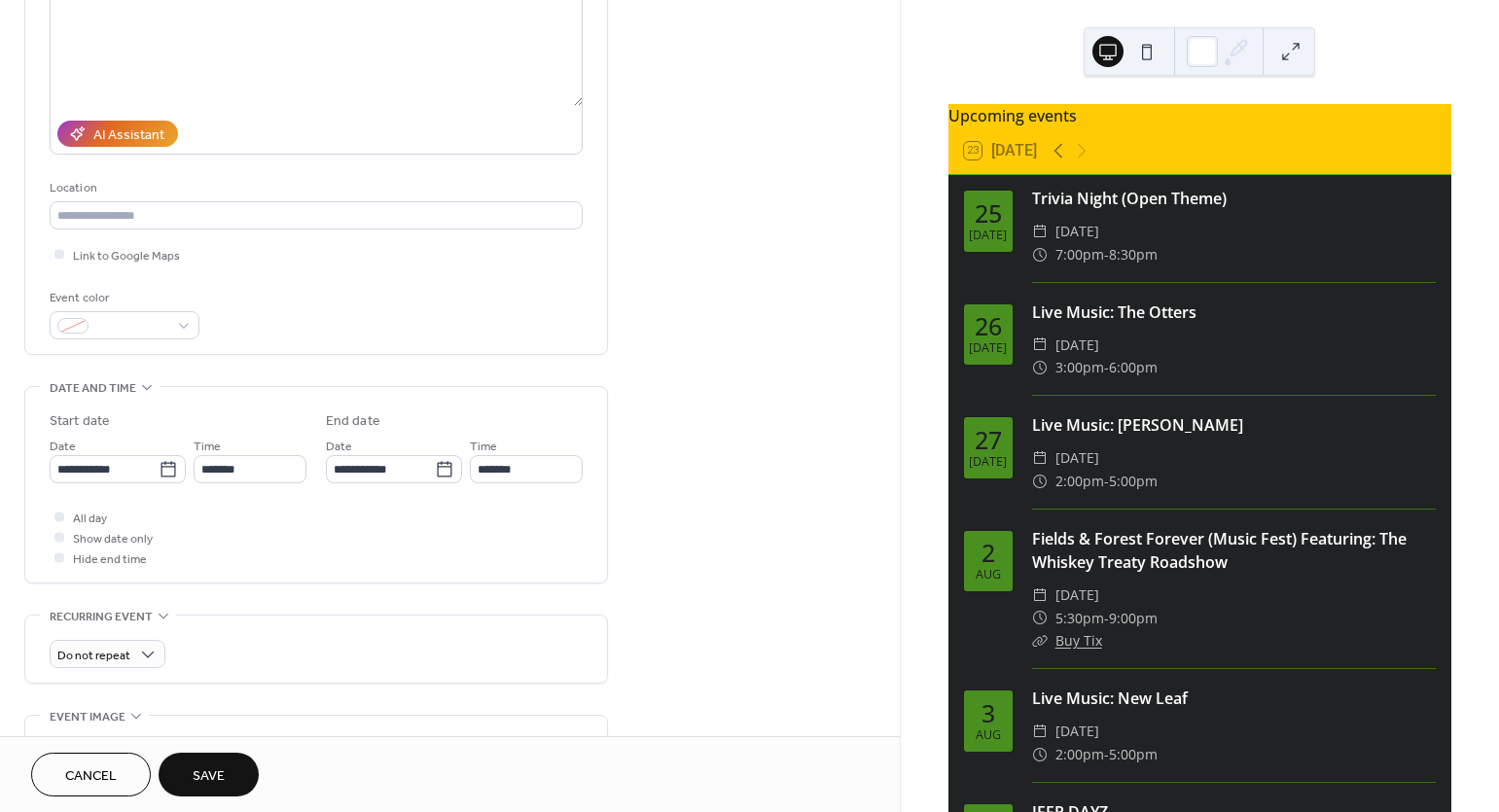 click on "Save" at bounding box center [208, 774] 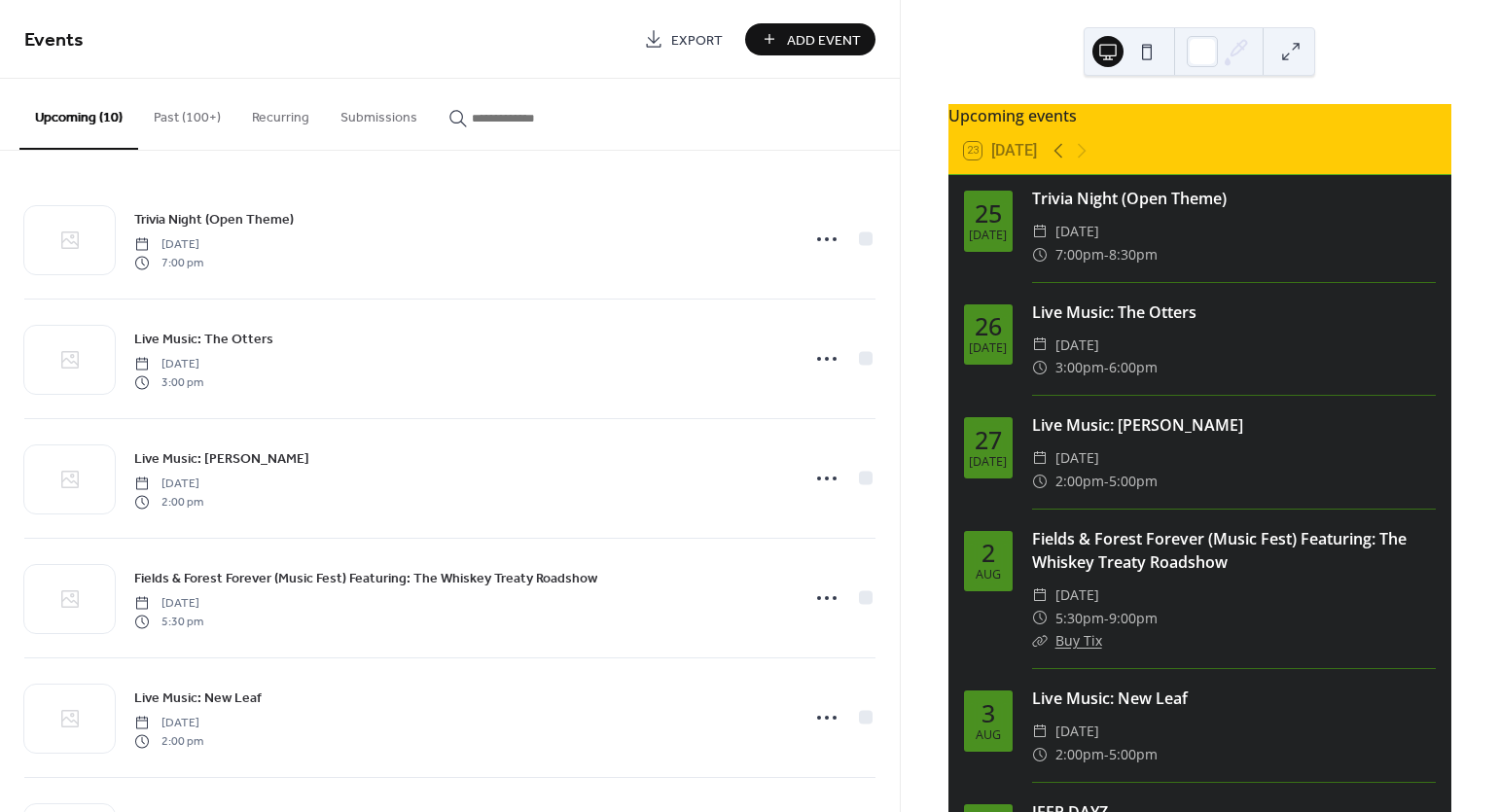click on "Add Event" at bounding box center (824, 40) 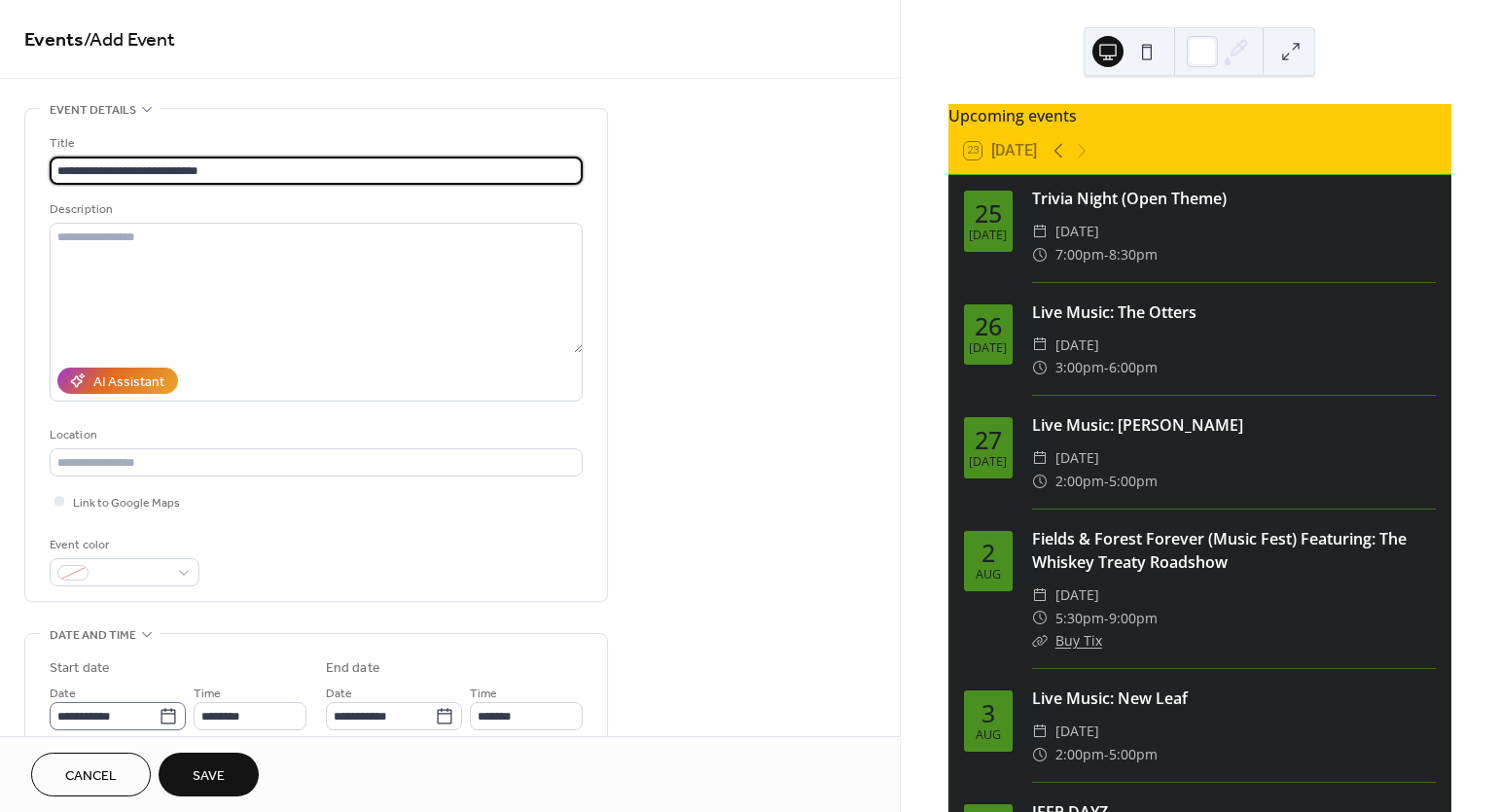 type on "**********" 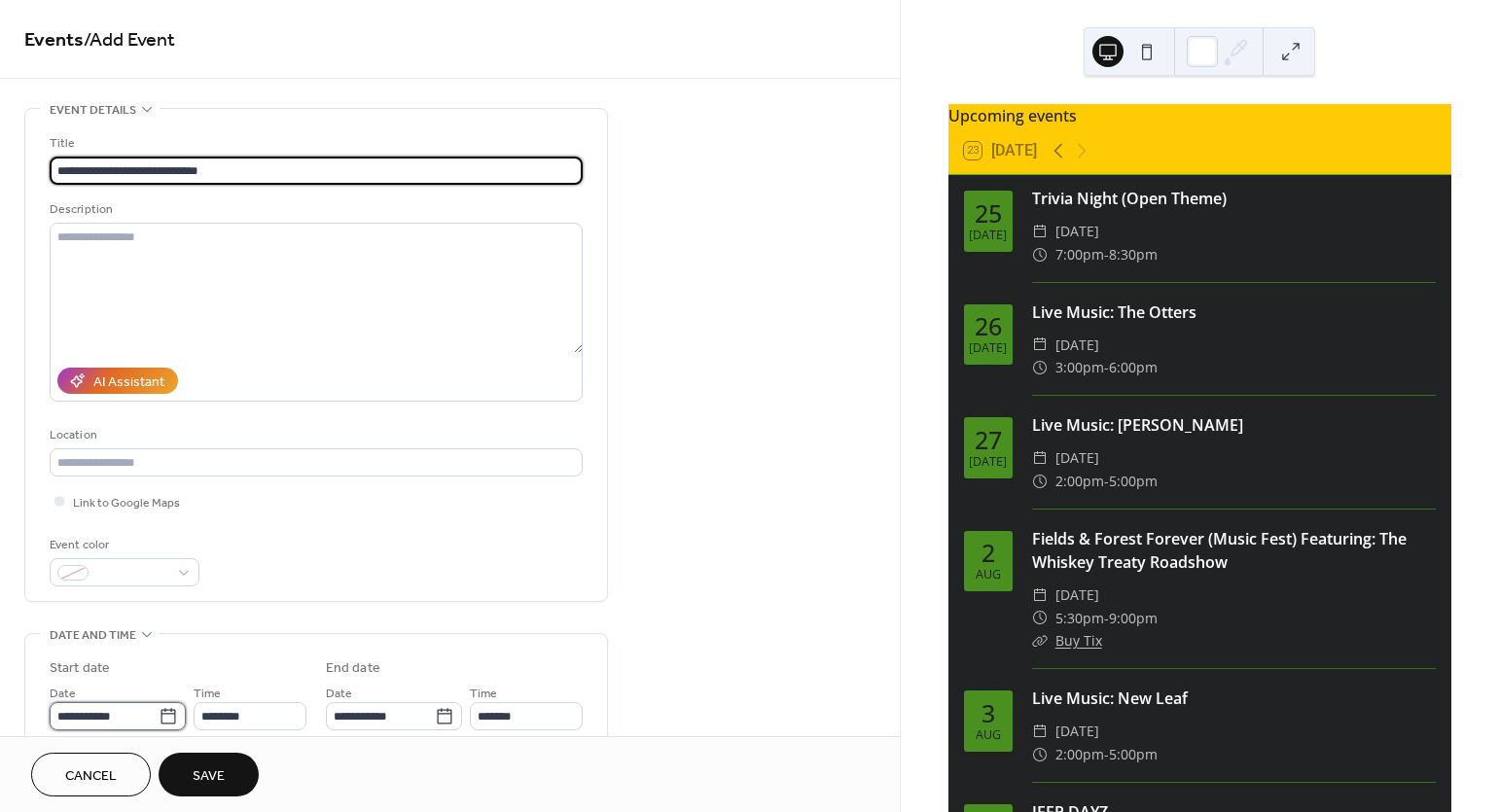 click on "**********" at bounding box center (104, 716) 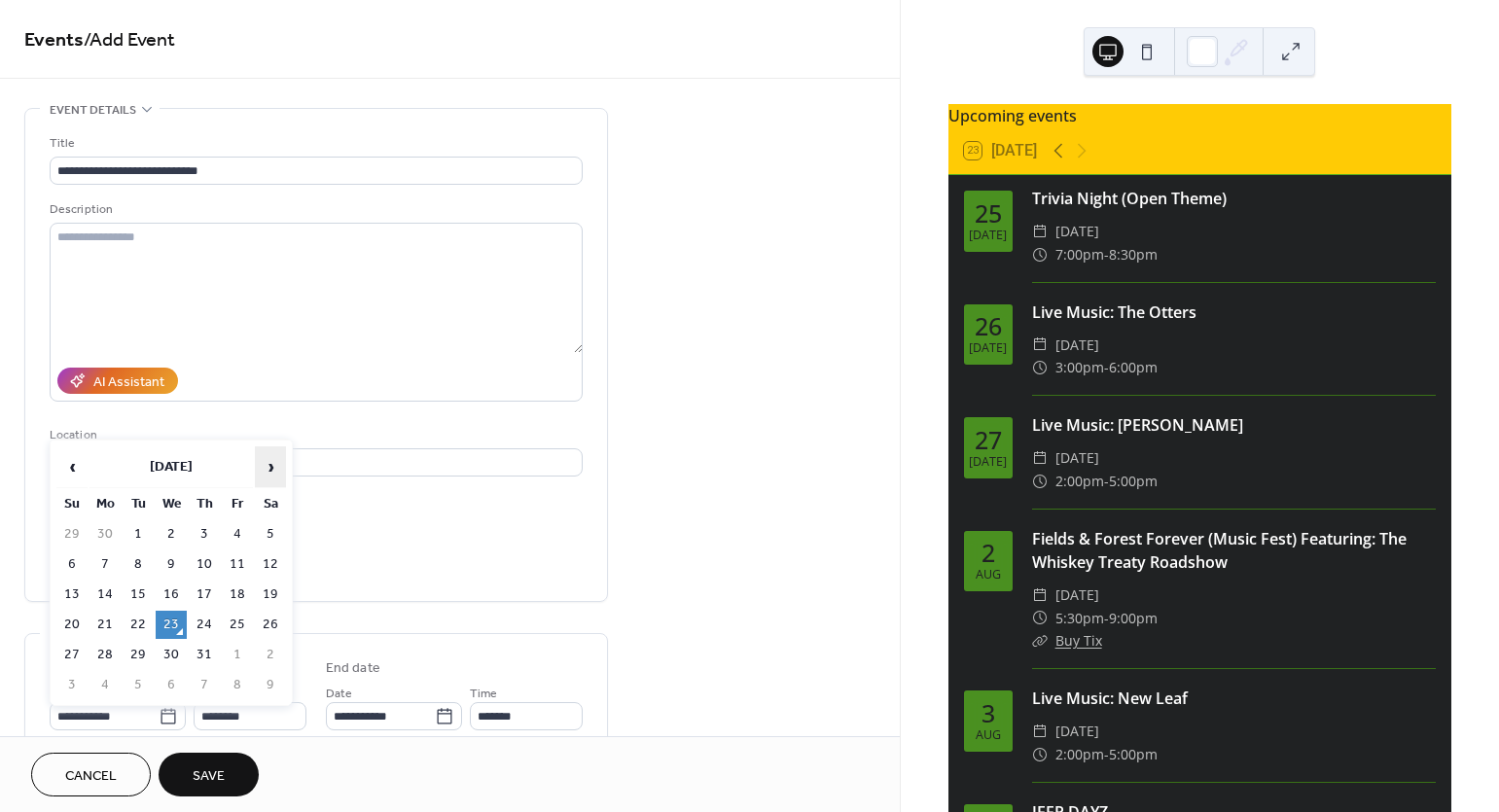 click on "›" at bounding box center [270, 467] 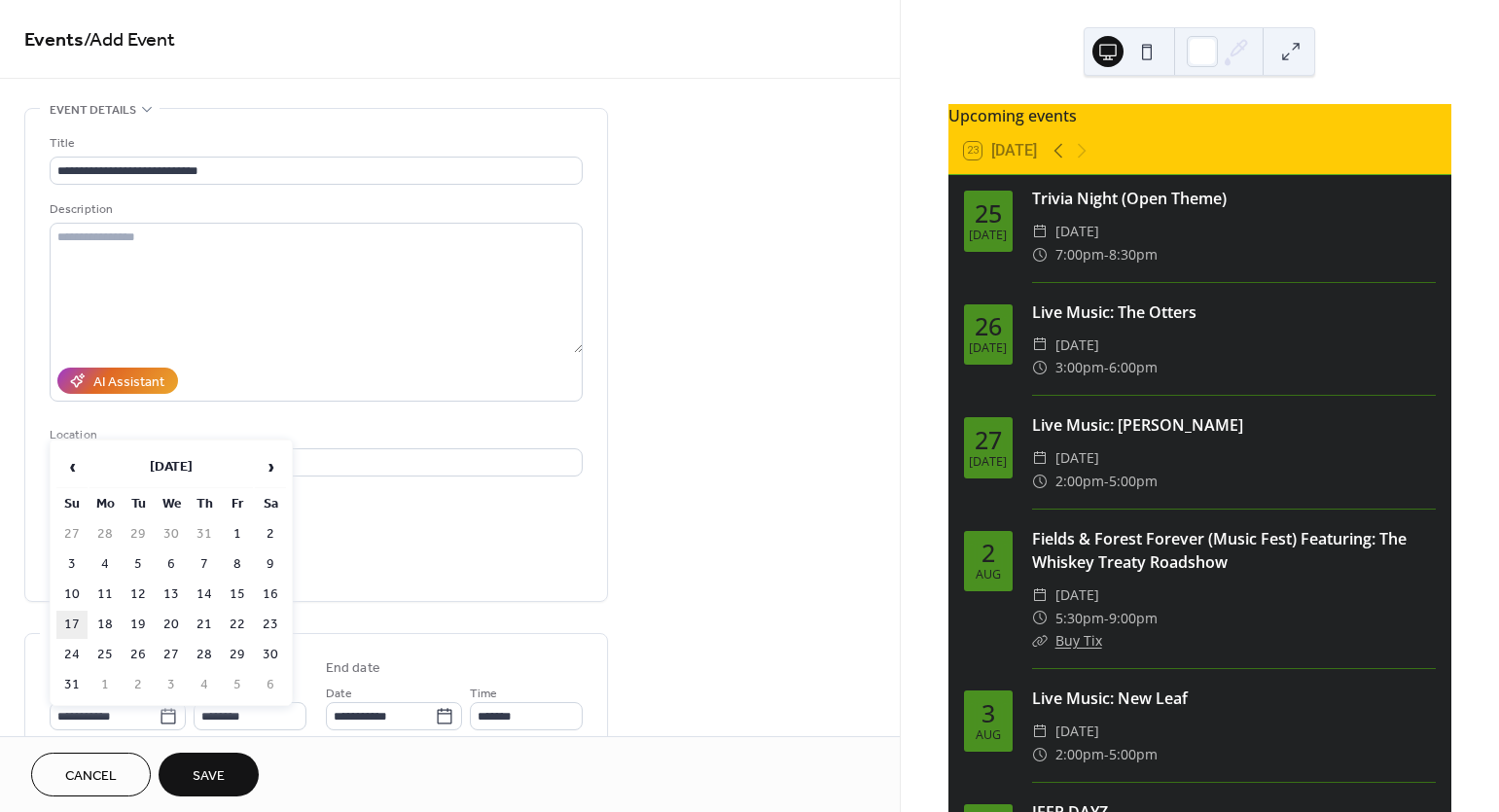 click on "17" at bounding box center (72, 624) 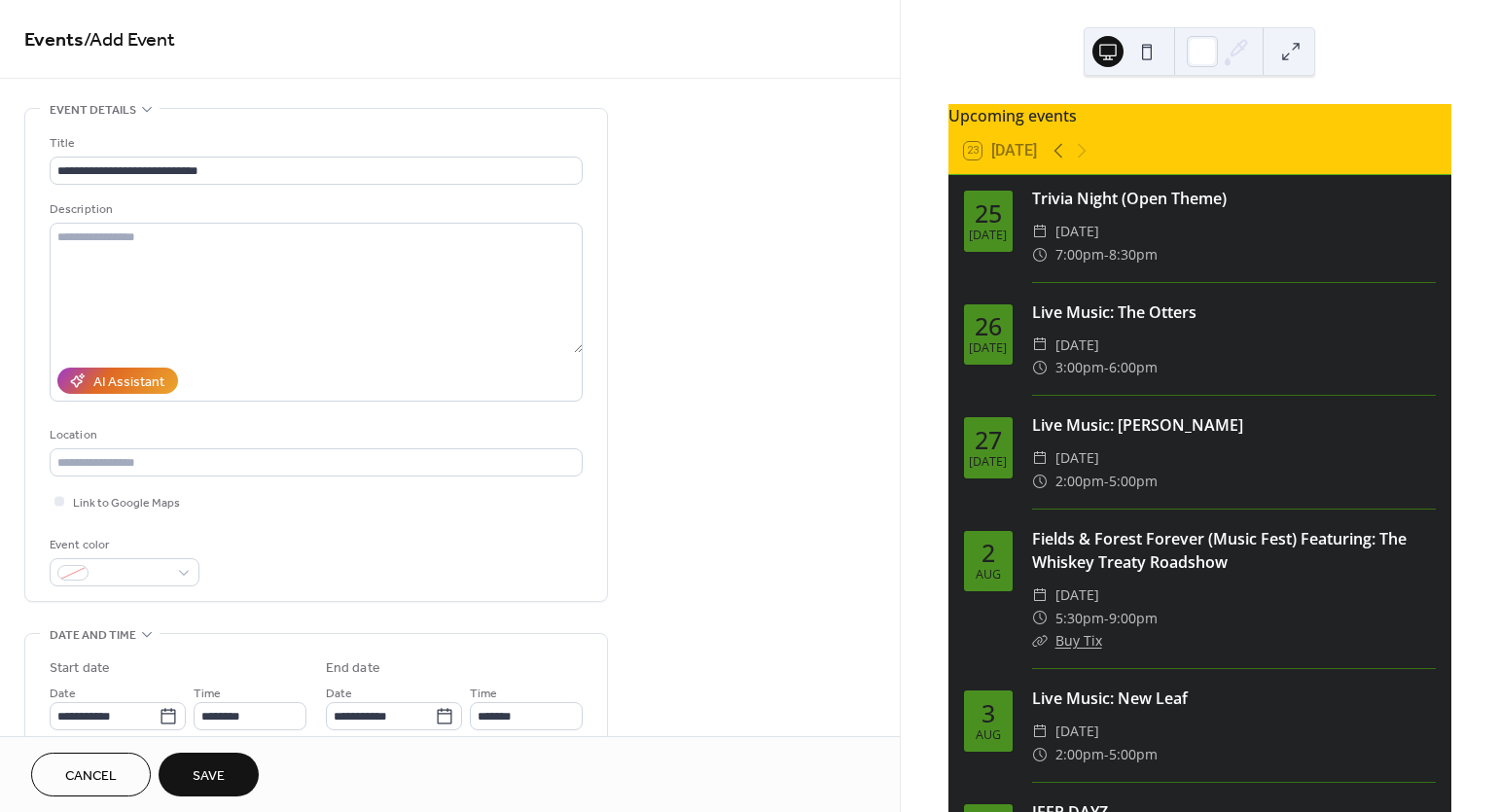 type on "**********" 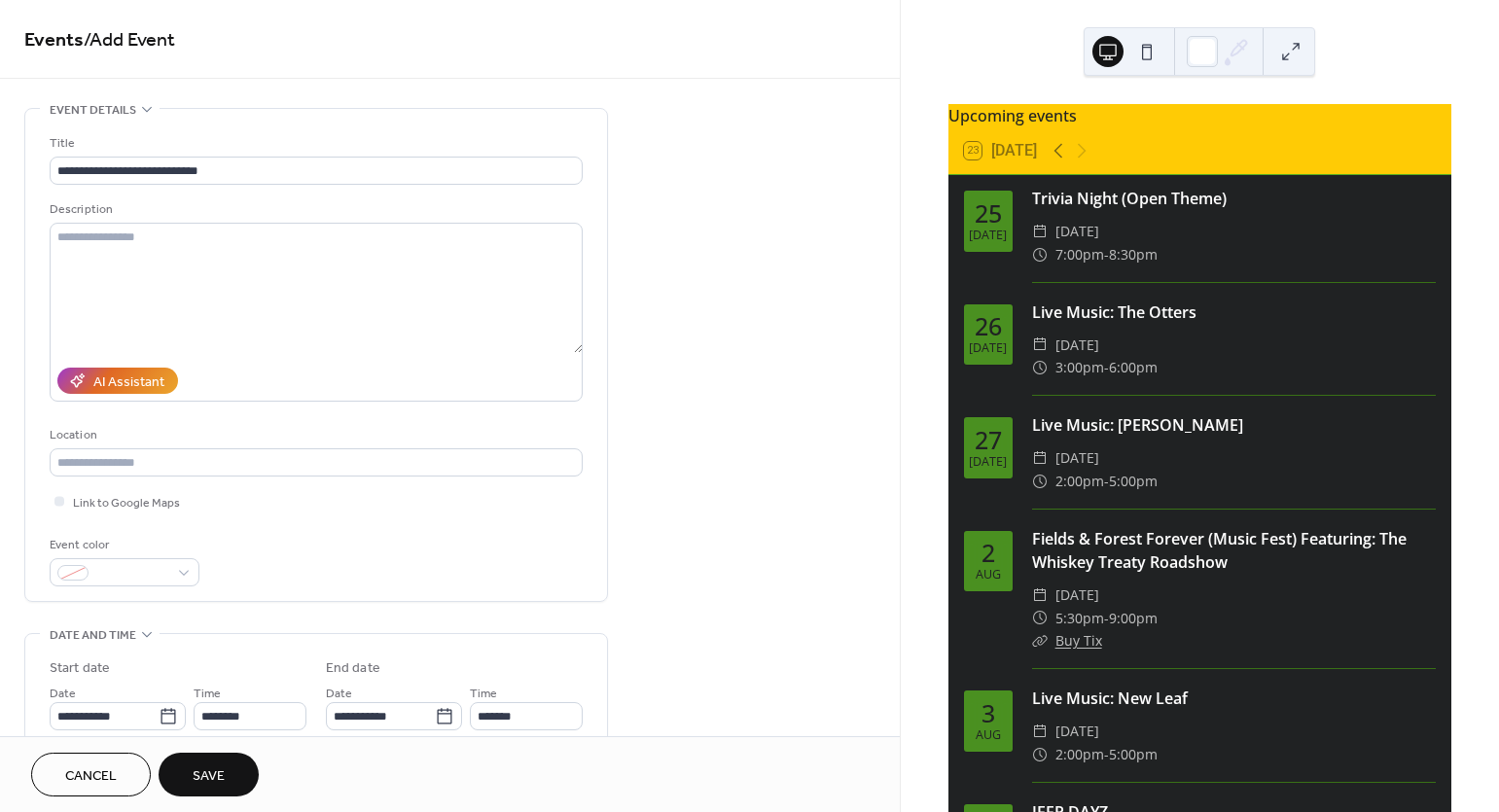 type on "**********" 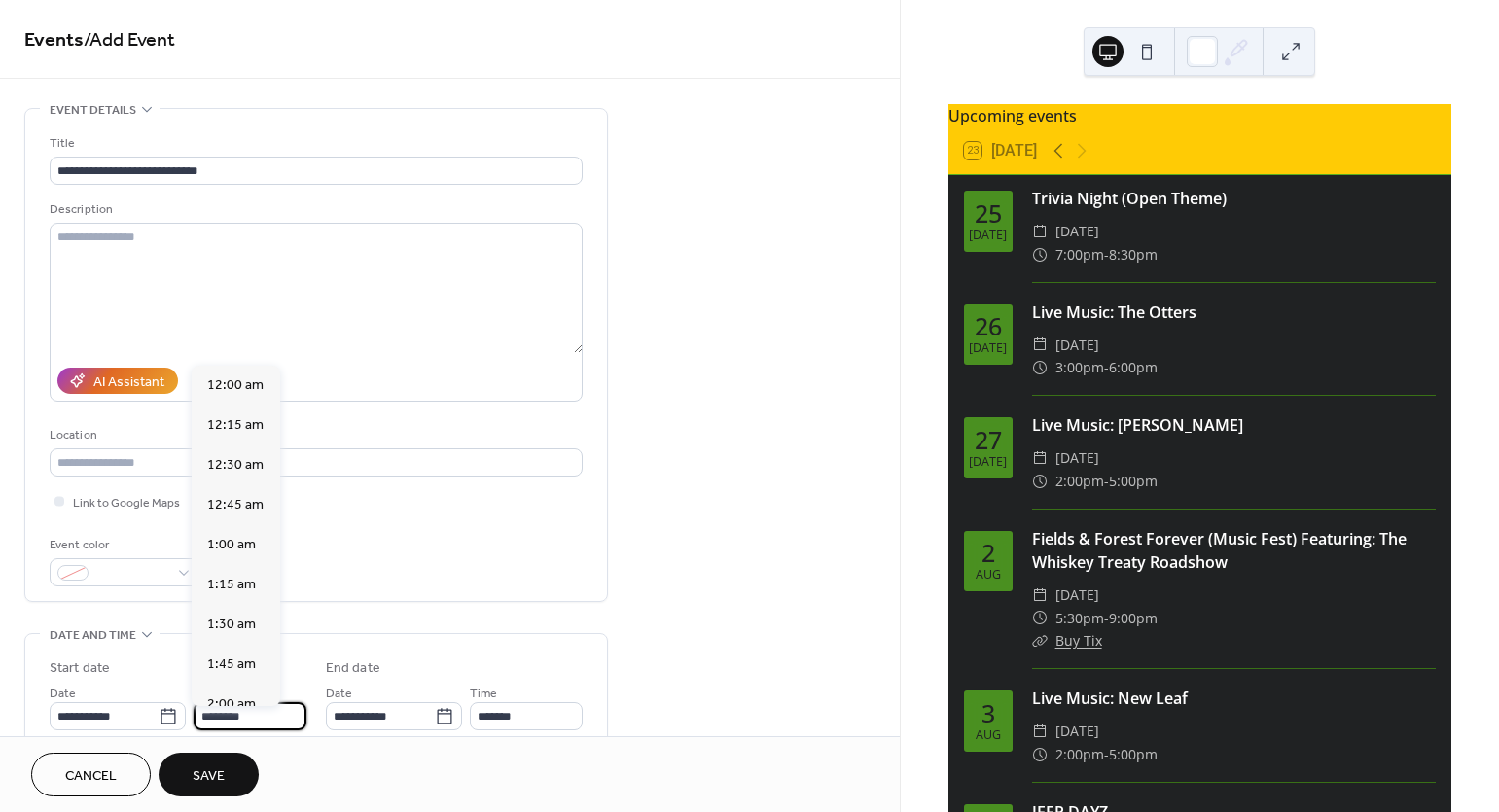 click on "********" at bounding box center [250, 716] 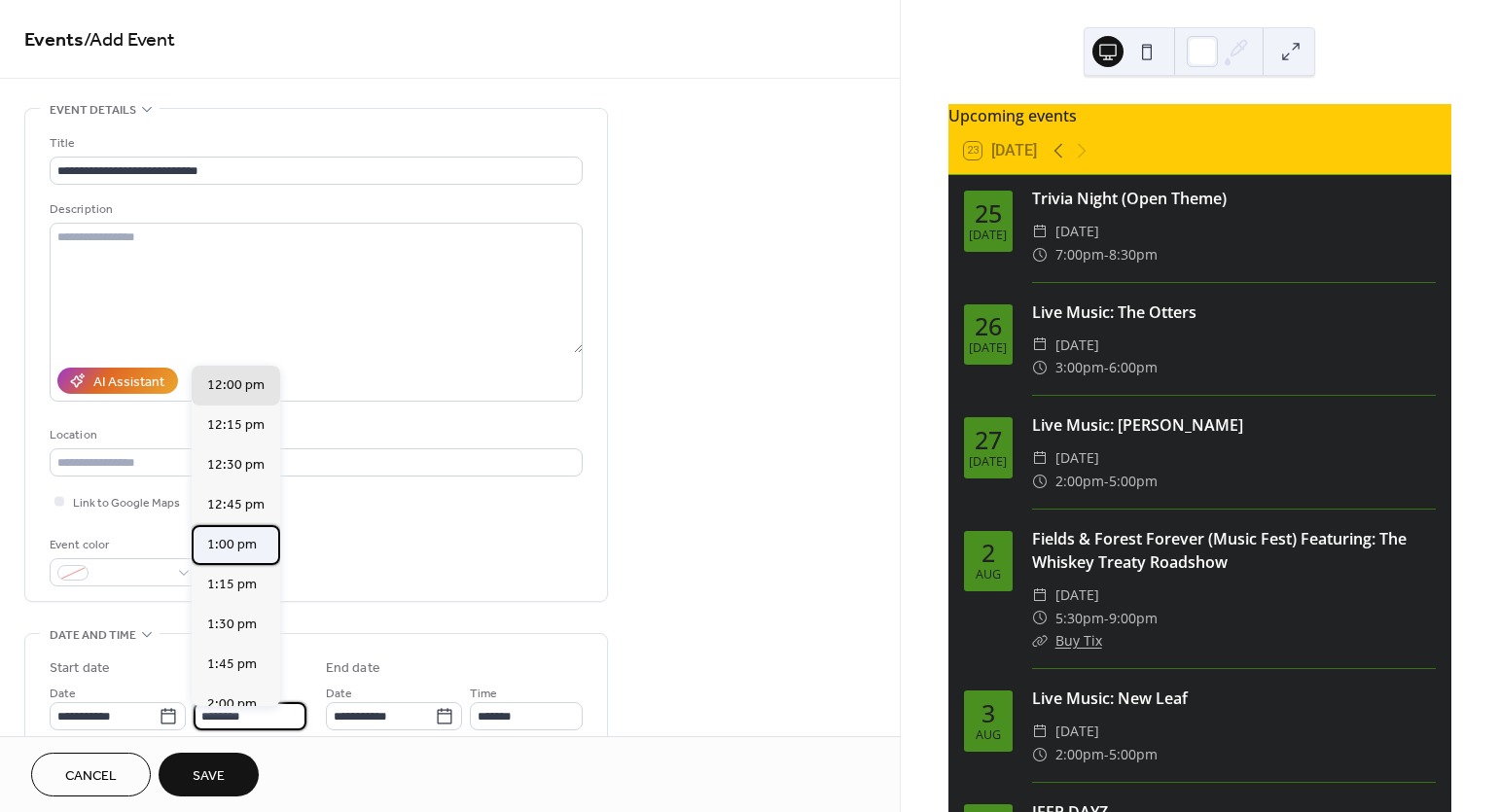 click on "1:00 pm" at bounding box center [232, 545] 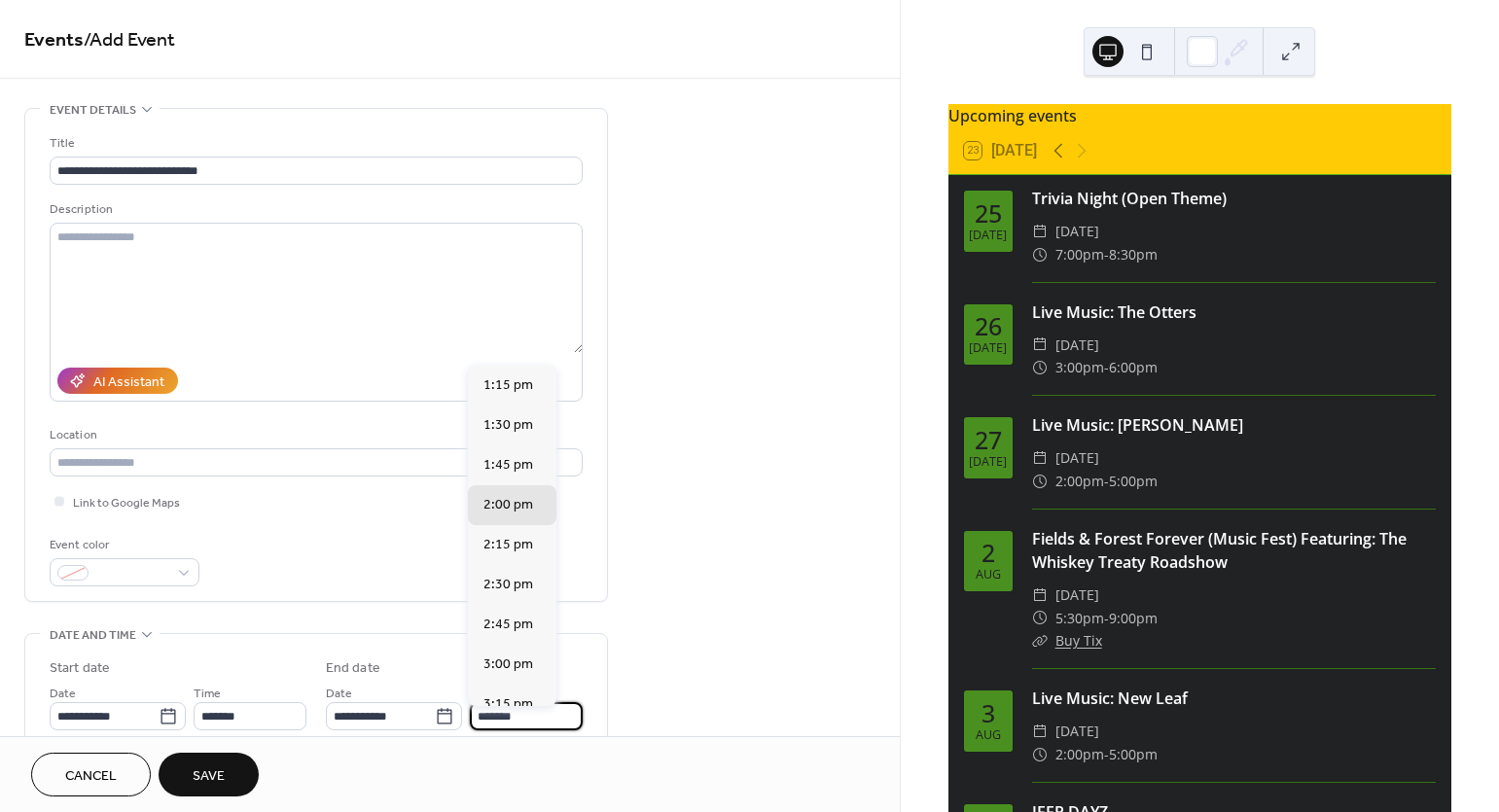 click on "*******" at bounding box center (526, 716) 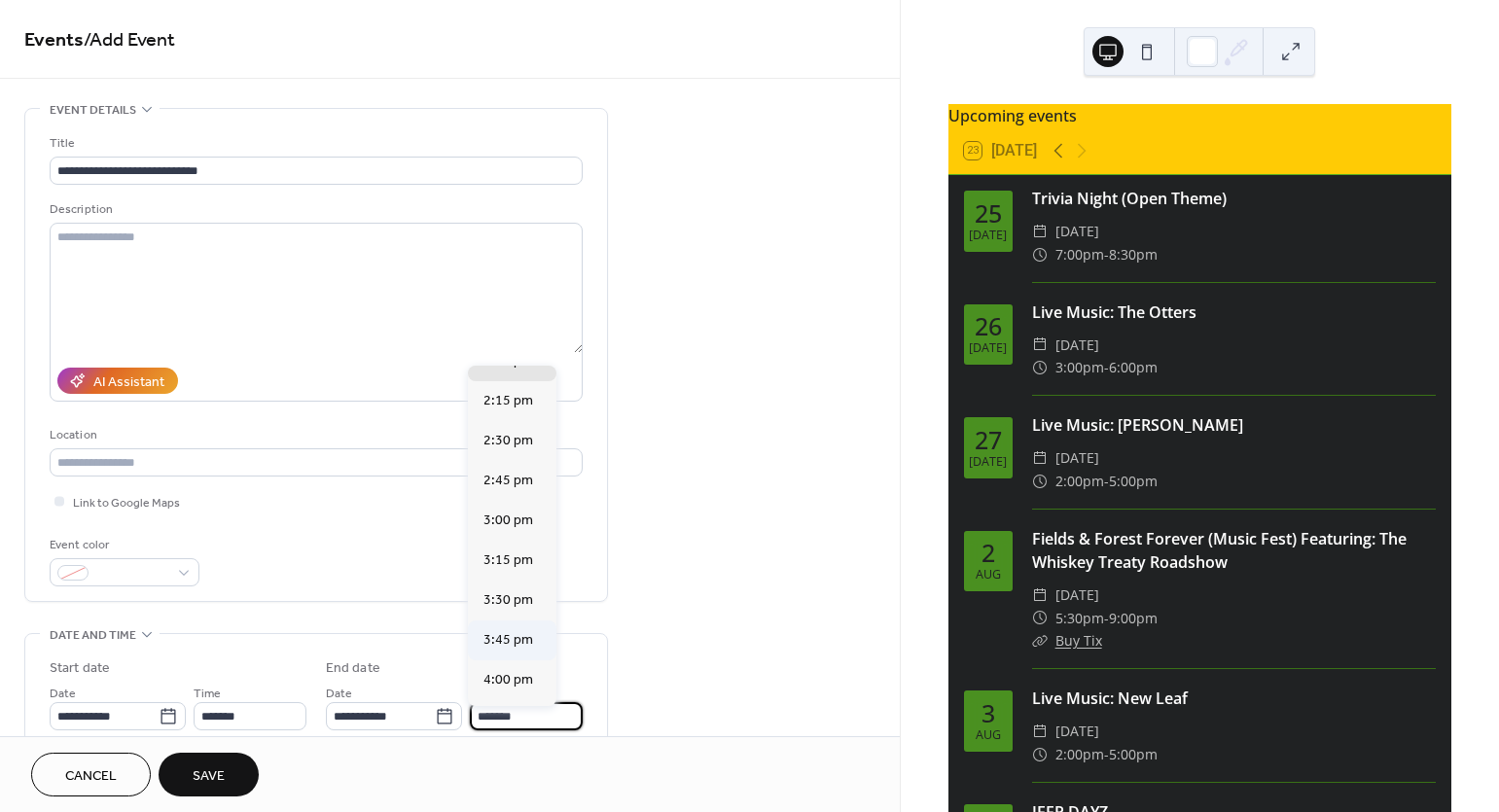 scroll, scrollTop: 149, scrollLeft: 0, axis: vertical 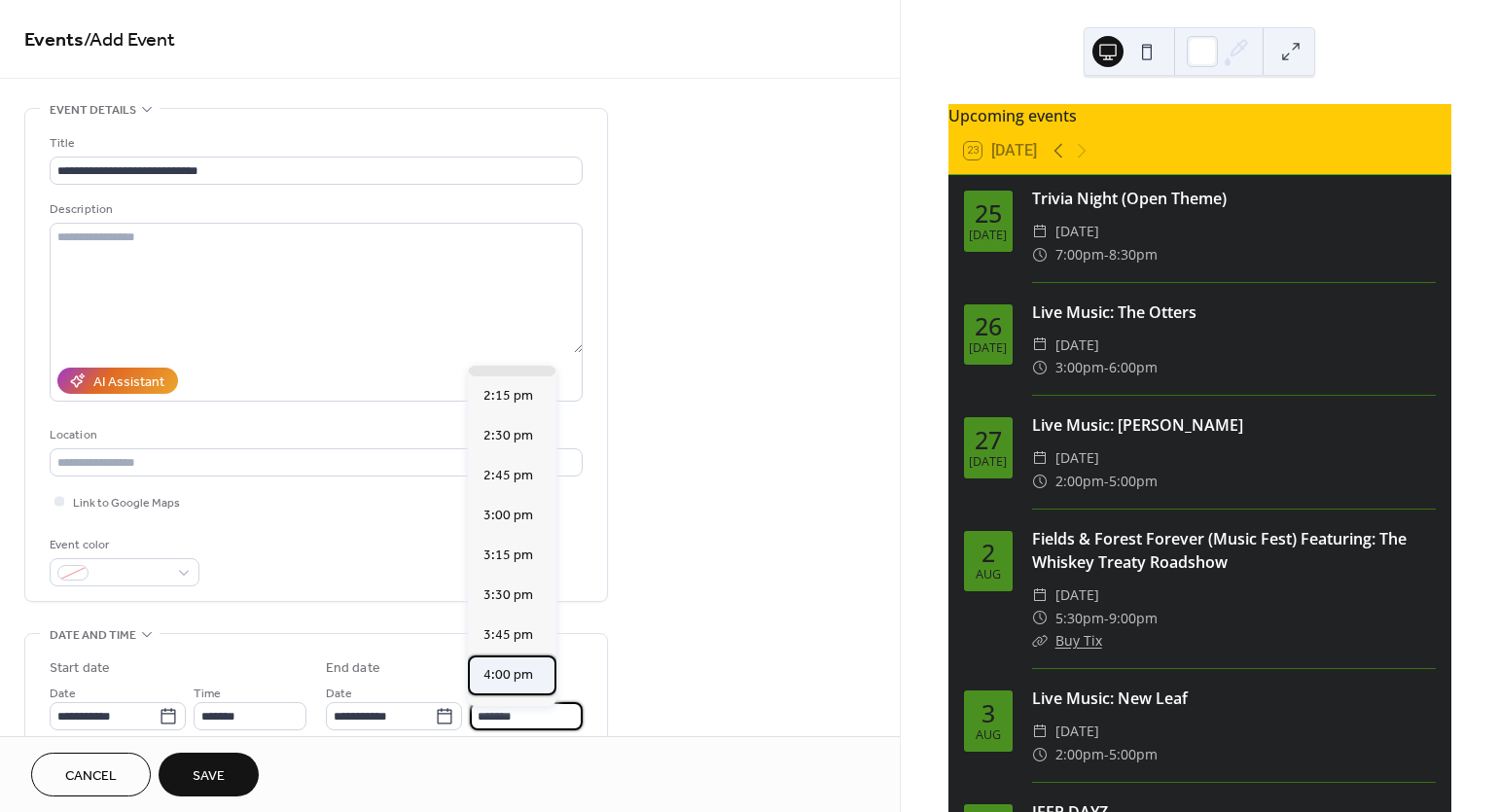 click on "4:00 pm" at bounding box center (508, 675) 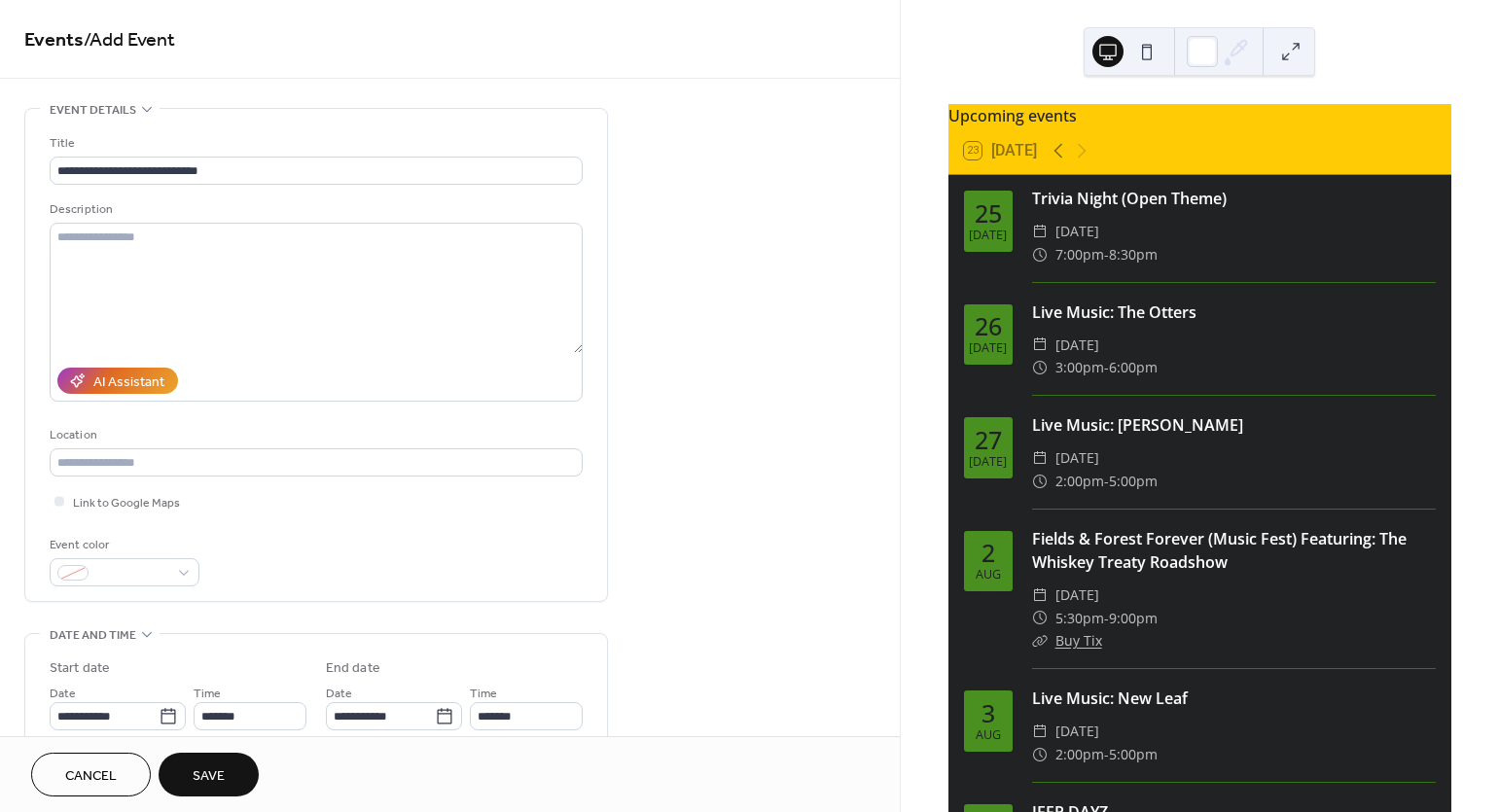 click on "Save" at bounding box center [208, 776] 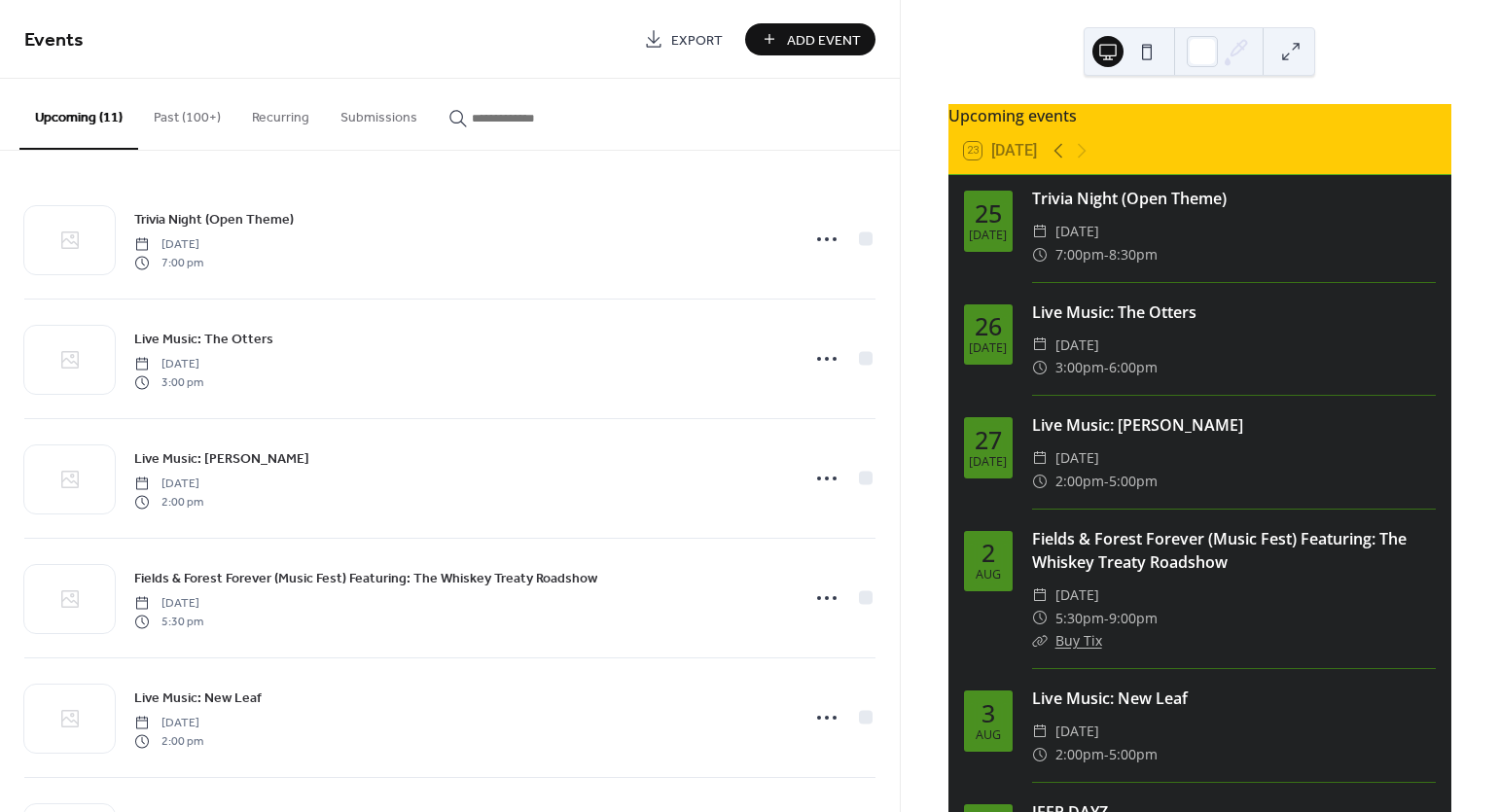 click on "Add Event" at bounding box center [824, 40] 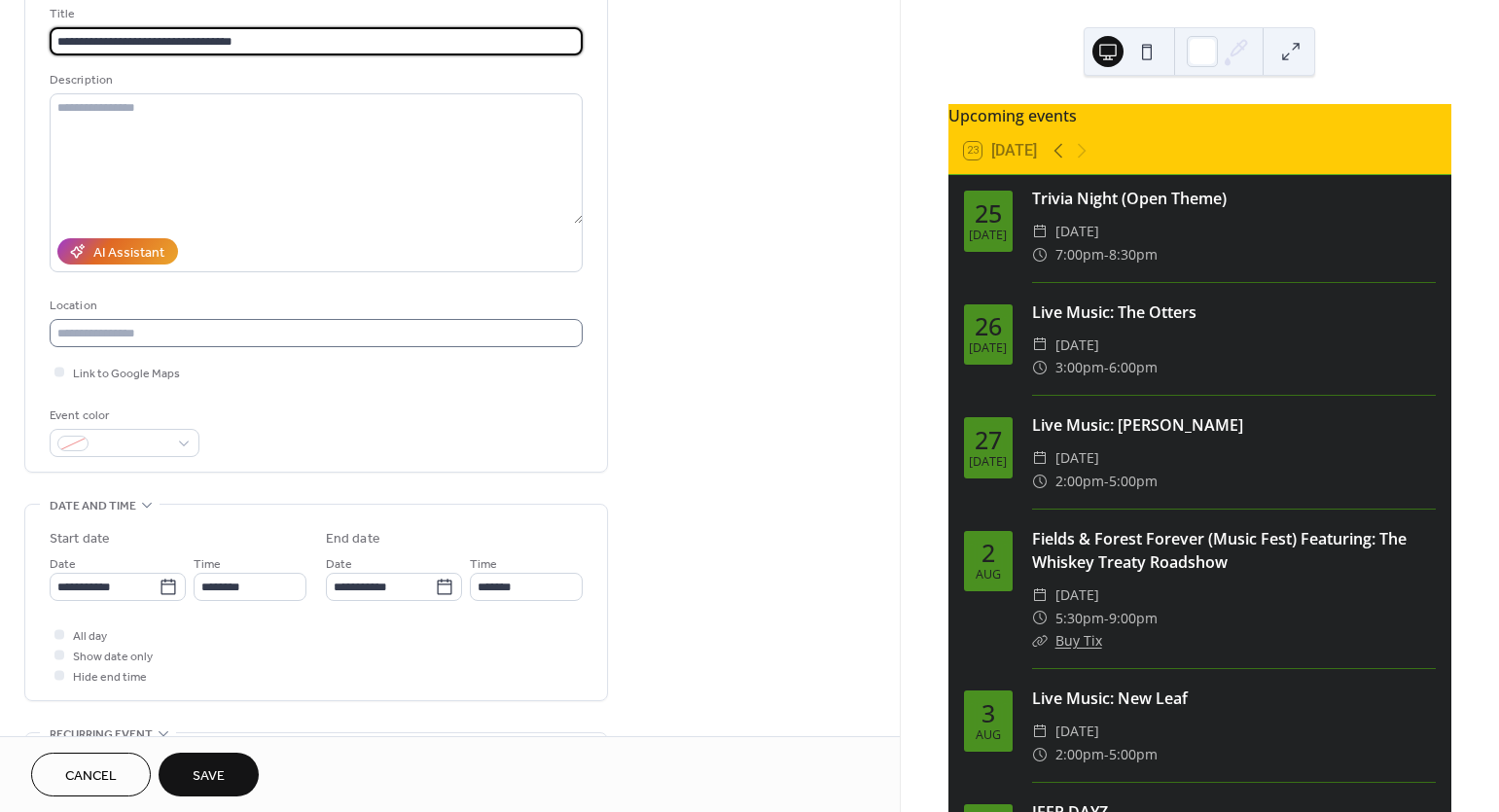 scroll, scrollTop: 130, scrollLeft: 0, axis: vertical 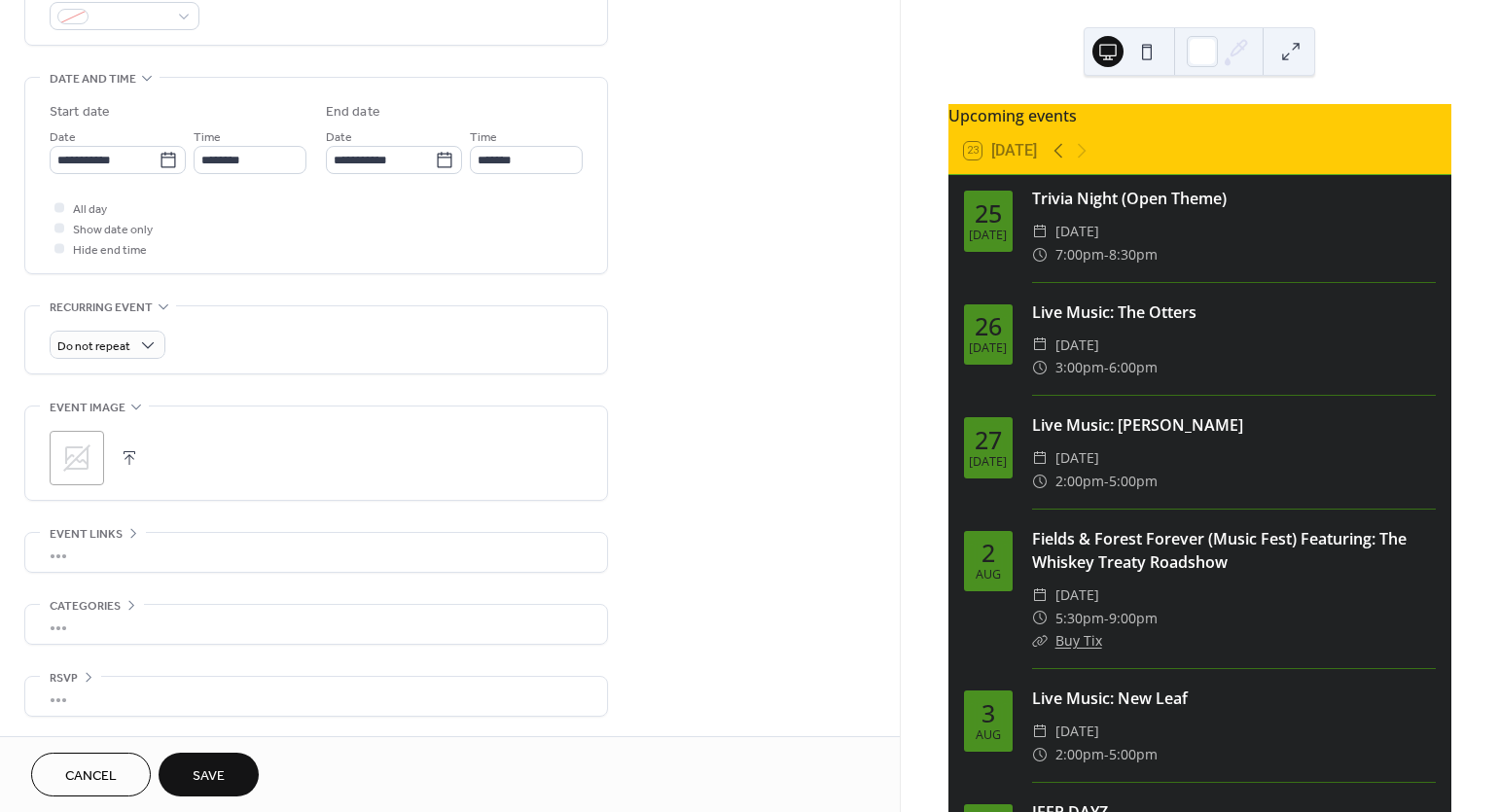type on "**********" 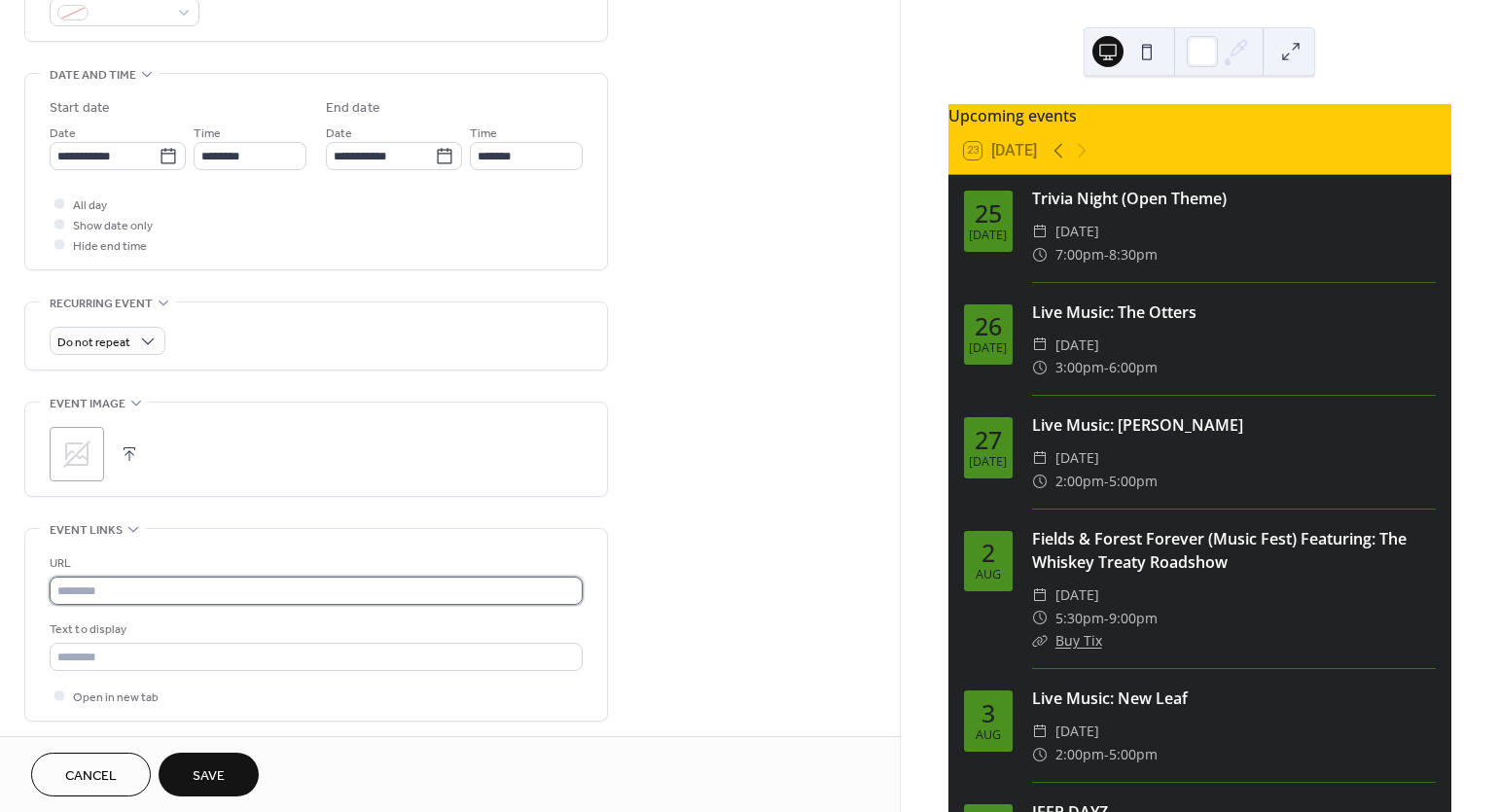 click at bounding box center [316, 590] 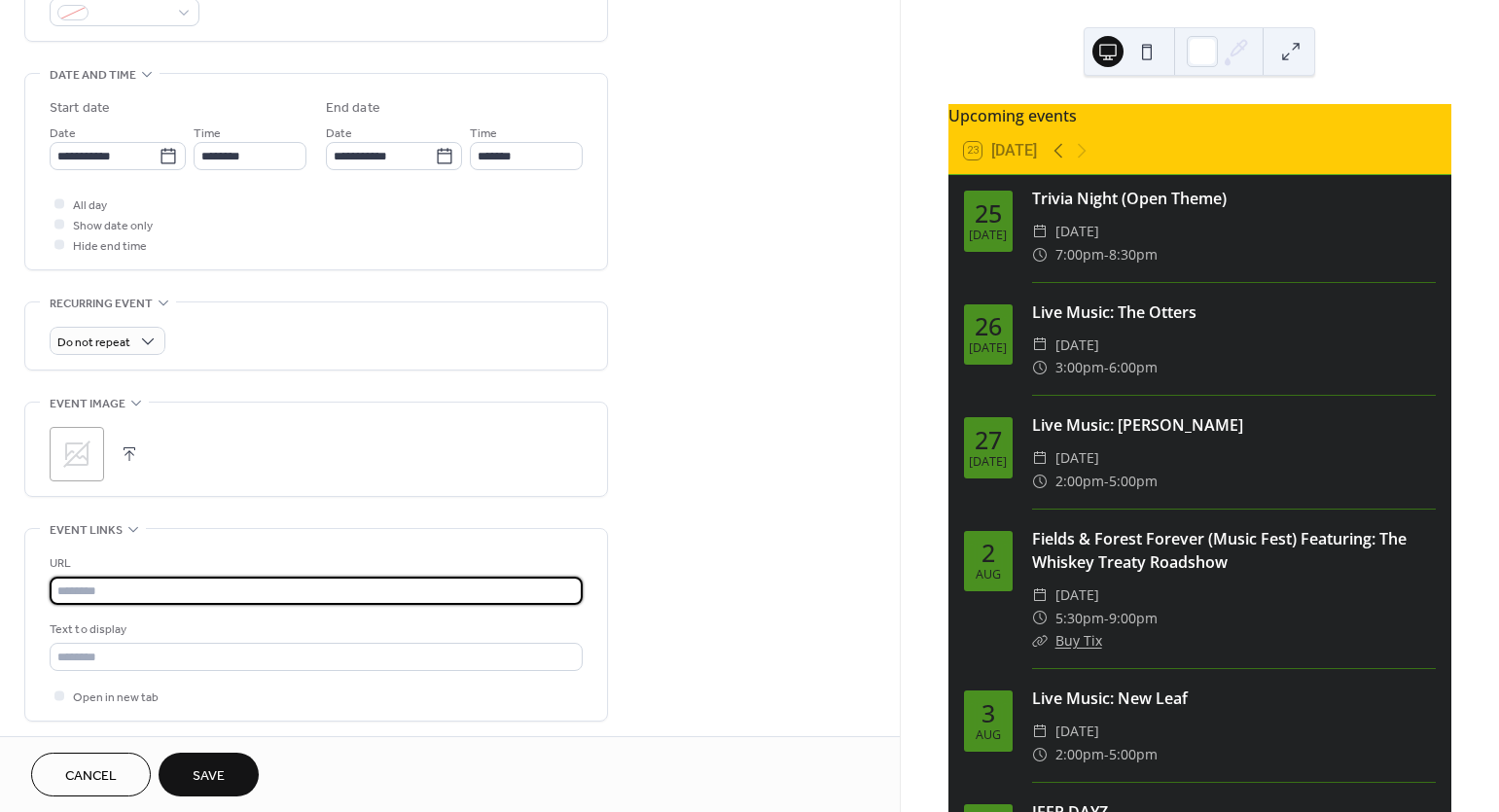 scroll, scrollTop: 559, scrollLeft: 0, axis: vertical 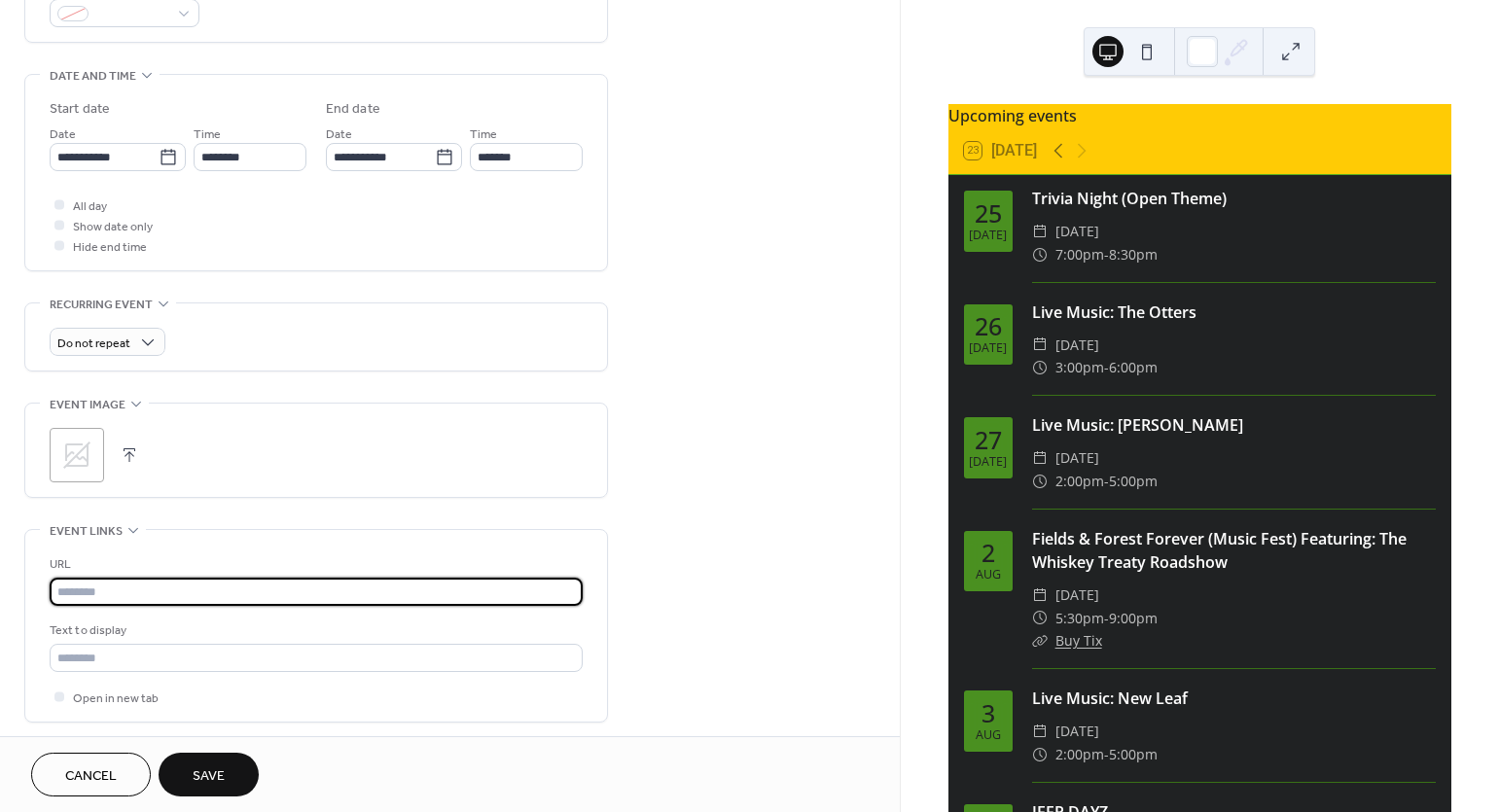 paste on "**********" 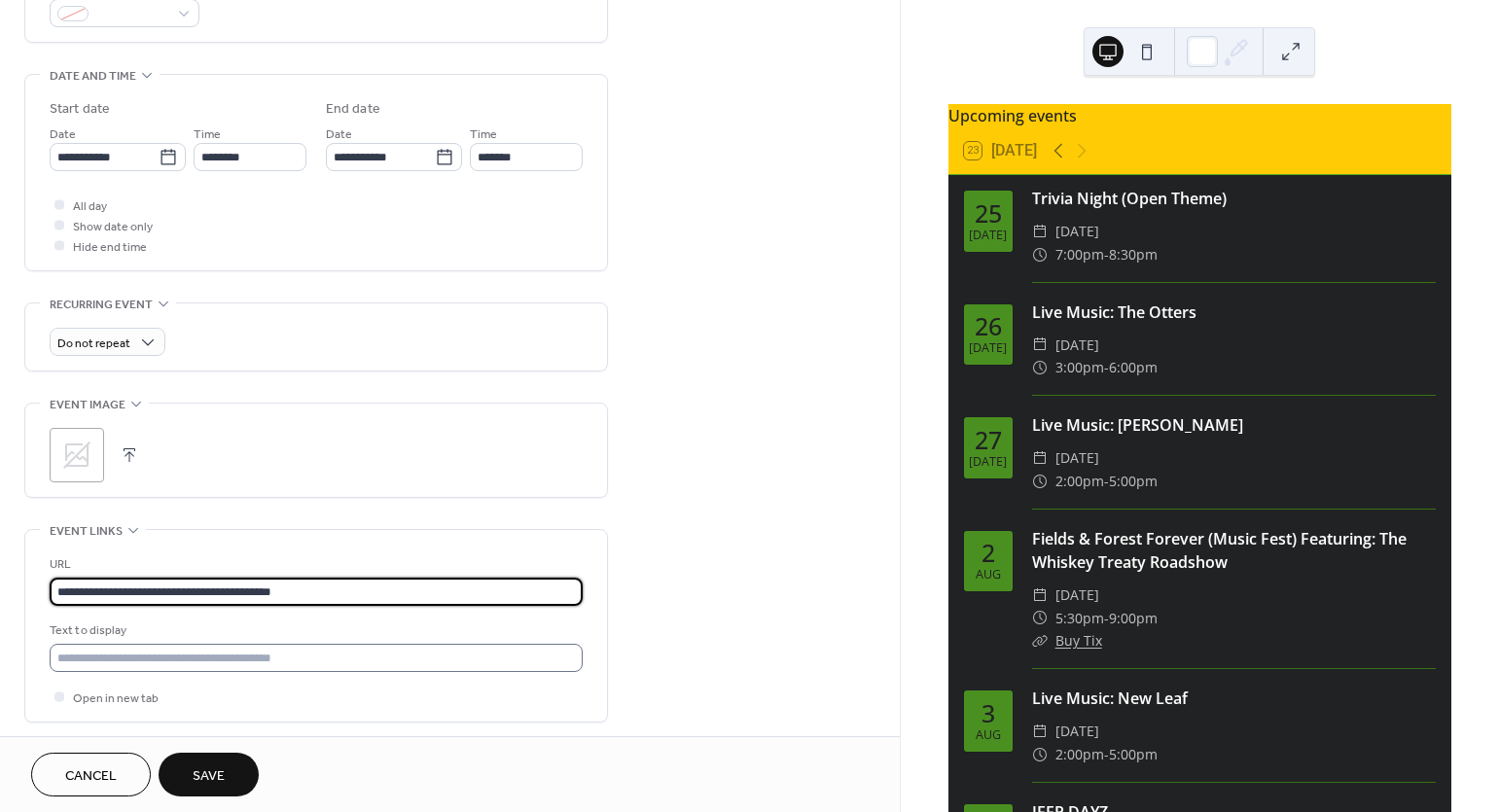 type on "**********" 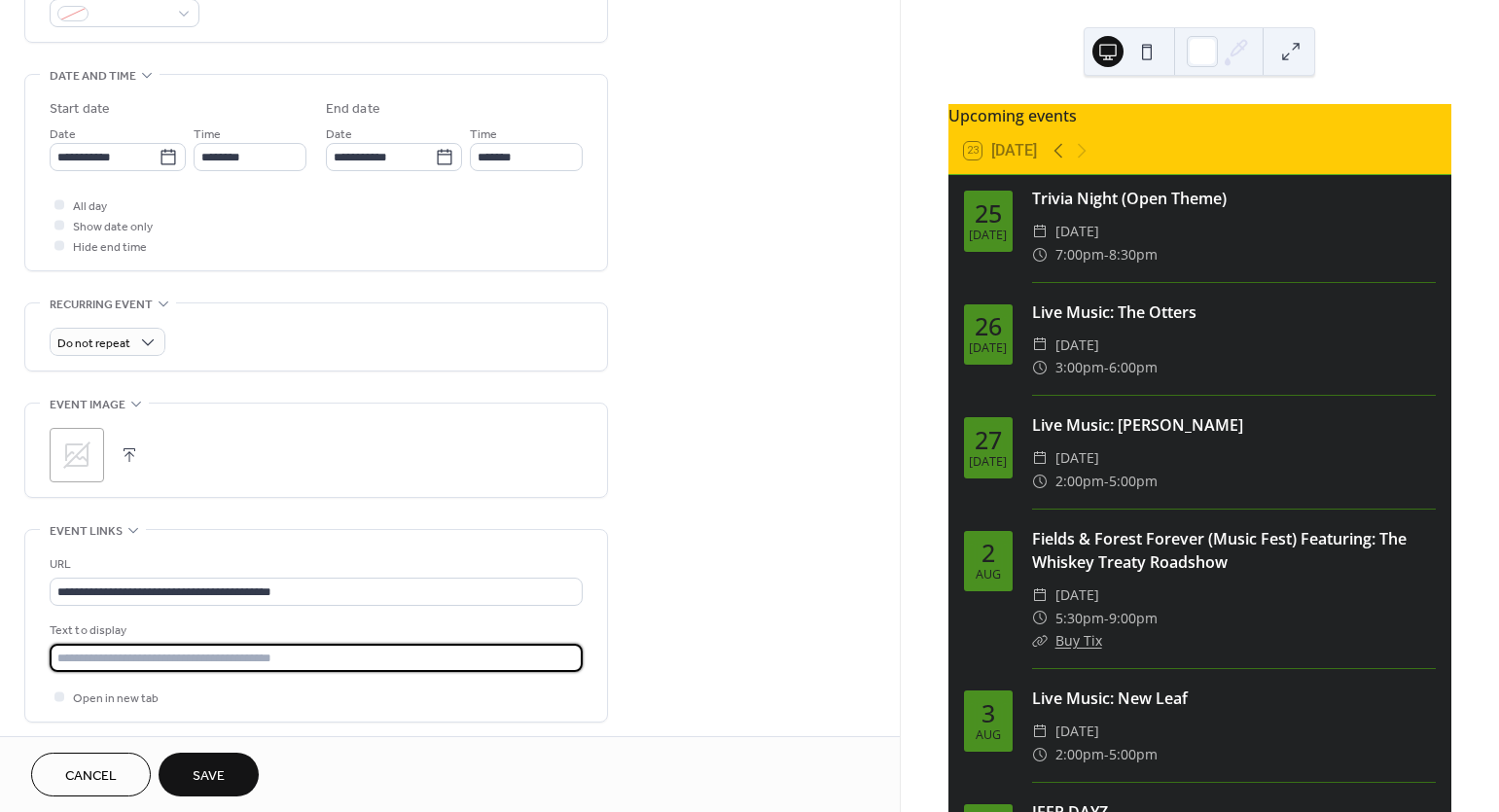 click at bounding box center [316, 657] 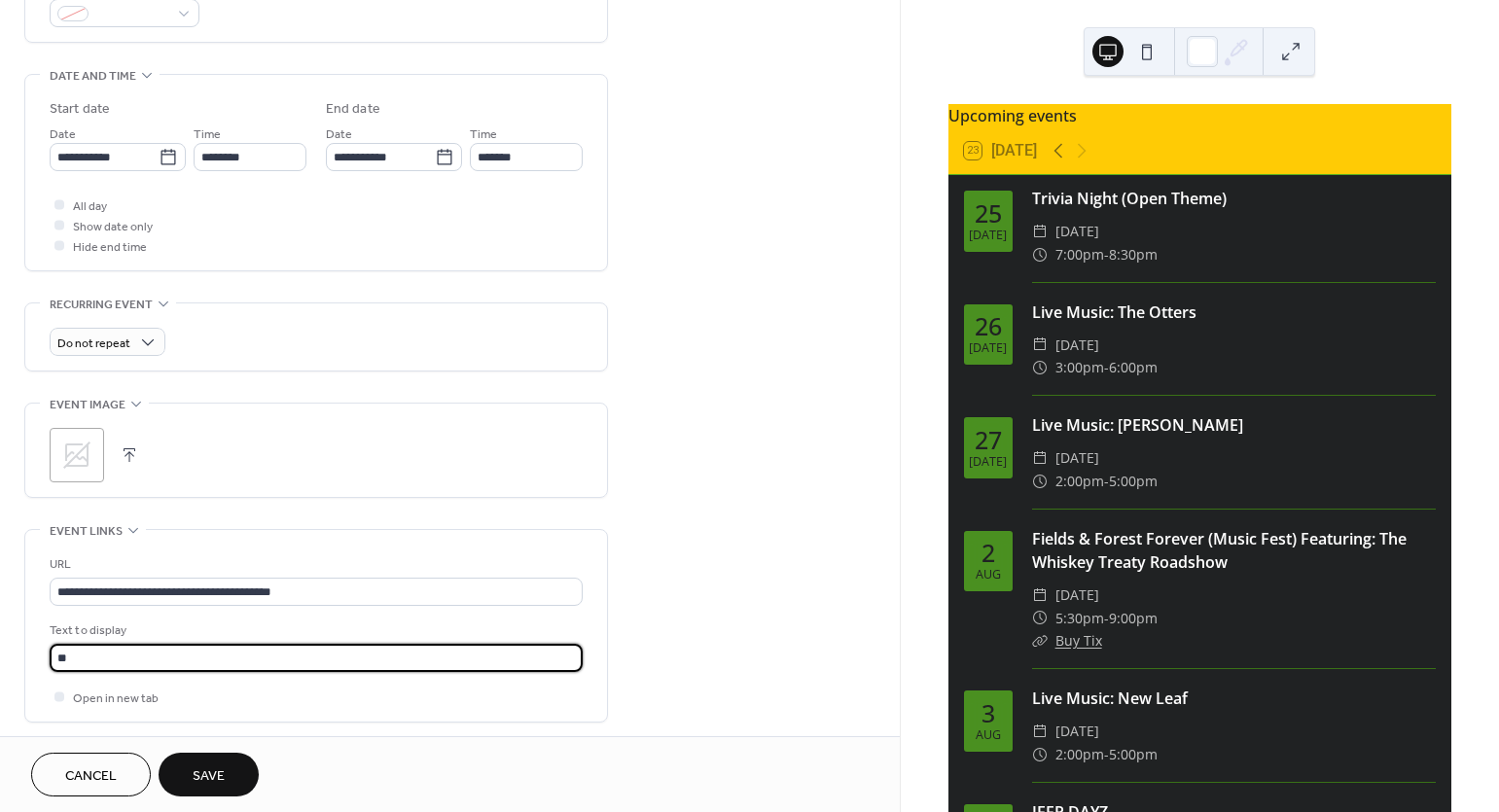 type on "*" 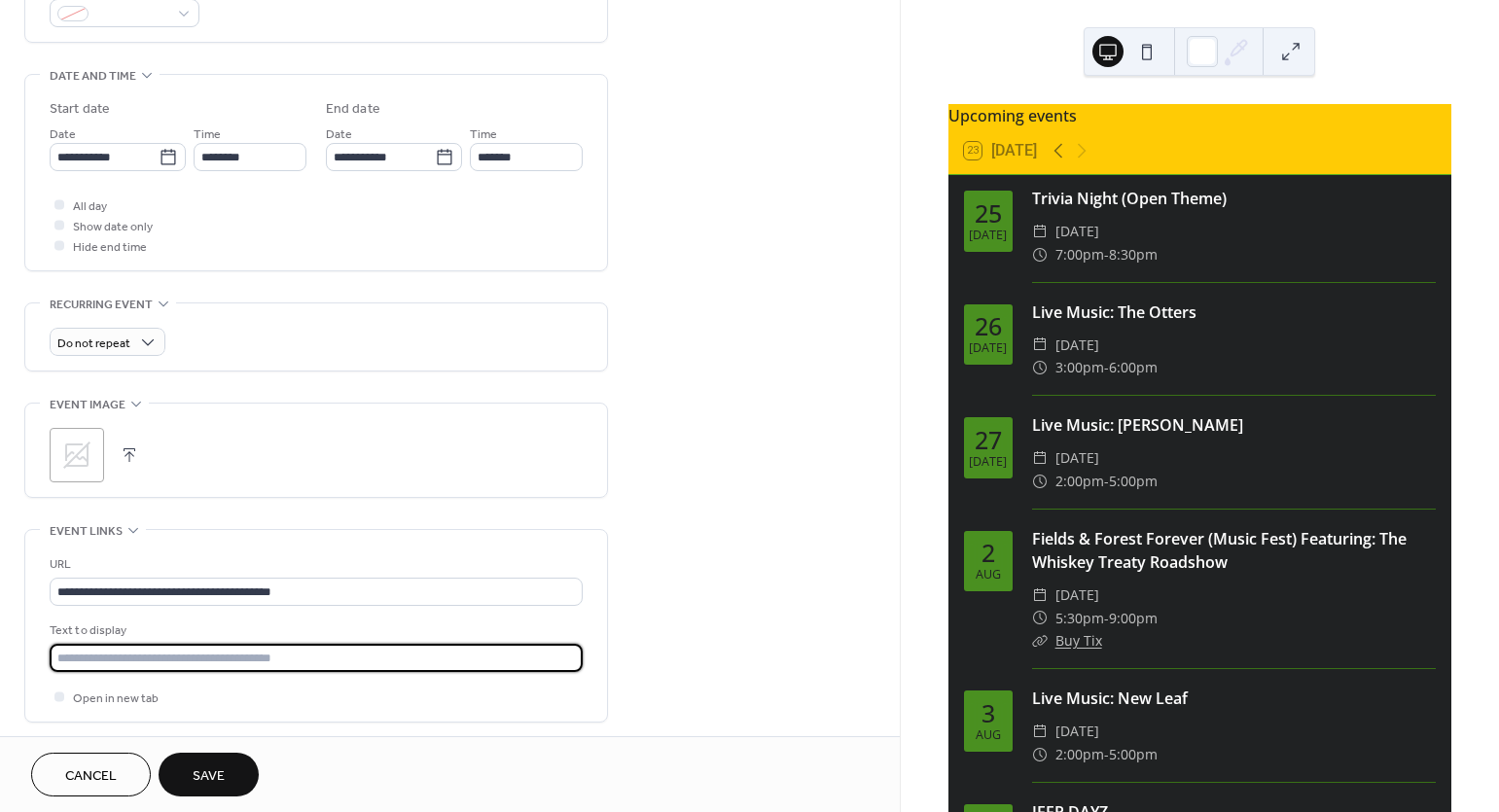 type on "*" 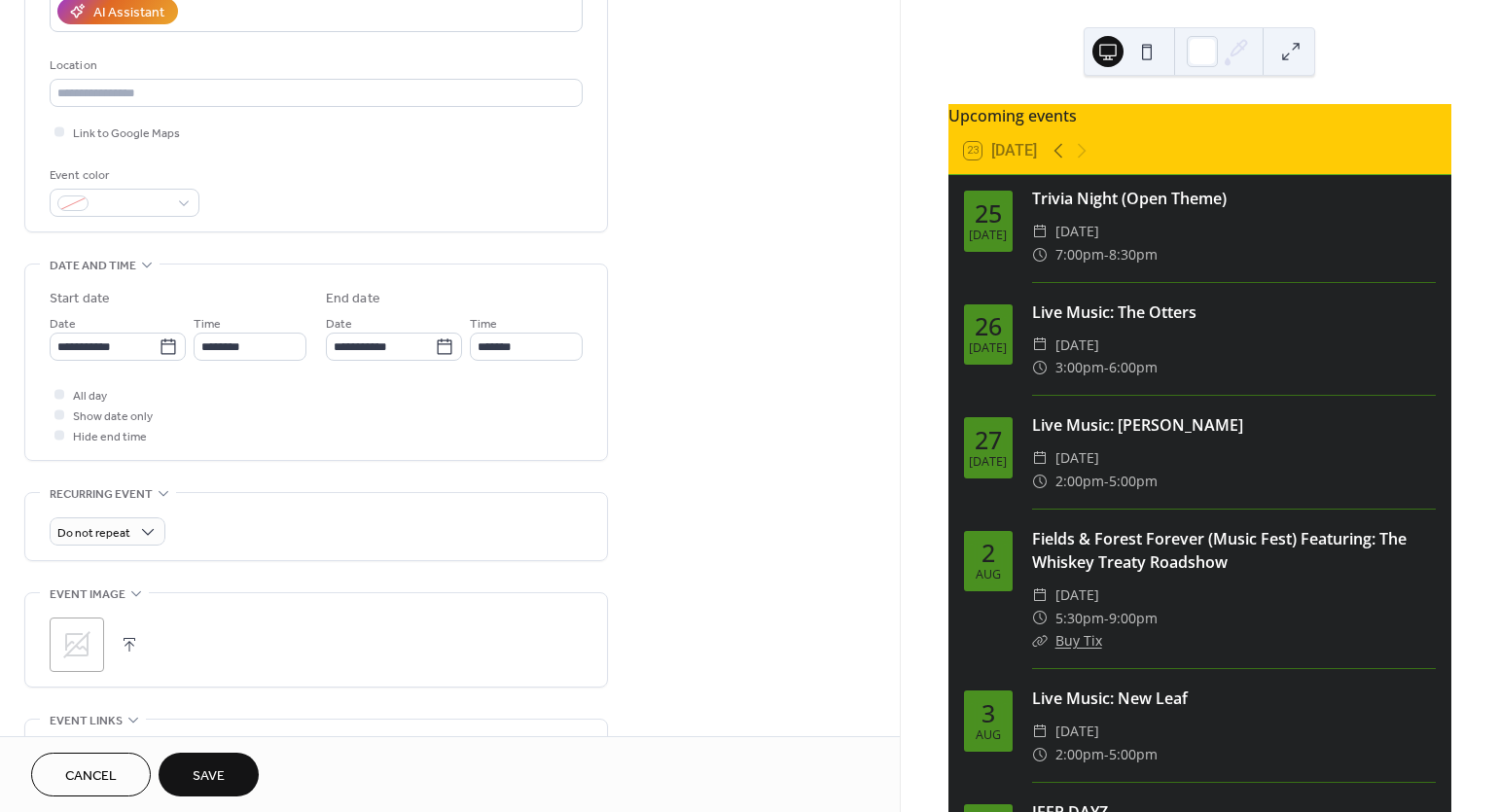 scroll, scrollTop: 345, scrollLeft: 0, axis: vertical 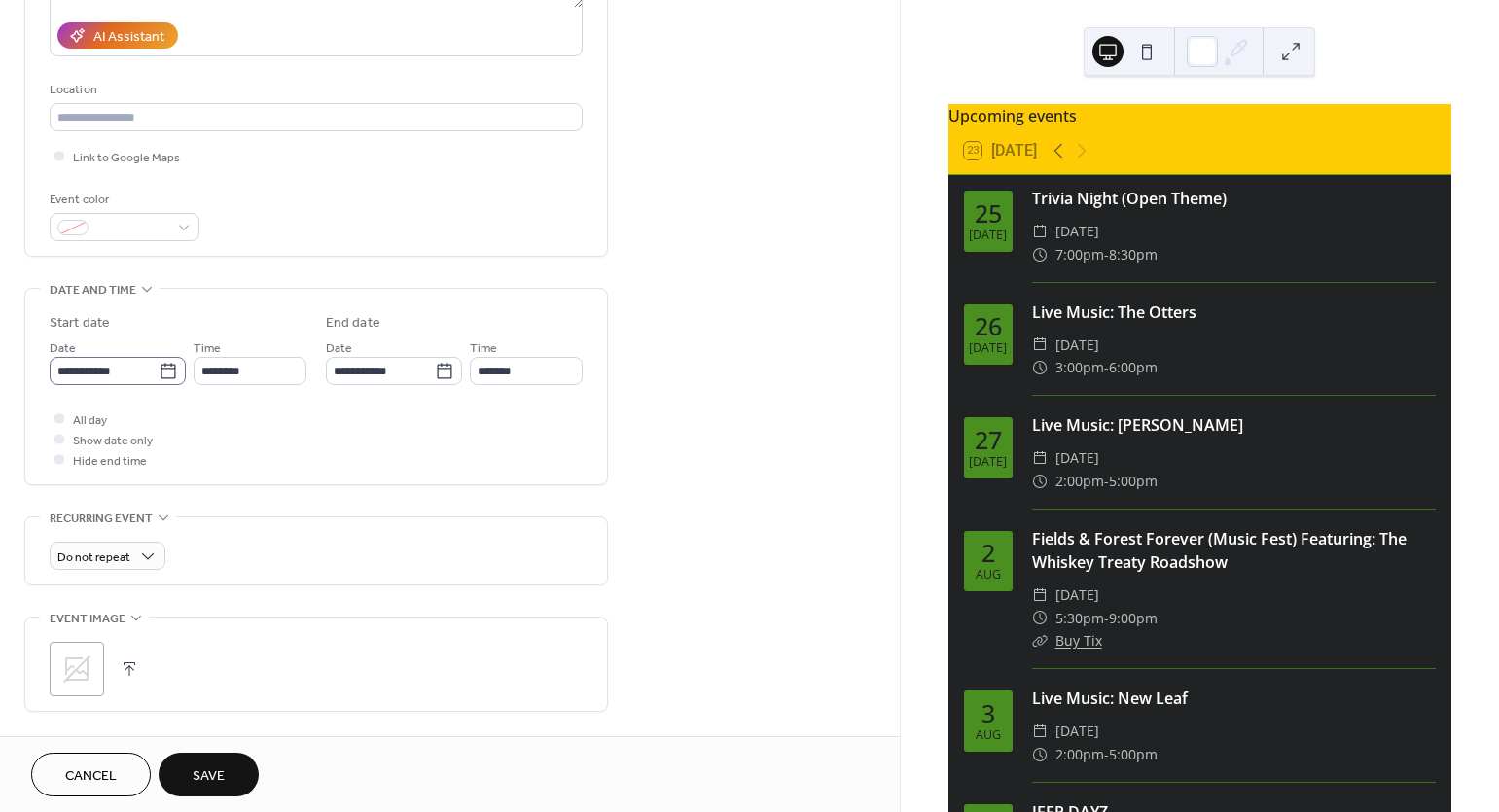 type on "*******" 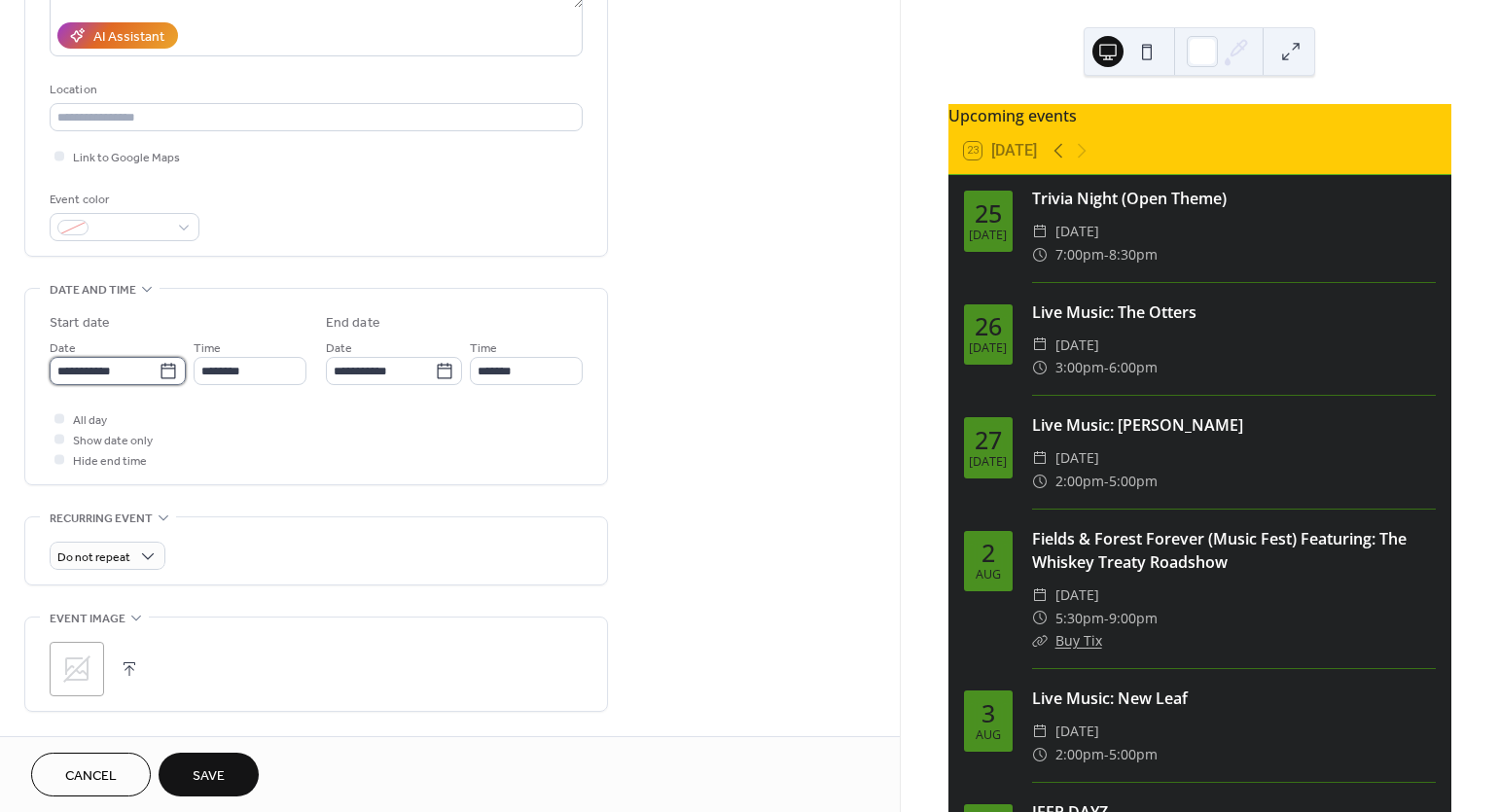 click on "**********" at bounding box center [104, 371] 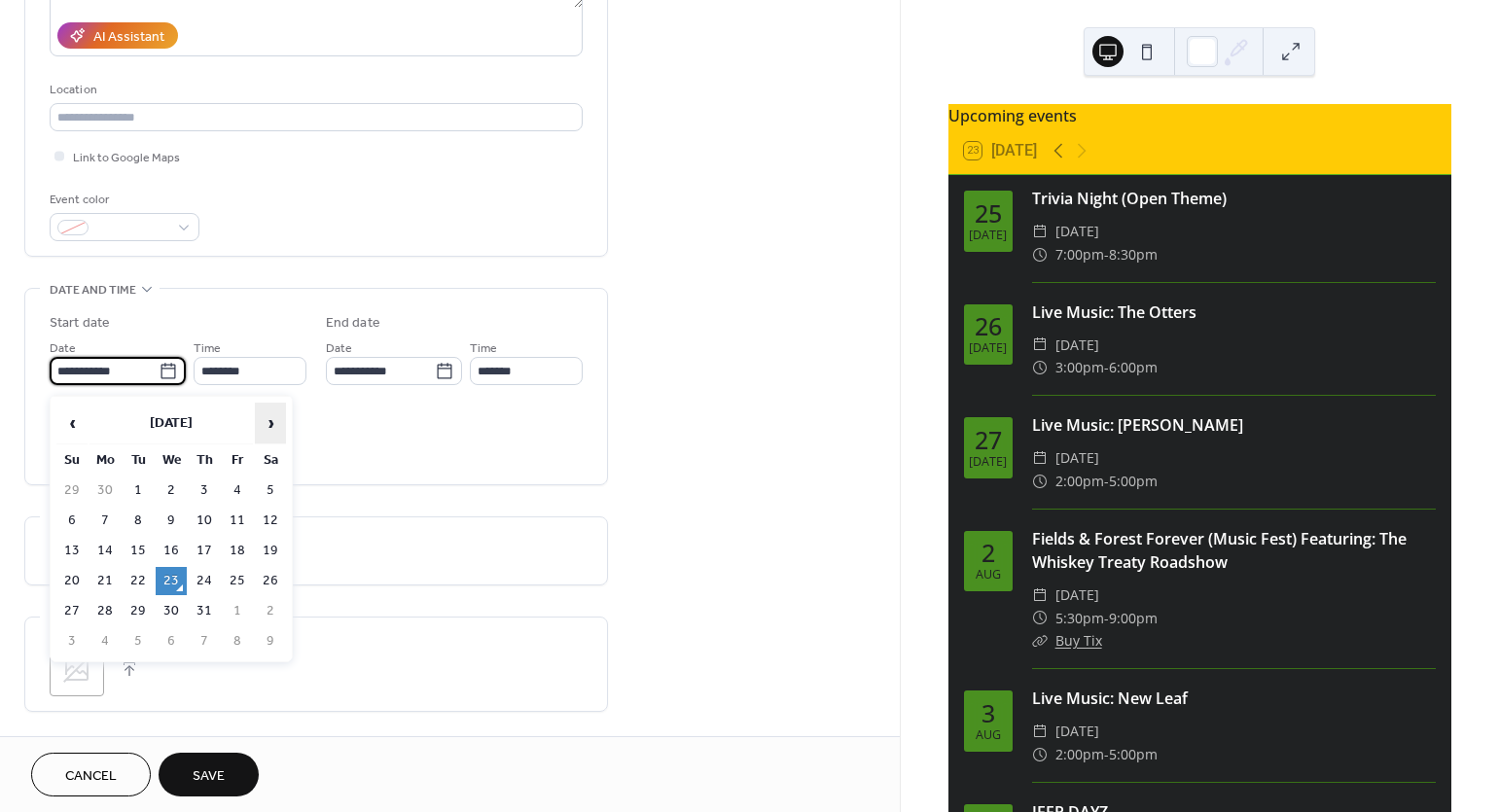 click on "›" at bounding box center (270, 423) 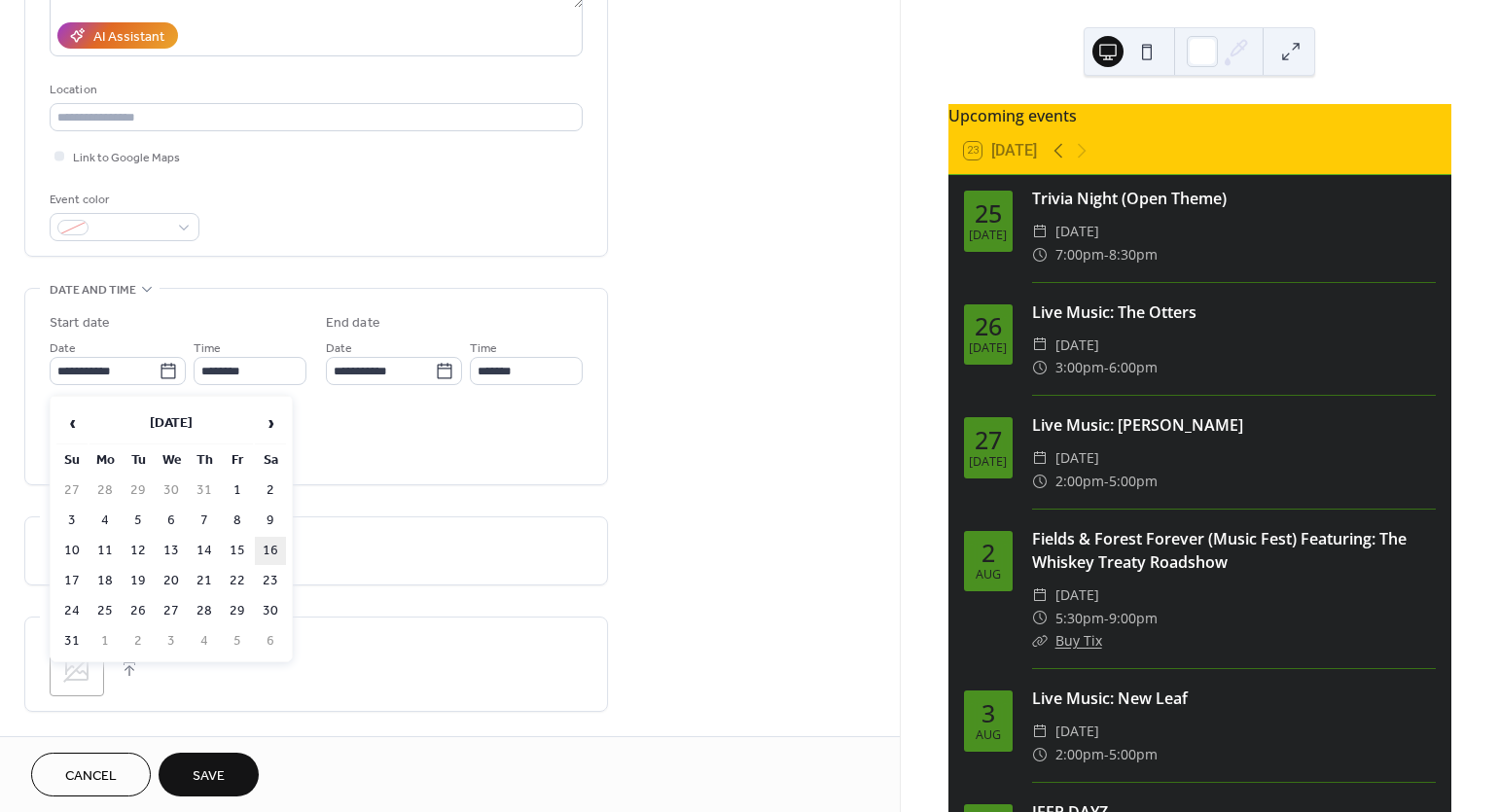 click on "16" at bounding box center (270, 550) 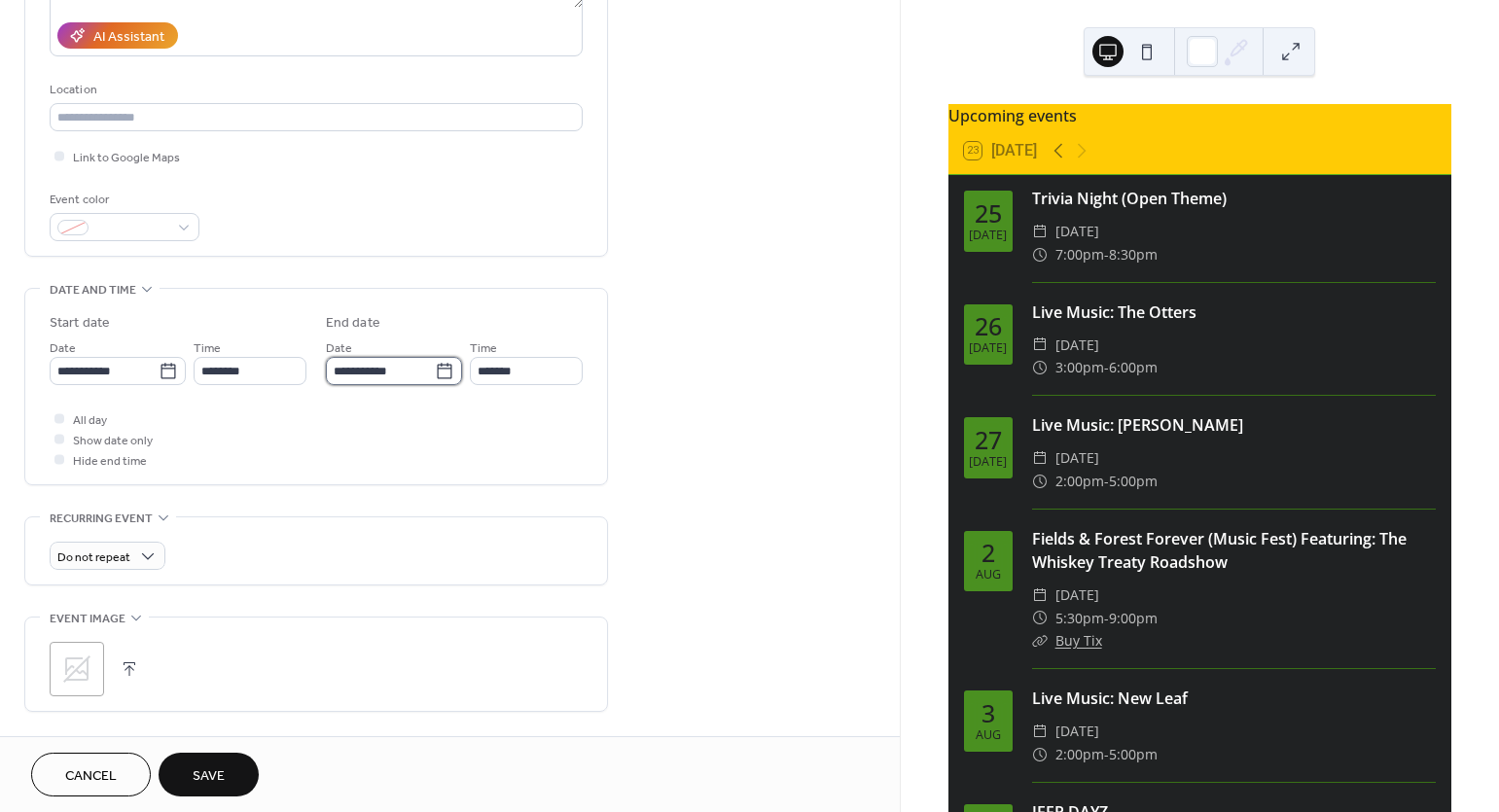 click on "**********" at bounding box center [380, 371] 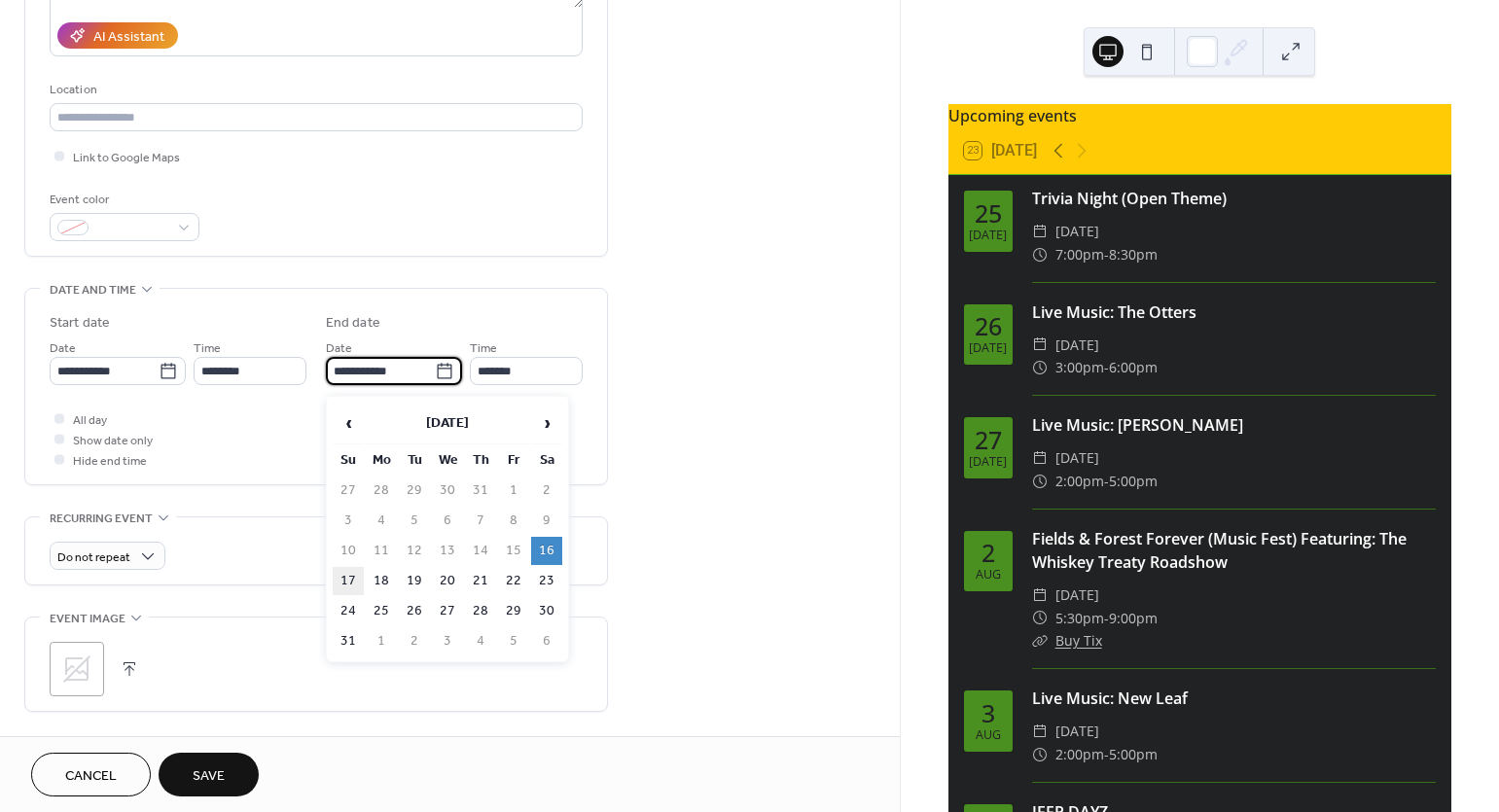 click on "17" at bounding box center [348, 581] 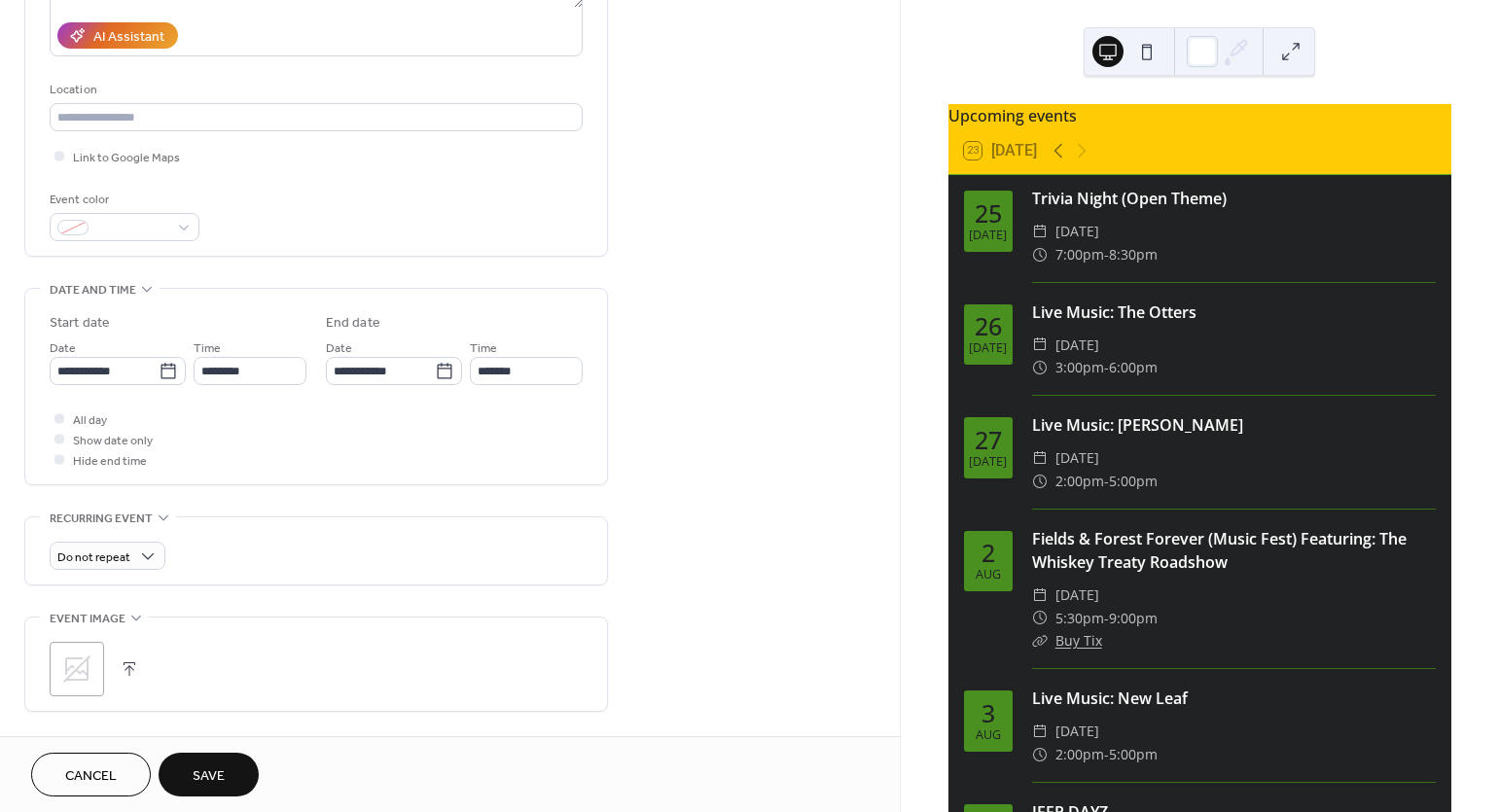 type on "**********" 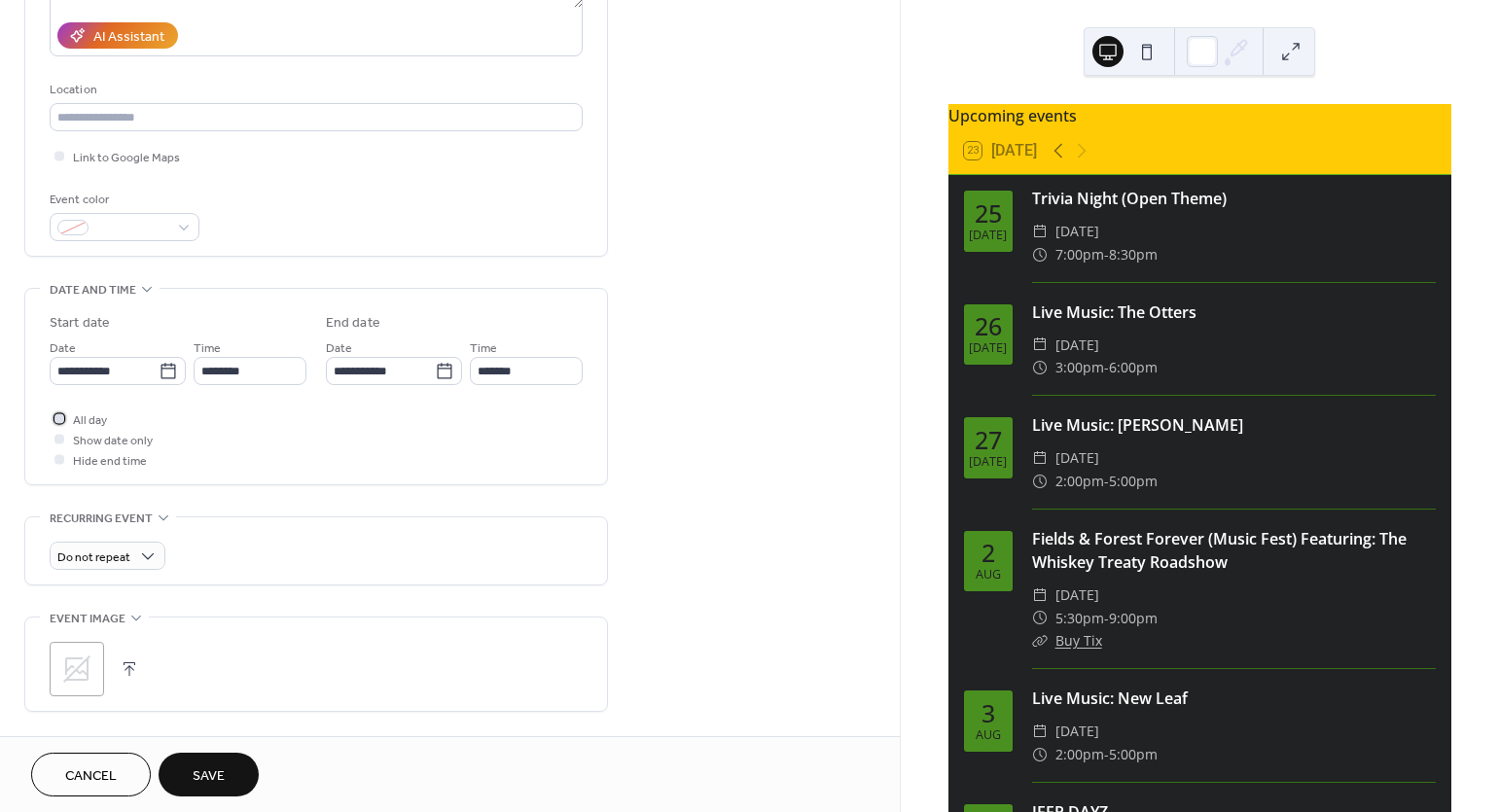 click at bounding box center [59, 418] 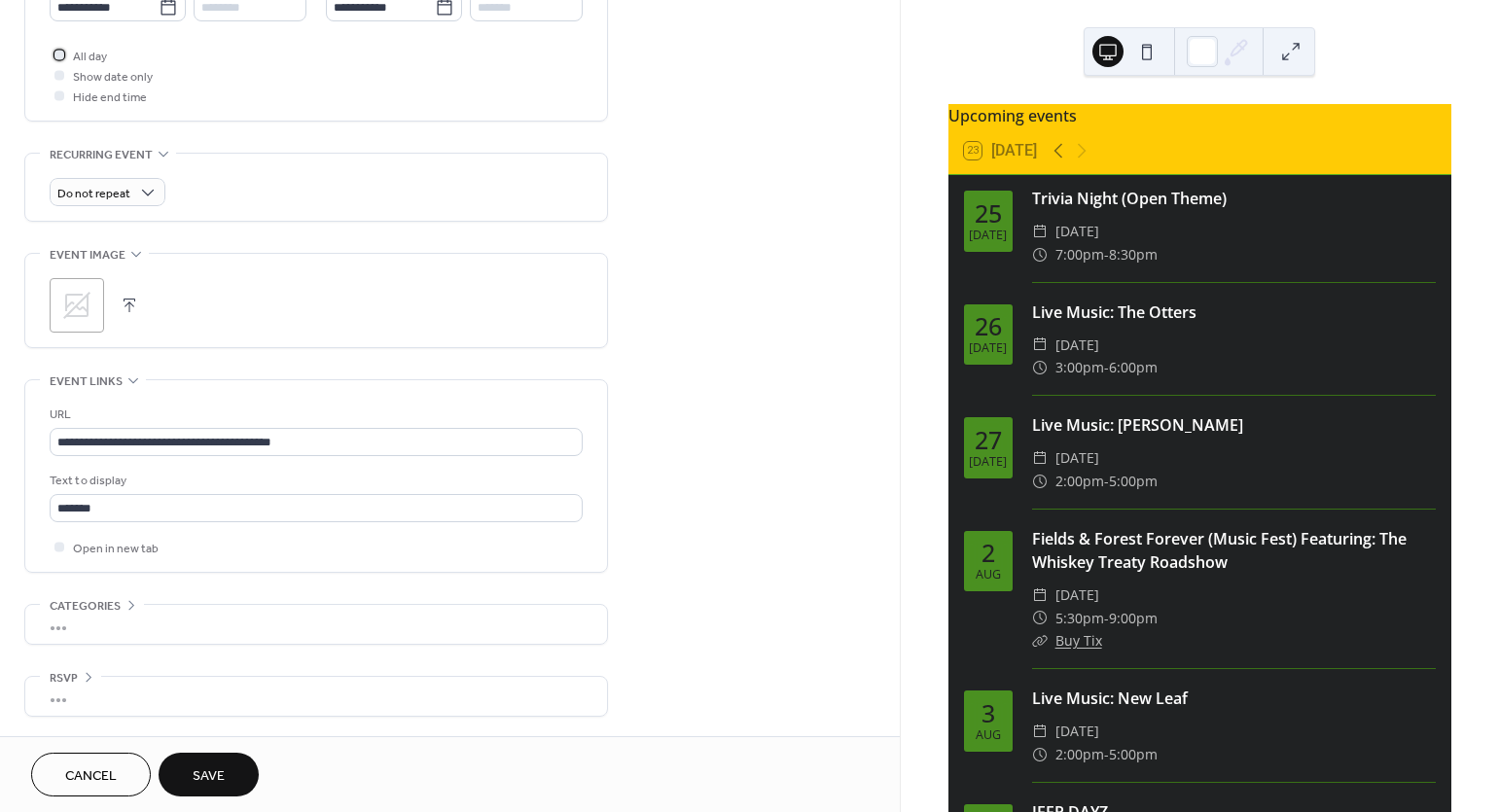 scroll, scrollTop: 719, scrollLeft: 0, axis: vertical 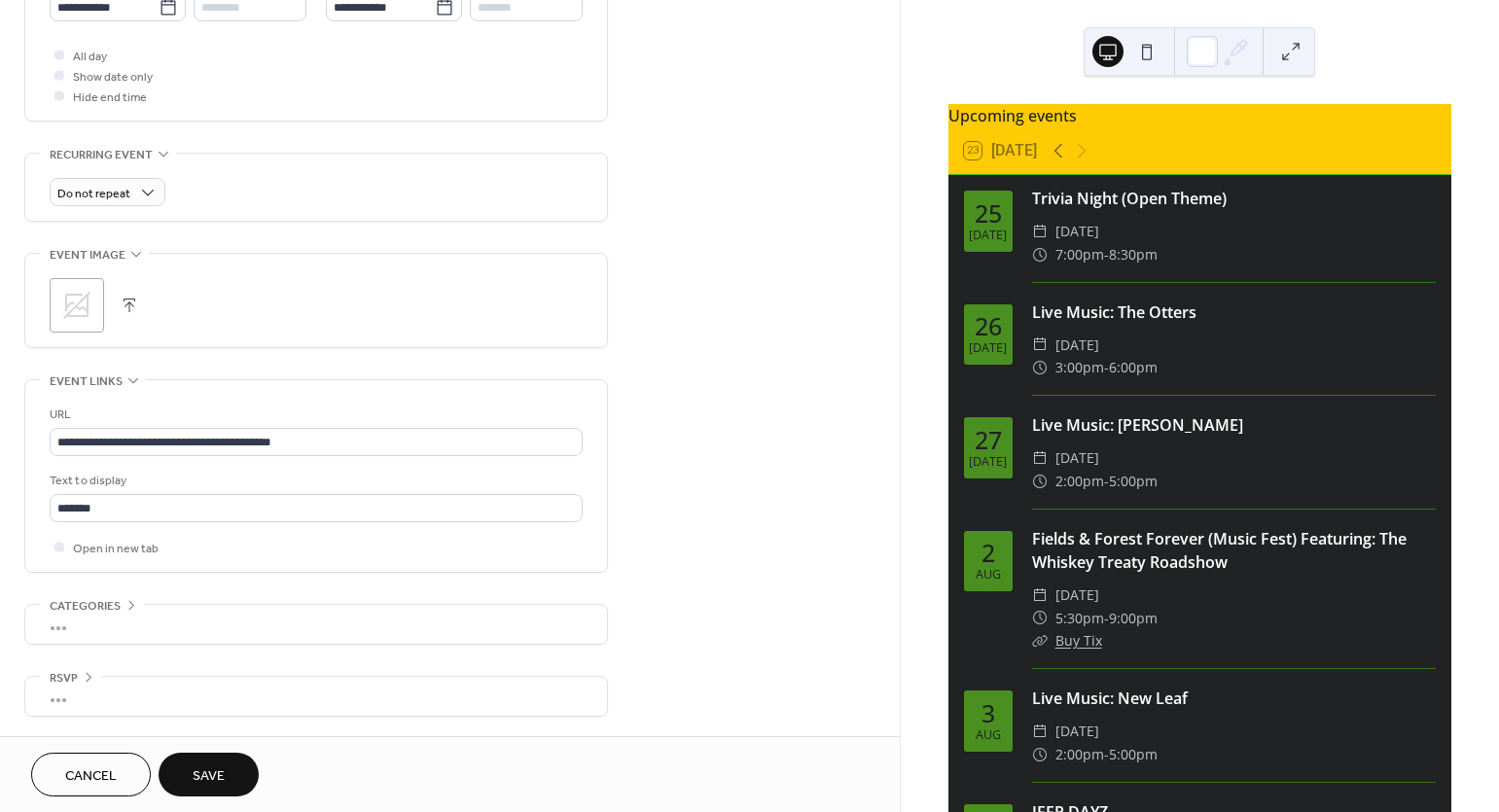 click on "Save" at bounding box center [208, 776] 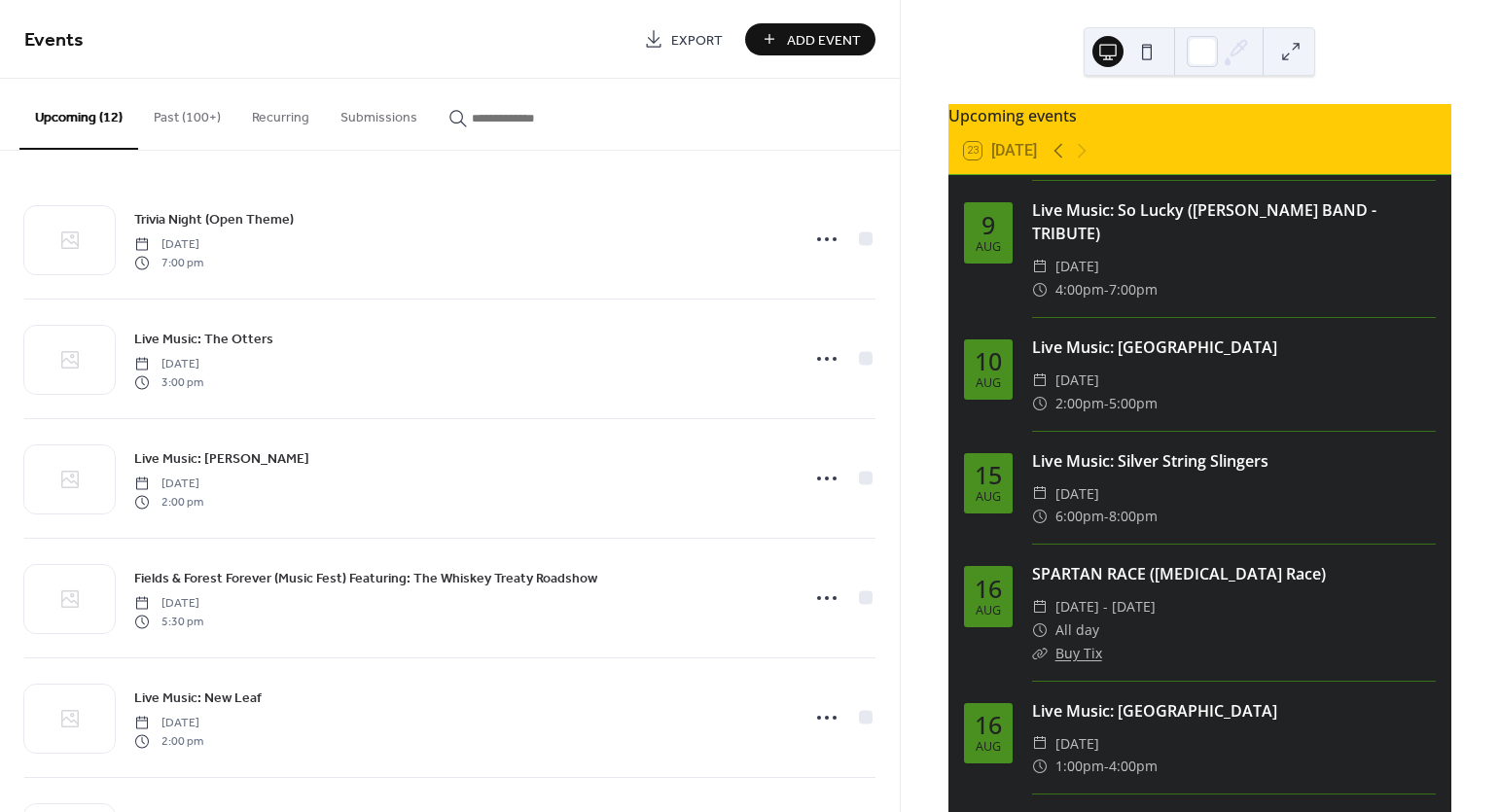 scroll, scrollTop: 713, scrollLeft: 0, axis: vertical 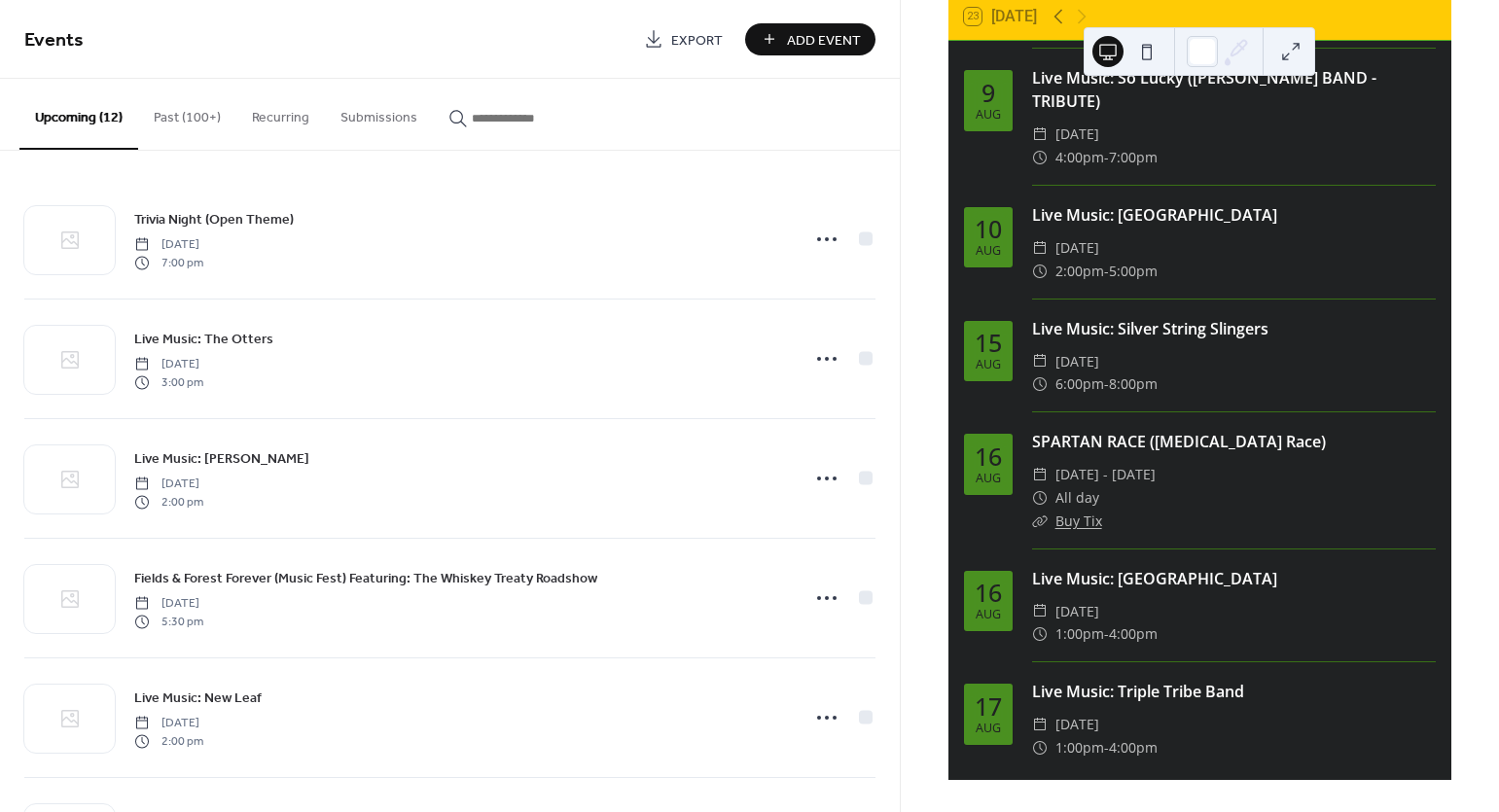 click on "Add Event" at bounding box center [824, 40] 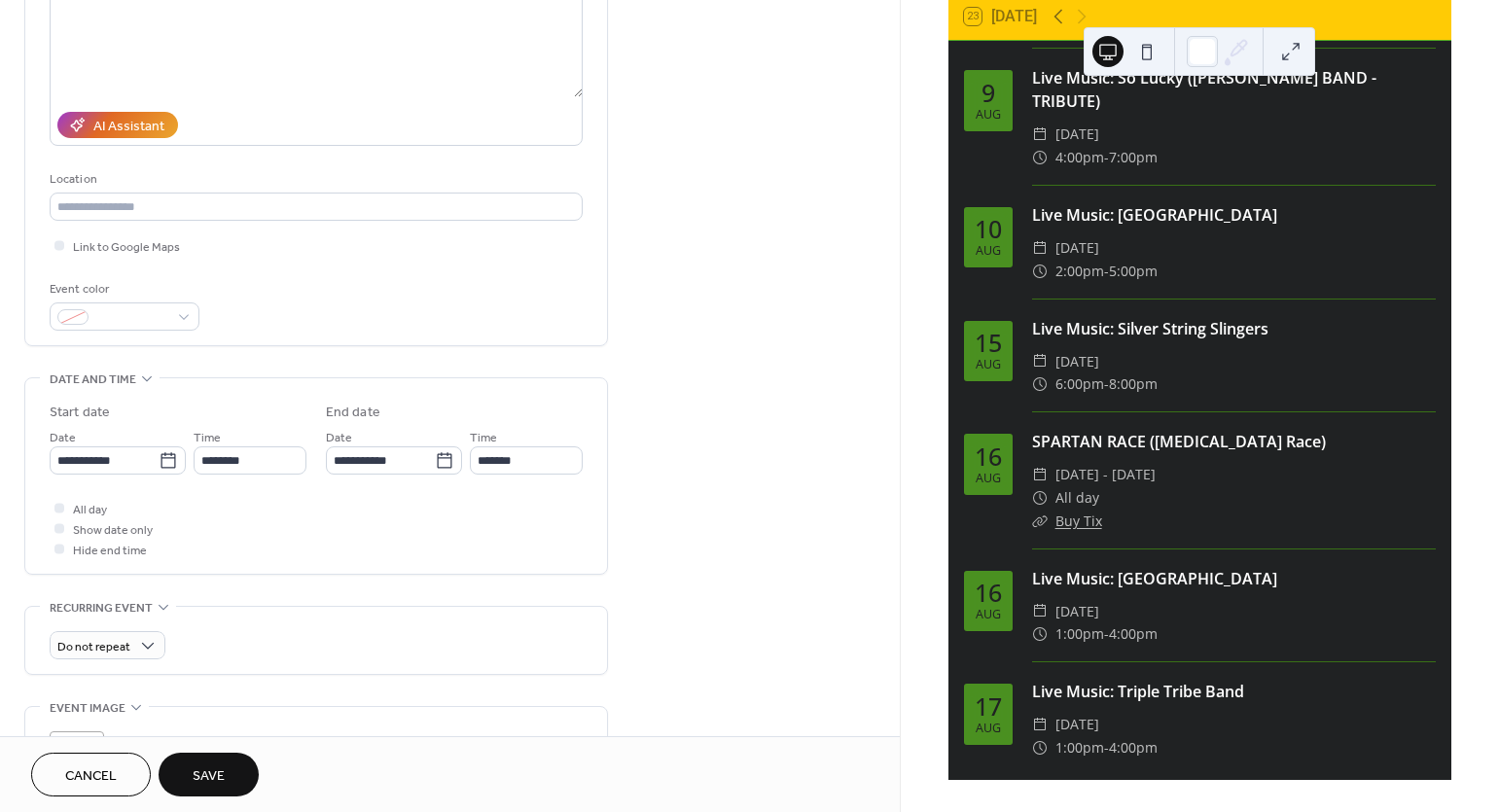 scroll, scrollTop: 258, scrollLeft: 0, axis: vertical 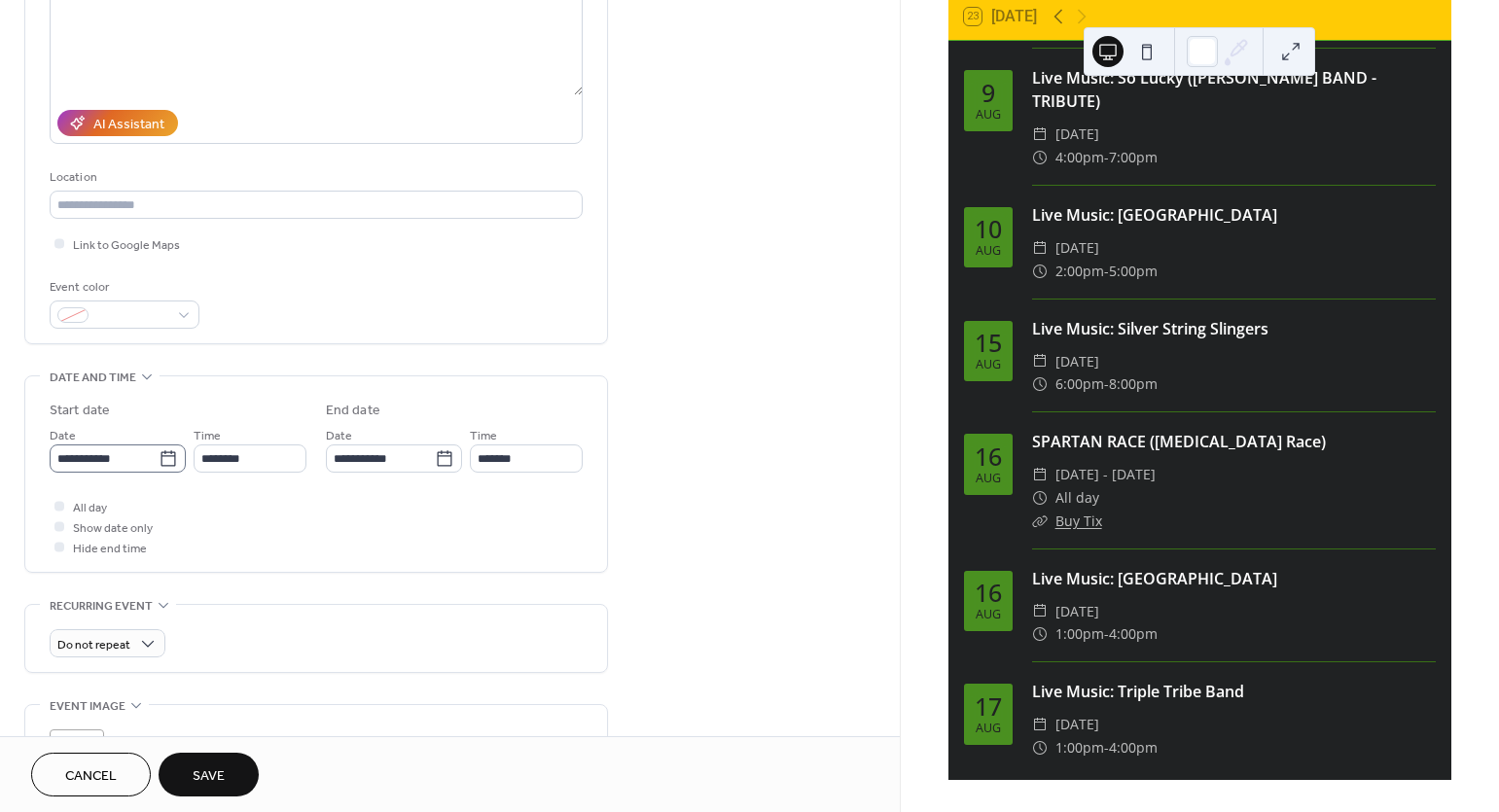 type on "**********" 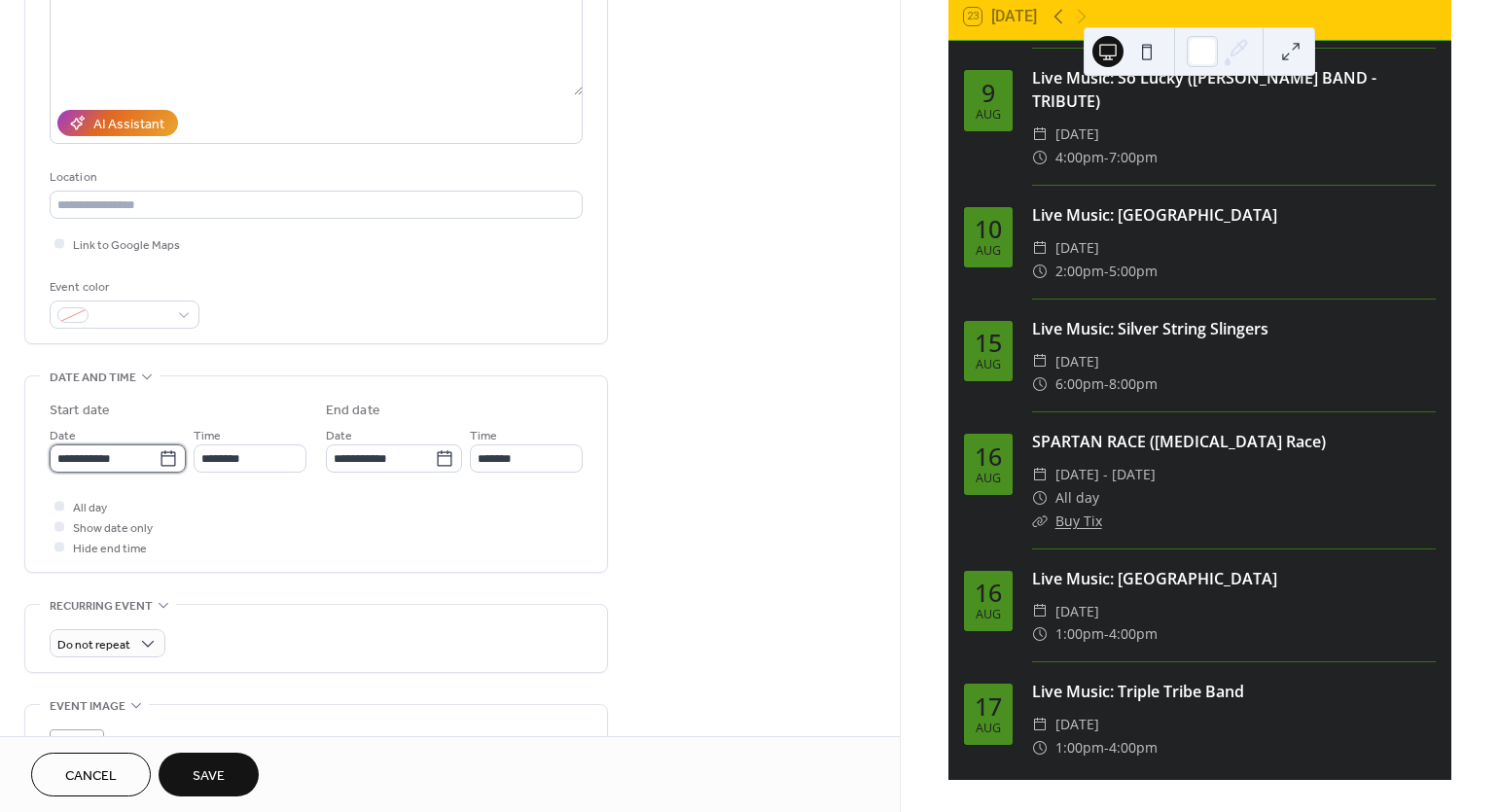 click on "**********" at bounding box center (104, 458) 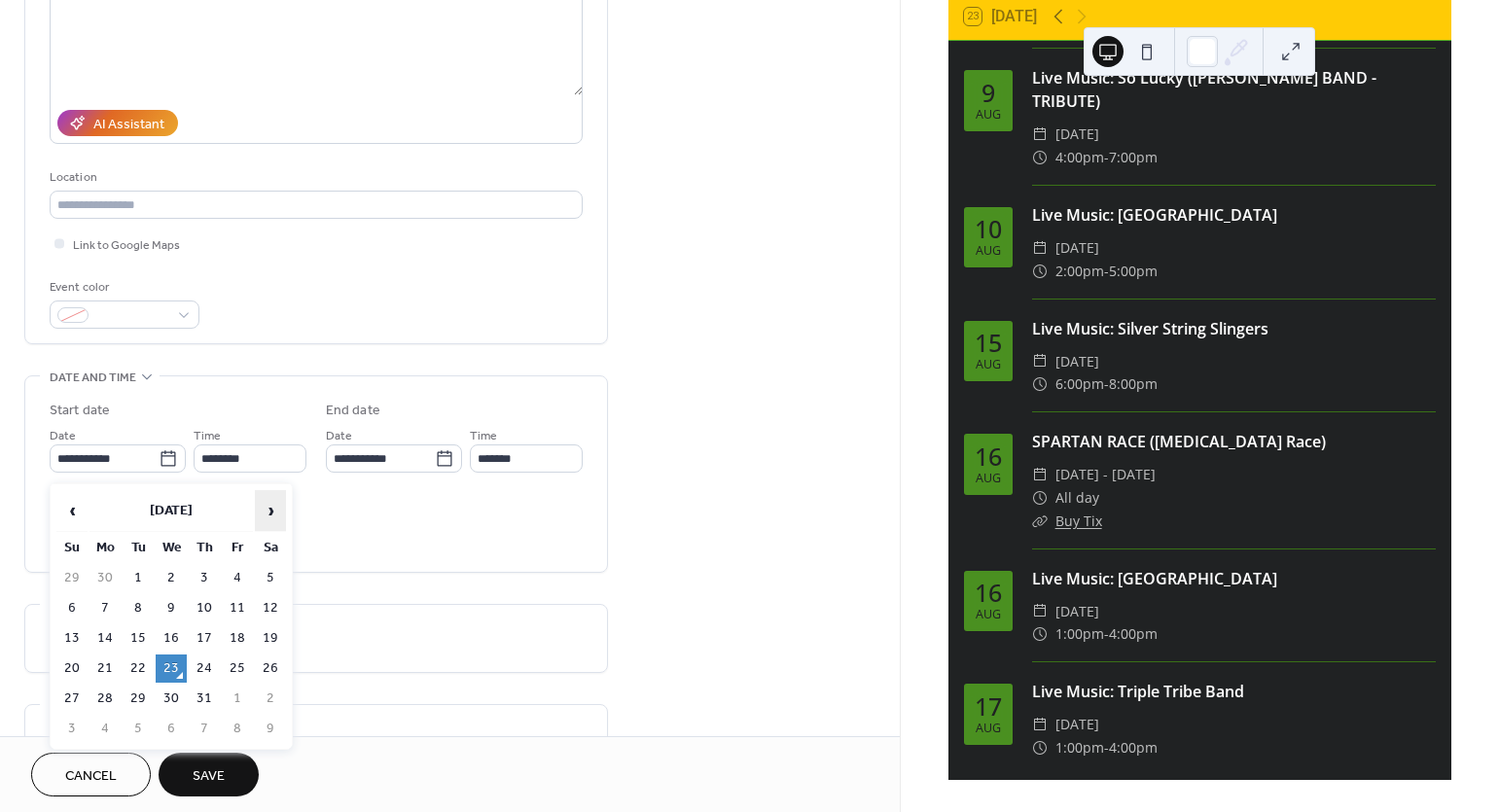 click on "›" at bounding box center (270, 511) 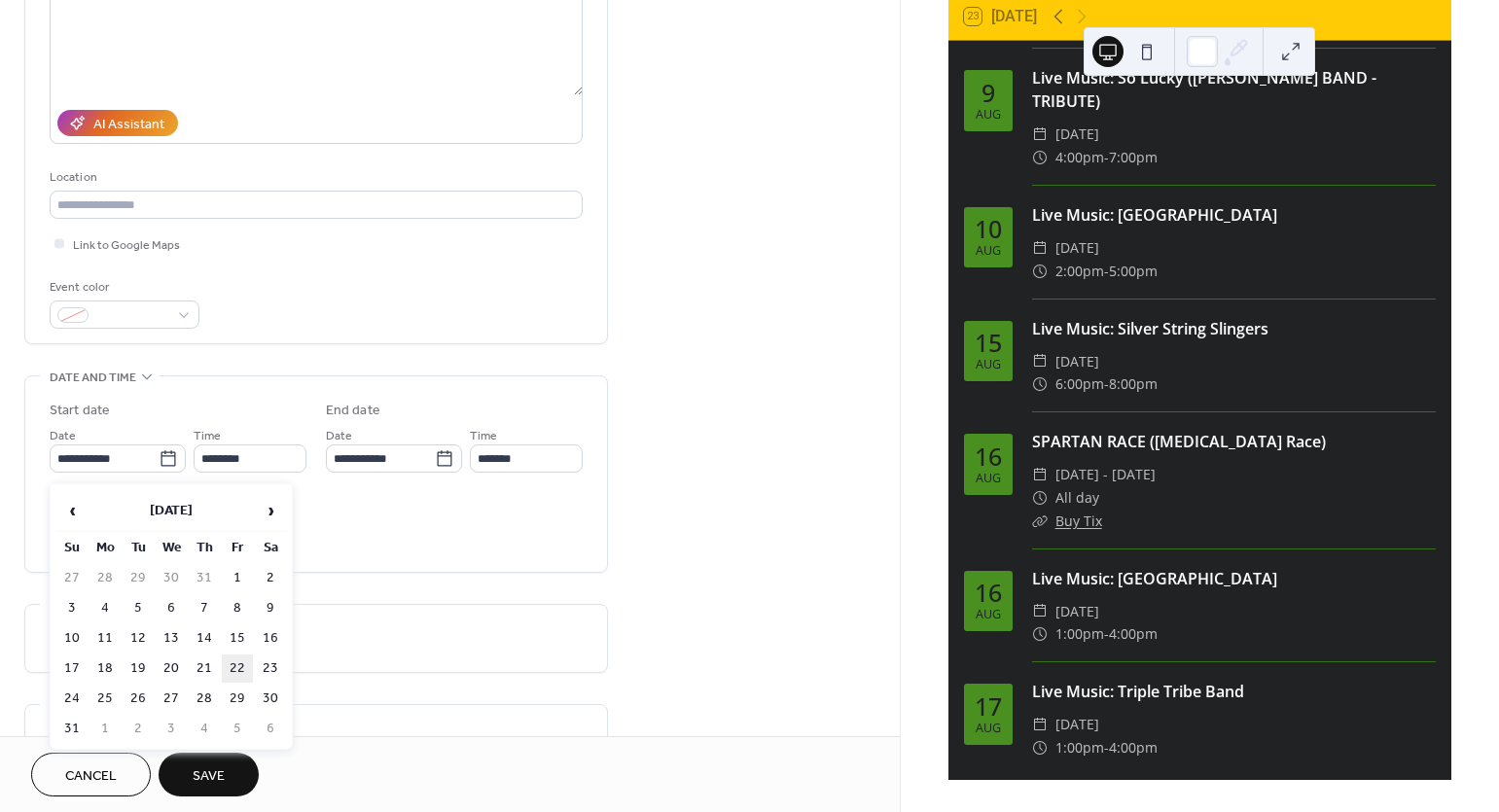 click on "22" at bounding box center (237, 668) 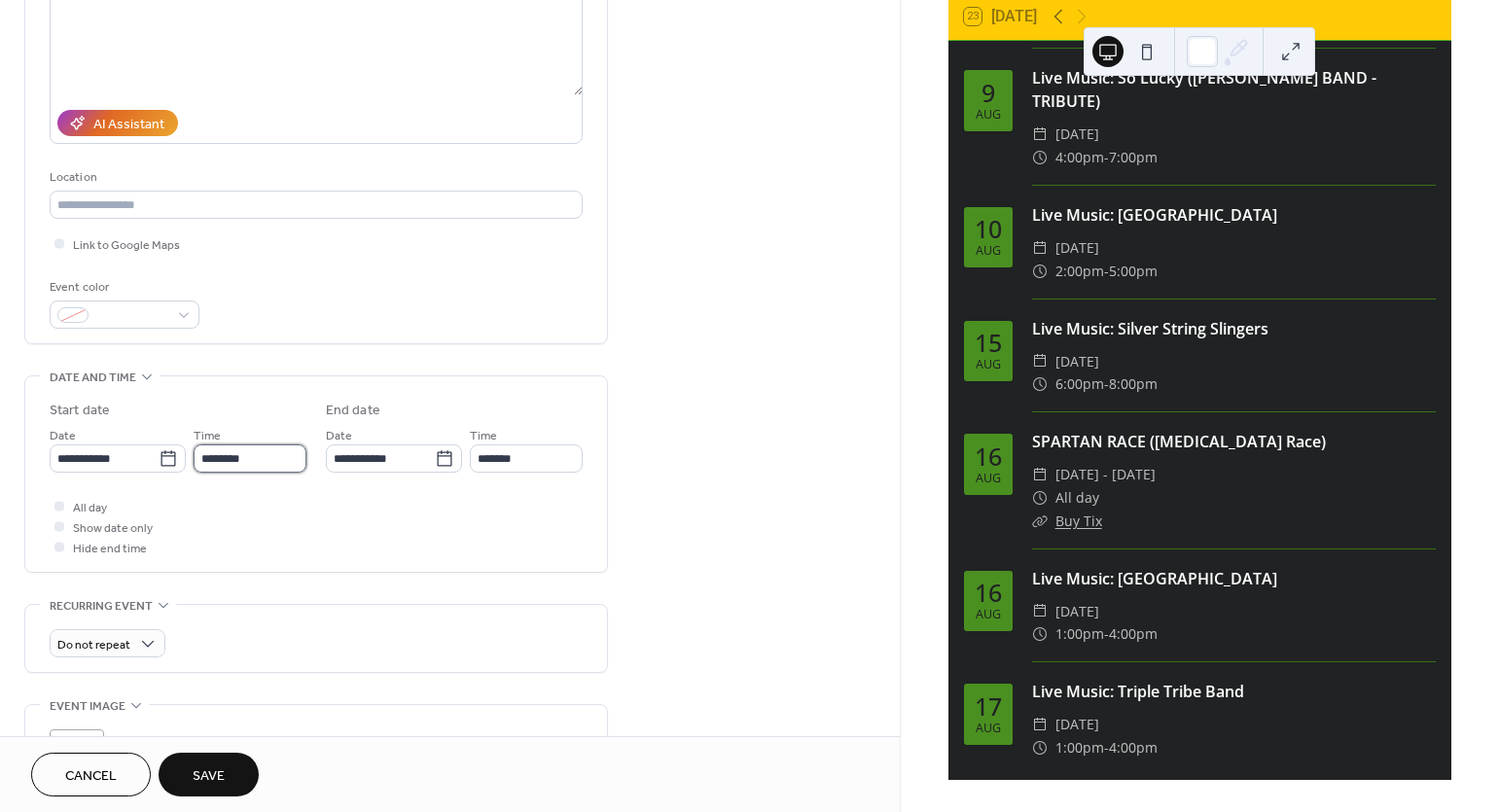 click on "********" at bounding box center [250, 458] 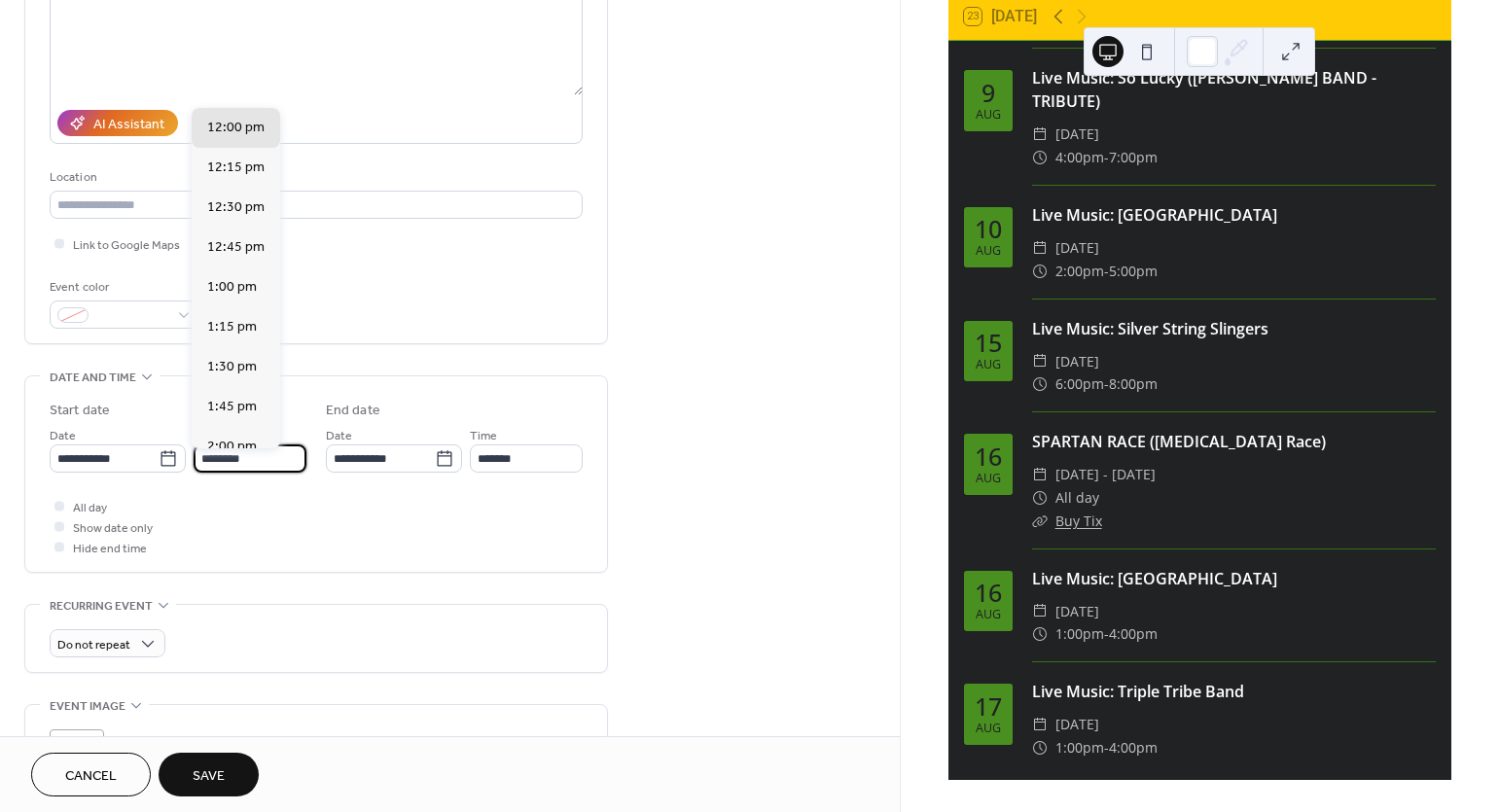scroll, scrollTop: 2096, scrollLeft: 0, axis: vertical 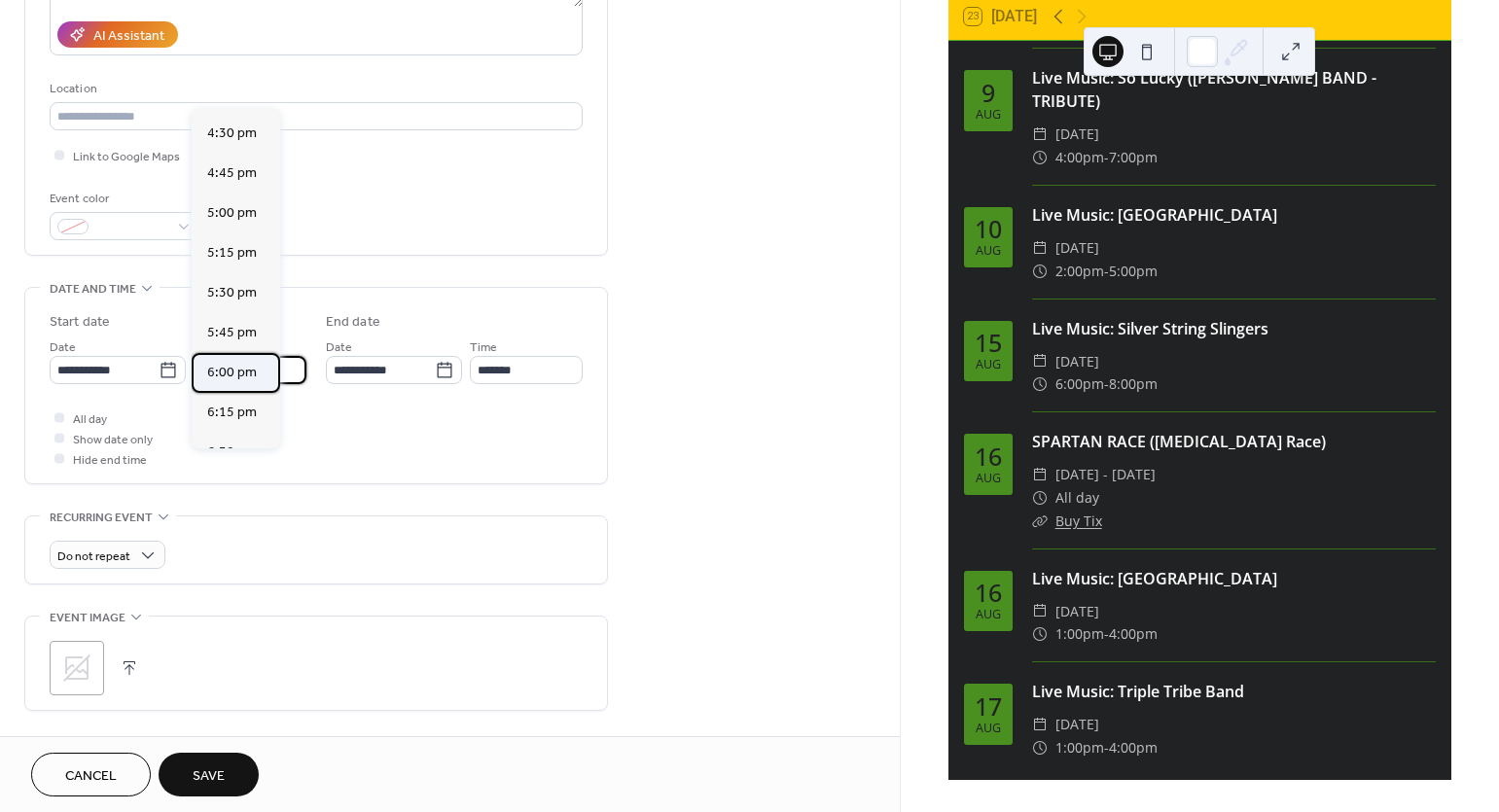 click on "6:00 pm" at bounding box center [232, 372] 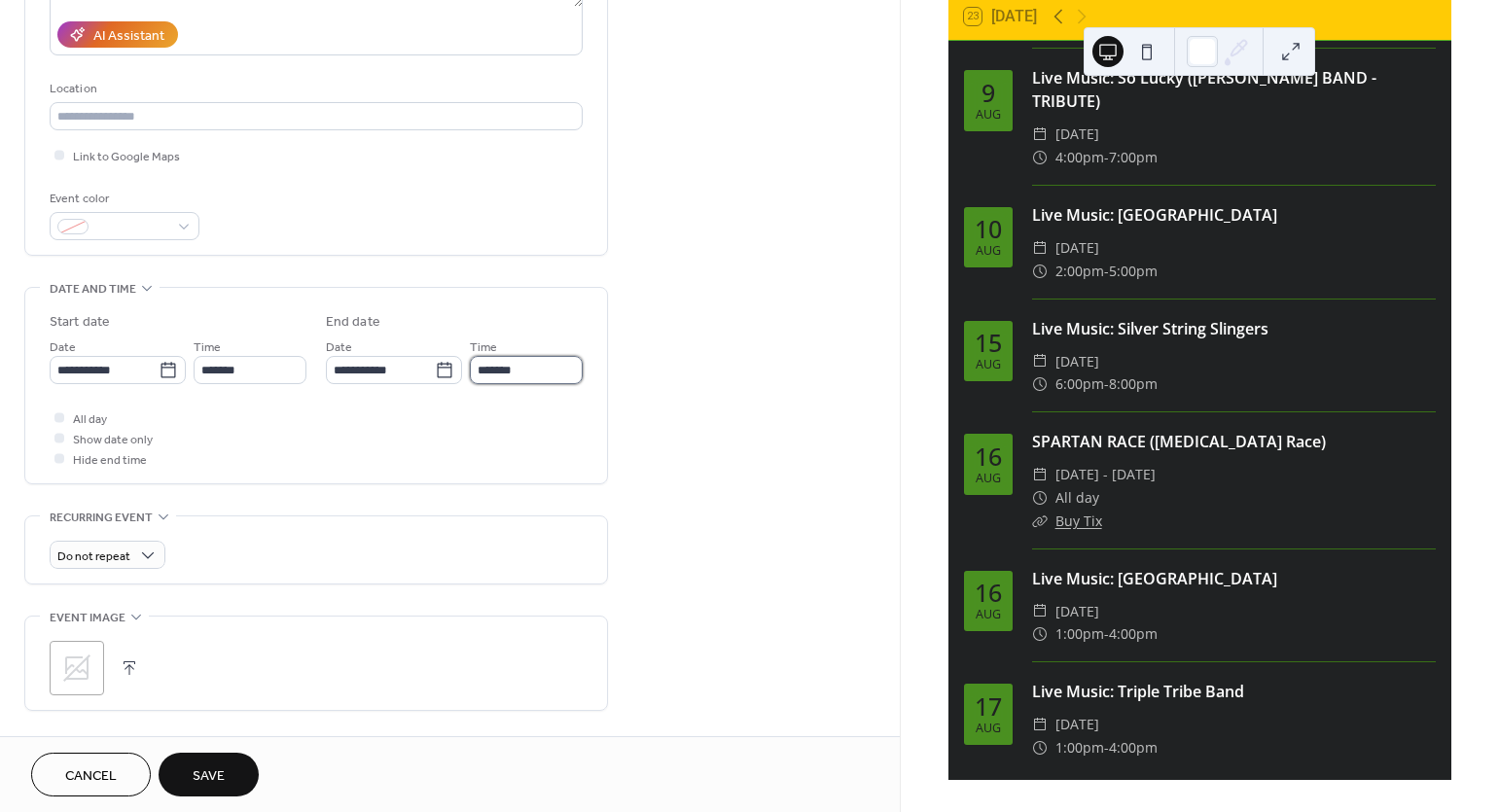click on "*******" at bounding box center (526, 370) 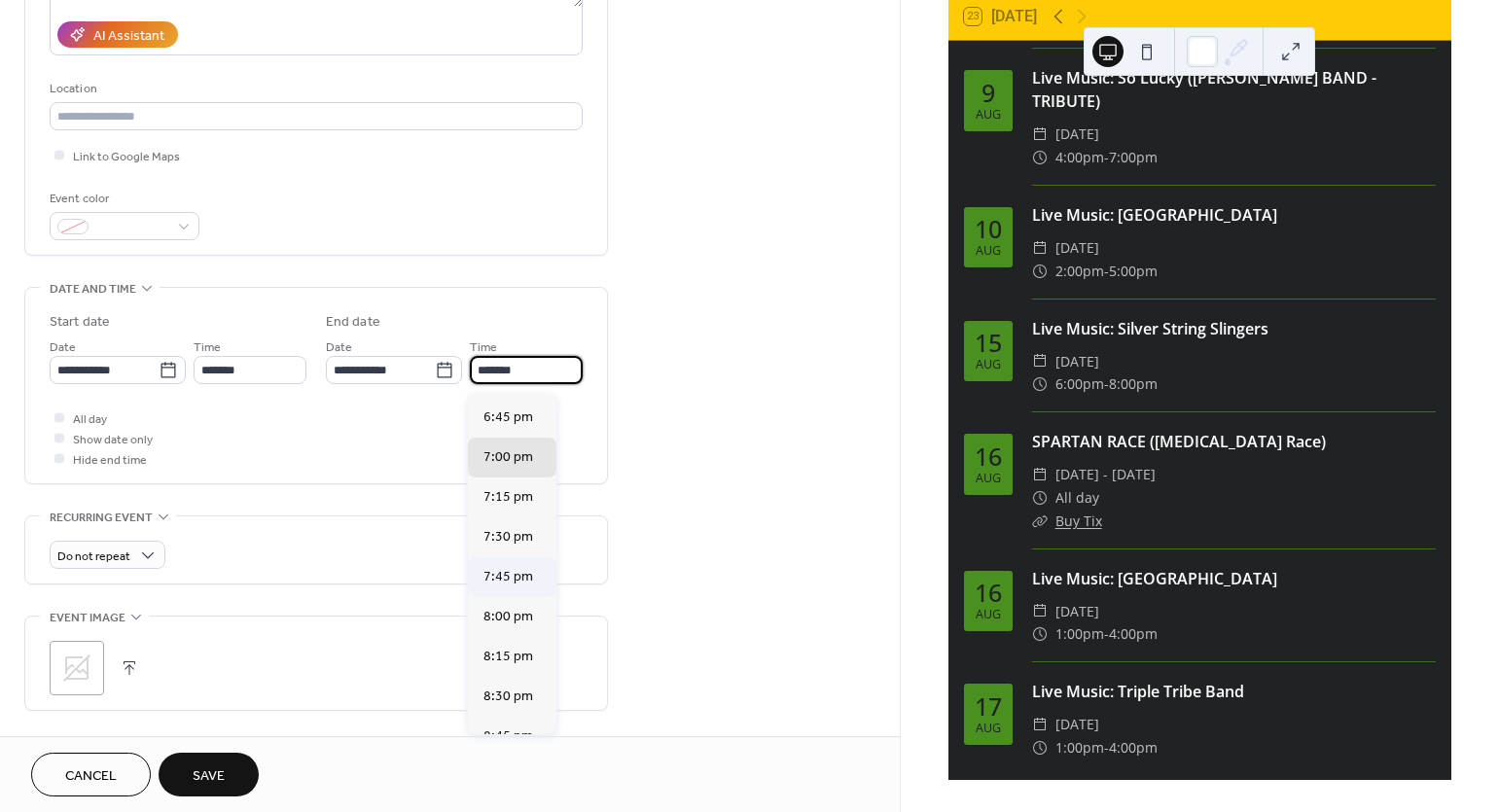 scroll, scrollTop: 82, scrollLeft: 0, axis: vertical 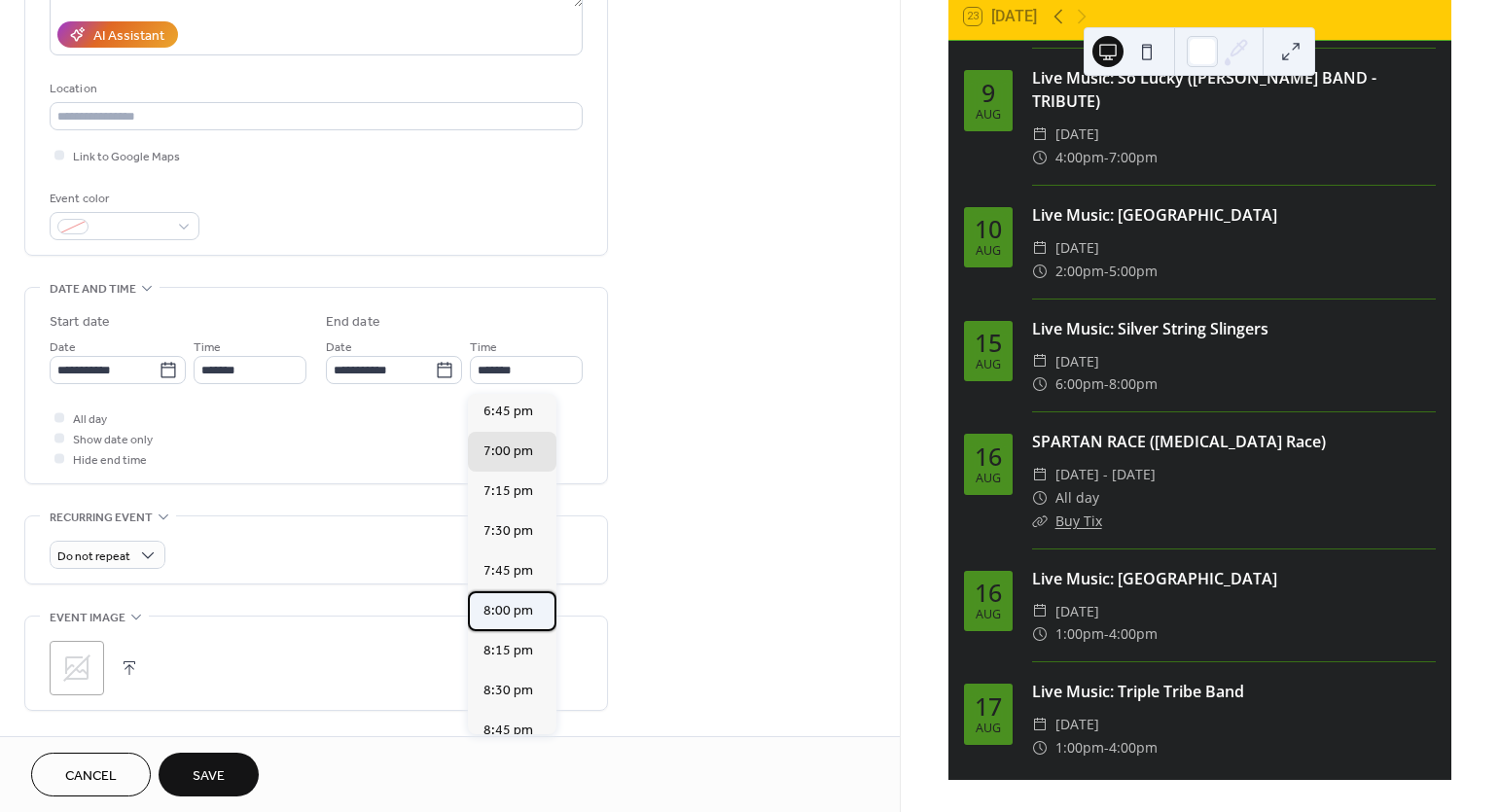 click on "8:00 pm" at bounding box center [508, 611] 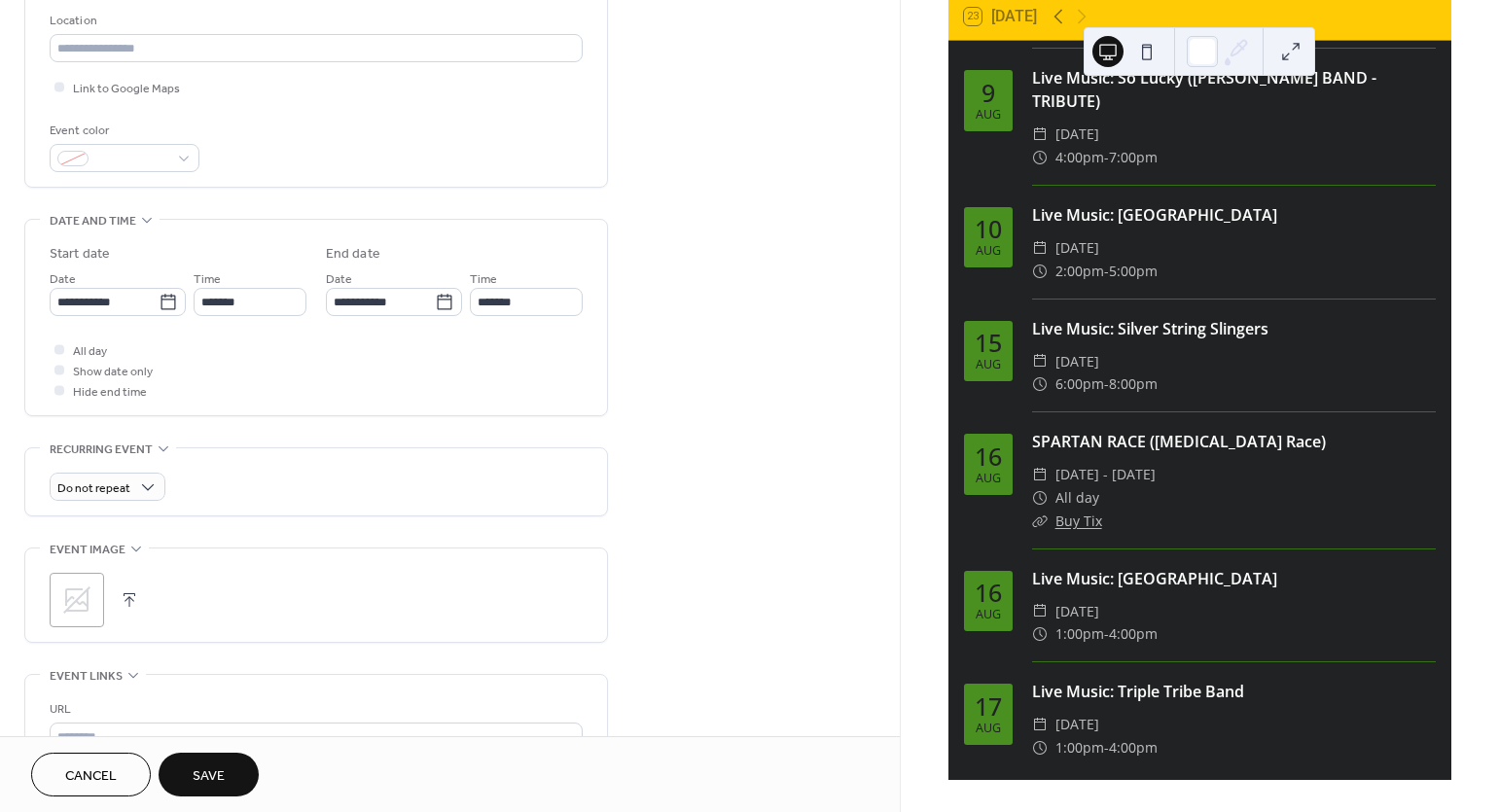 scroll, scrollTop: 514, scrollLeft: 0, axis: vertical 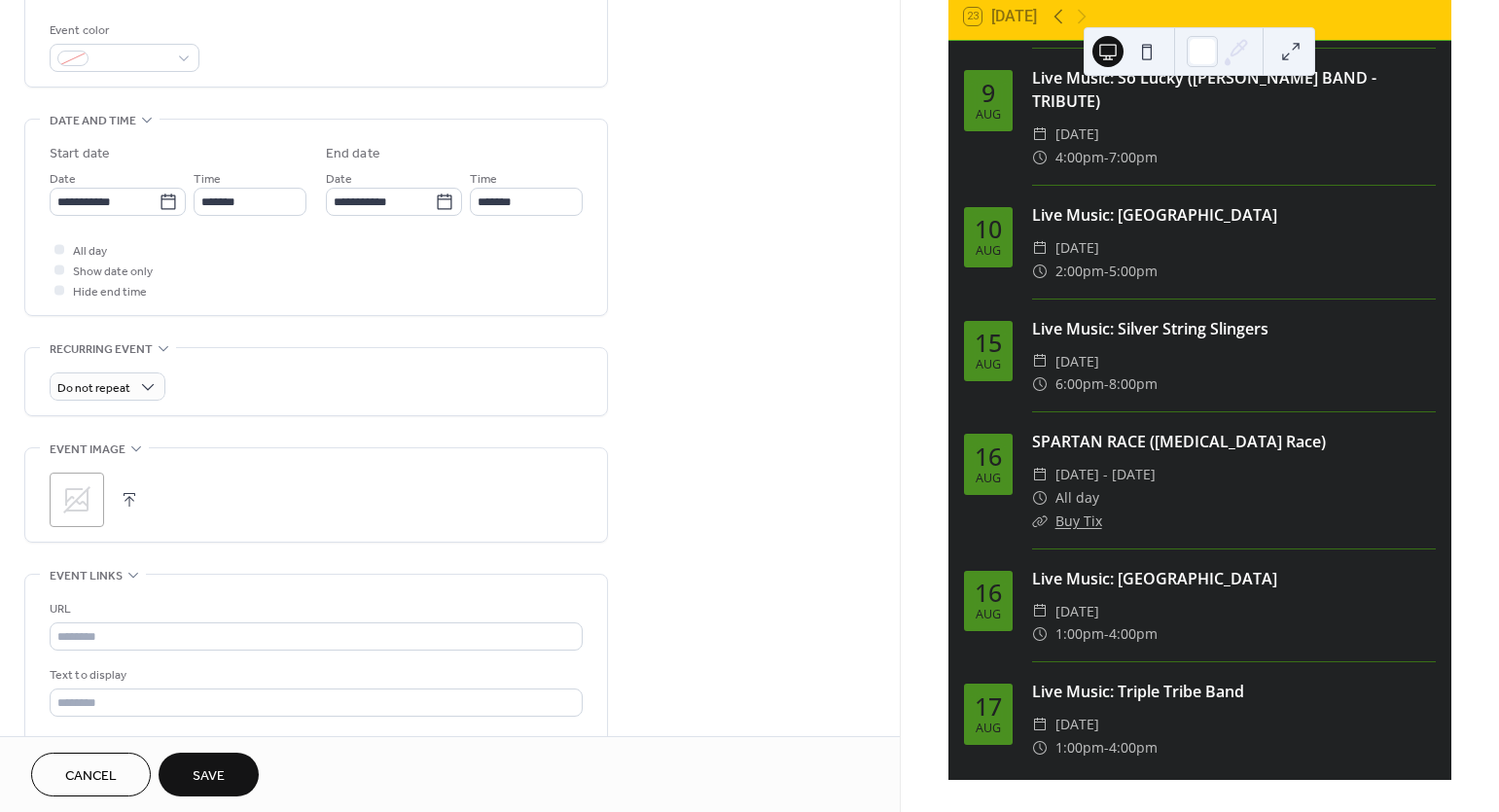 click on "Save" at bounding box center [208, 776] 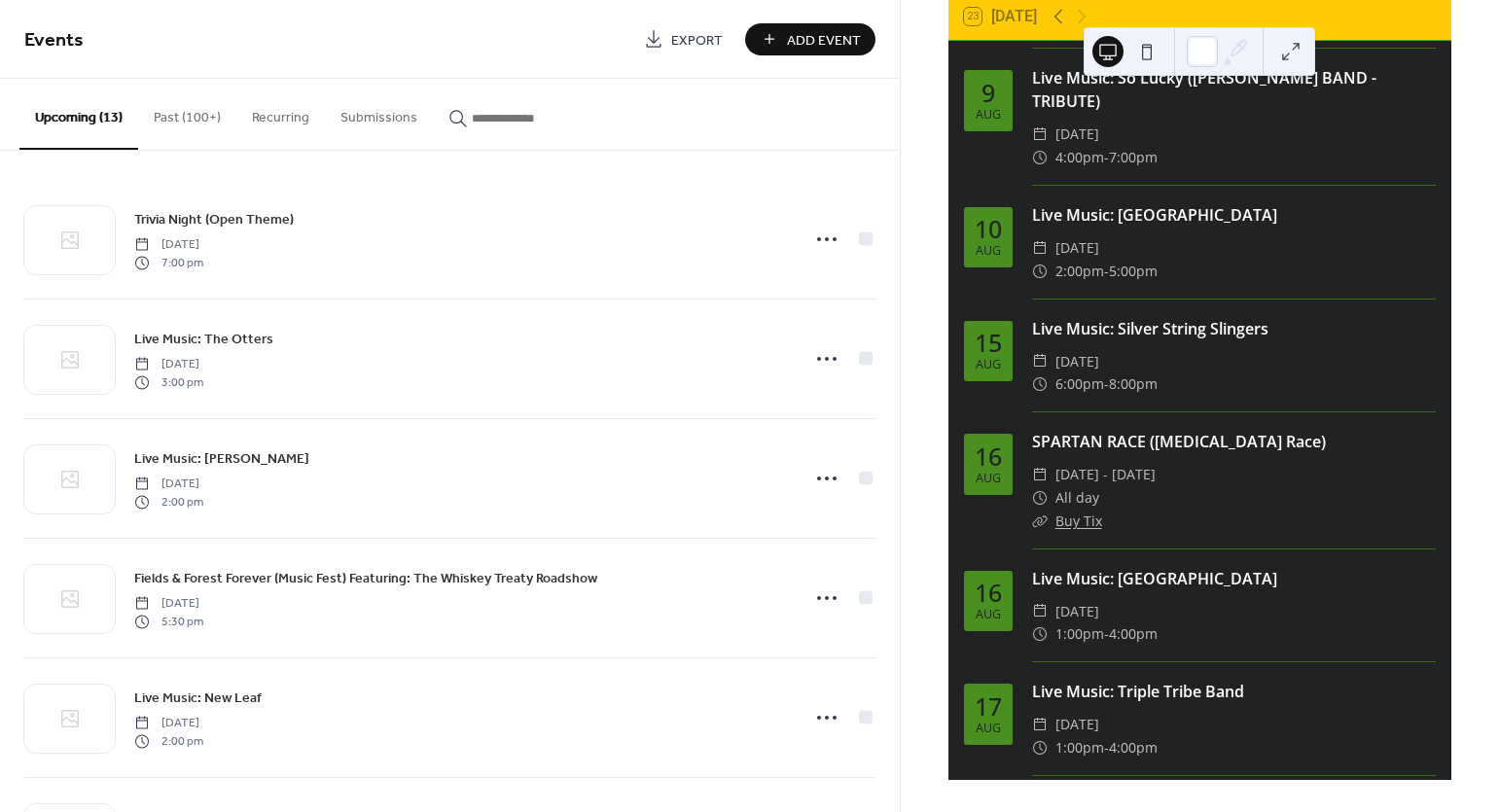 click on "Add Event" at bounding box center [824, 40] 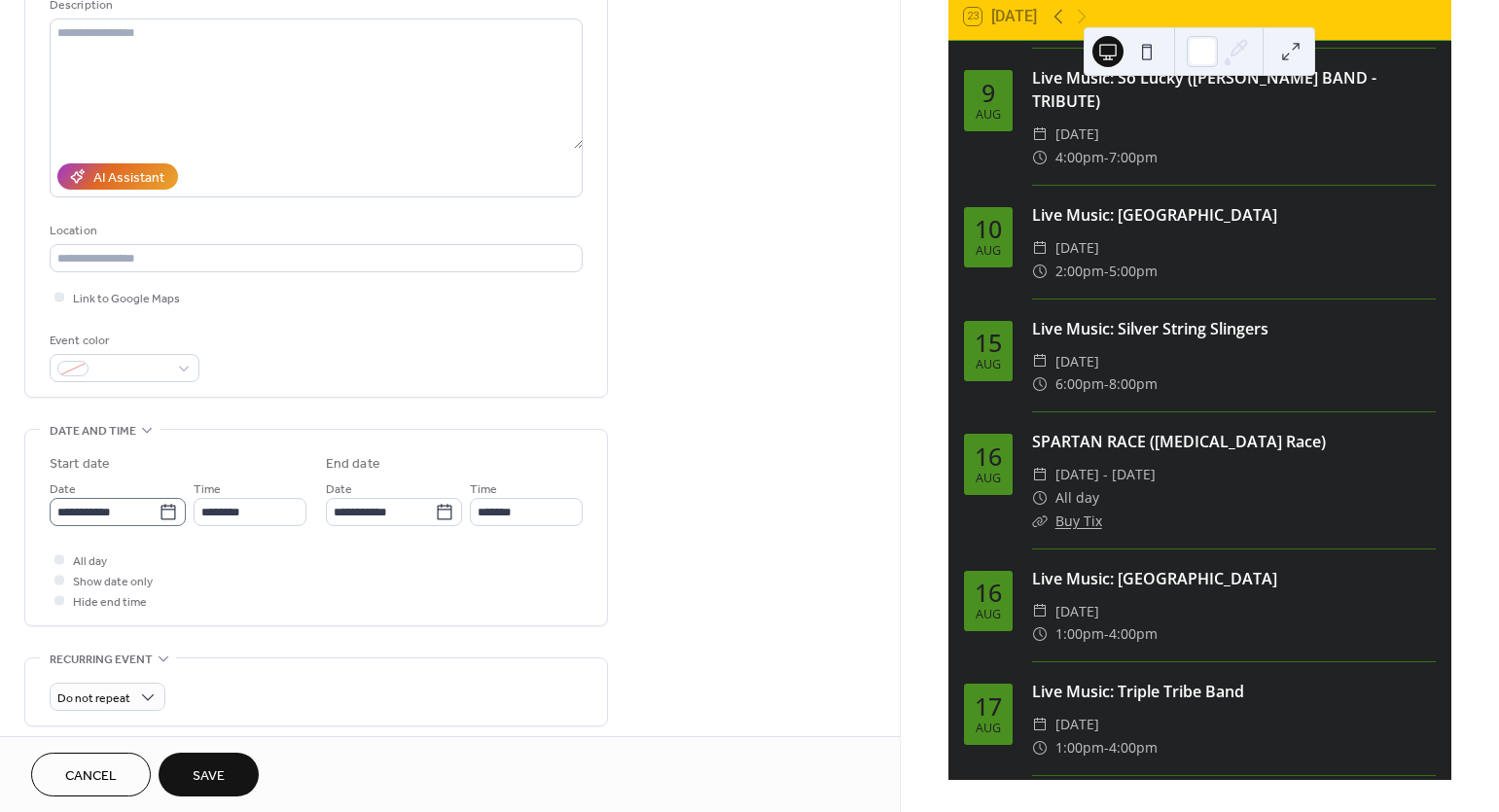 scroll, scrollTop: 216, scrollLeft: 0, axis: vertical 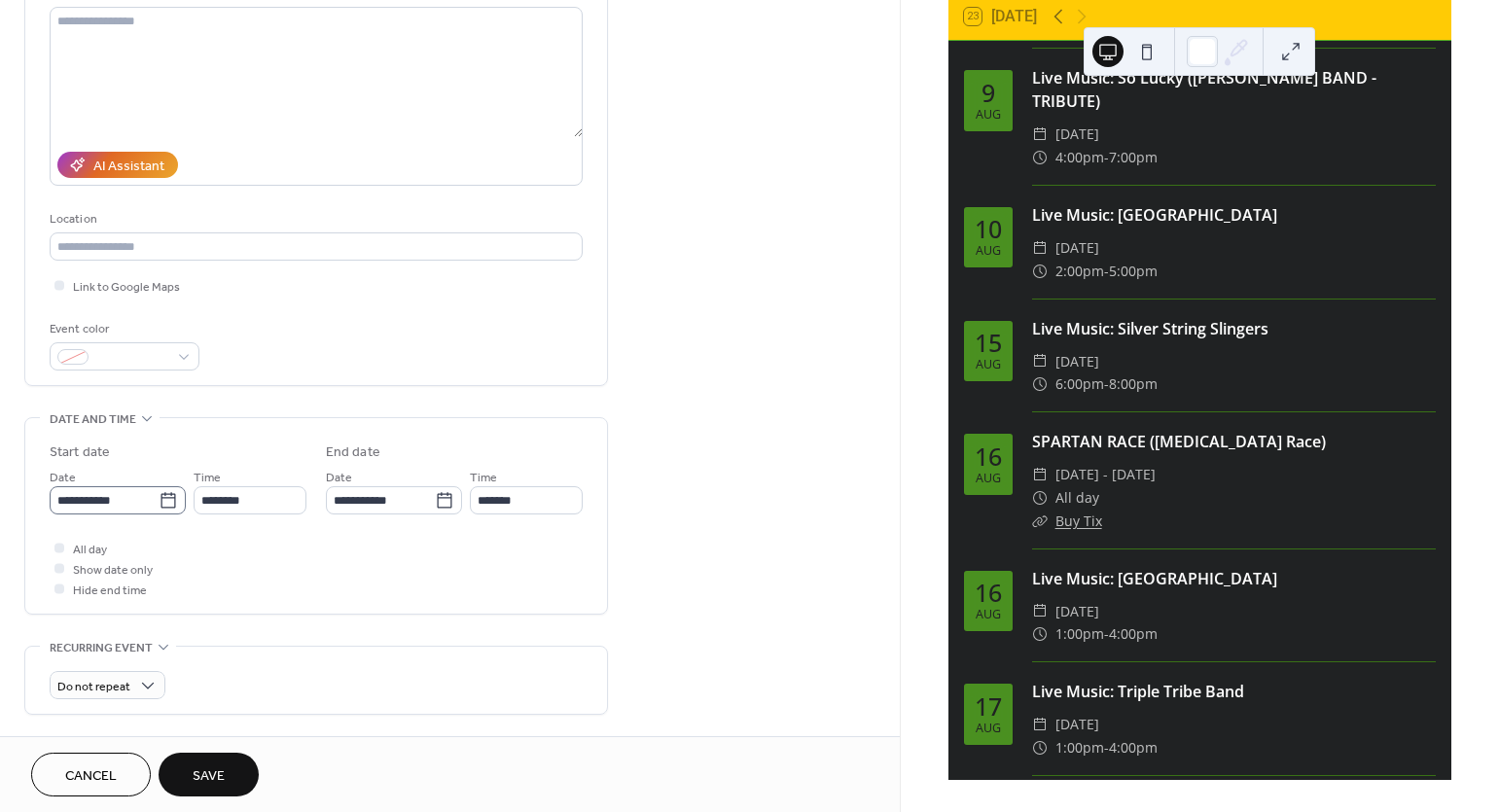 type on "**********" 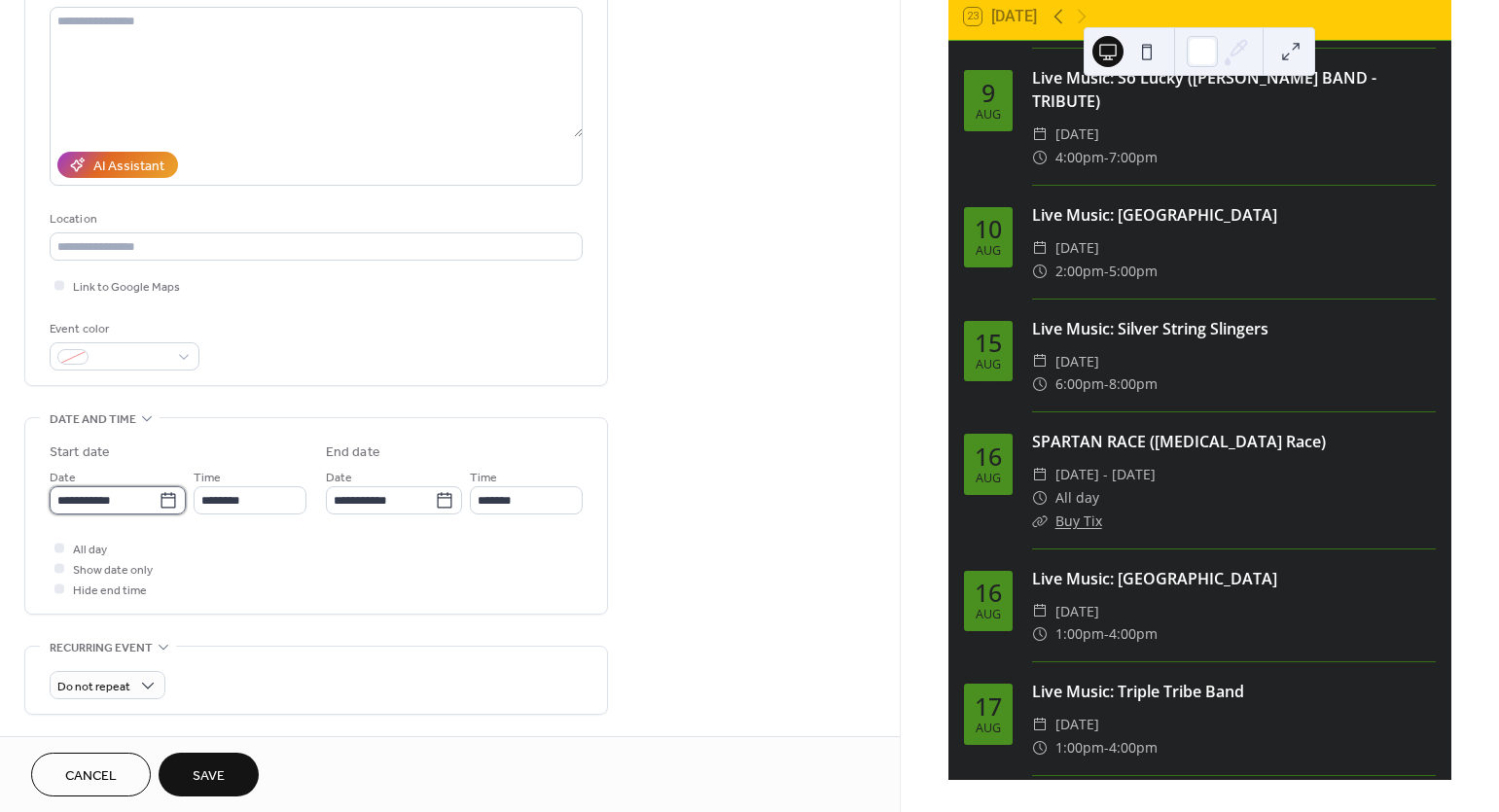 click on "**********" at bounding box center (104, 500) 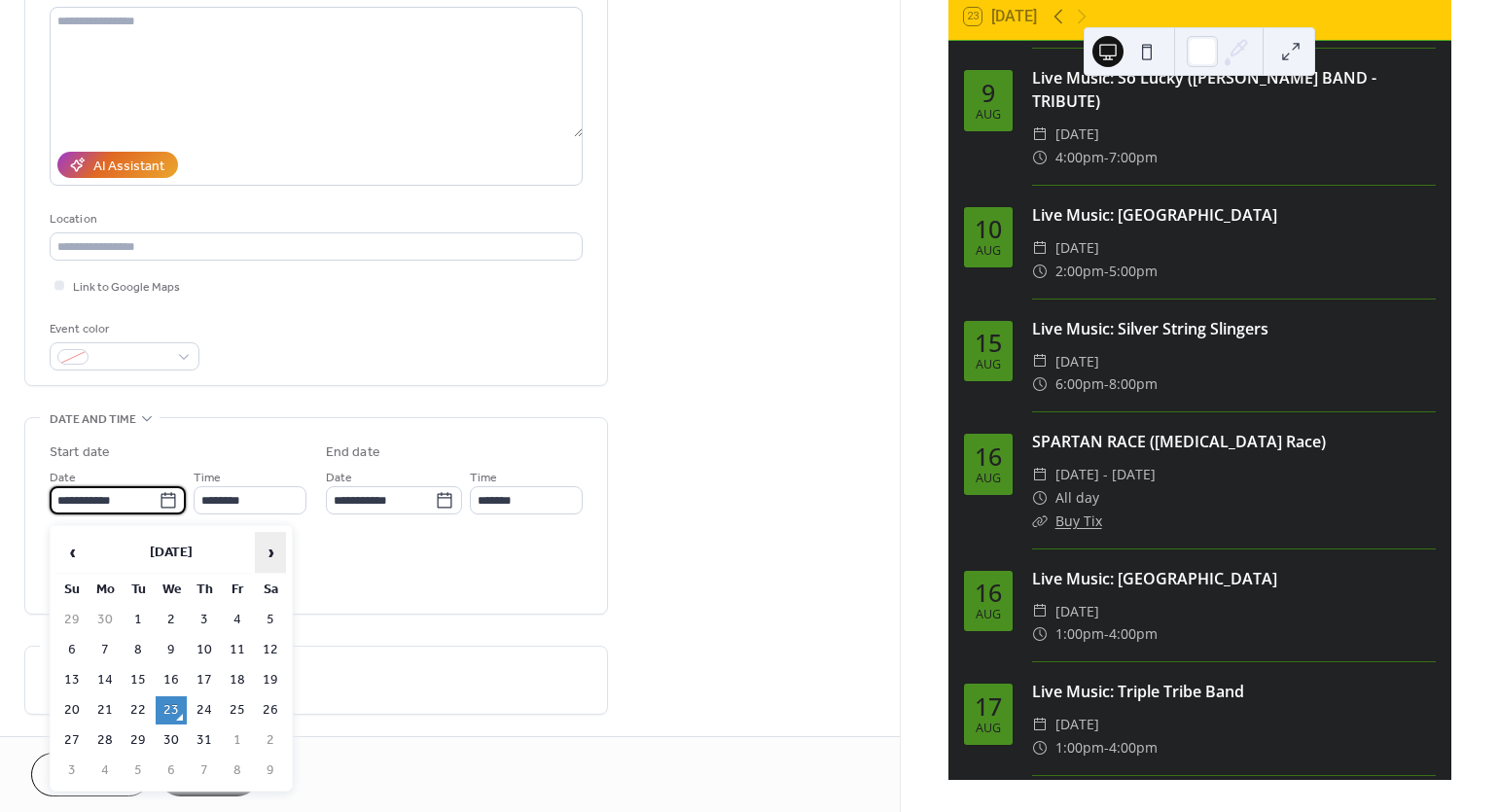 click on "›" at bounding box center [270, 552] 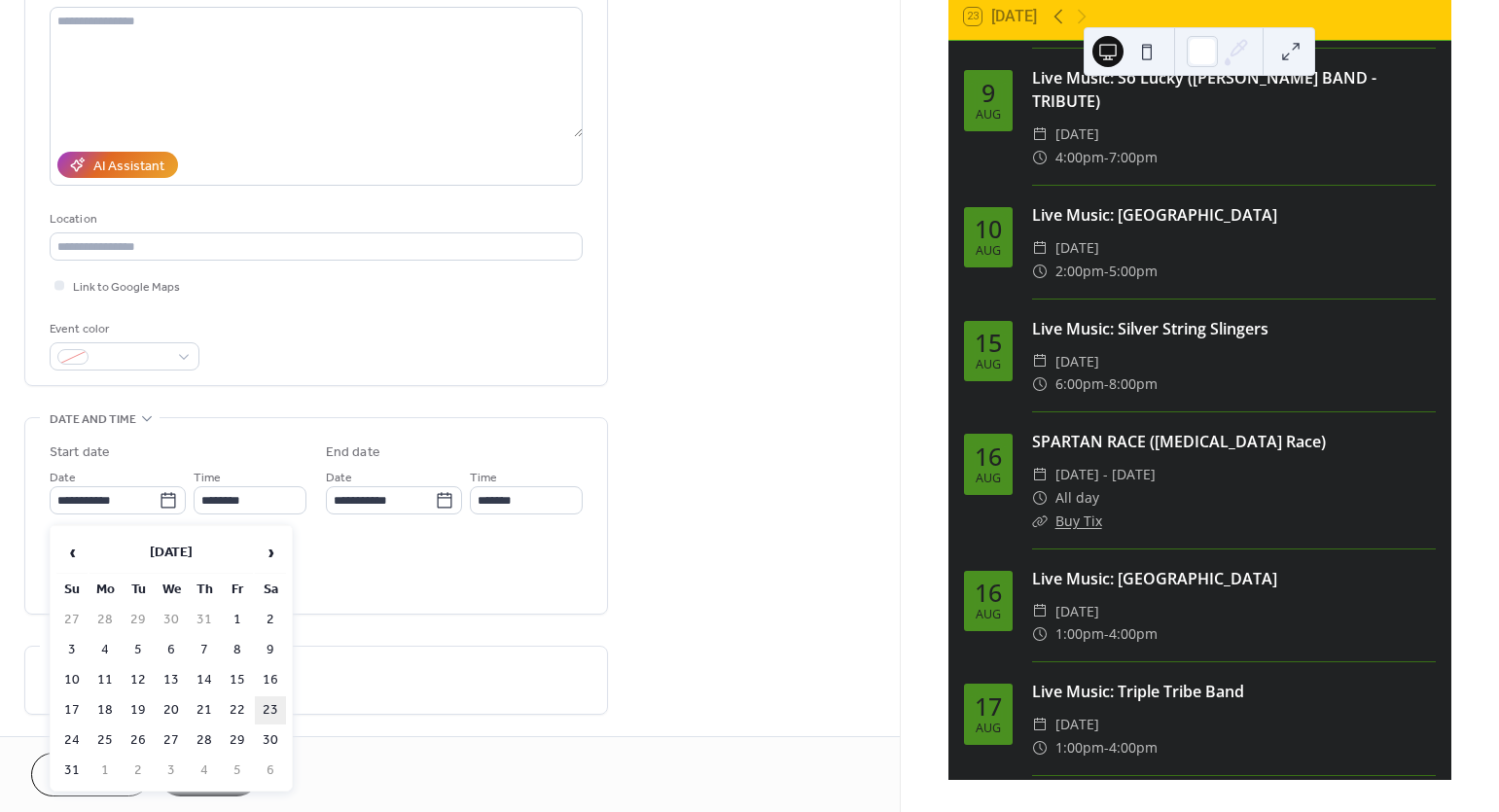 click on "23" at bounding box center [270, 710] 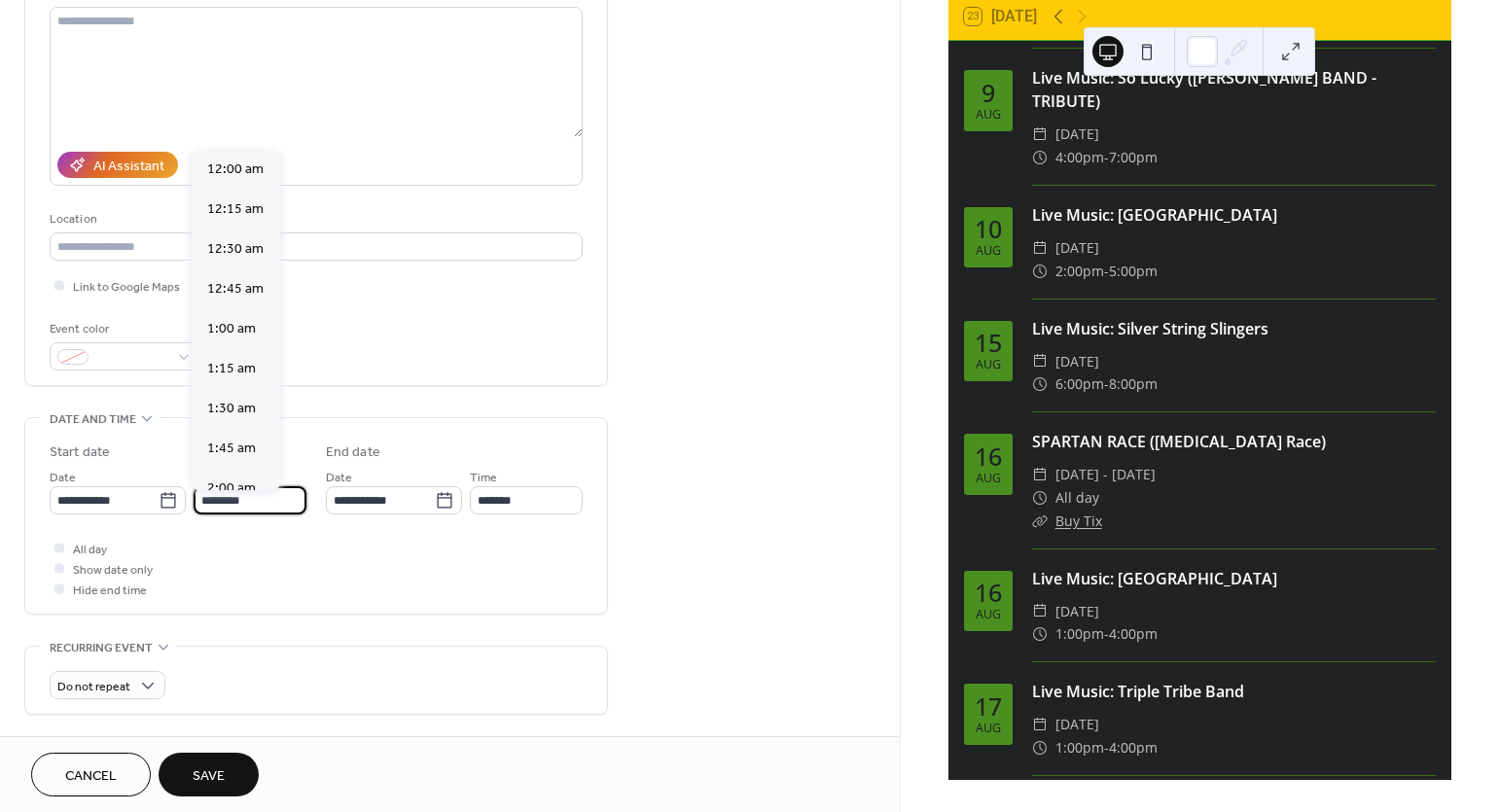 click on "********" at bounding box center (250, 500) 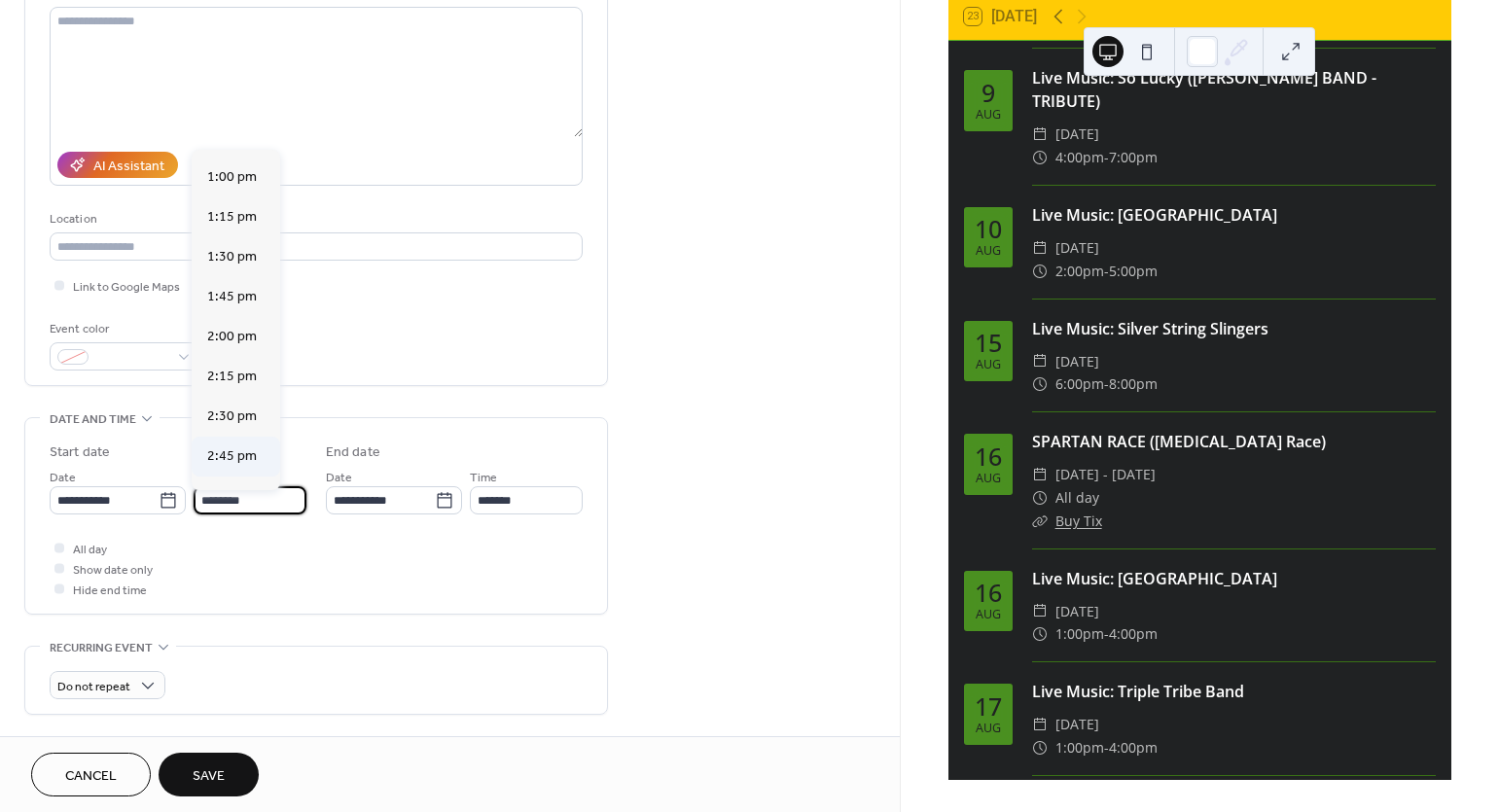 scroll, scrollTop: 2139, scrollLeft: 0, axis: vertical 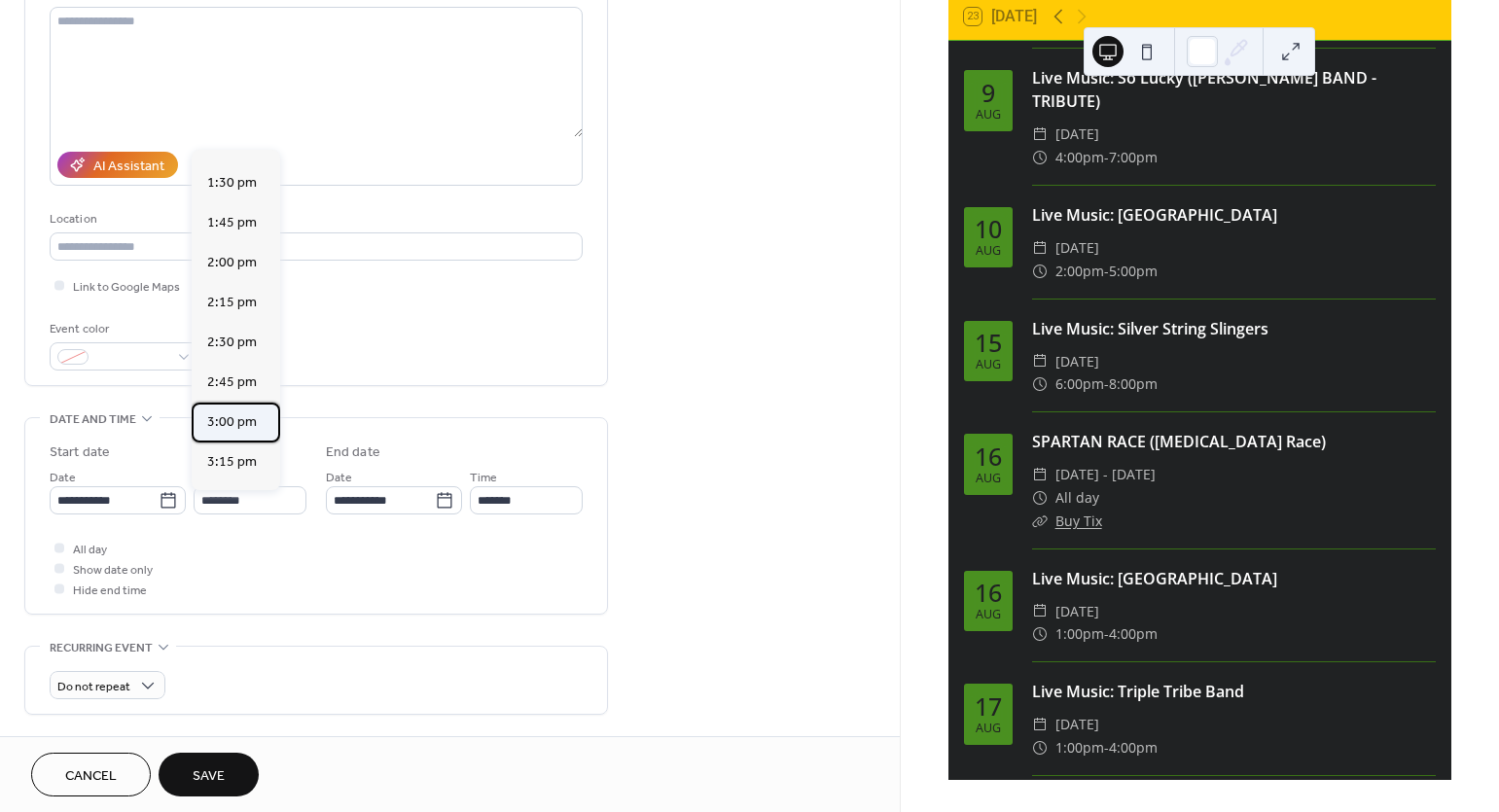 click on "3:00 pm" at bounding box center [232, 422] 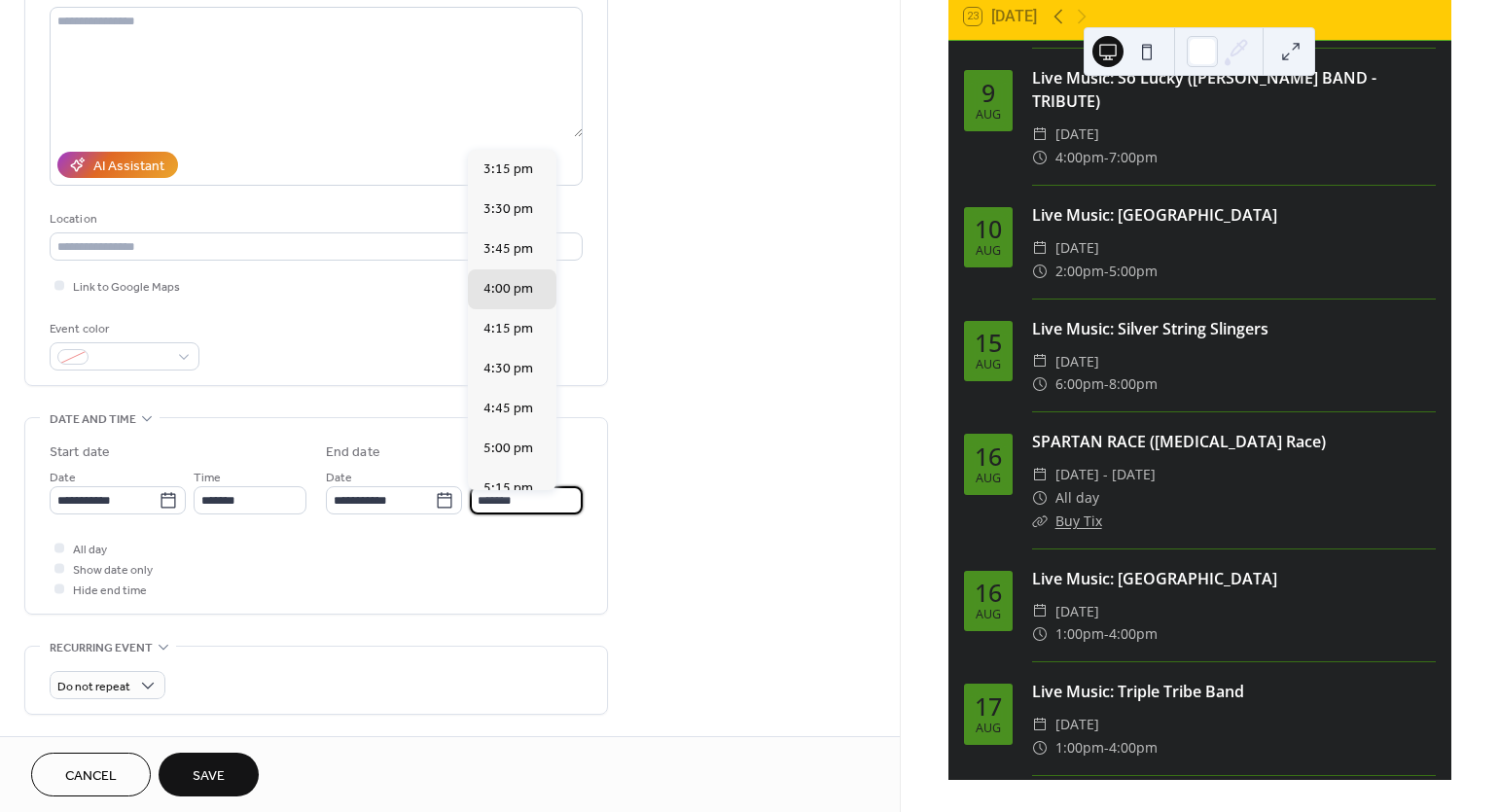 click on "*******" at bounding box center [526, 500] 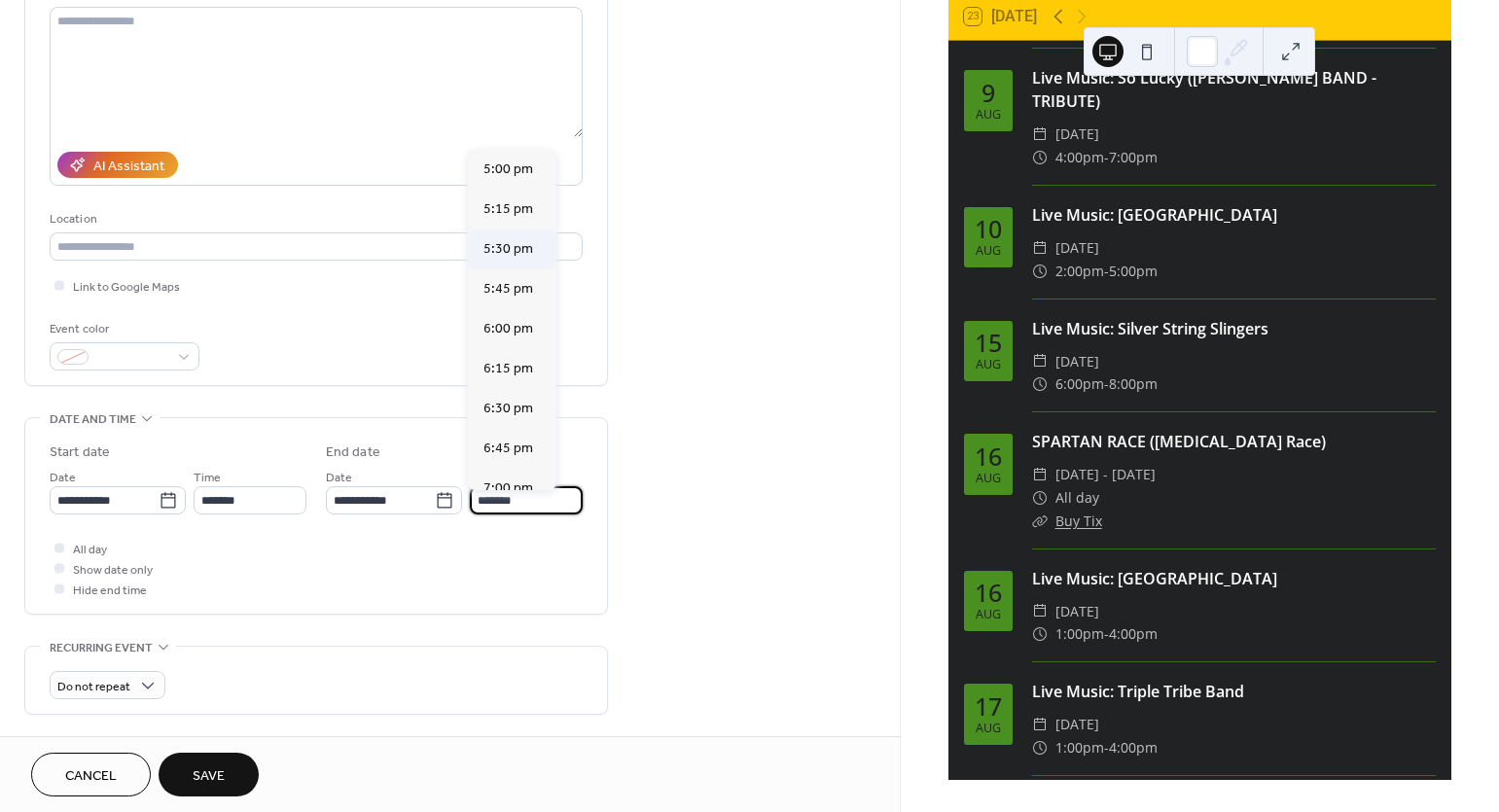 scroll, scrollTop: 289, scrollLeft: 0, axis: vertical 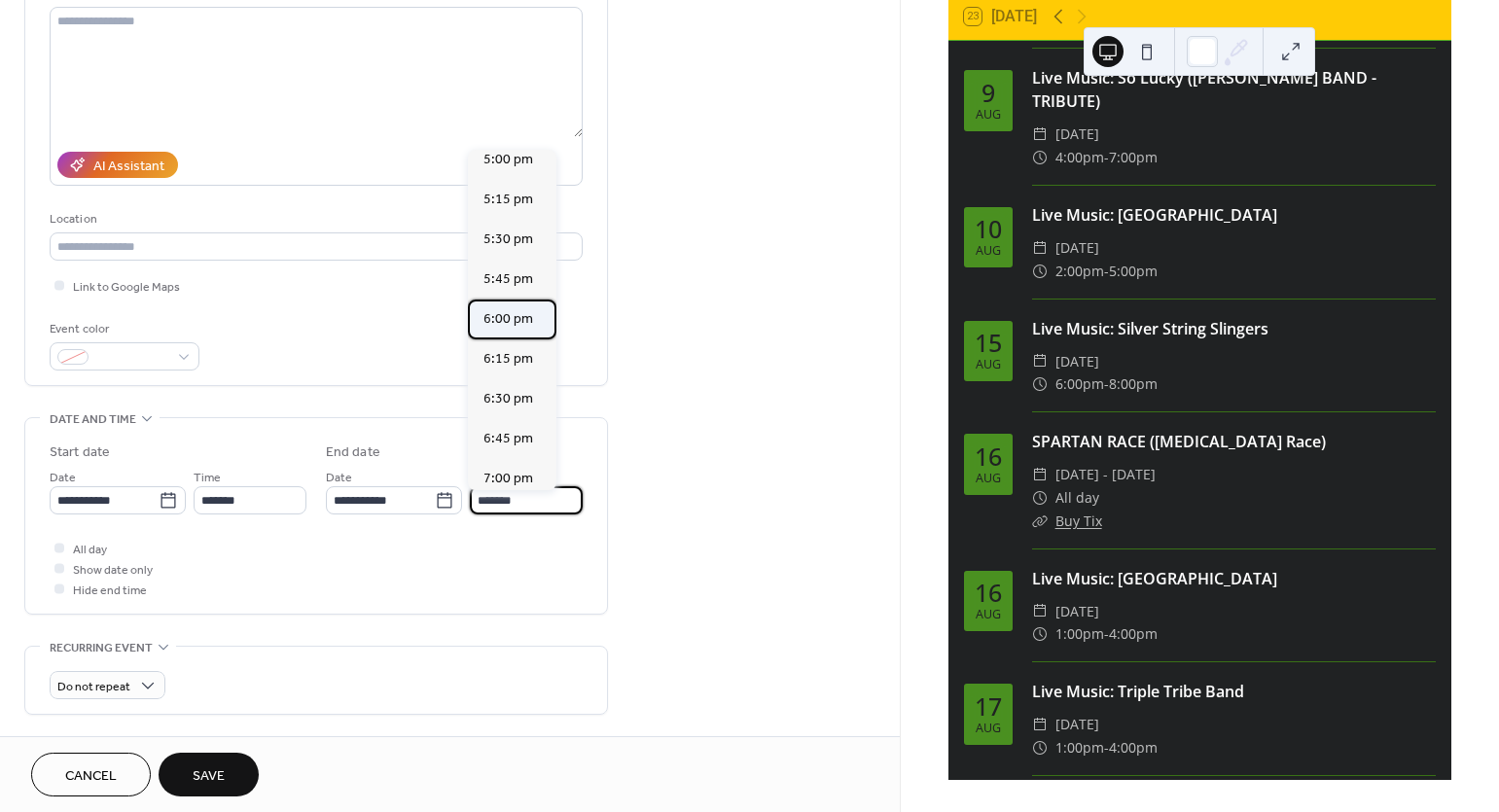 click on "6:00 pm" at bounding box center (508, 319) 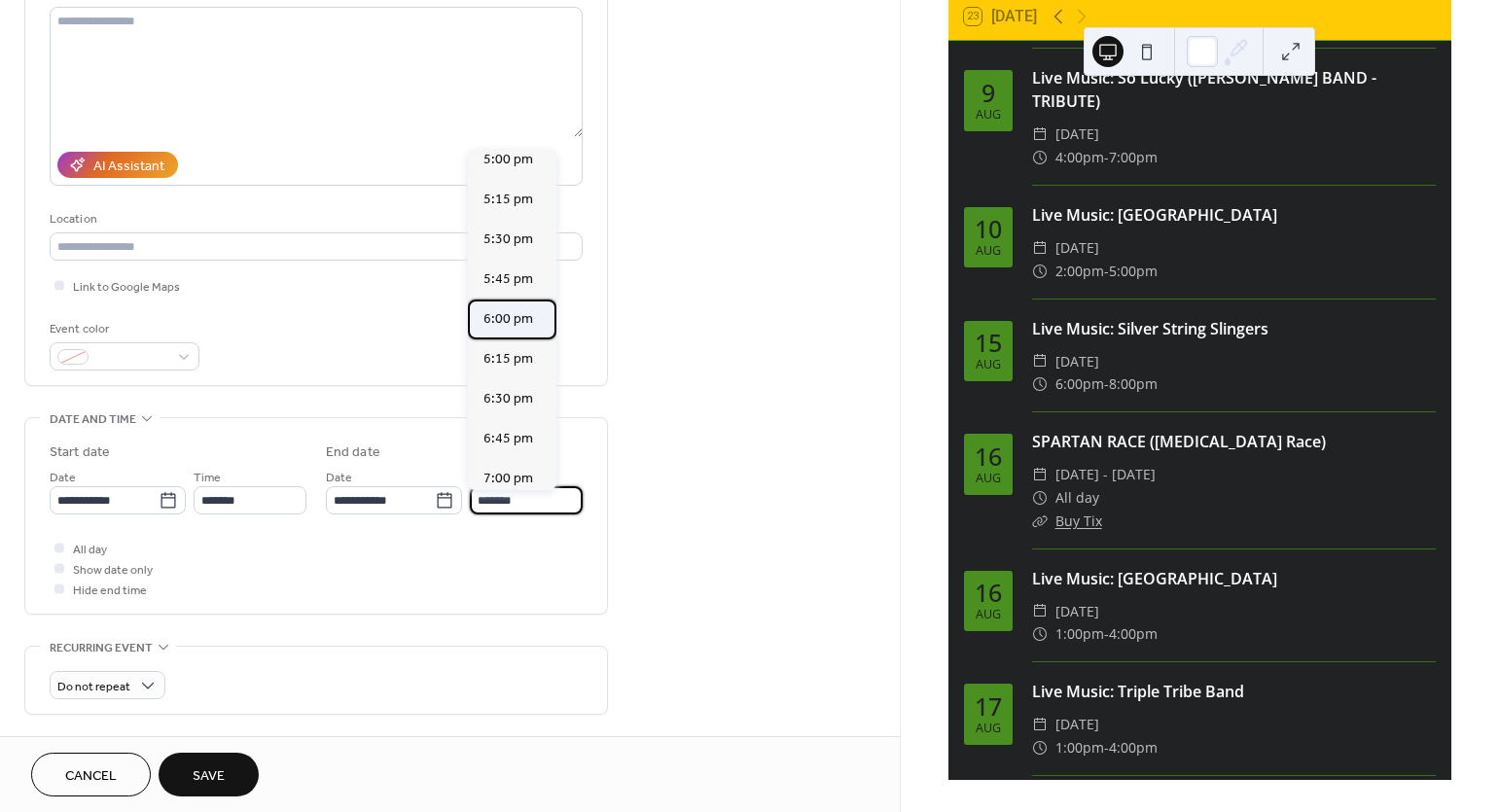 type on "*******" 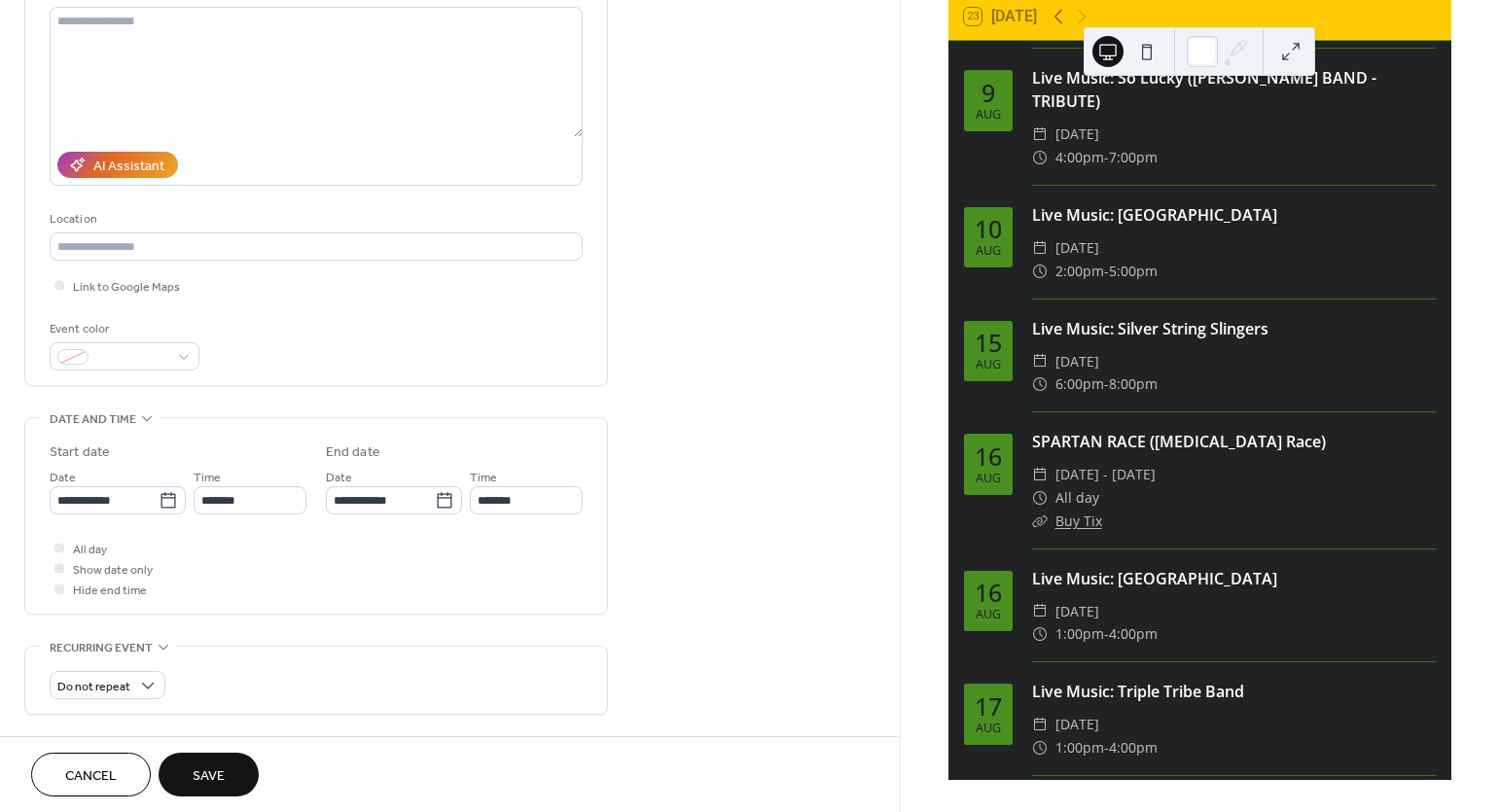 click on "Save" at bounding box center [208, 776] 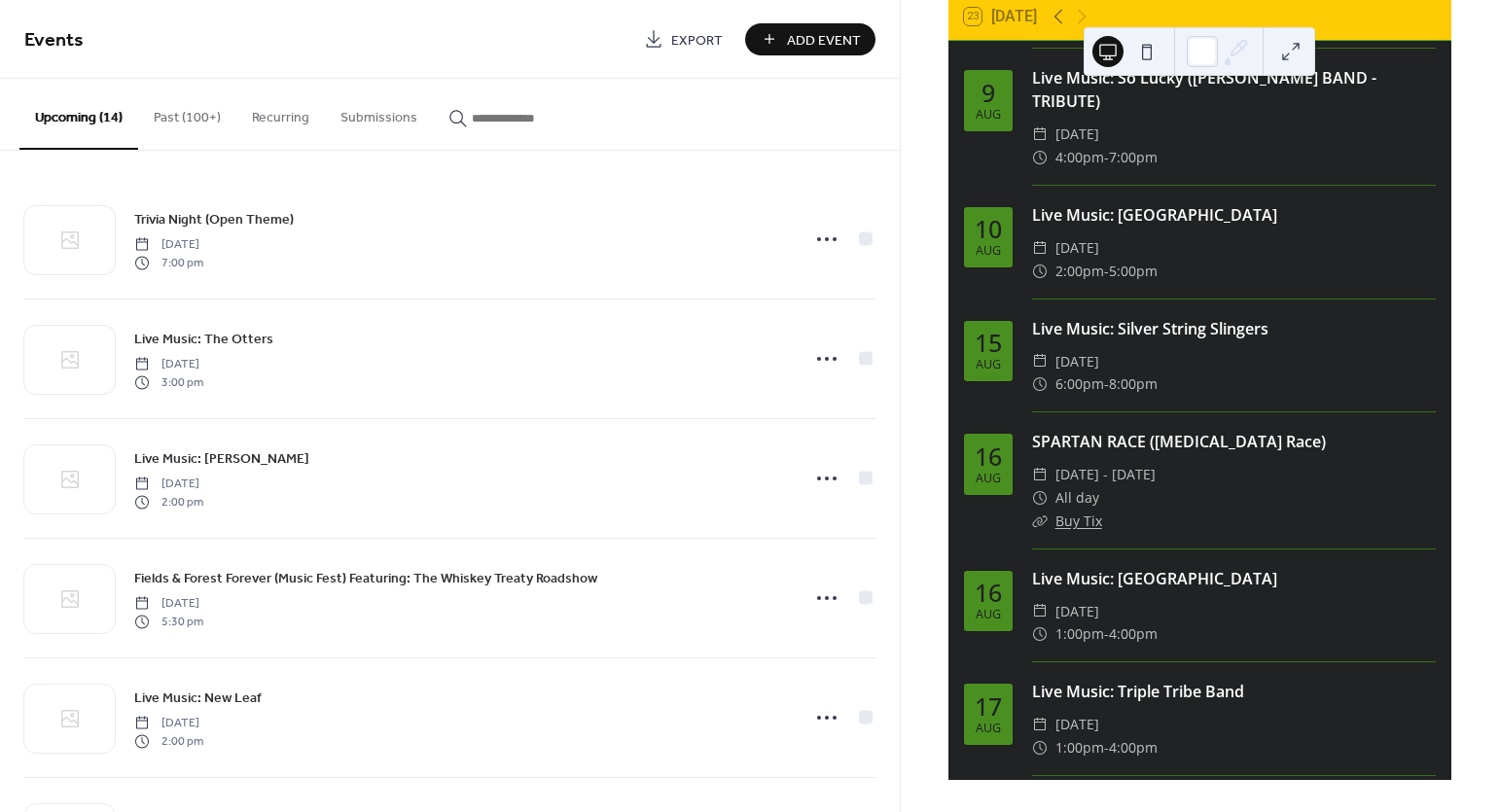 click on "Add Event" at bounding box center [824, 40] 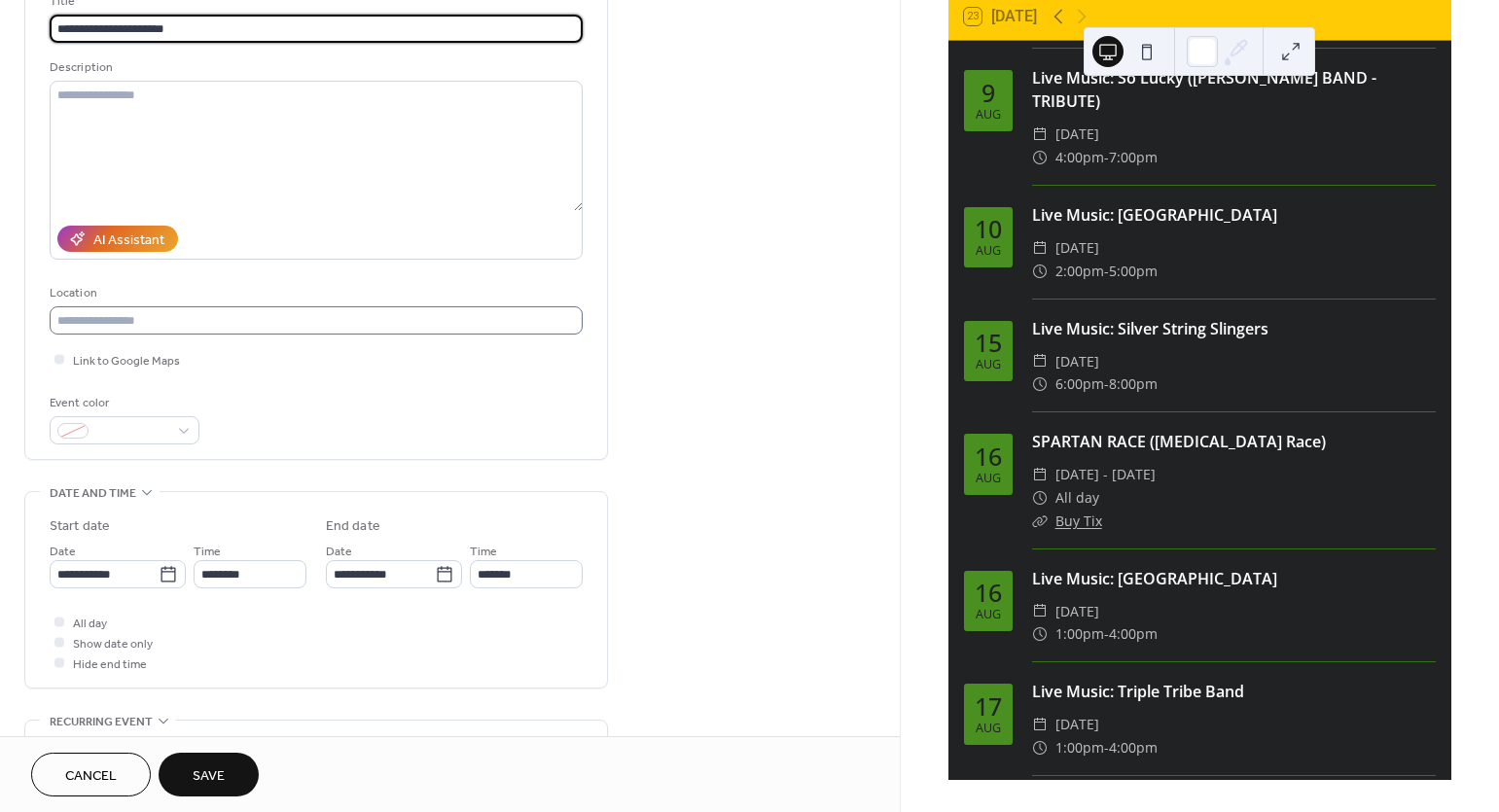 scroll, scrollTop: 147, scrollLeft: 0, axis: vertical 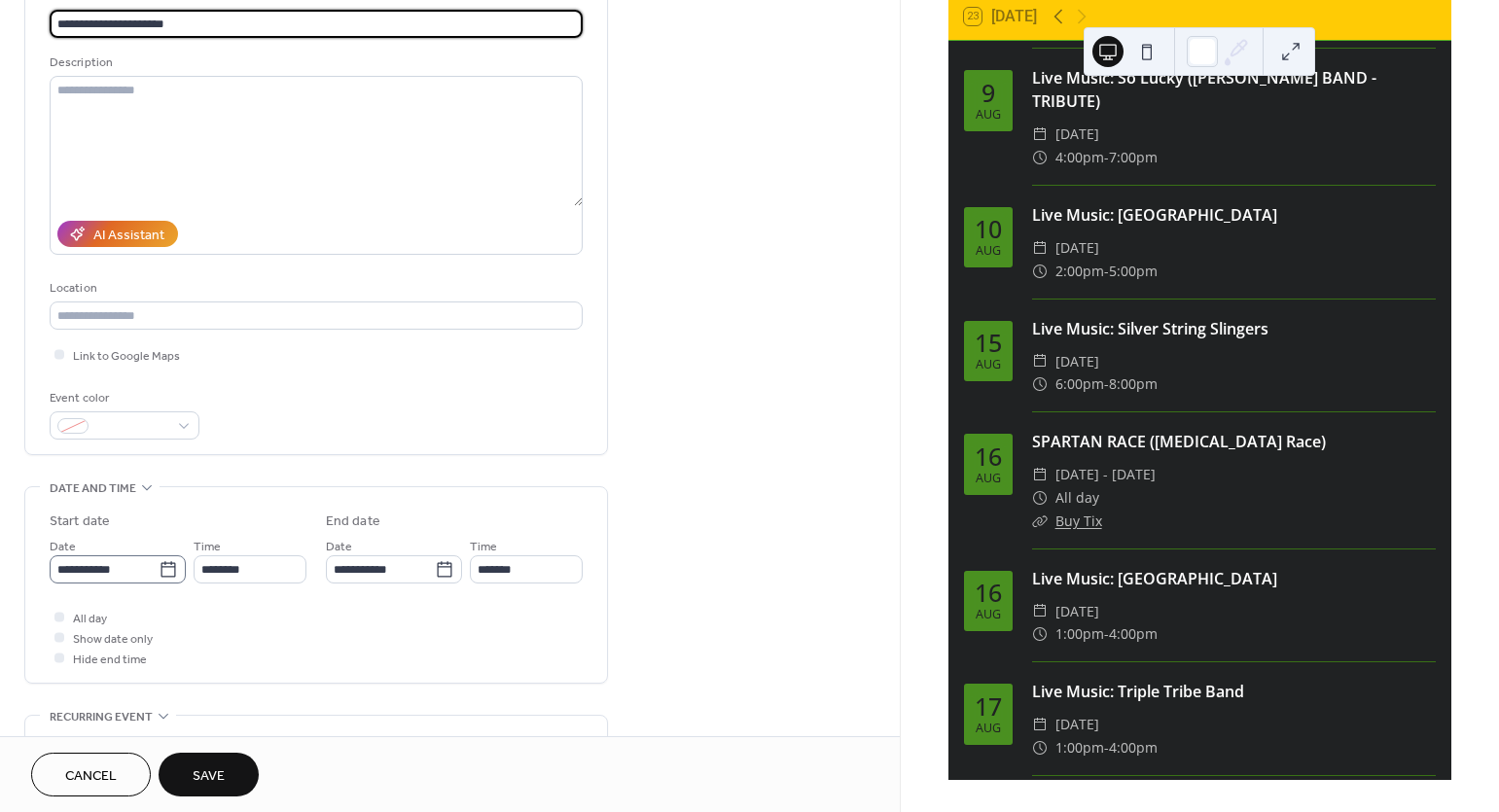 type on "**********" 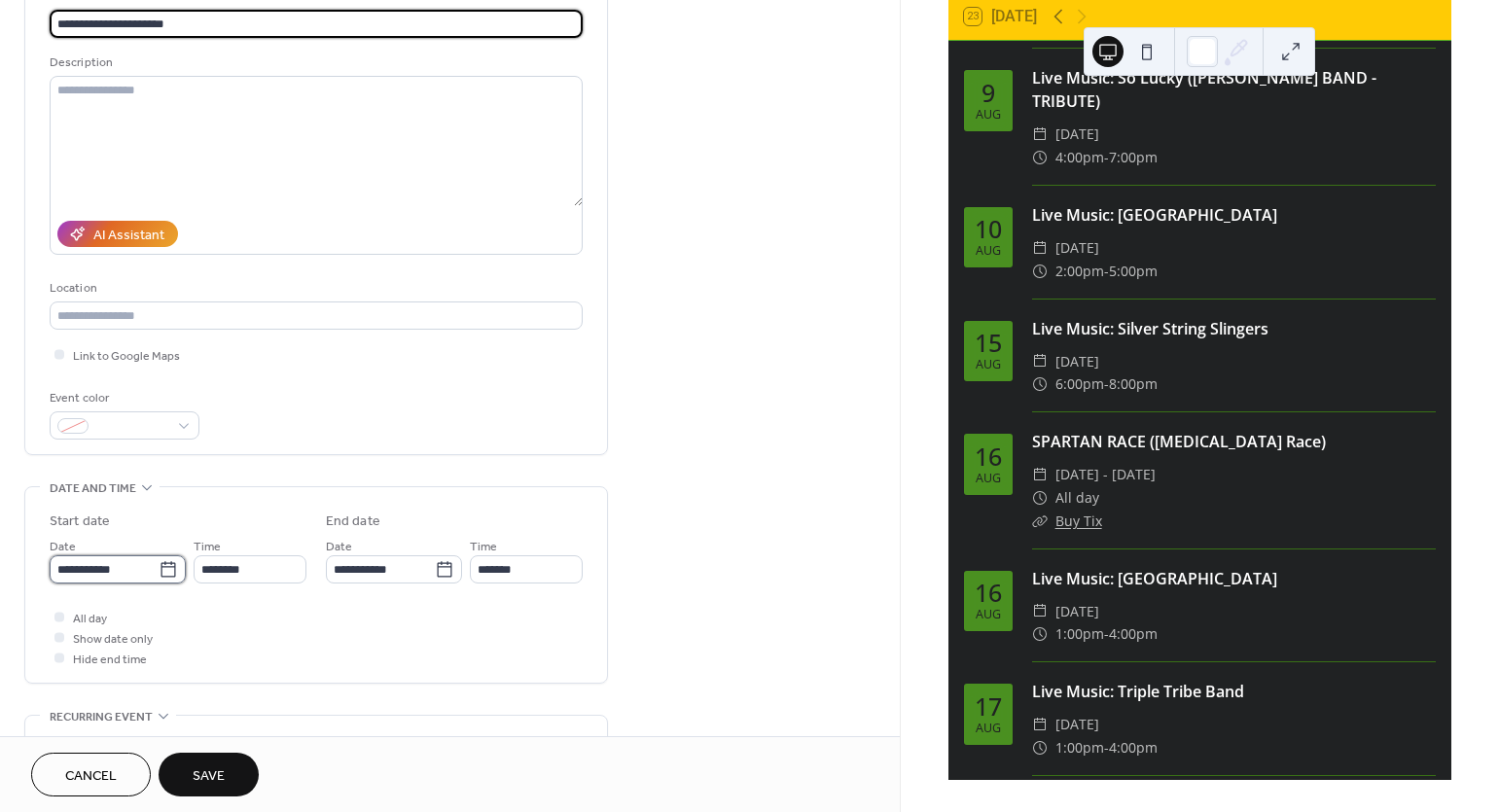 click on "**********" at bounding box center [104, 569] 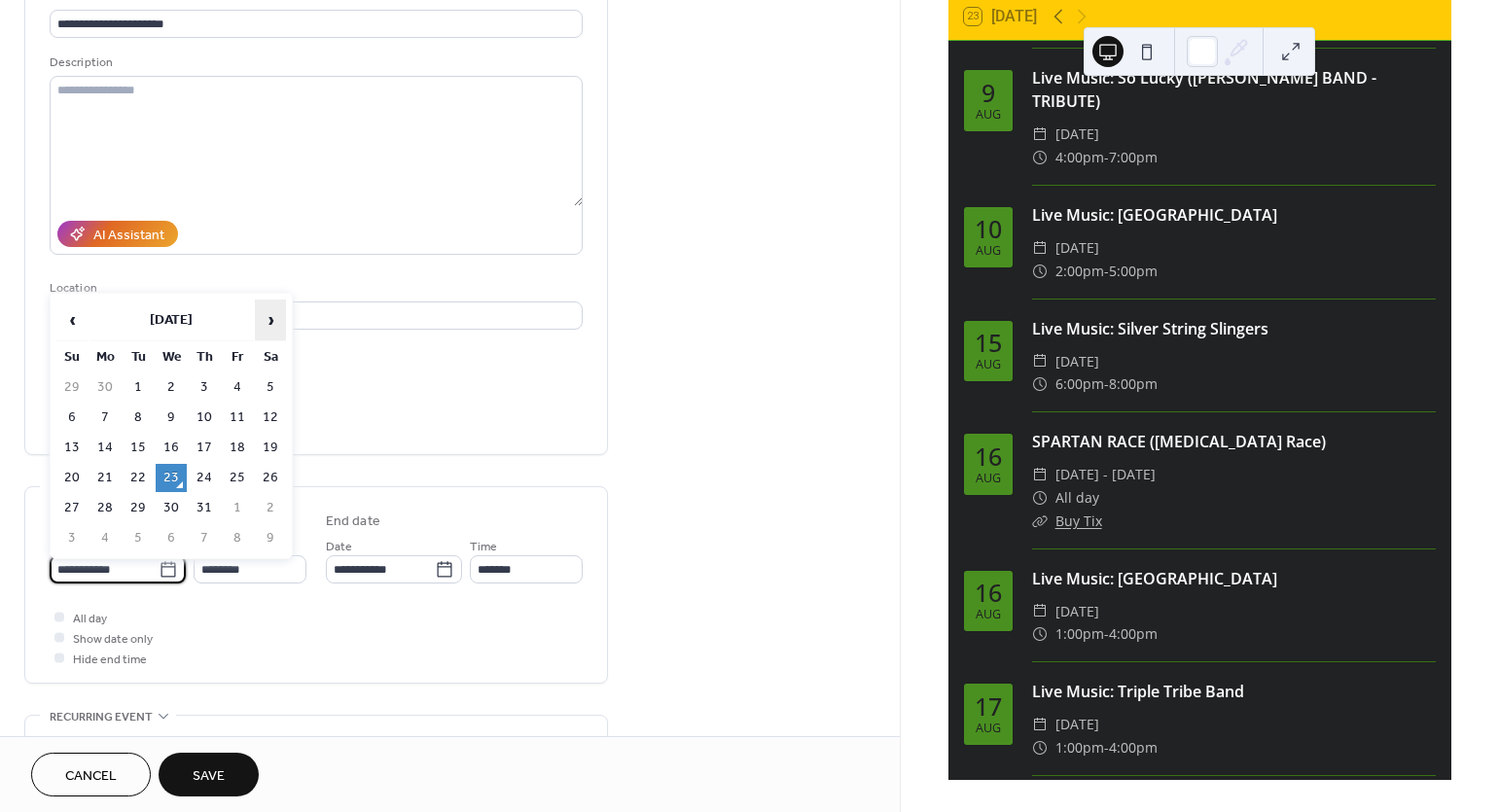 click on "›" at bounding box center [270, 320] 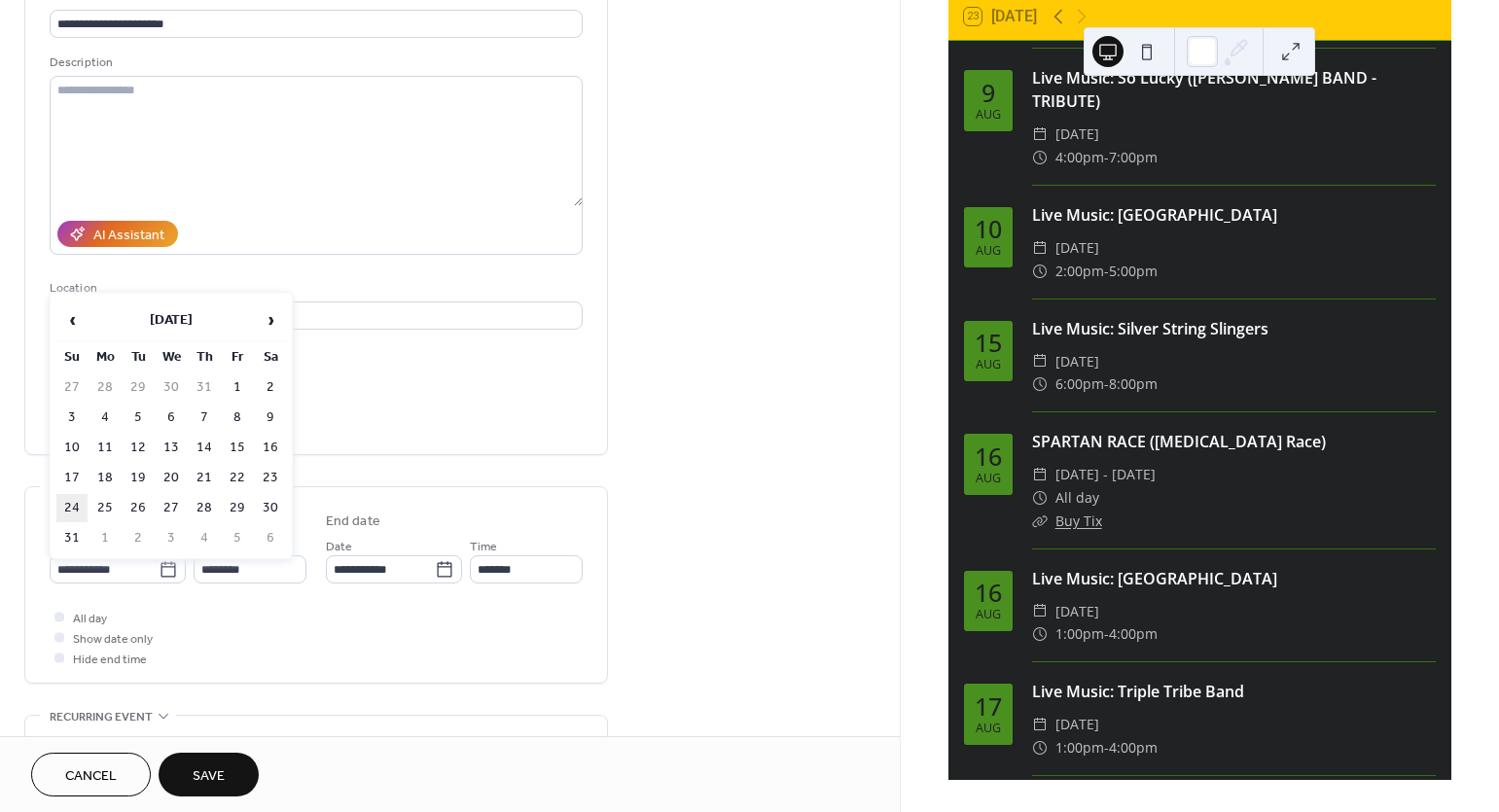 click on "24" at bounding box center (72, 508) 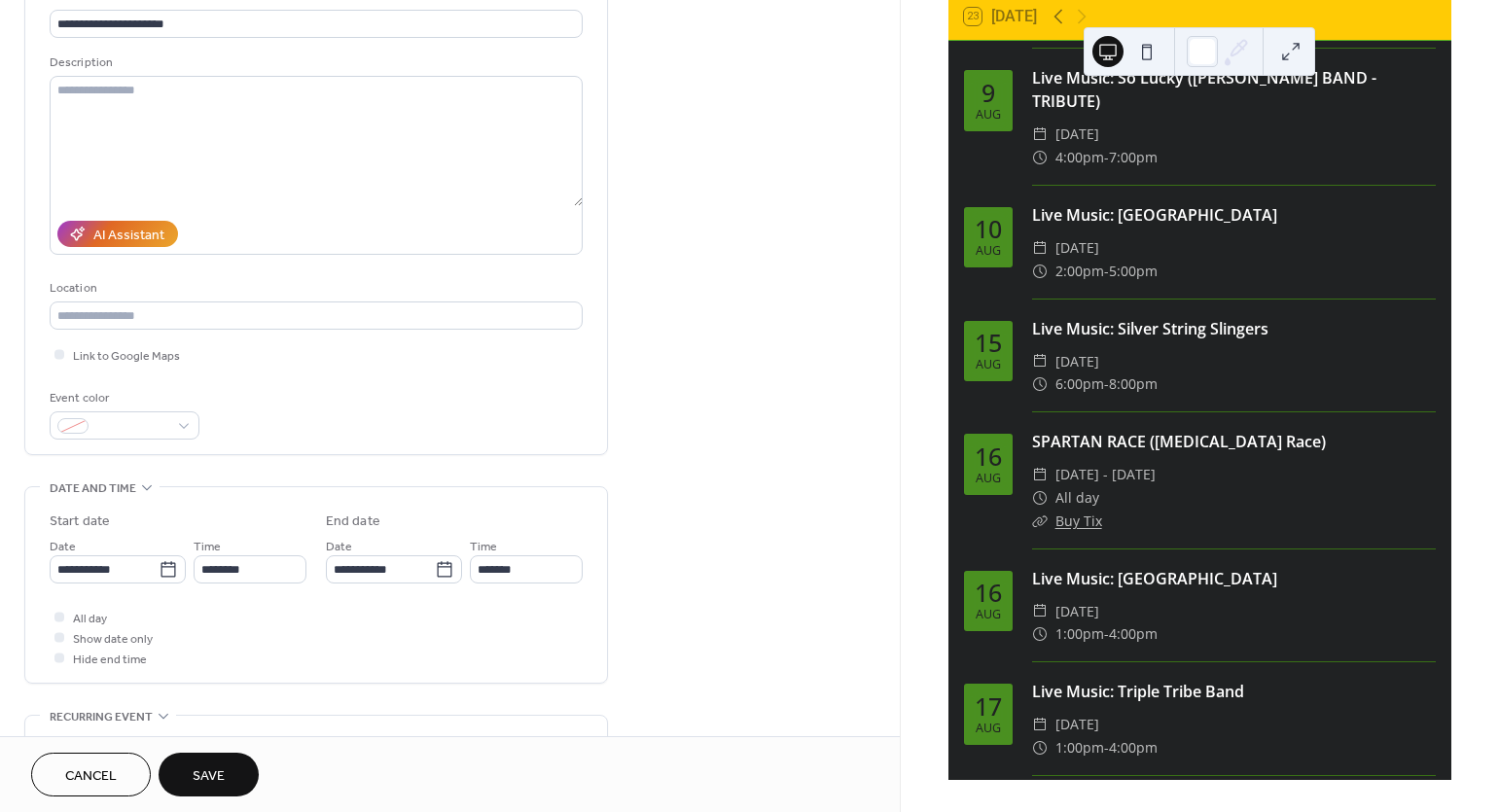 type on "**********" 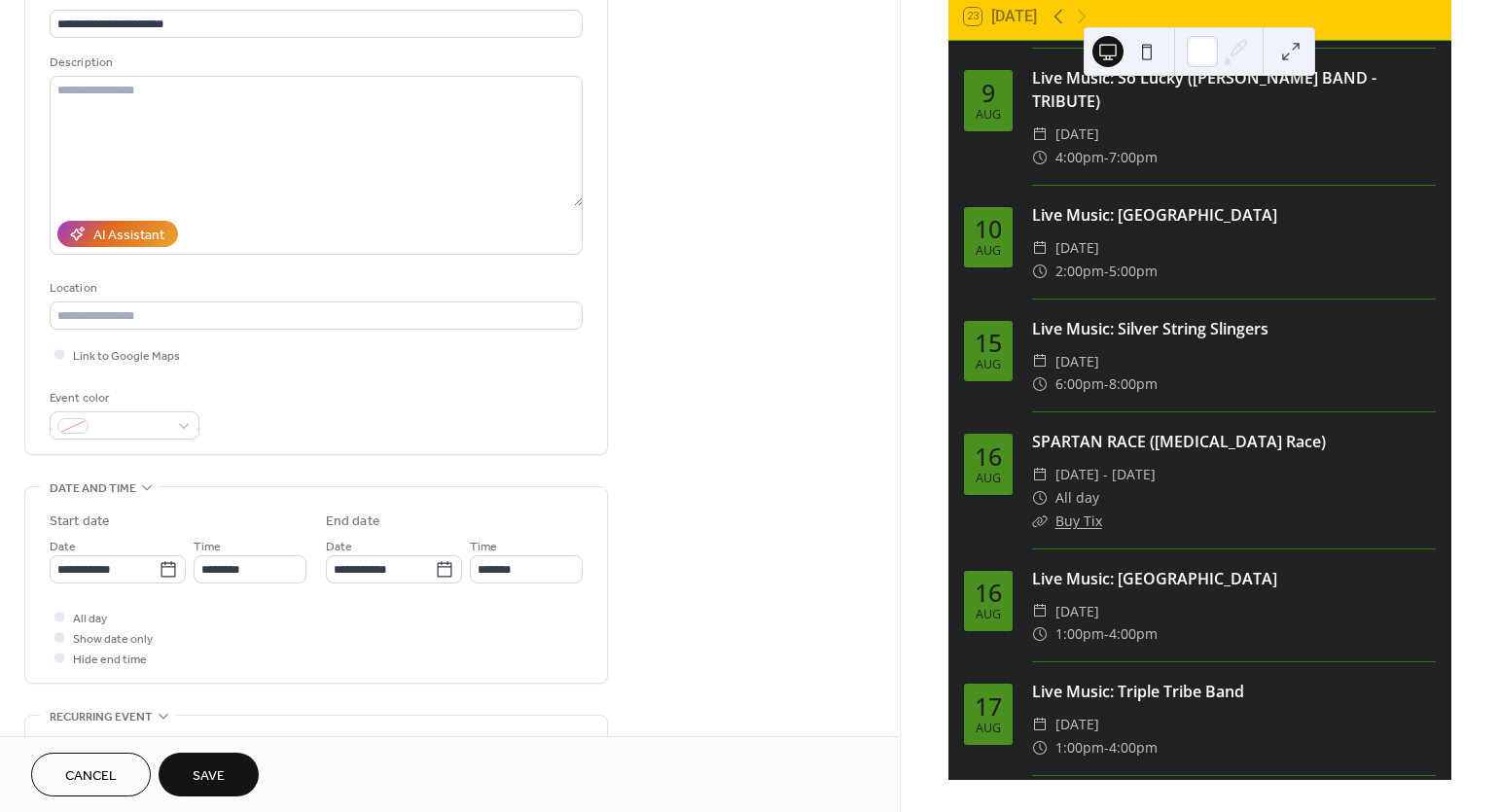 type on "**********" 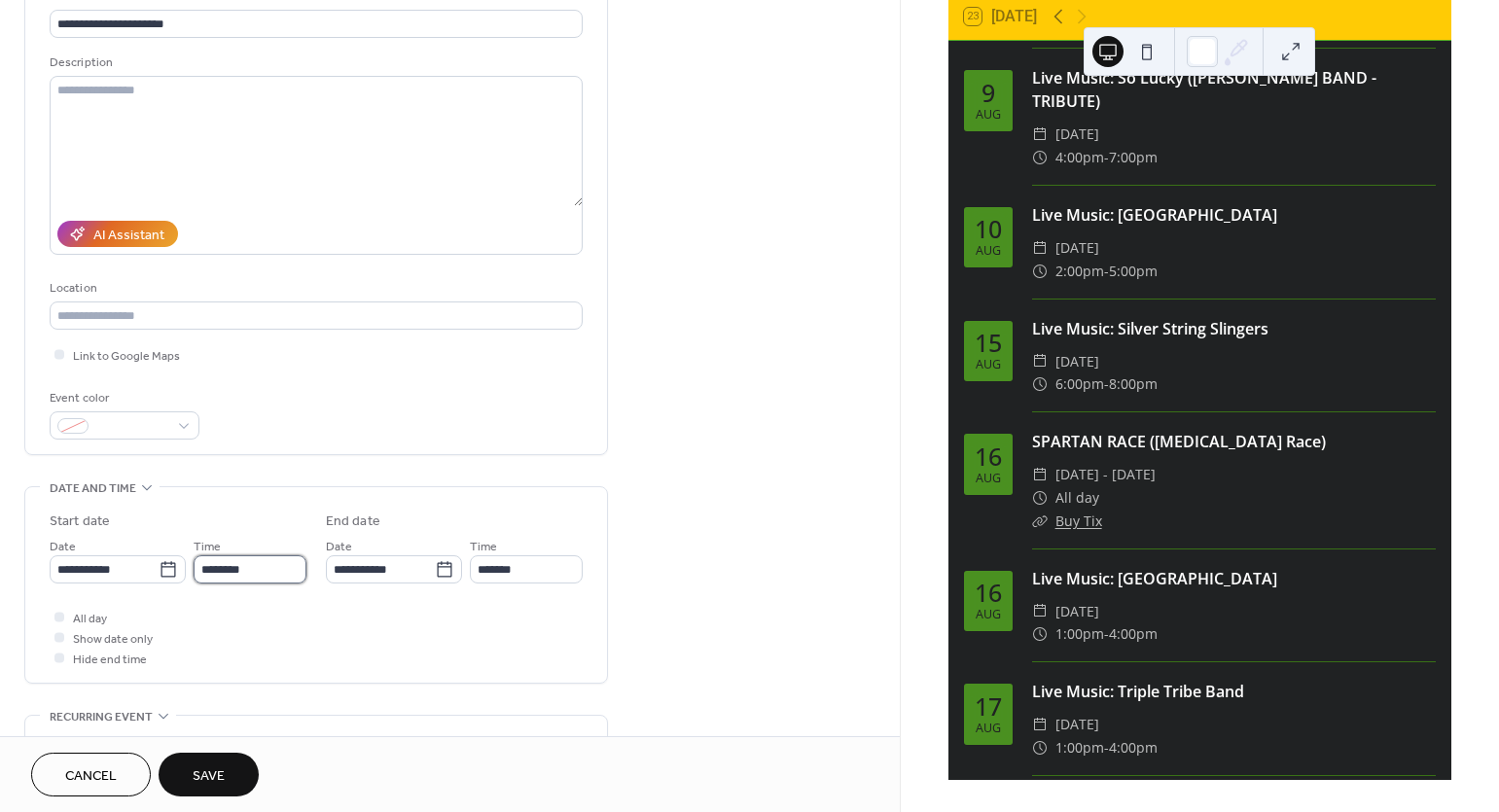 click on "********" at bounding box center (250, 569) 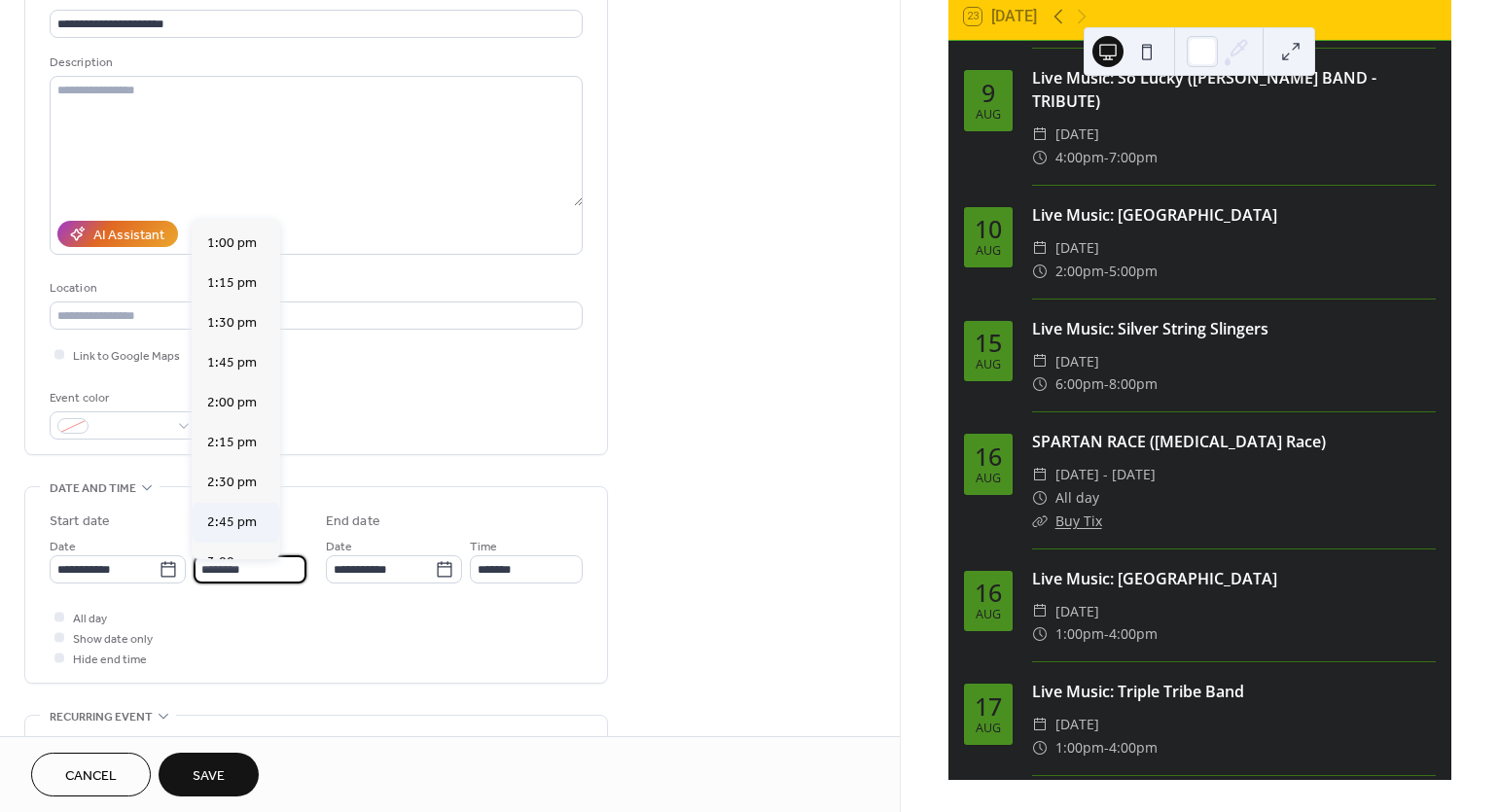 scroll, scrollTop: 2067, scrollLeft: 0, axis: vertical 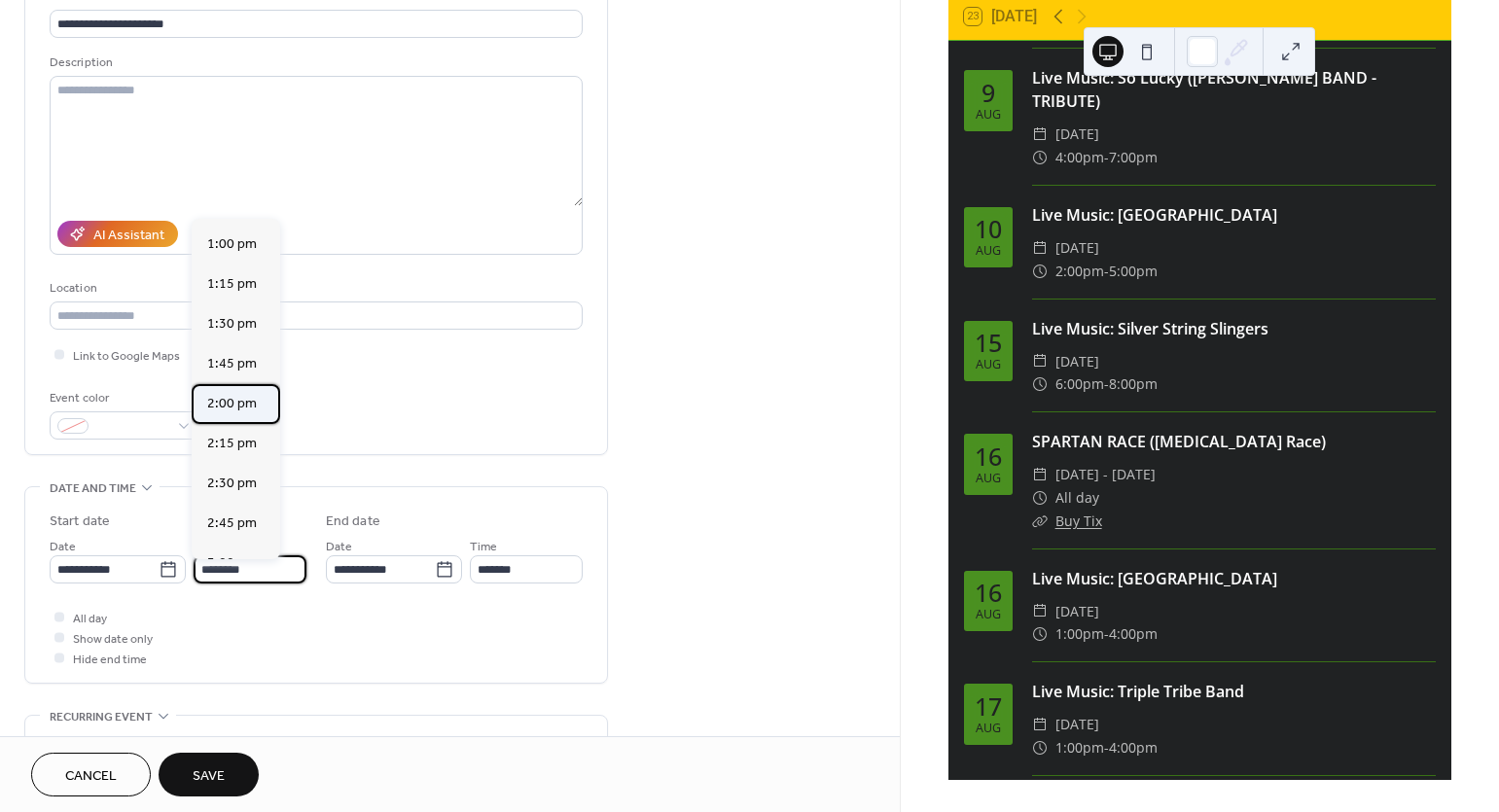 click on "2:00 pm" at bounding box center [235, 404] 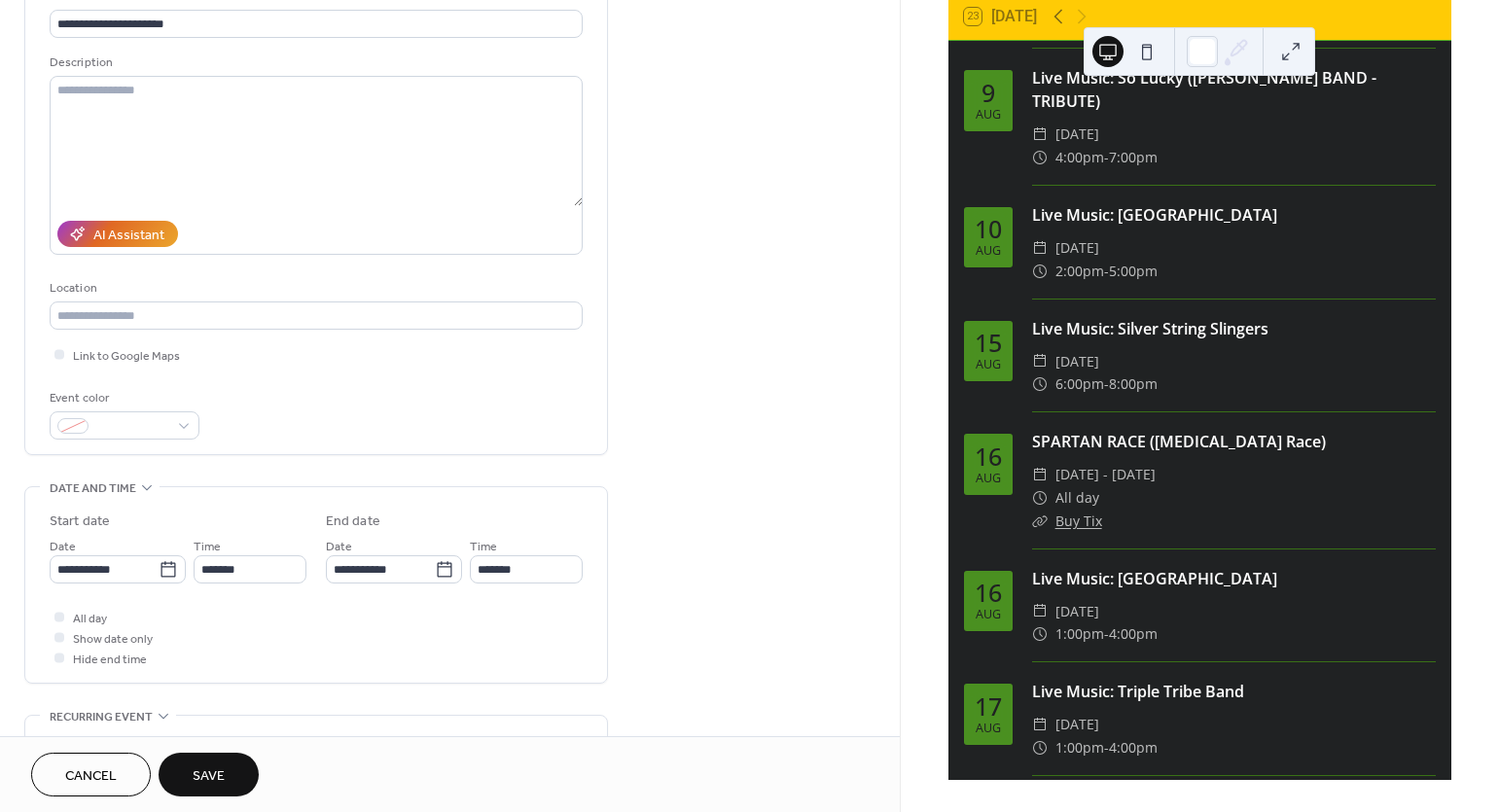type on "*******" 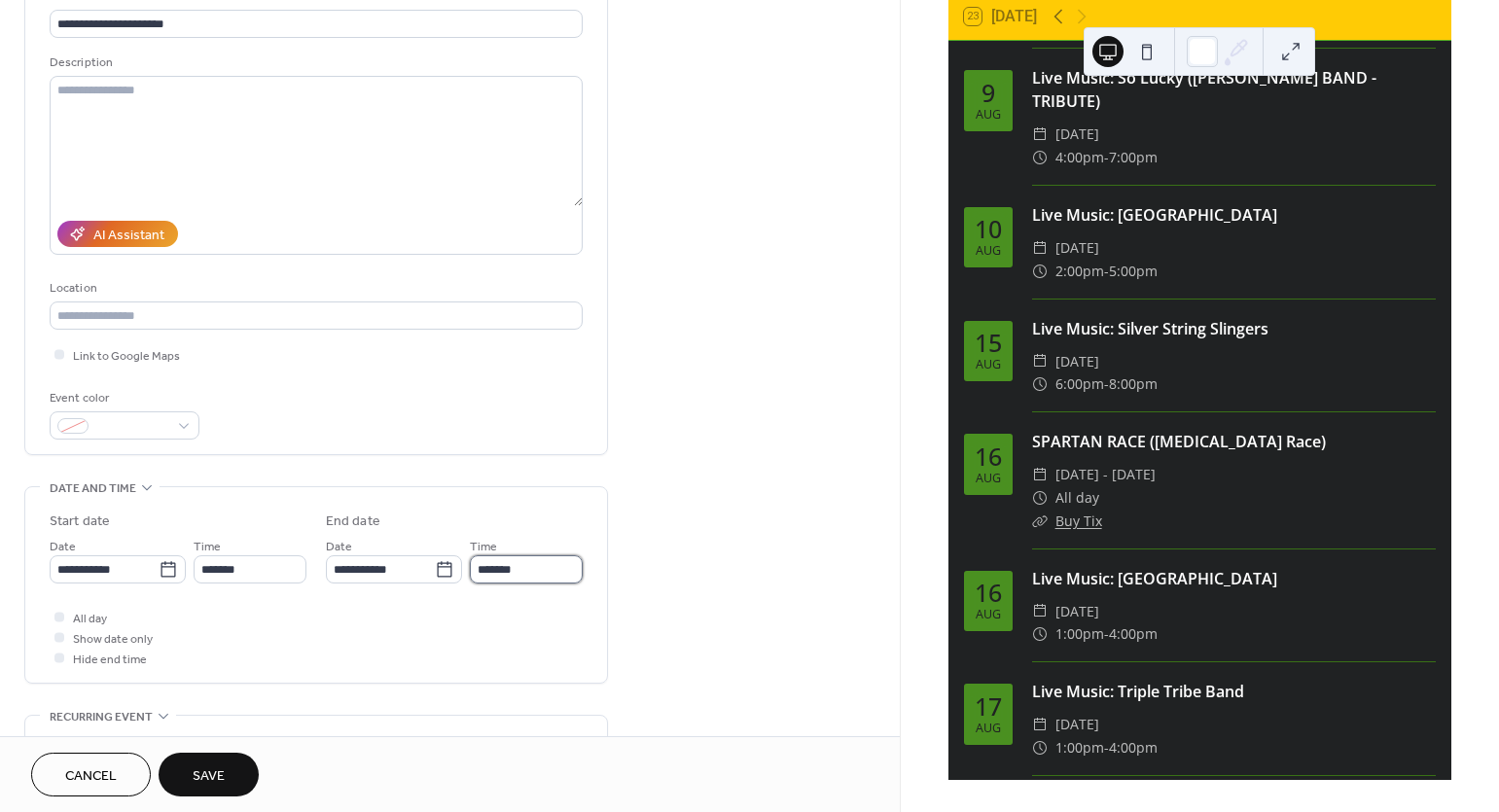 click on "*******" at bounding box center (526, 569) 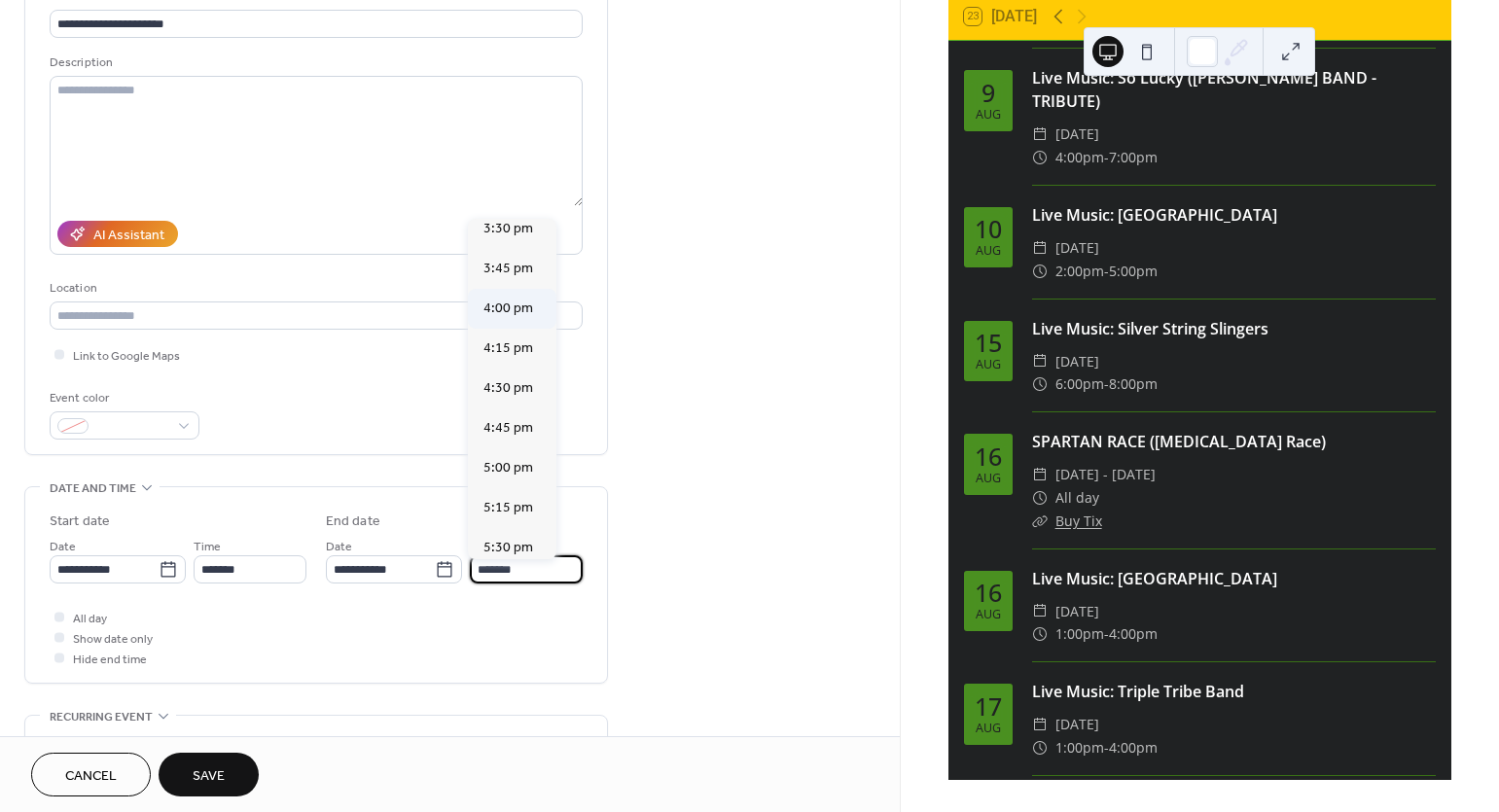 scroll, scrollTop: 247, scrollLeft: 0, axis: vertical 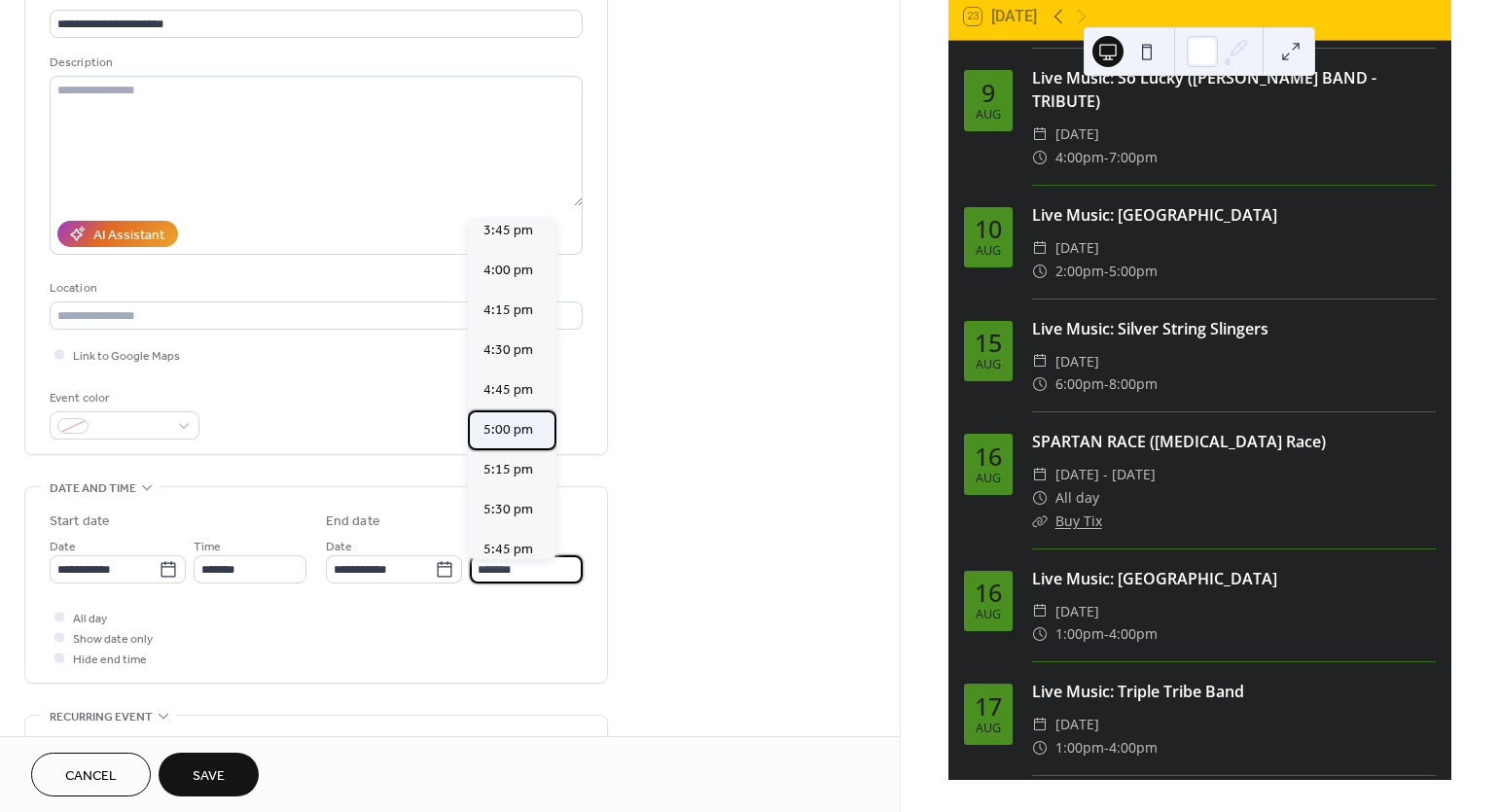 click on "5:00 pm" at bounding box center [508, 430] 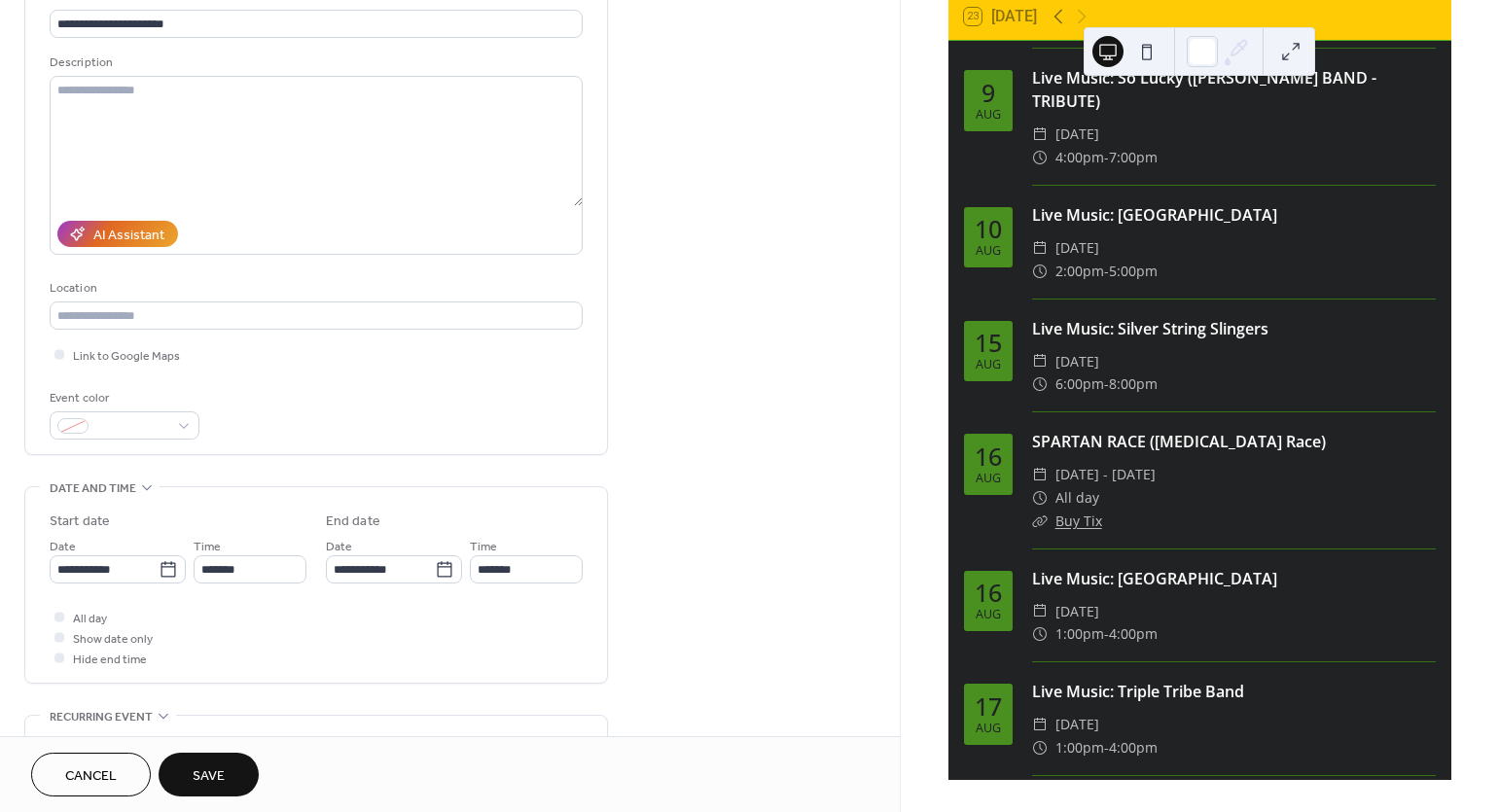click on "Save" at bounding box center (208, 776) 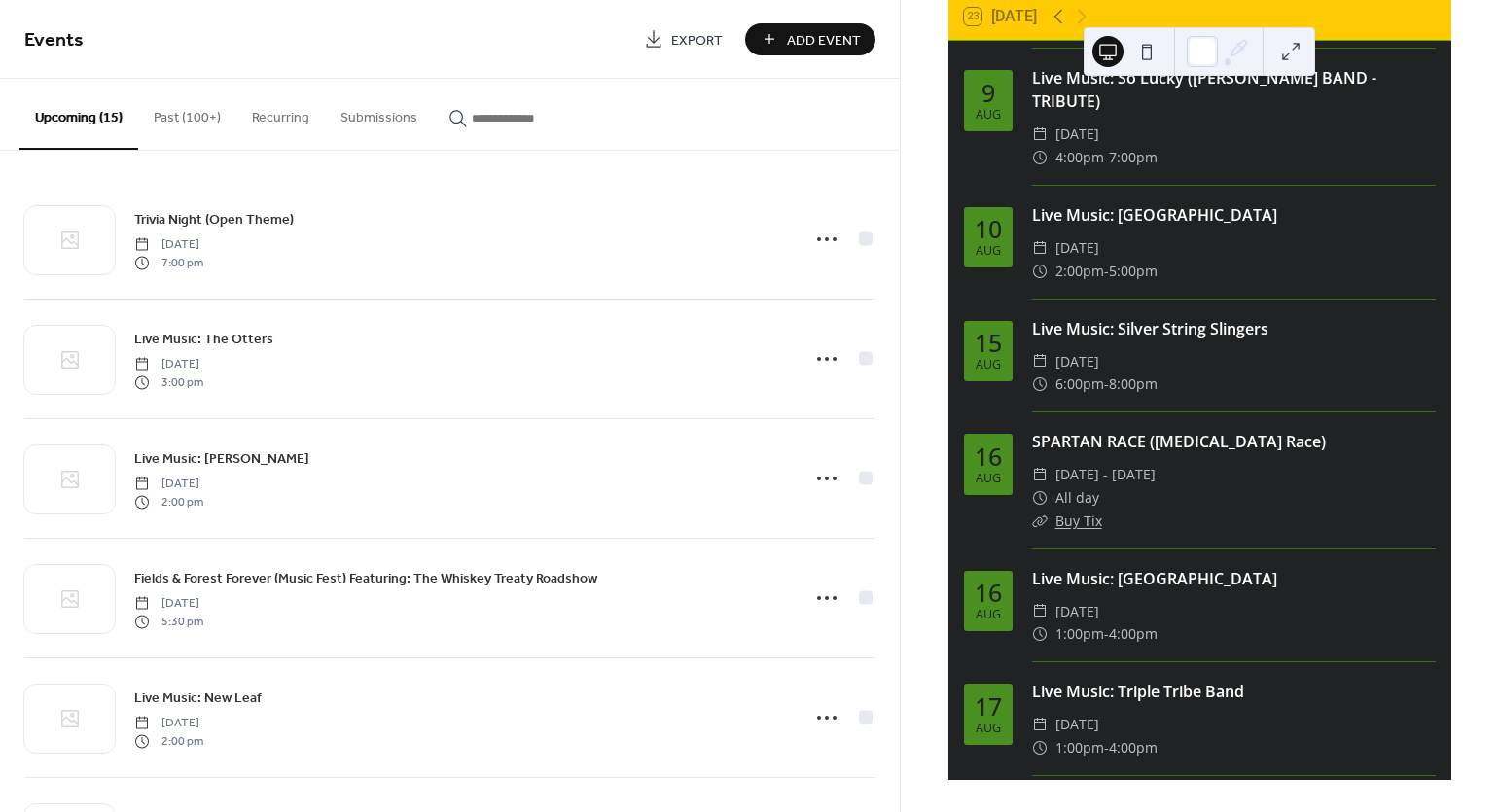 click on "Add Event" at bounding box center (824, 40) 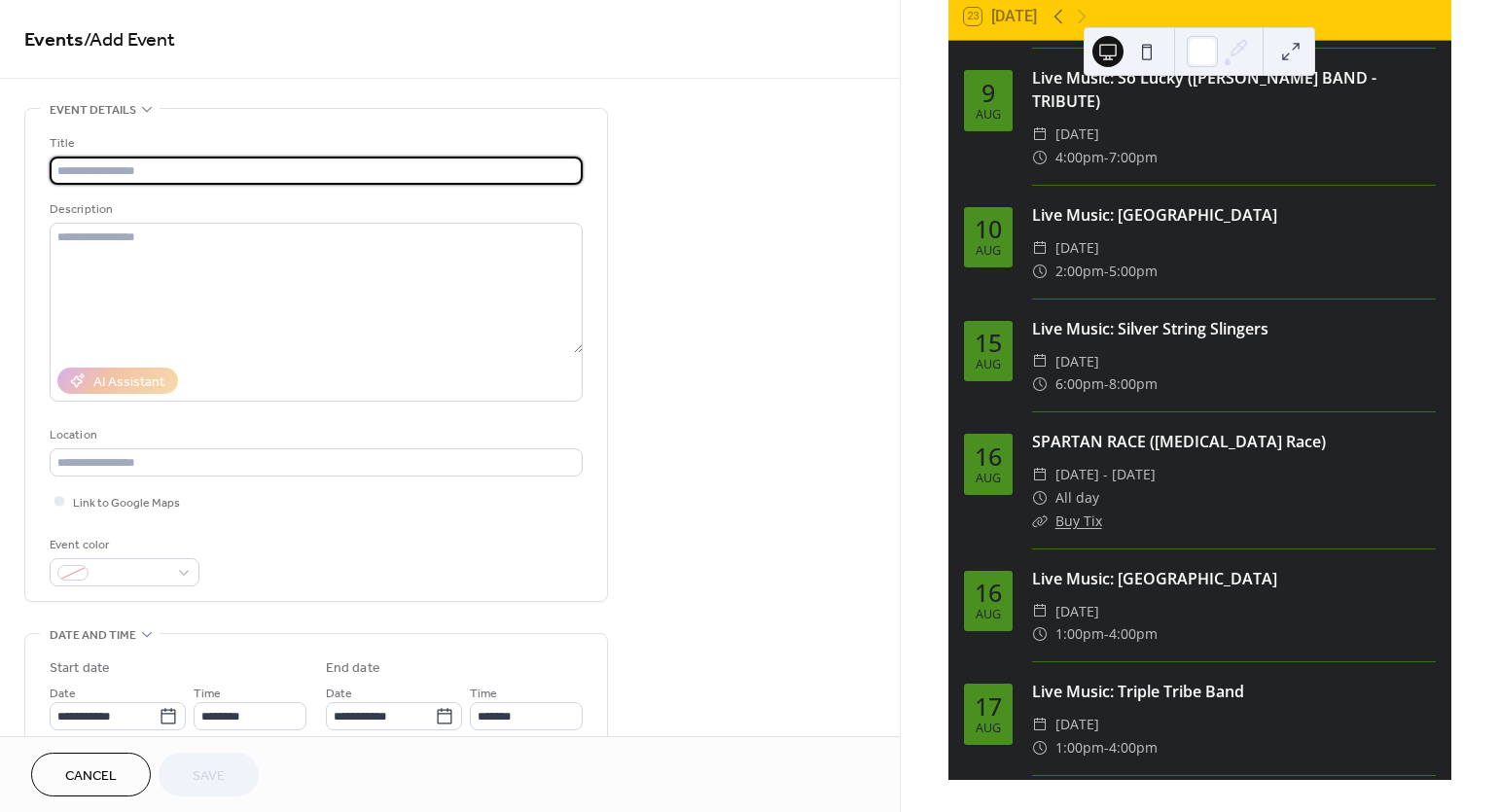 type on "*" 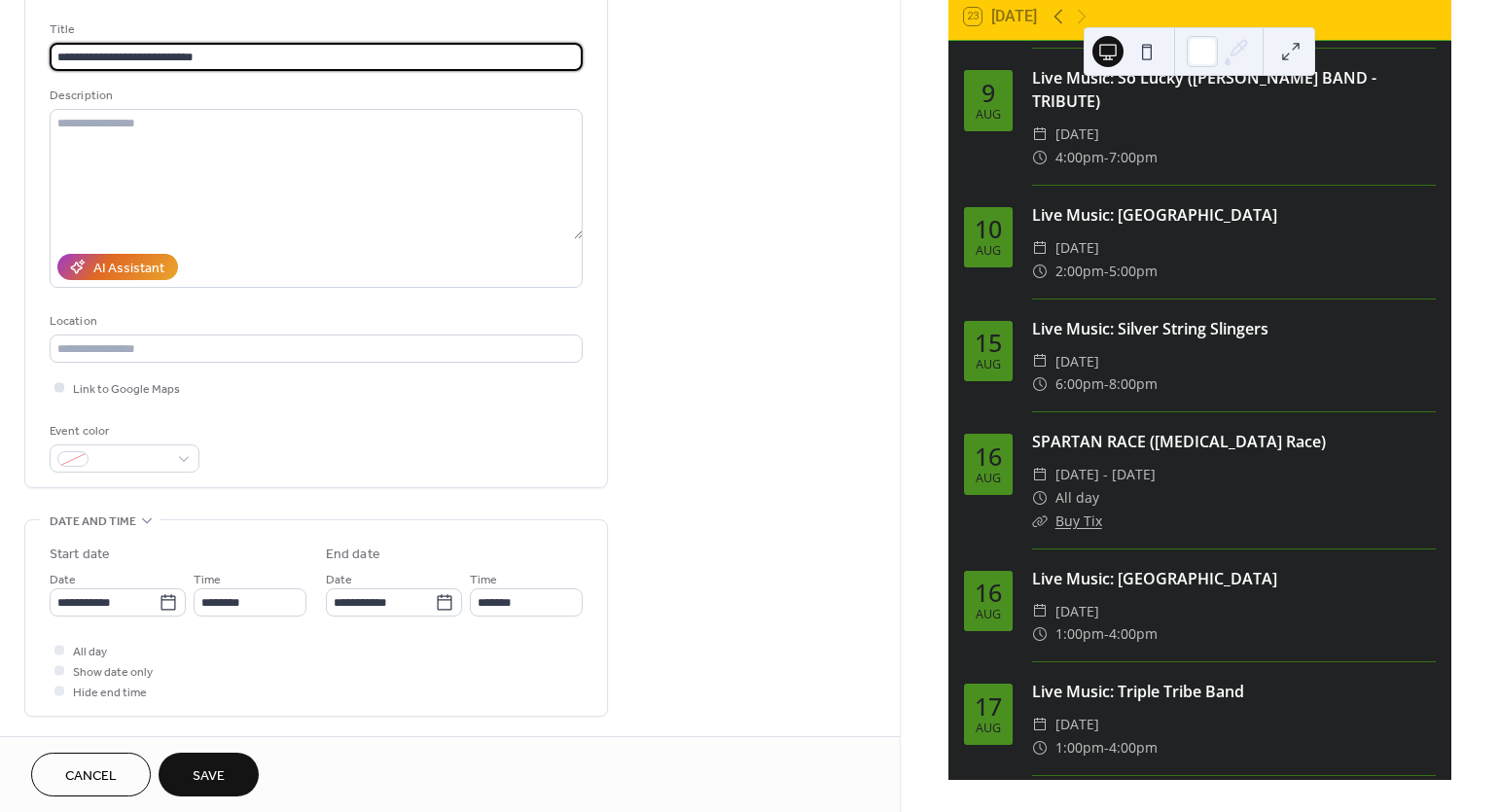 scroll, scrollTop: 138, scrollLeft: 0, axis: vertical 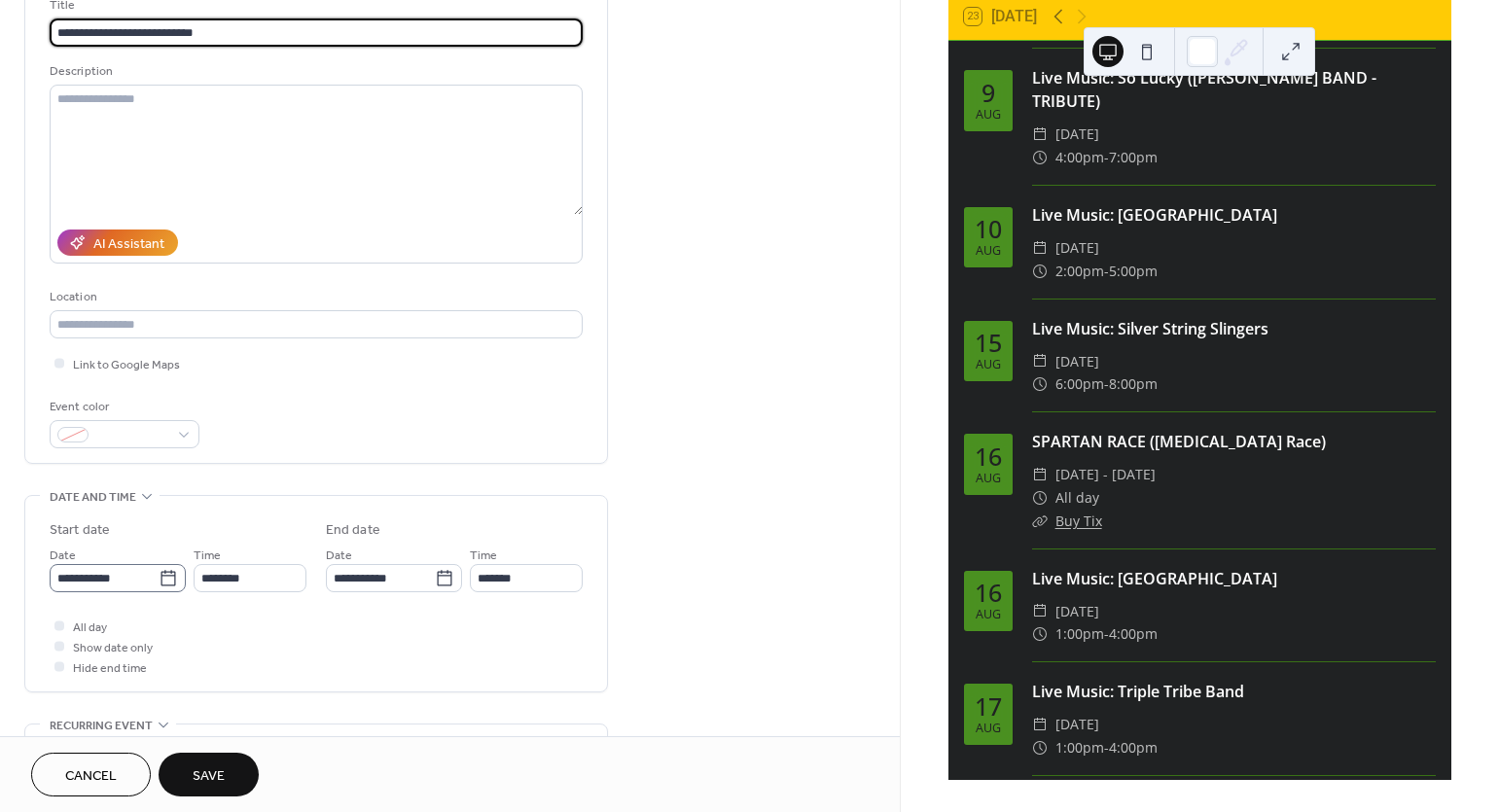 type on "**********" 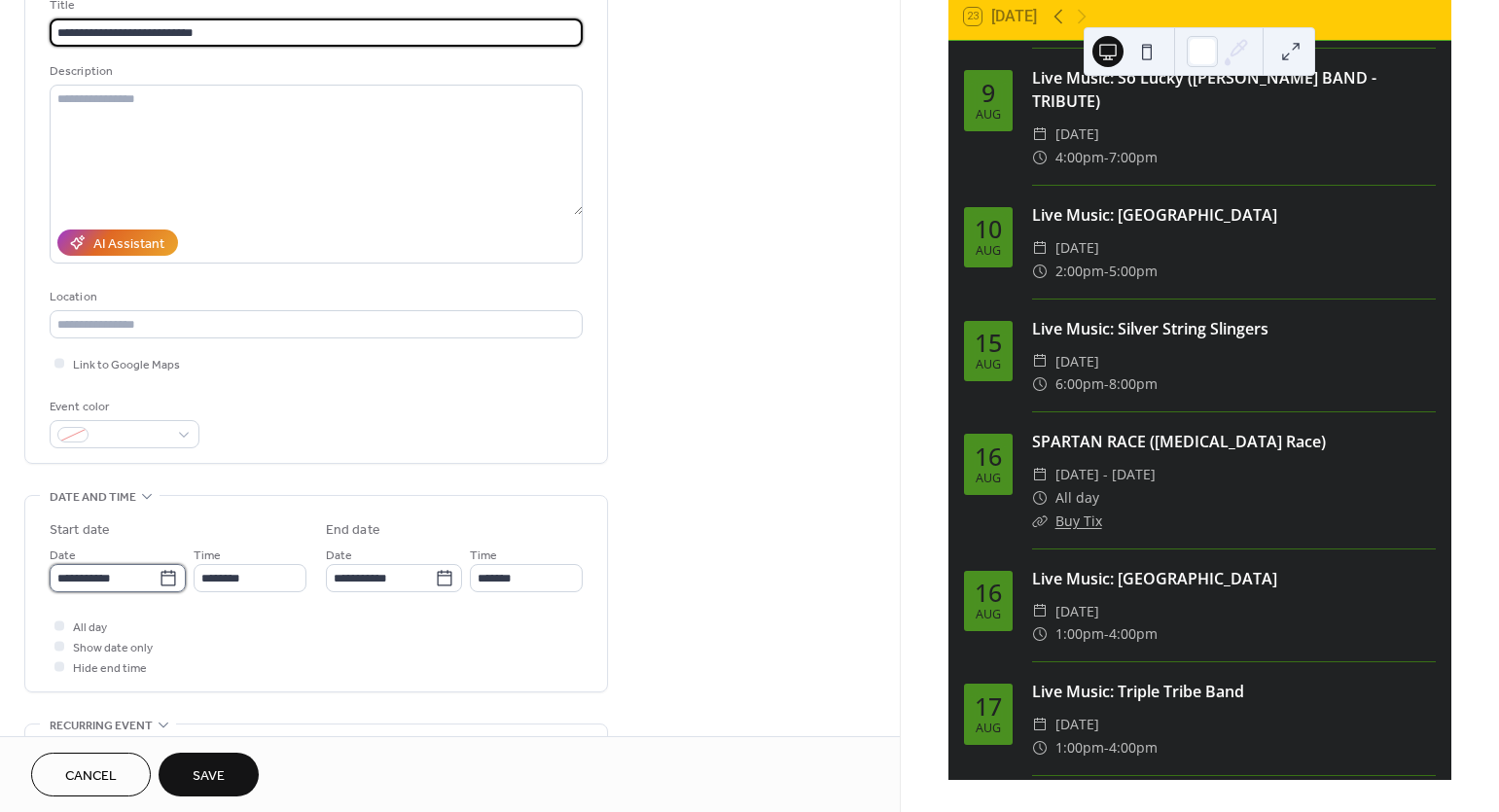click on "**********" at bounding box center (104, 578) 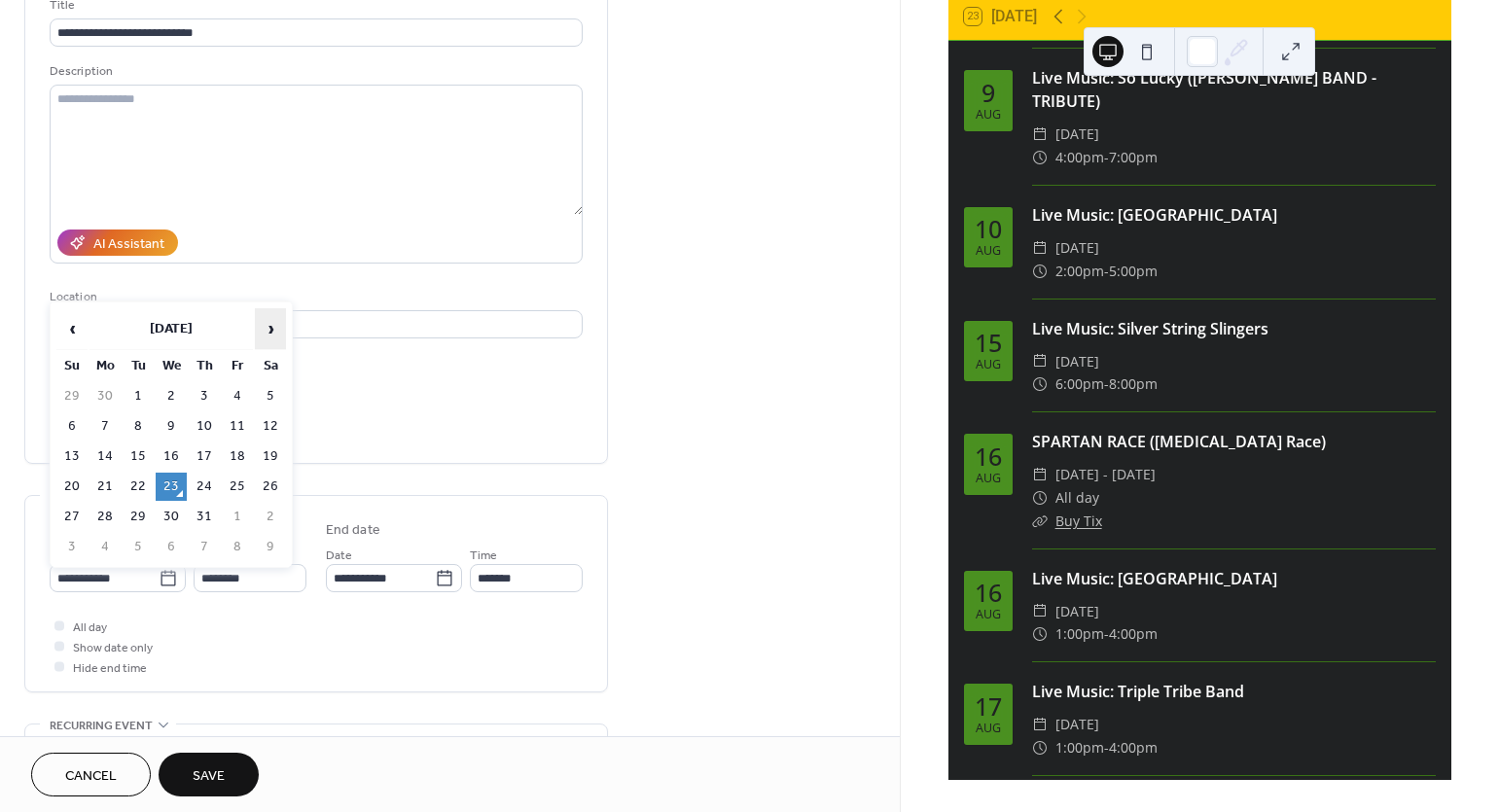 click on "›" at bounding box center [270, 329] 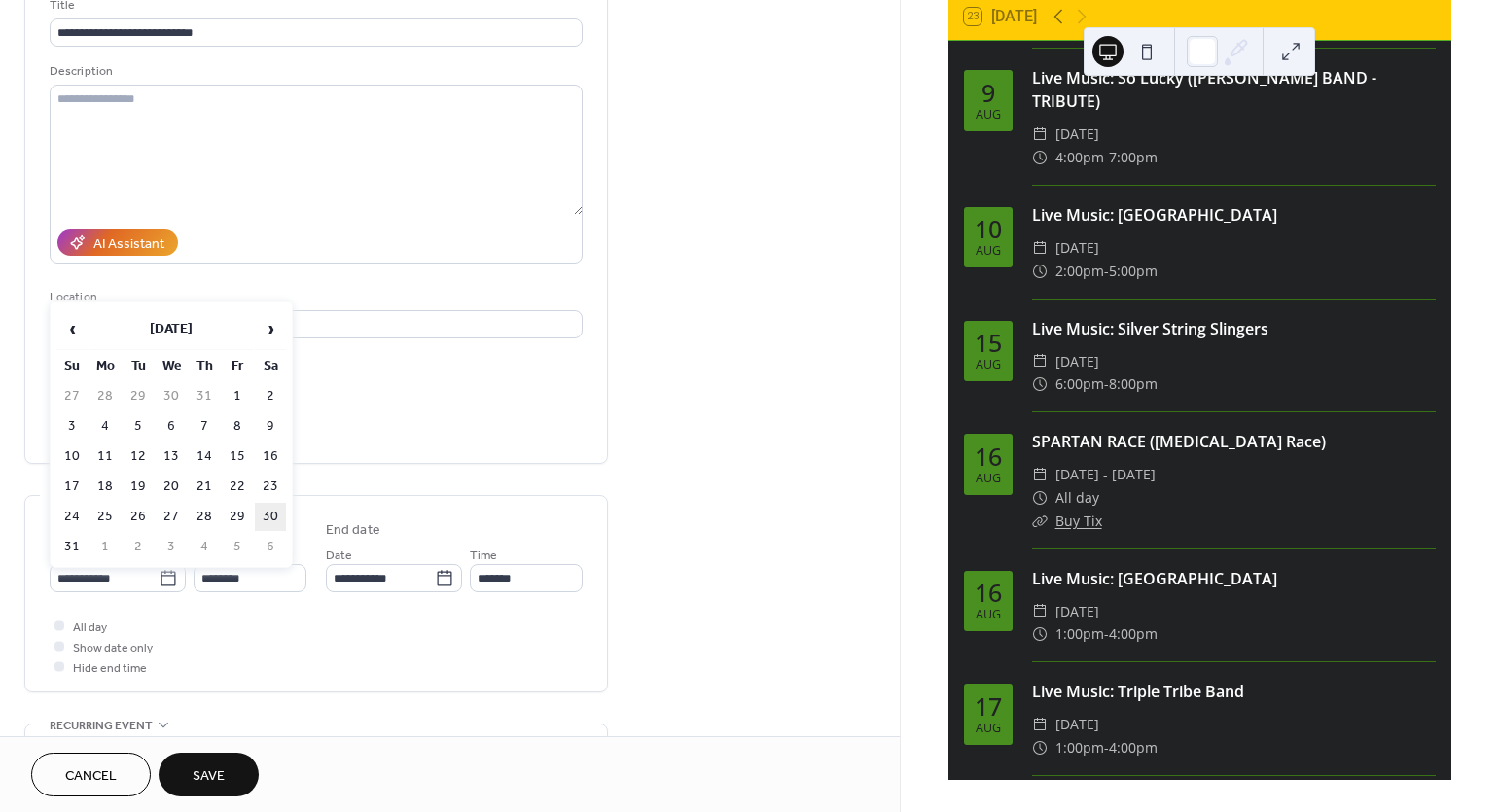 click on "30" at bounding box center (270, 516) 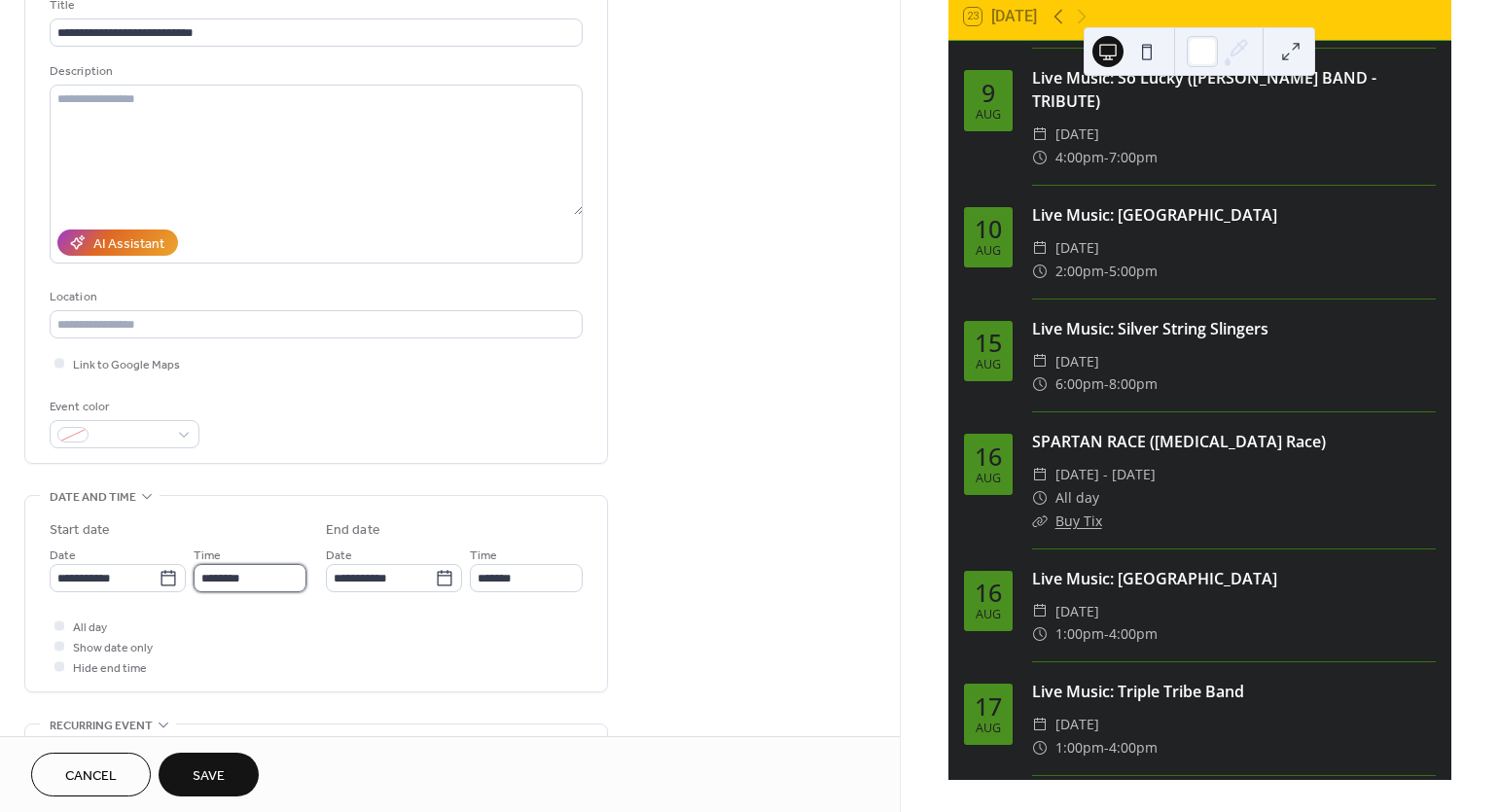 click on "********" at bounding box center [250, 578] 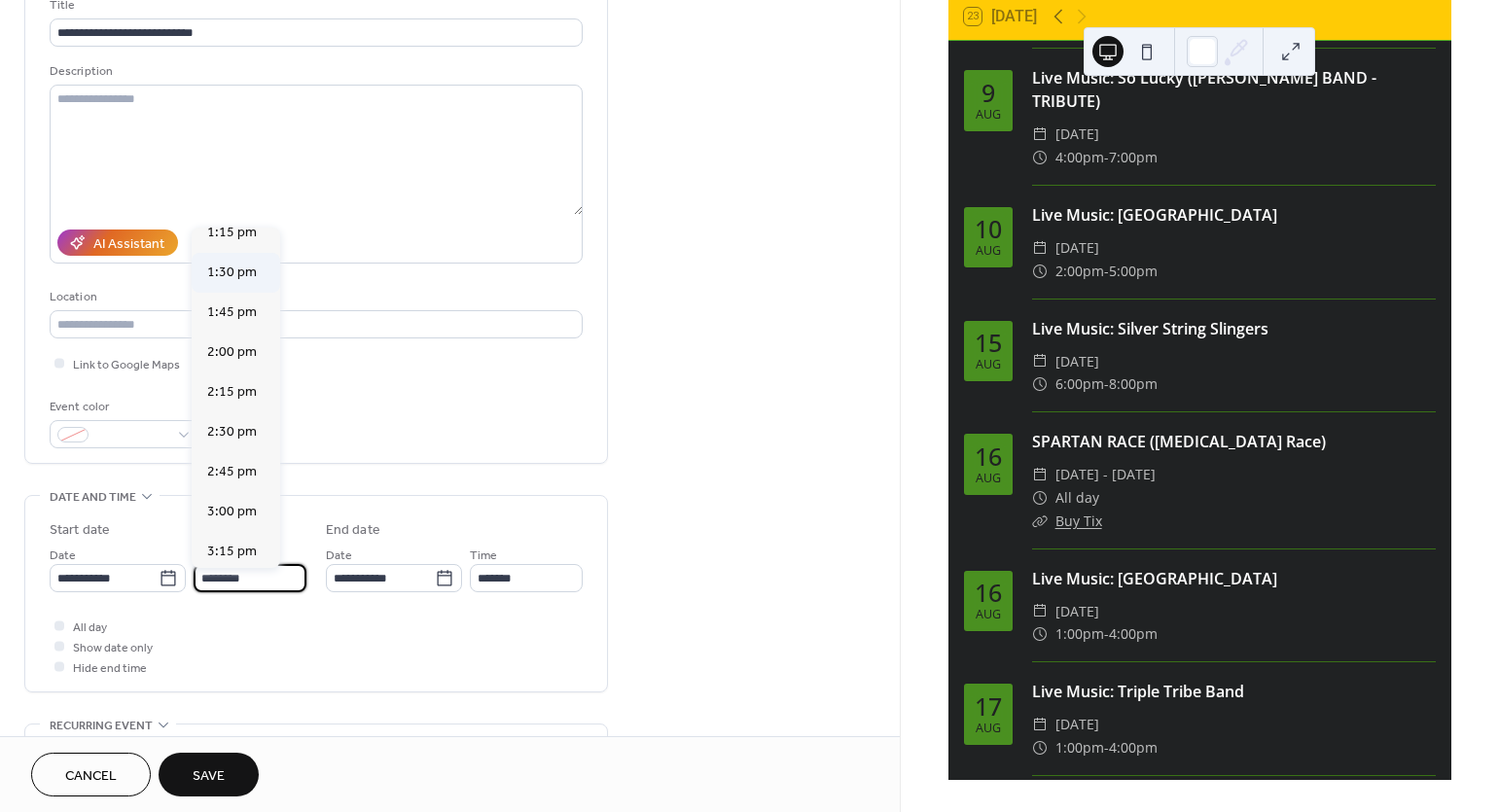 scroll, scrollTop: 2132, scrollLeft: 0, axis: vertical 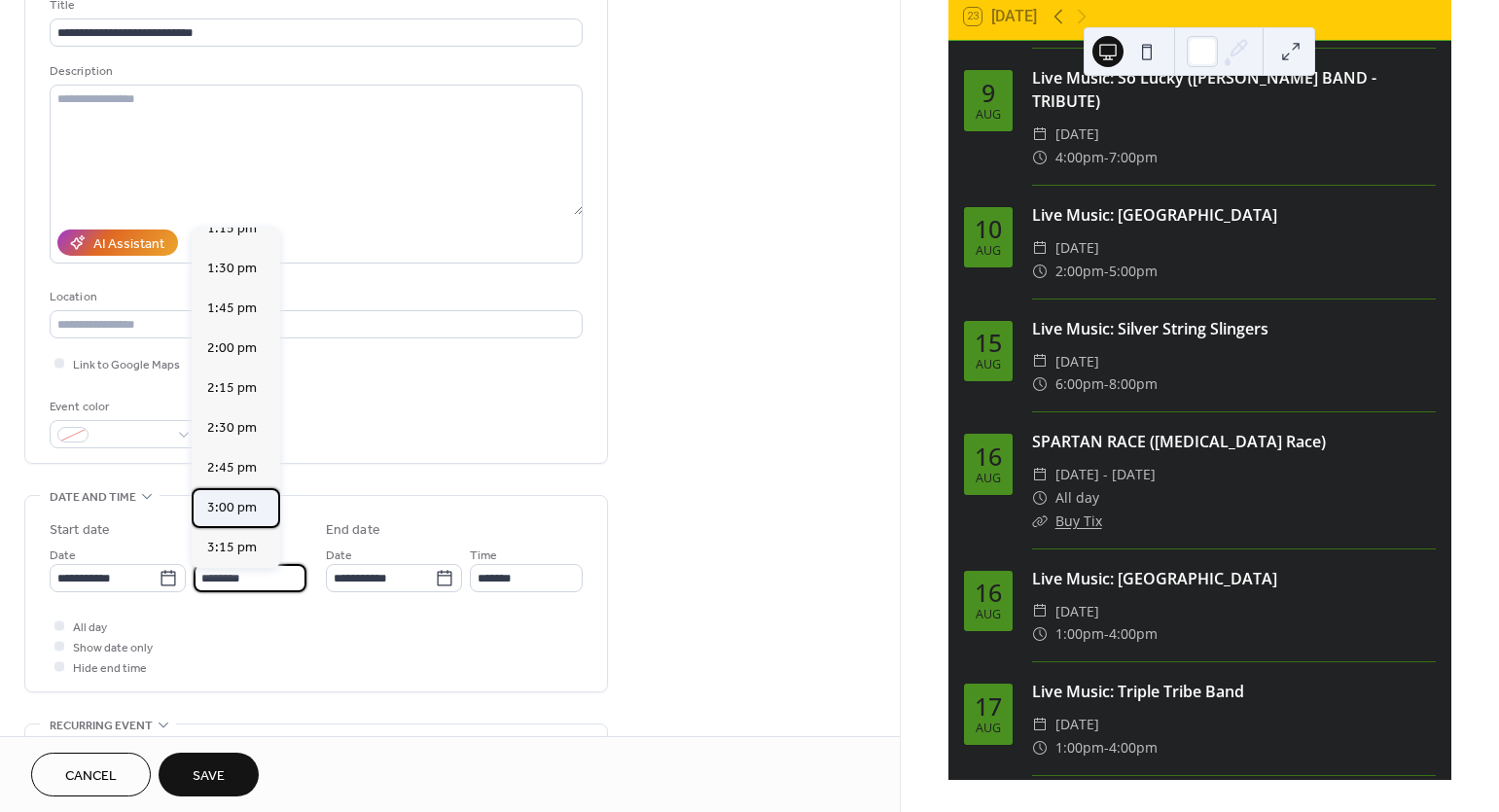 click on "3:00 pm" at bounding box center [232, 508] 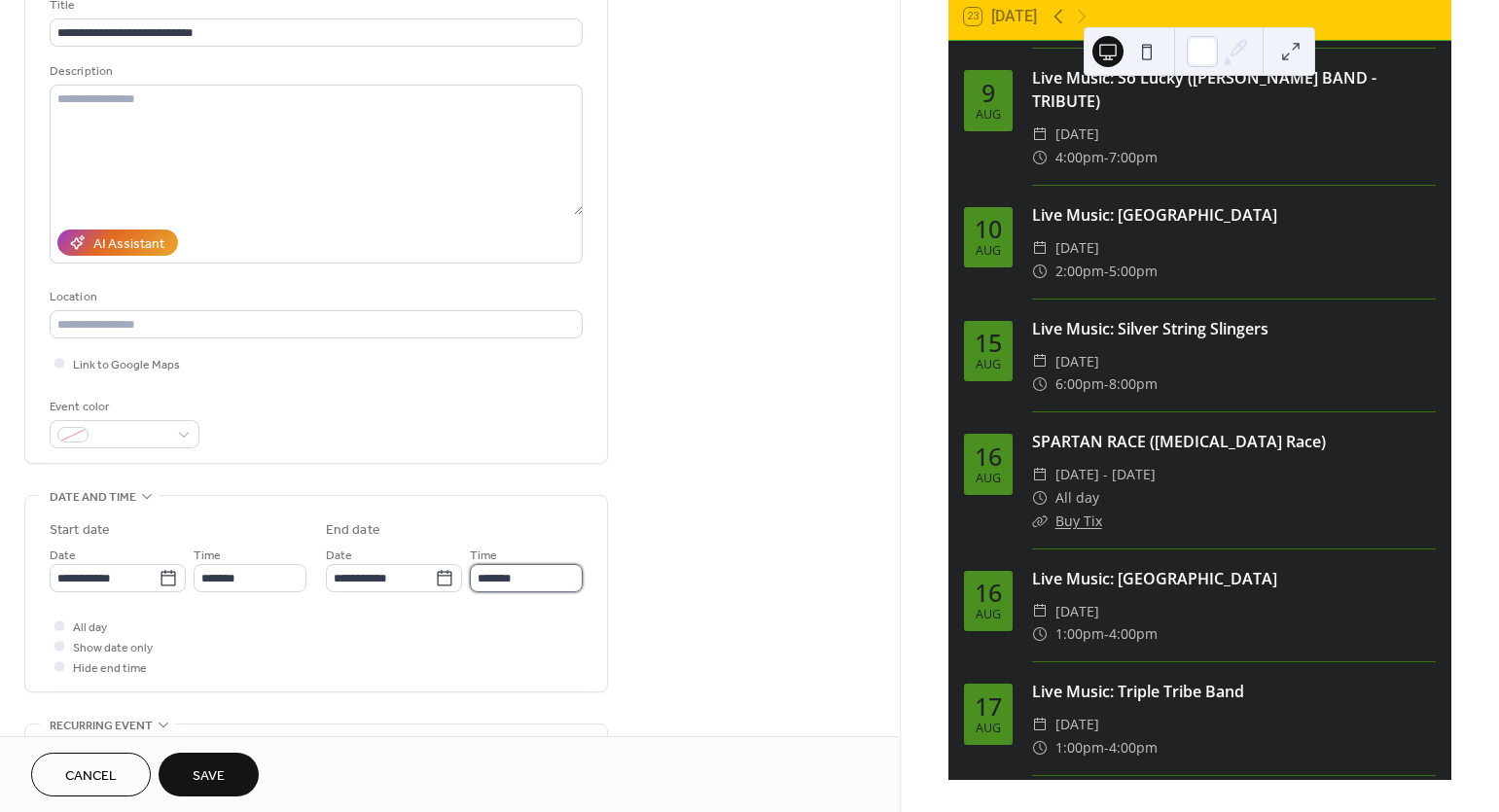 click on "*******" at bounding box center (526, 578) 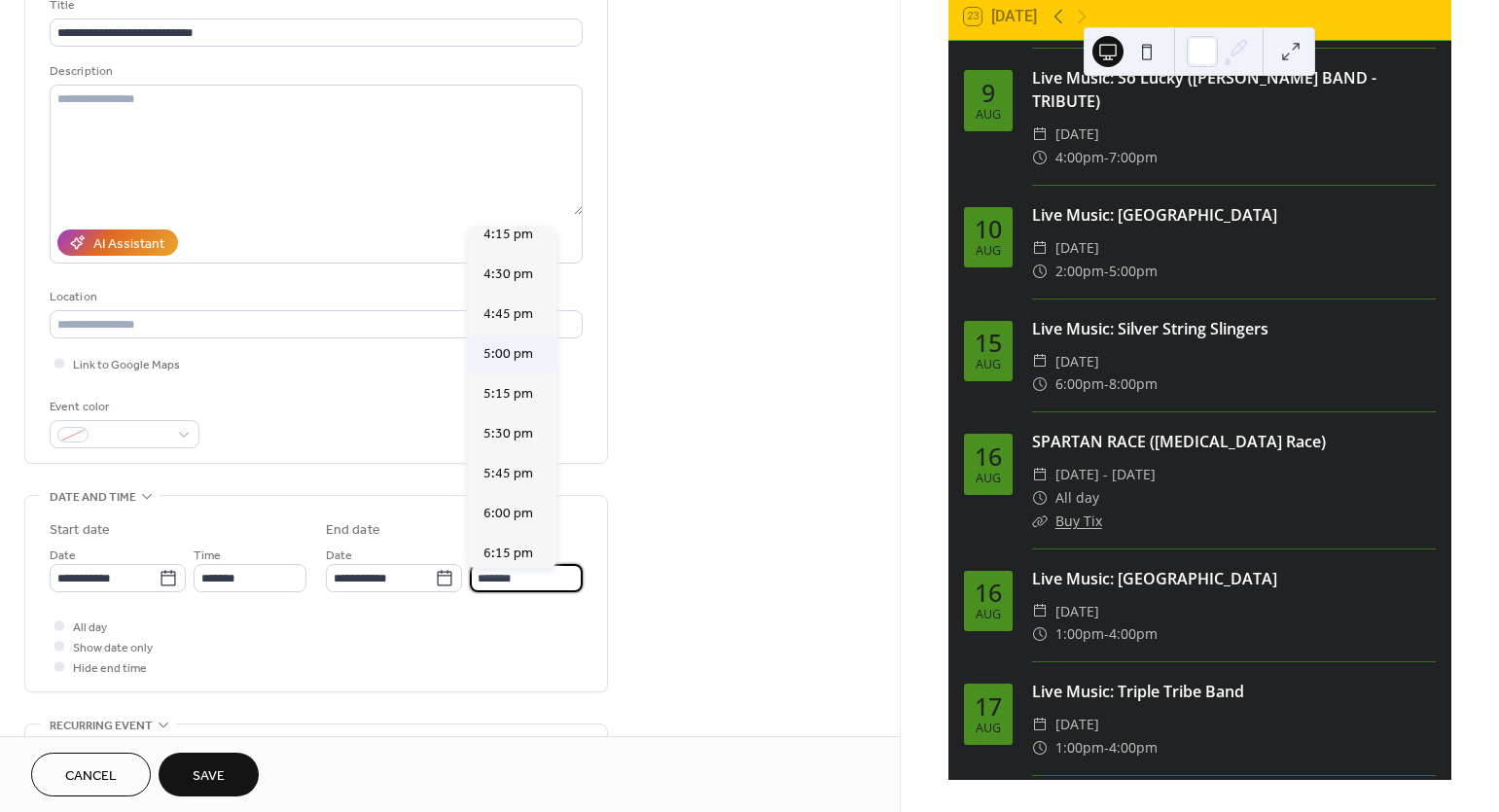 scroll, scrollTop: 177, scrollLeft: 0, axis: vertical 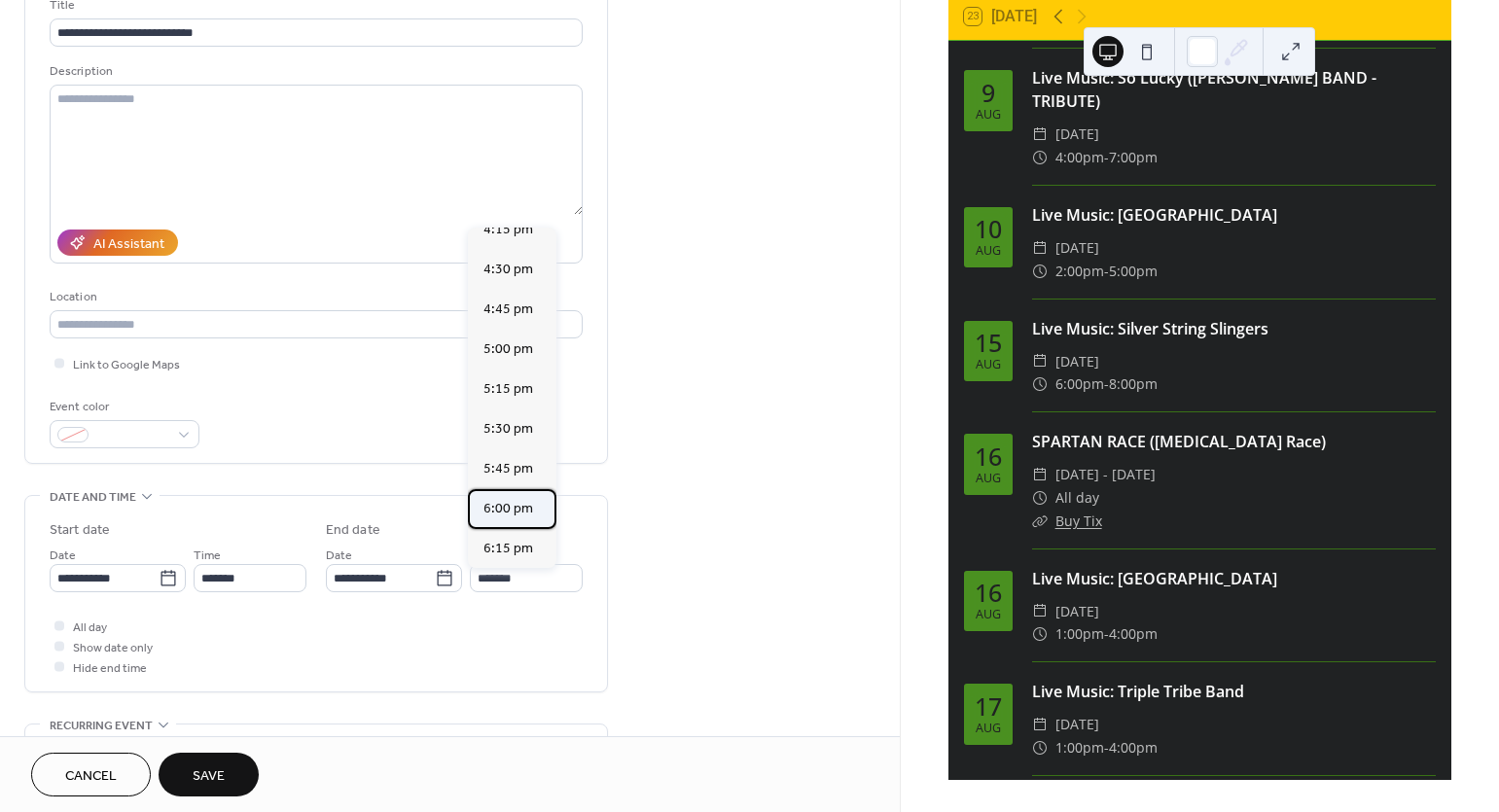 click on "6:00 pm" at bounding box center [508, 509] 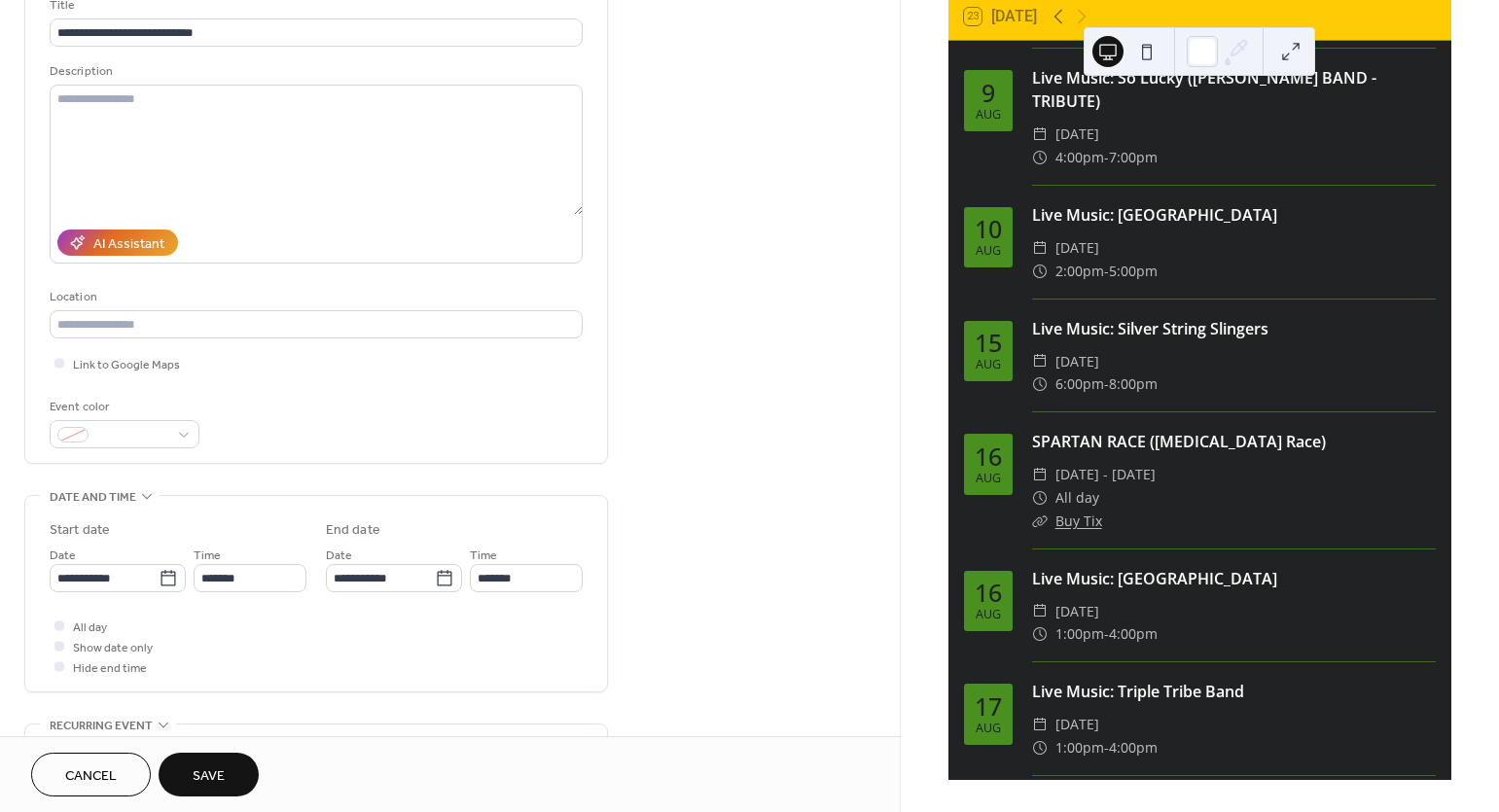 click on "Save" at bounding box center (208, 776) 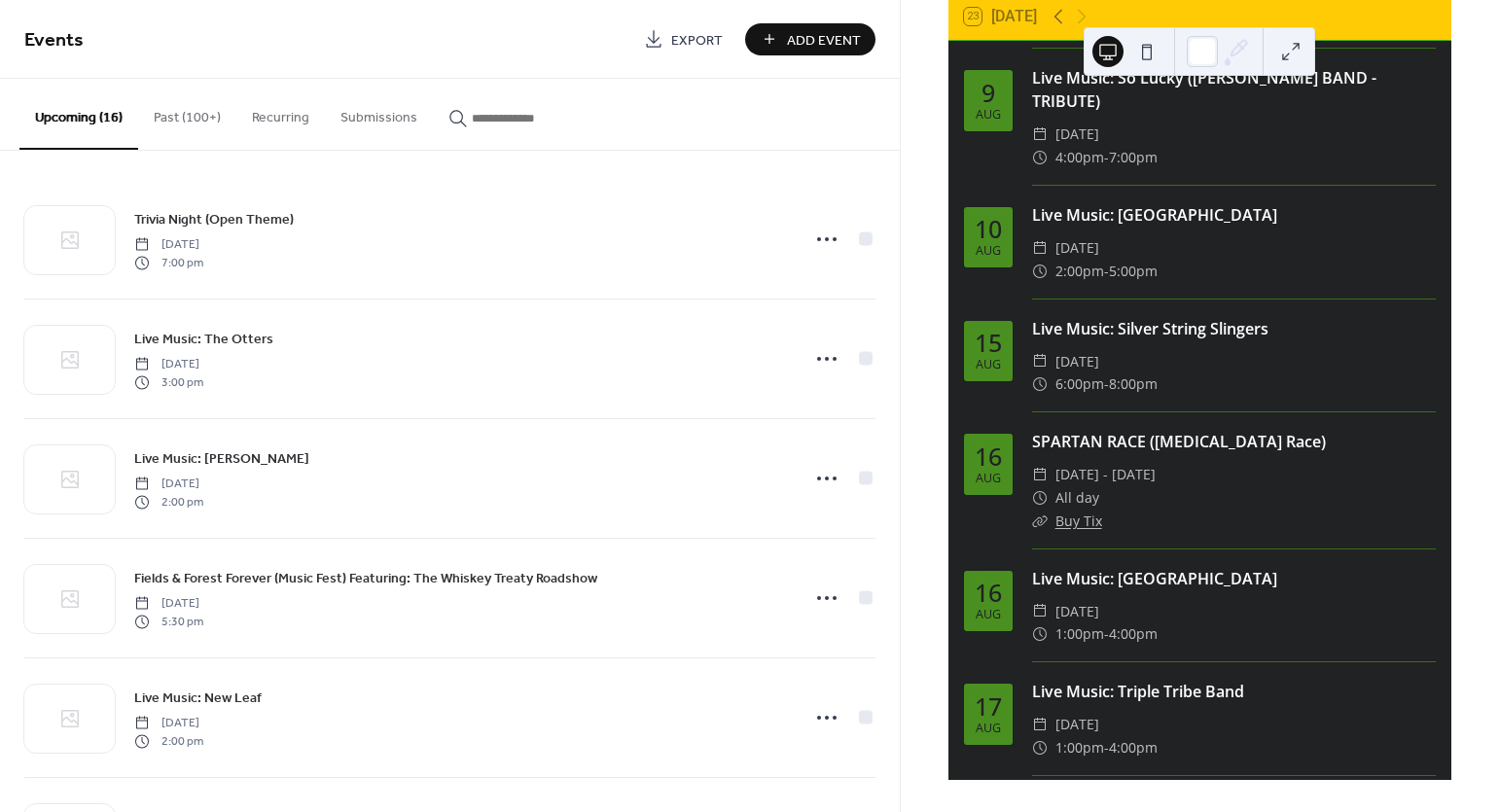 click on "Add Event" at bounding box center (824, 40) 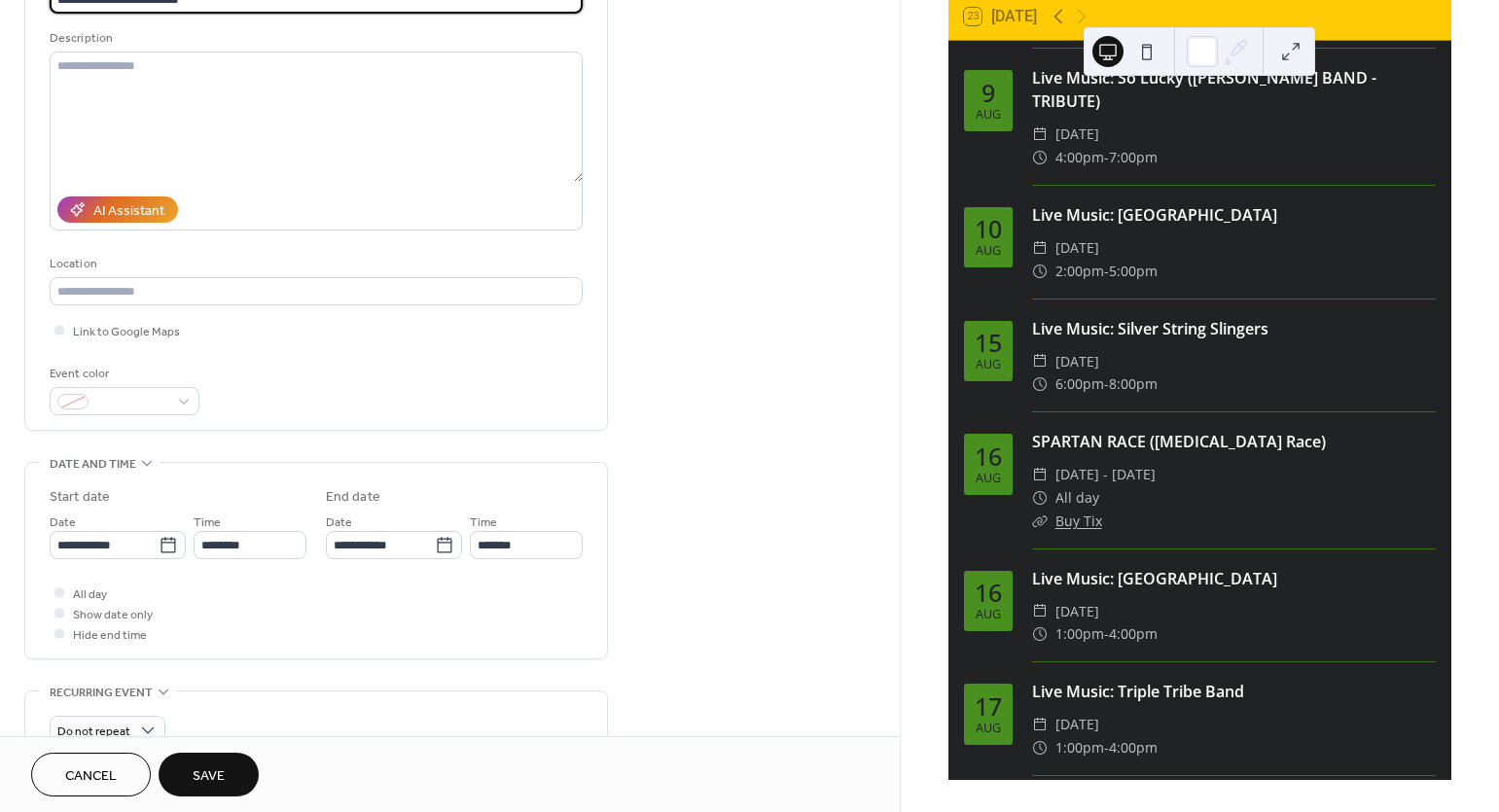 scroll, scrollTop: 174, scrollLeft: 0, axis: vertical 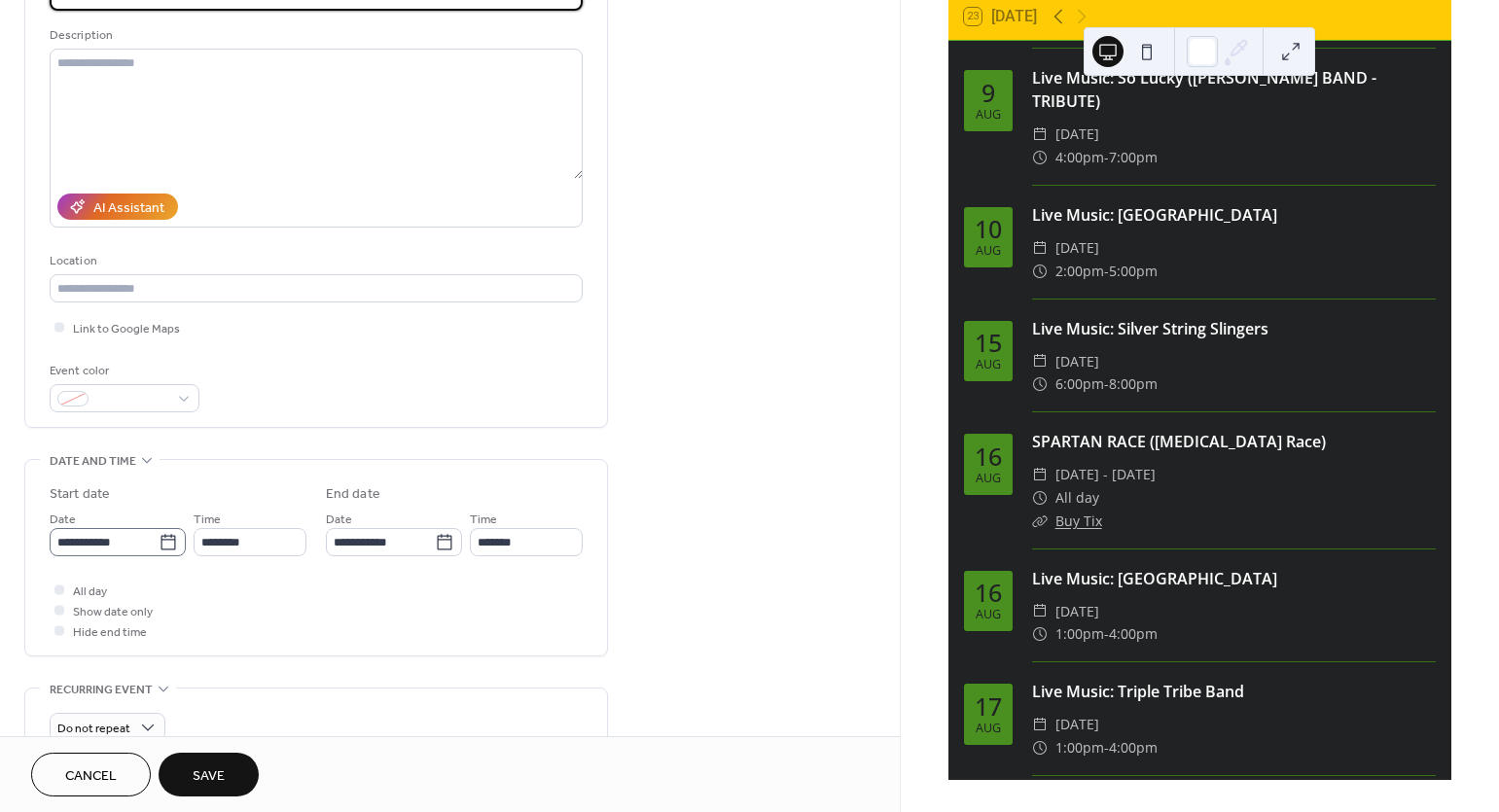 type on "**********" 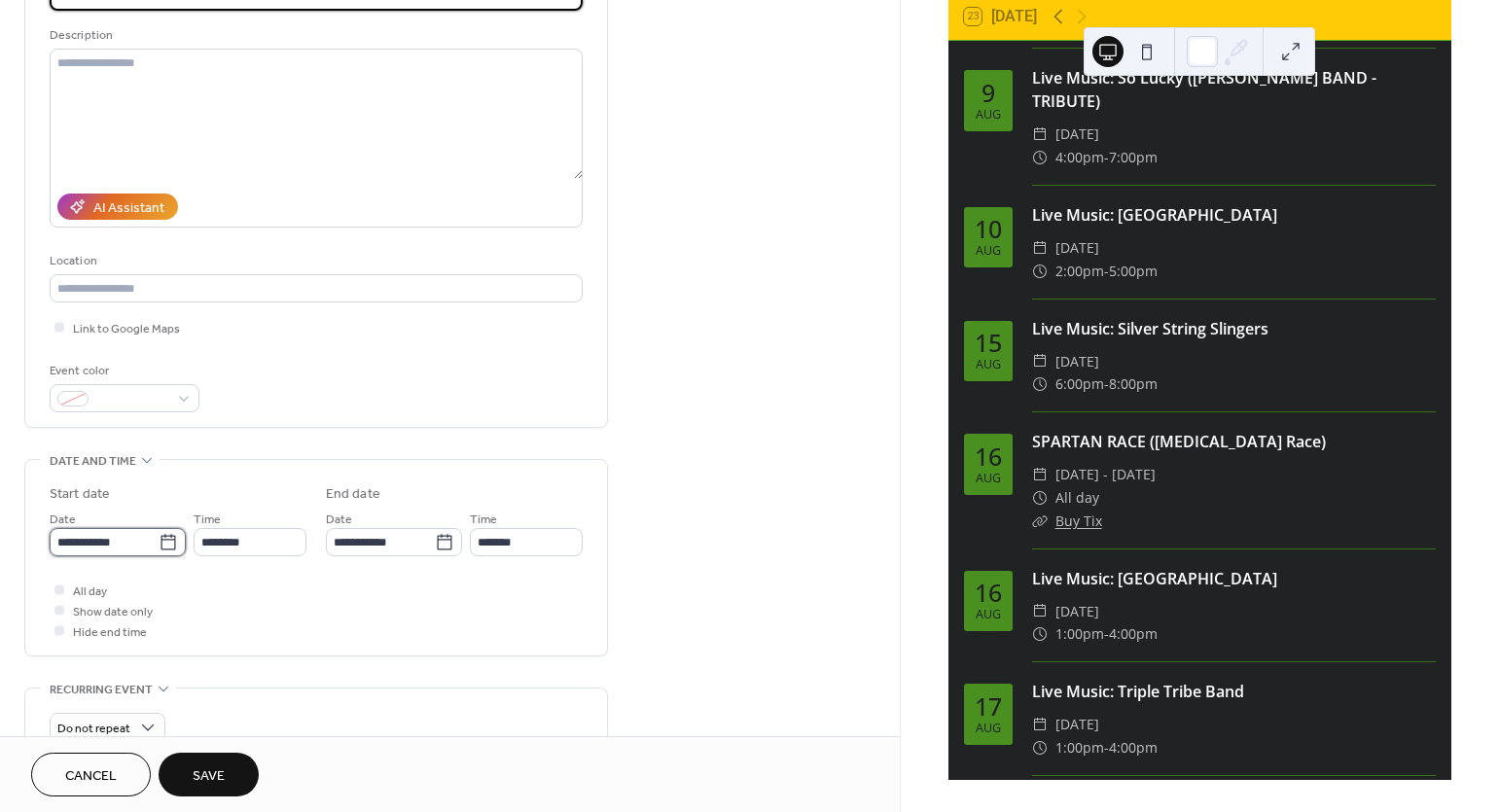 click on "**********" at bounding box center (104, 542) 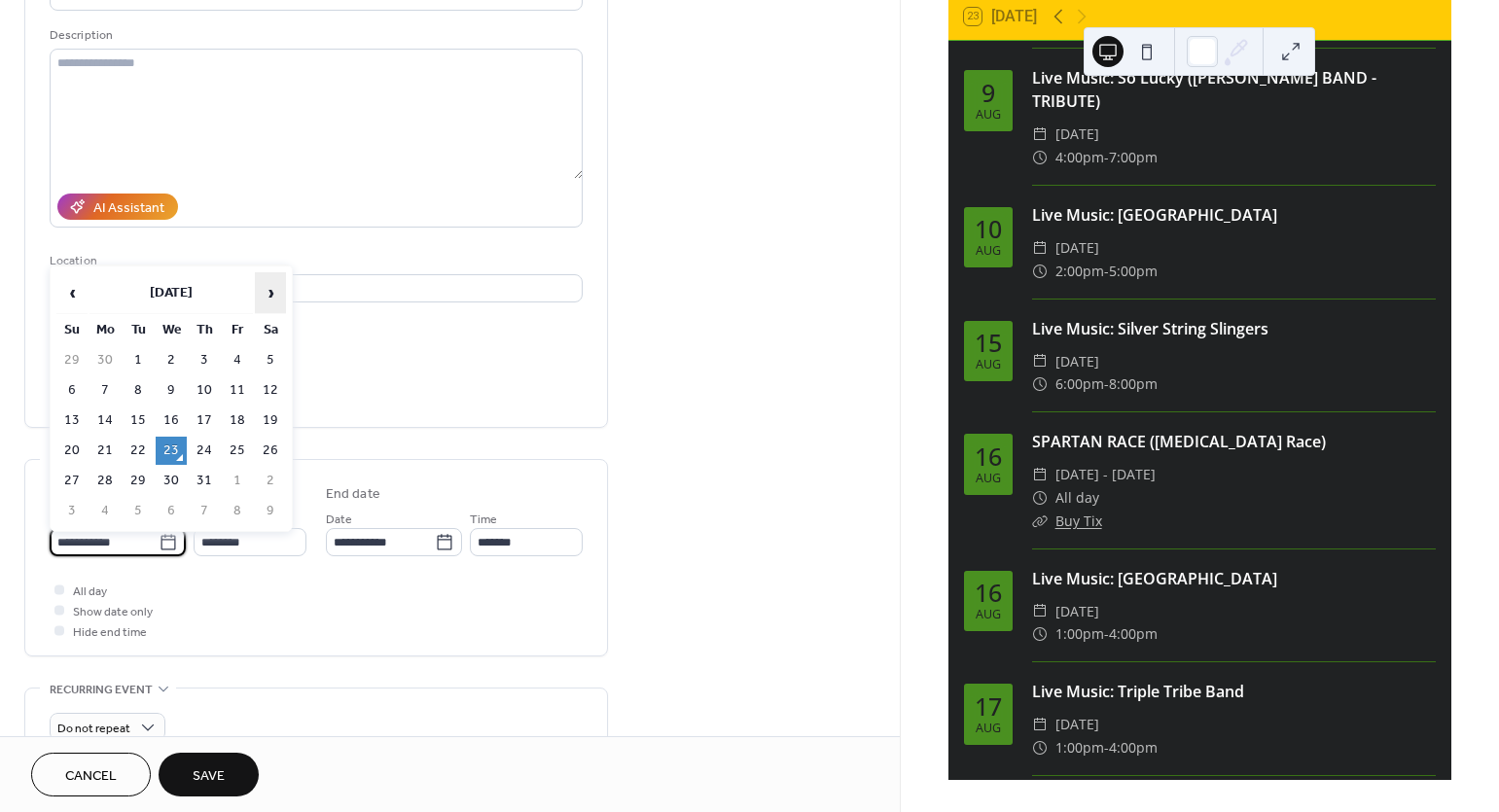 click on "›" at bounding box center (270, 293) 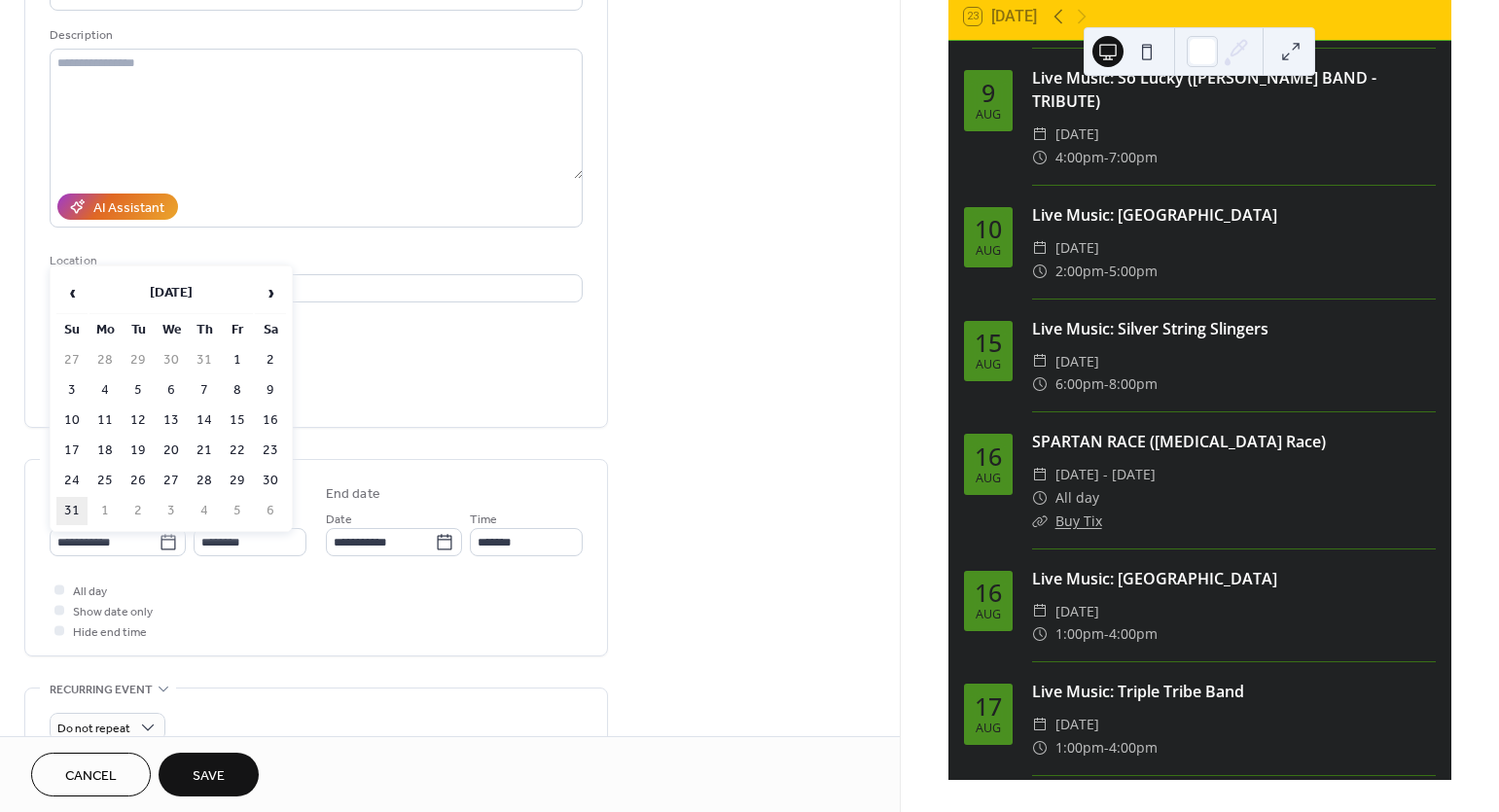 click on "31" at bounding box center (72, 511) 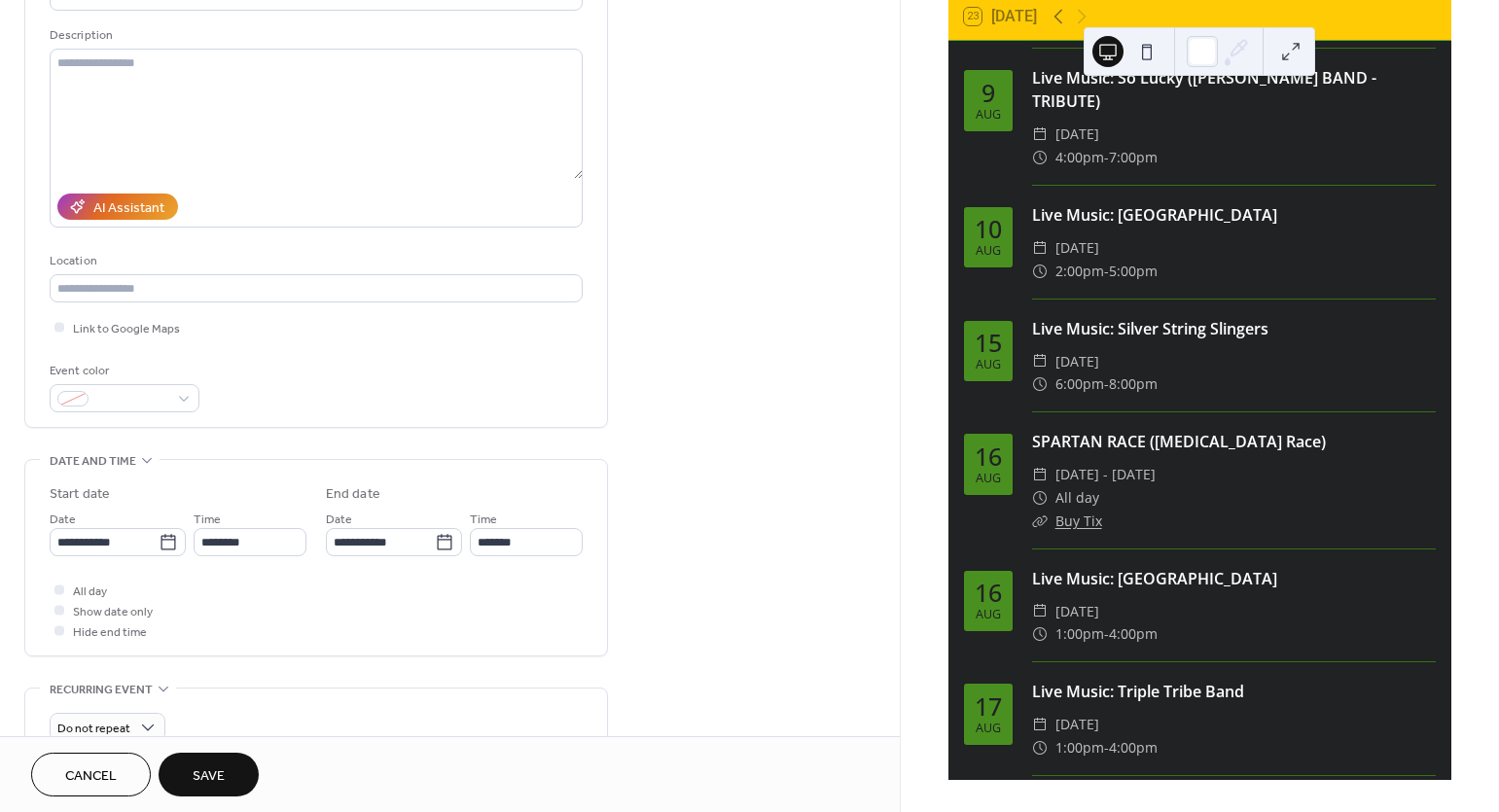 type on "**********" 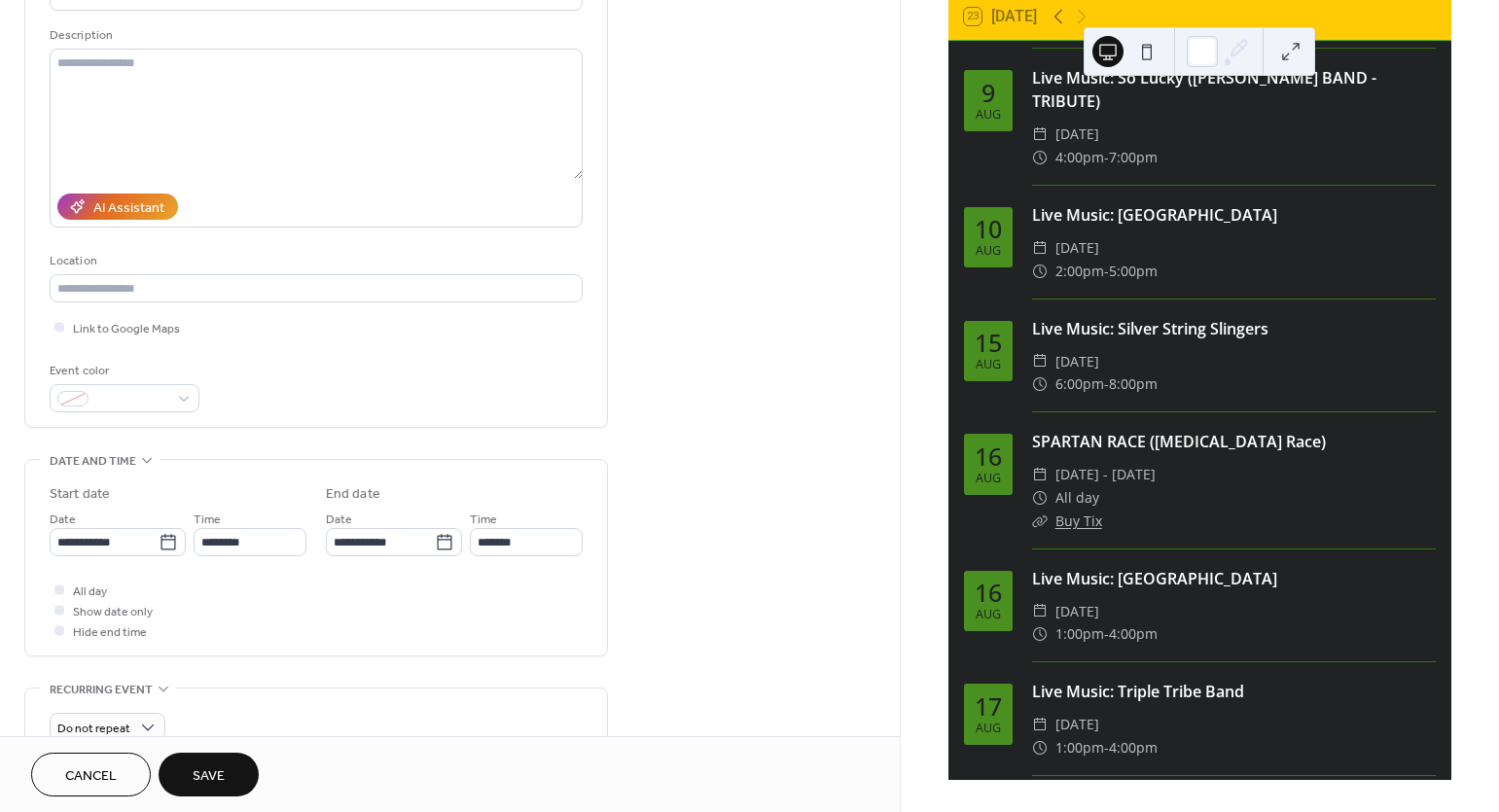 type on "**********" 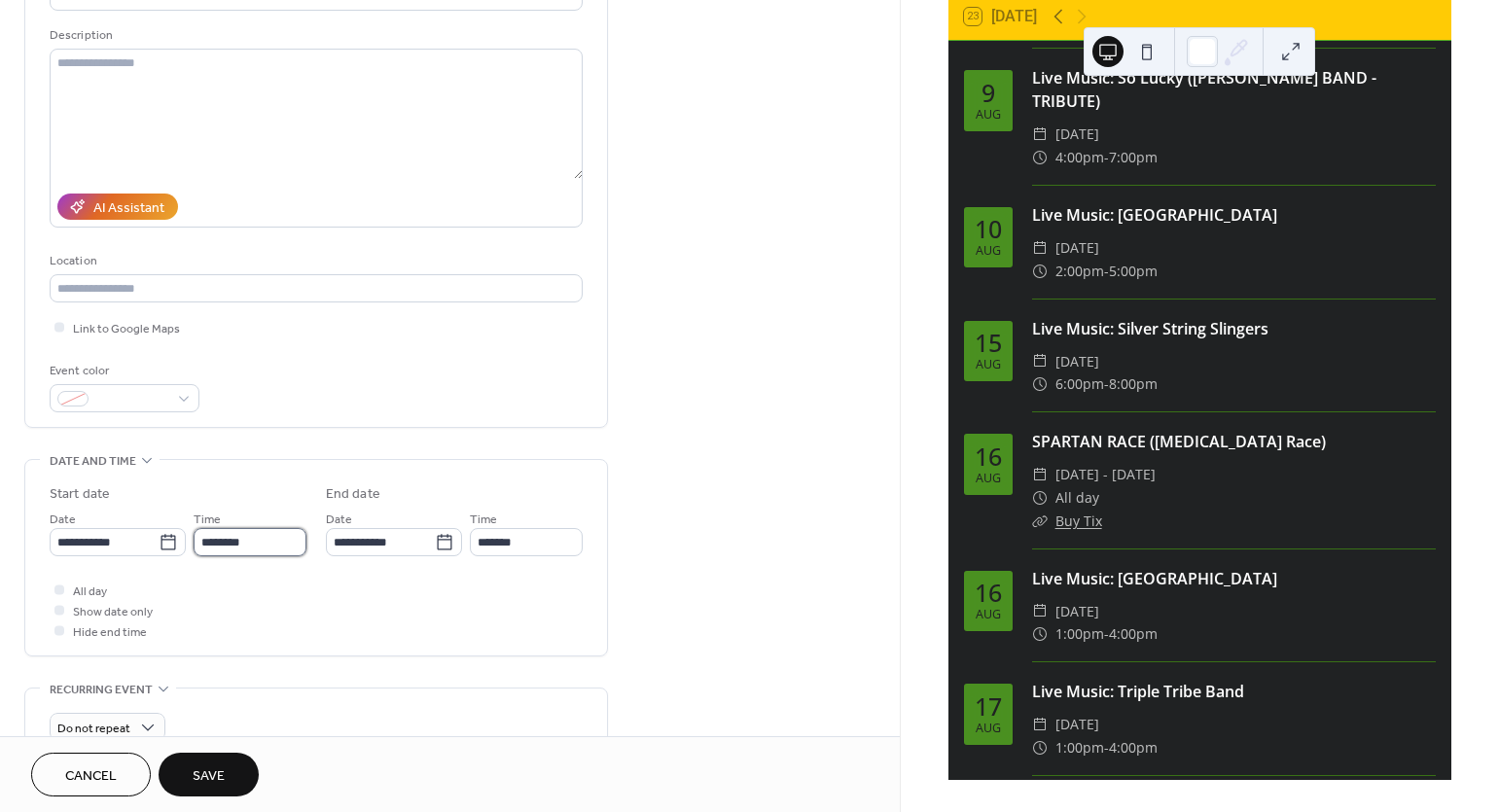click on "********" at bounding box center (250, 542) 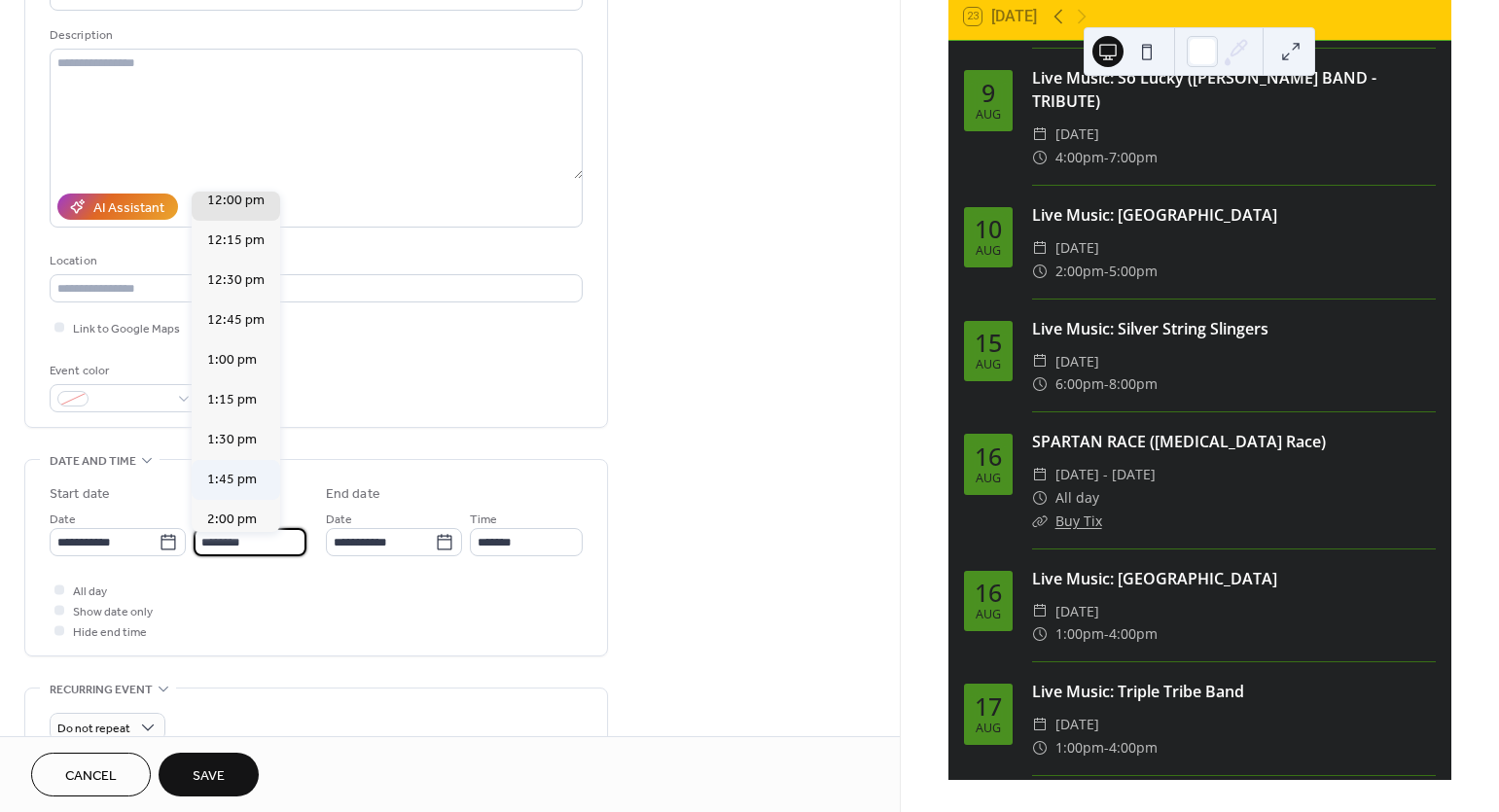 scroll, scrollTop: 1936, scrollLeft: 0, axis: vertical 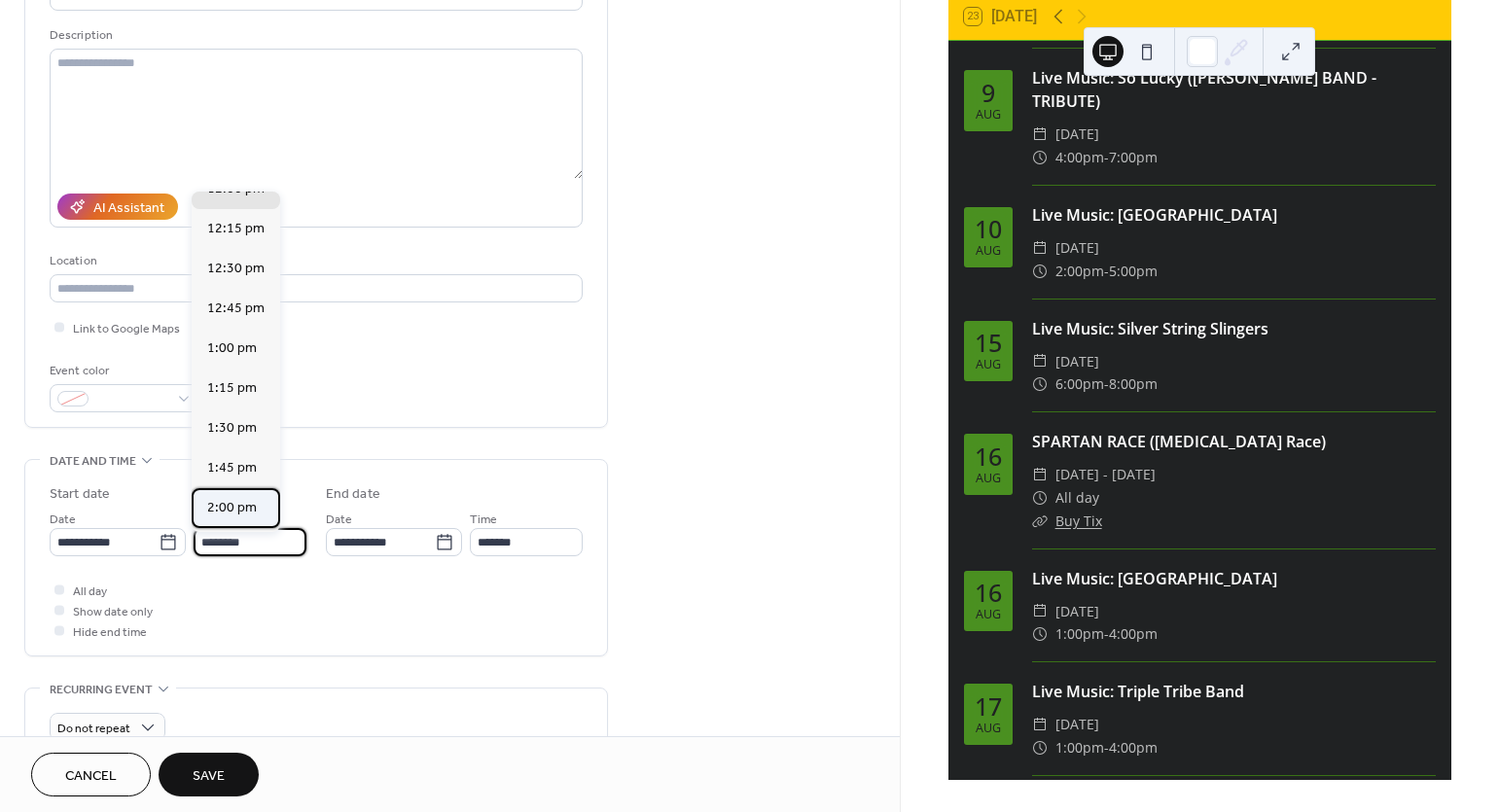 click on "2:00 pm" at bounding box center [232, 508] 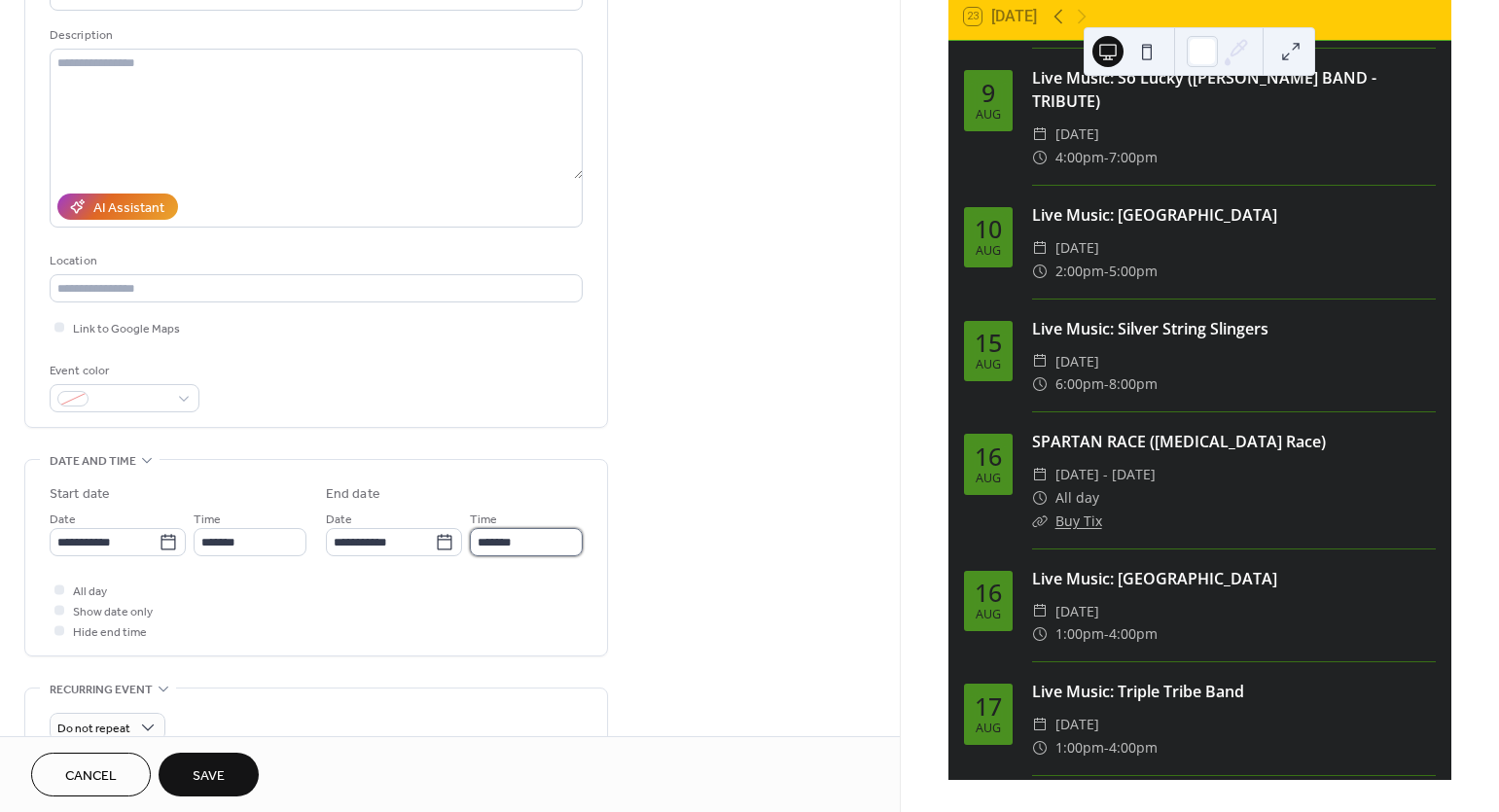 click on "*******" at bounding box center (526, 542) 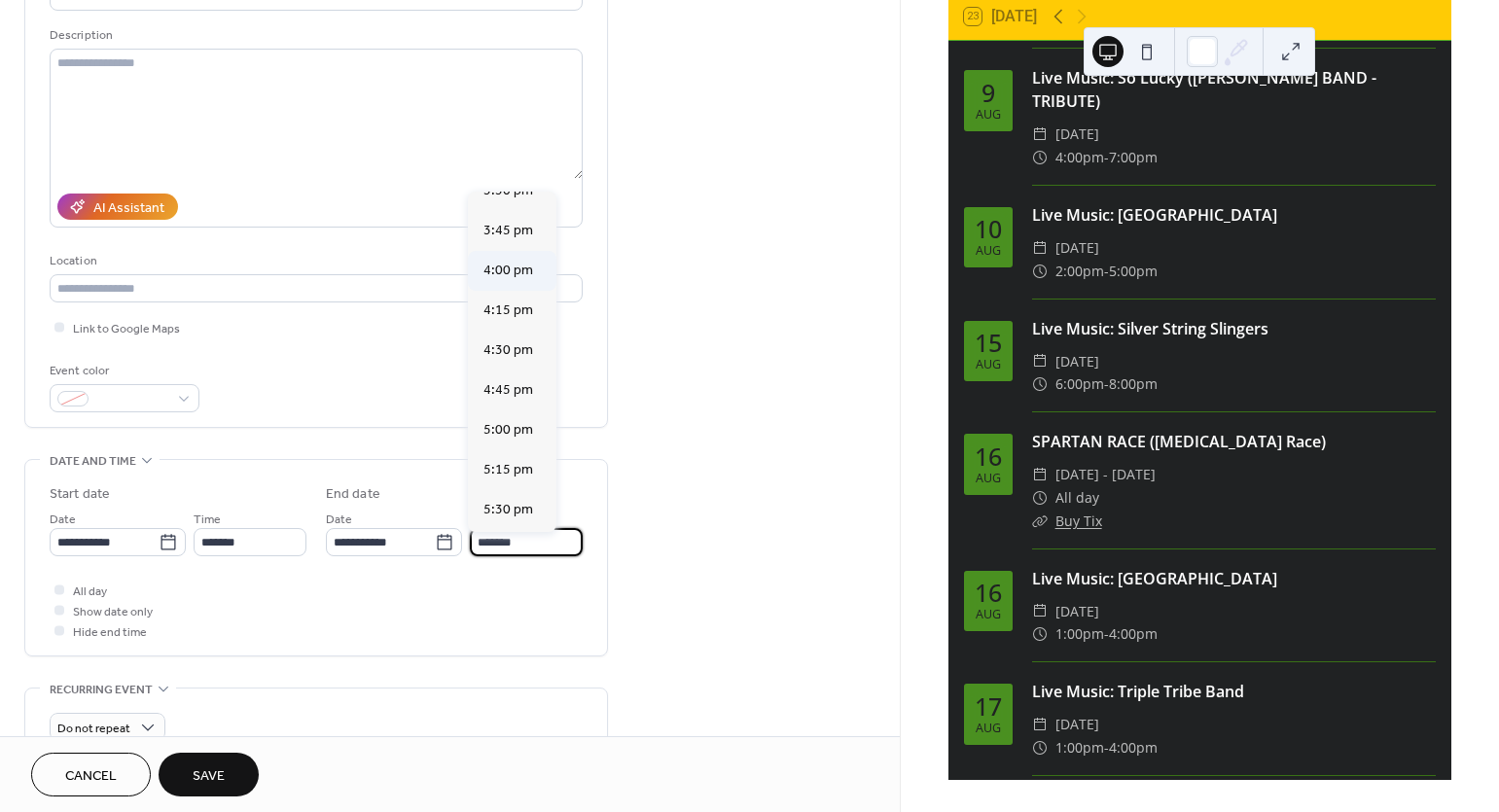 scroll, scrollTop: 228, scrollLeft: 0, axis: vertical 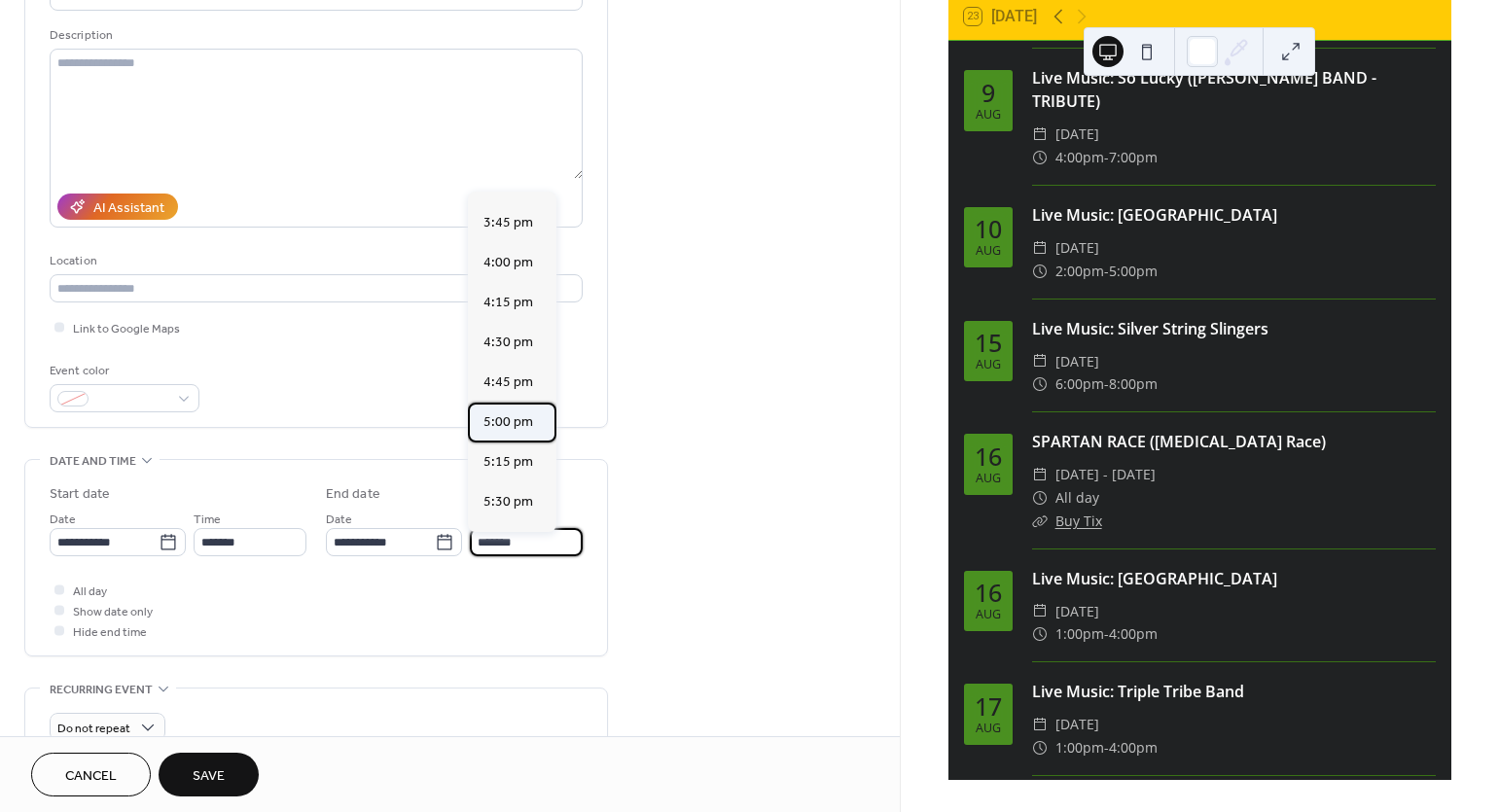 click on "5:00 pm" at bounding box center [508, 422] 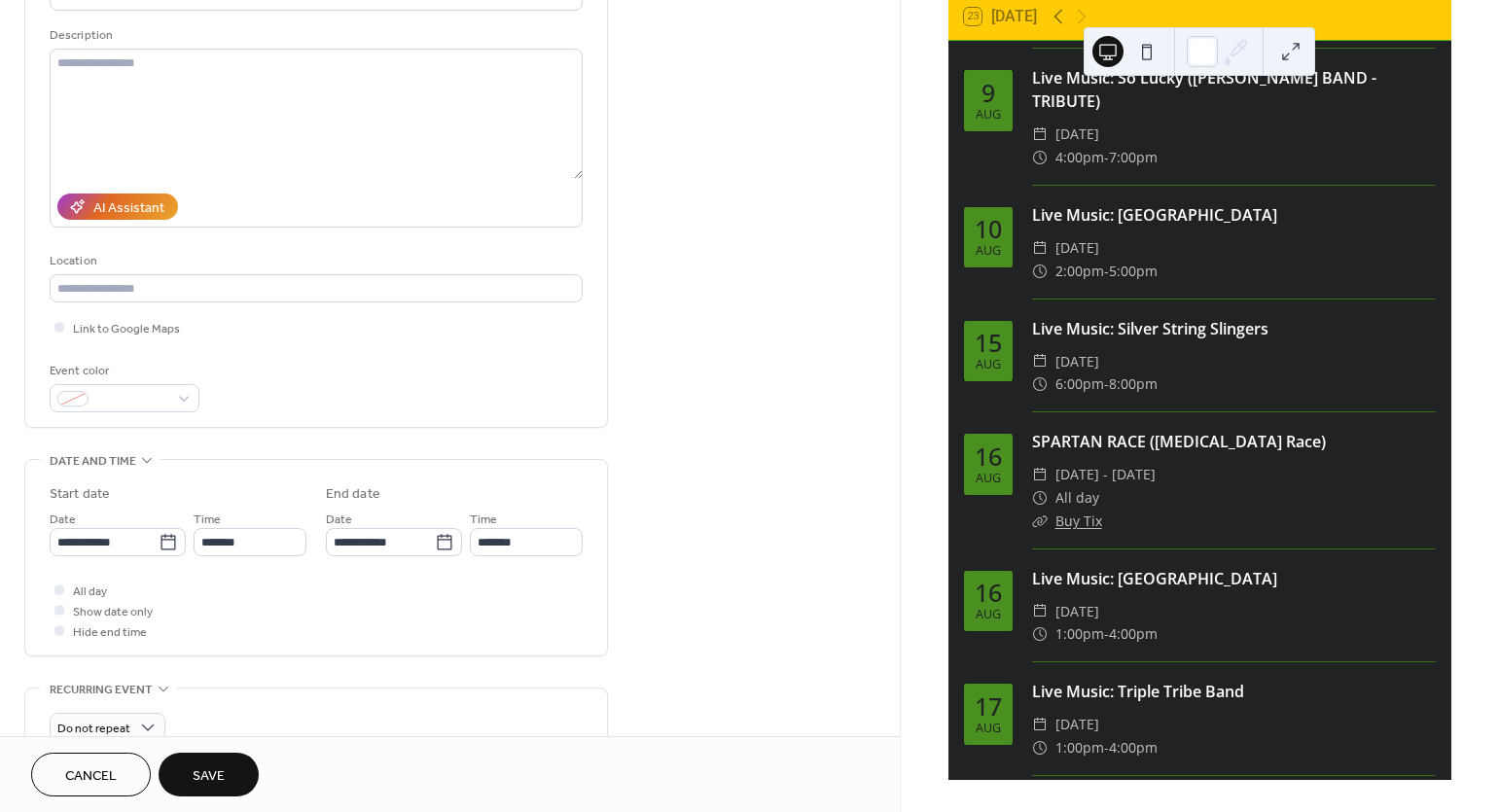 click on "Save" at bounding box center (208, 776) 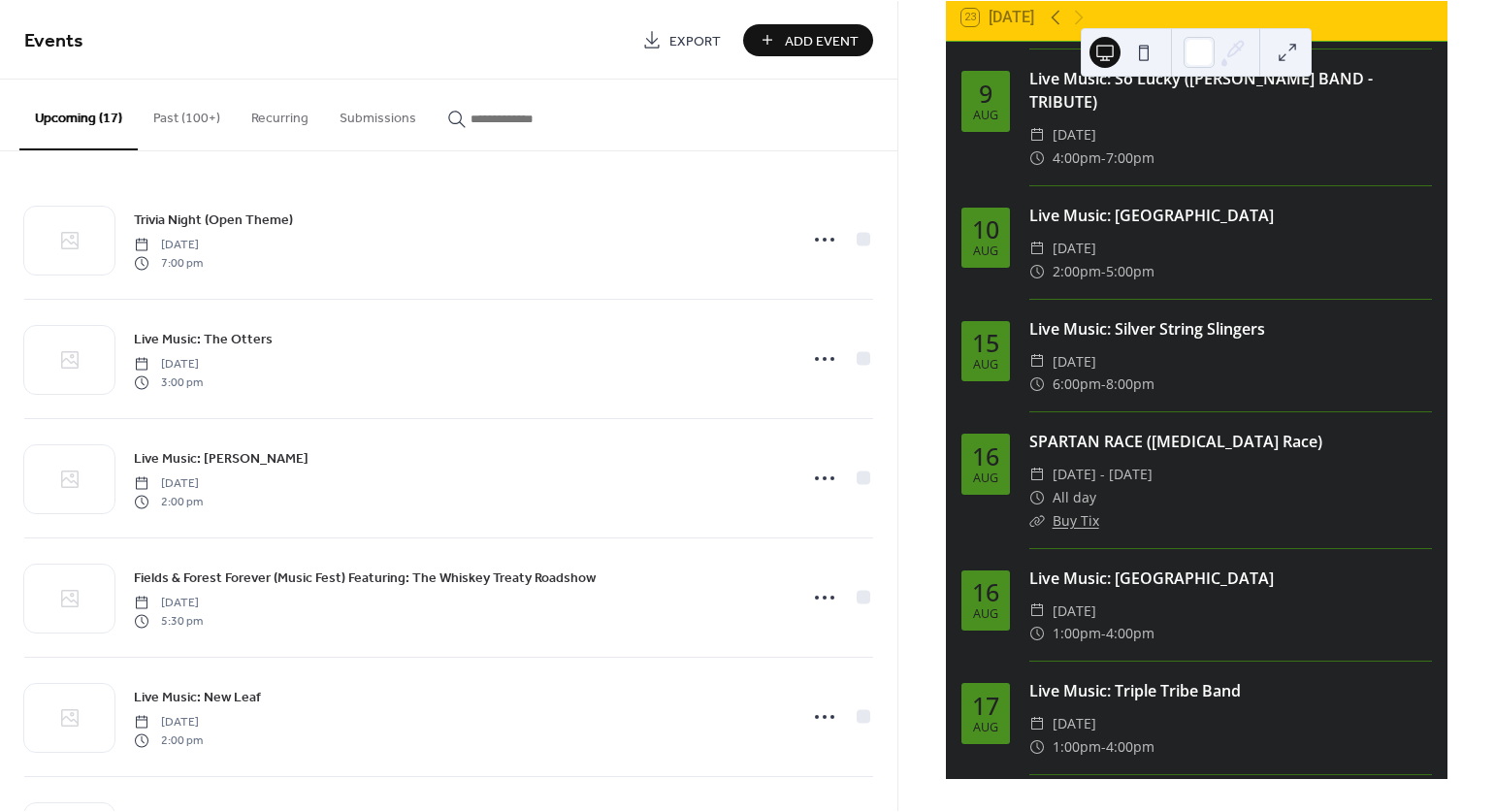 scroll, scrollTop: 0, scrollLeft: 0, axis: both 